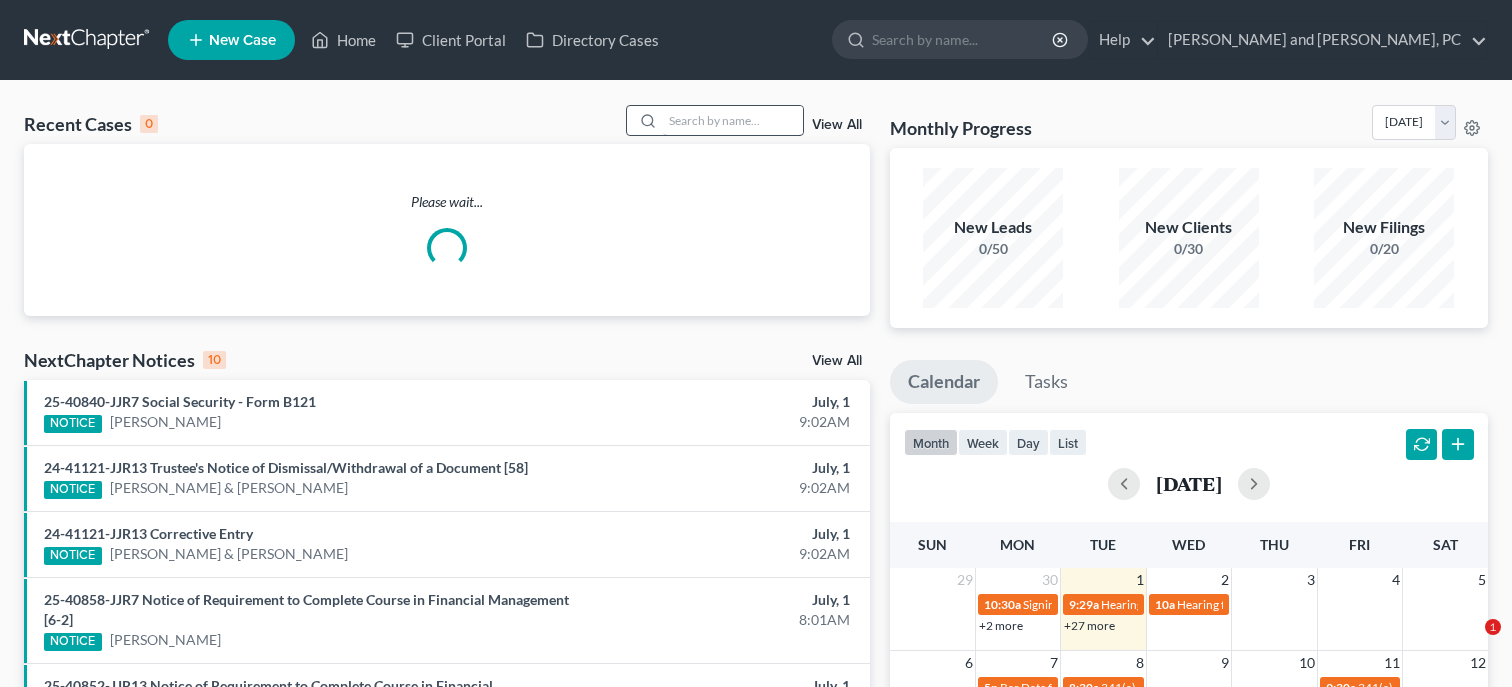 scroll, scrollTop: 0, scrollLeft: 0, axis: both 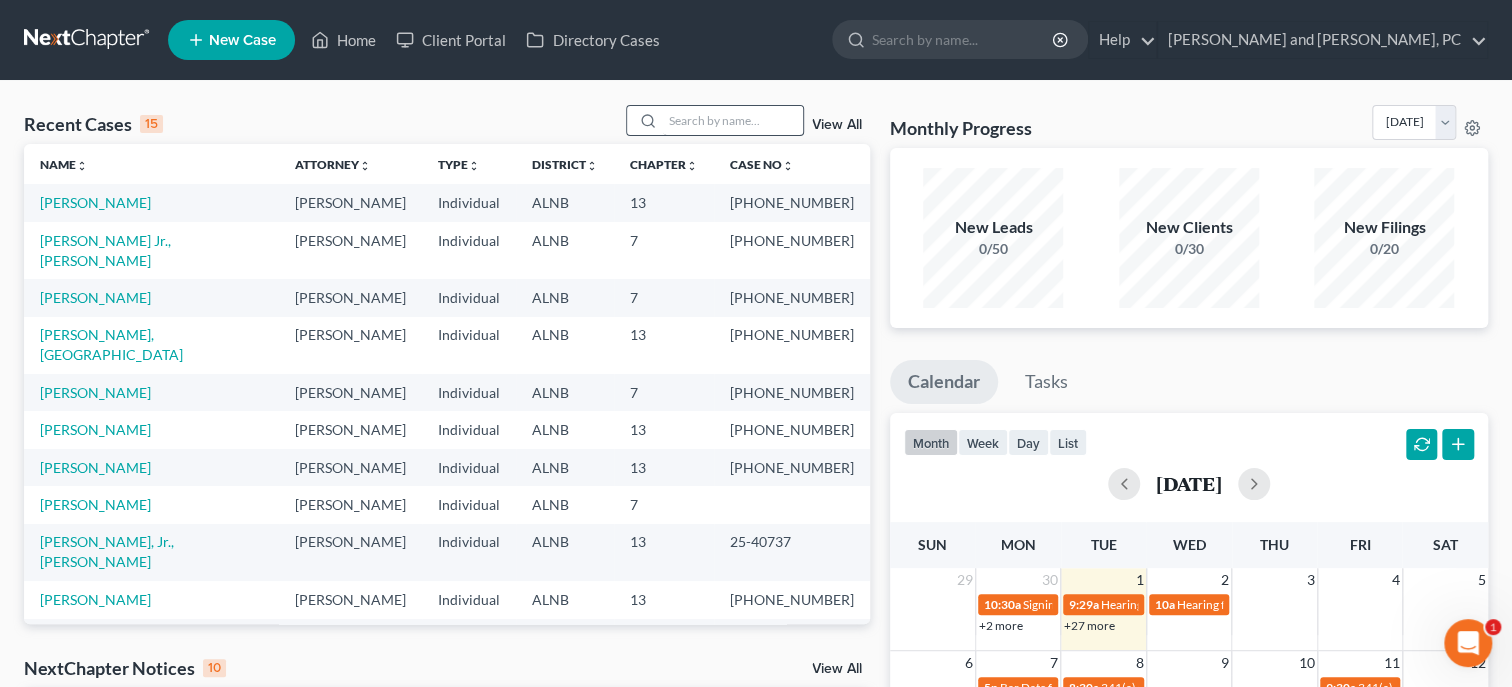 click at bounding box center [733, 120] 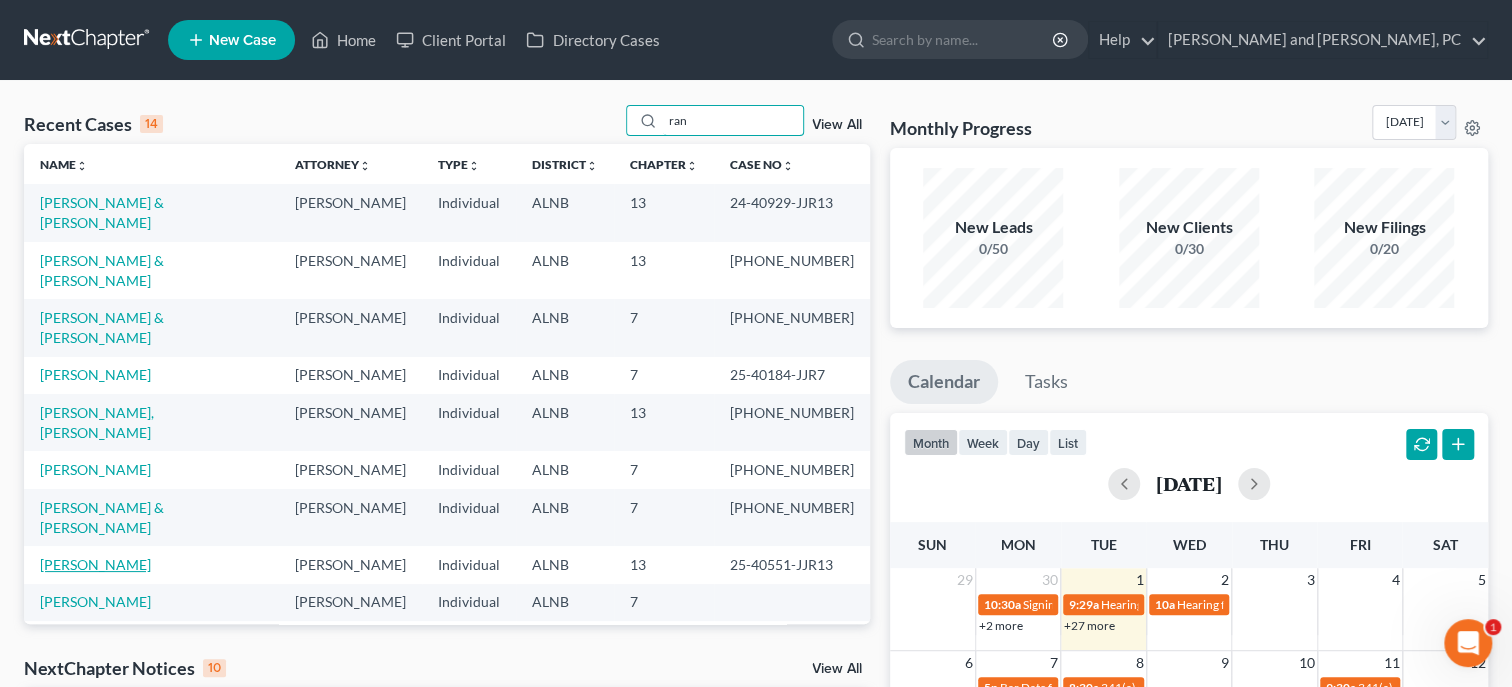 type on "ran" 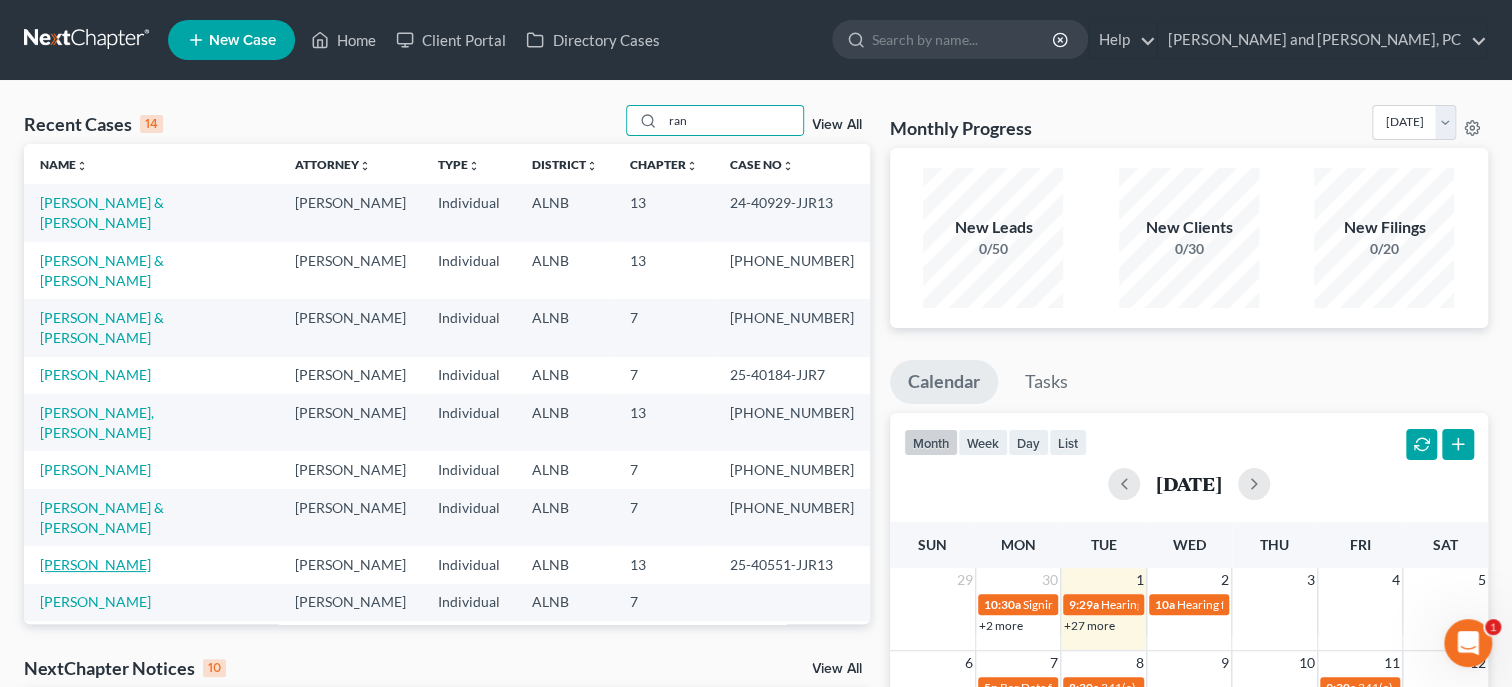 click on "[PERSON_NAME]" at bounding box center (95, 564) 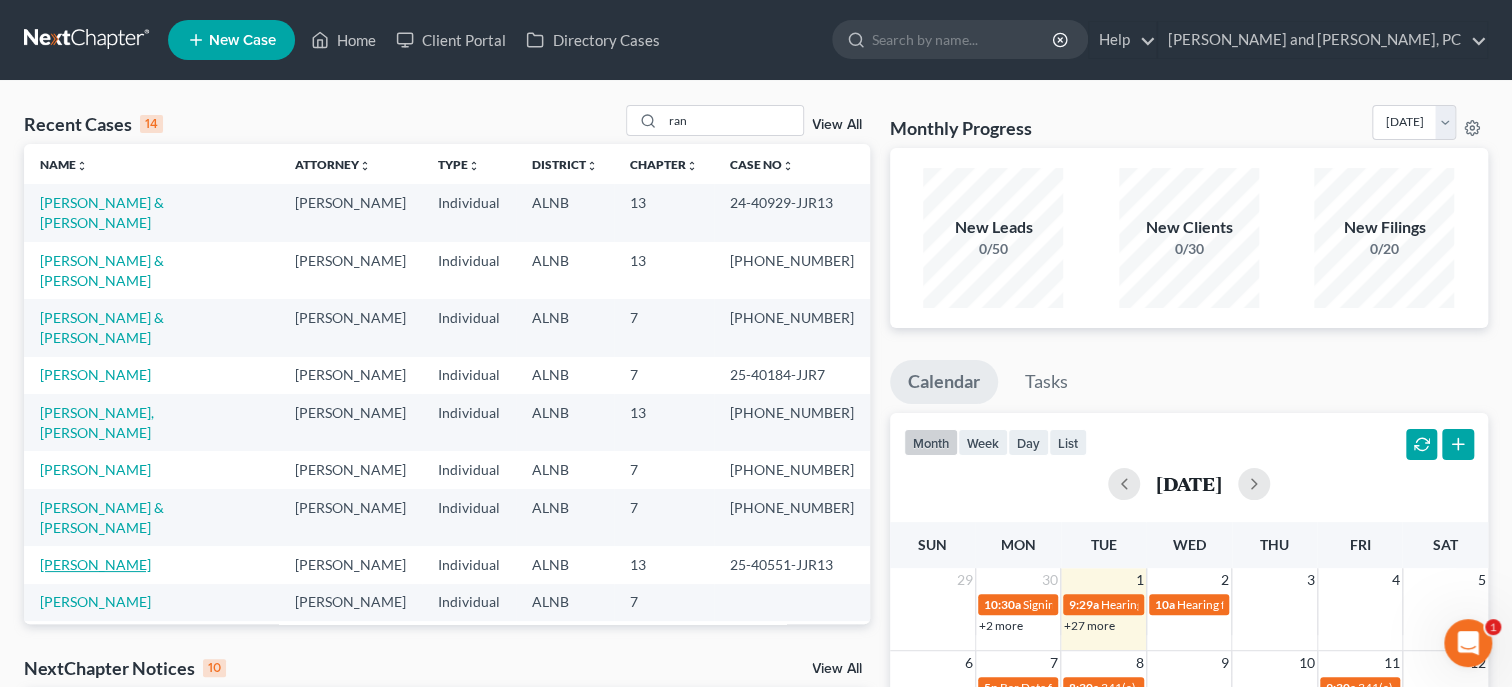 select on "6" 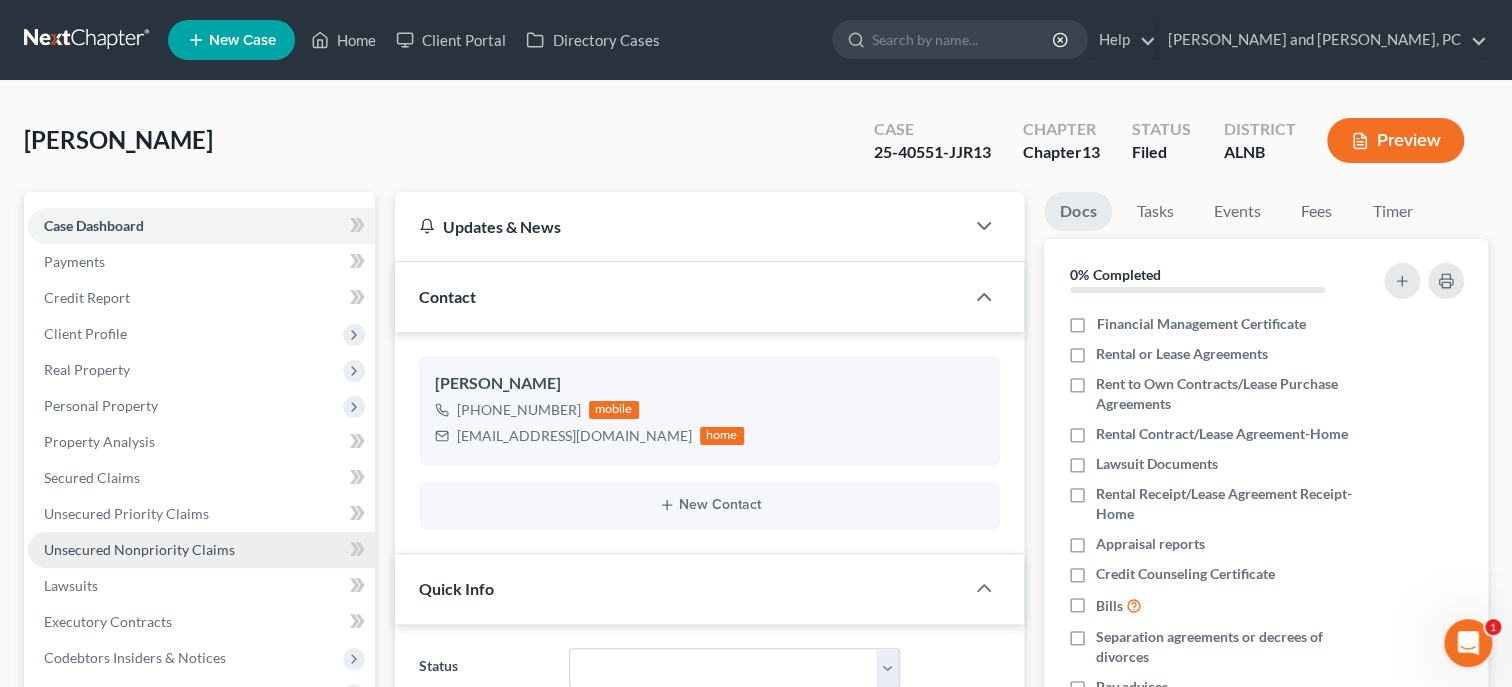 scroll, scrollTop: 1177, scrollLeft: 0, axis: vertical 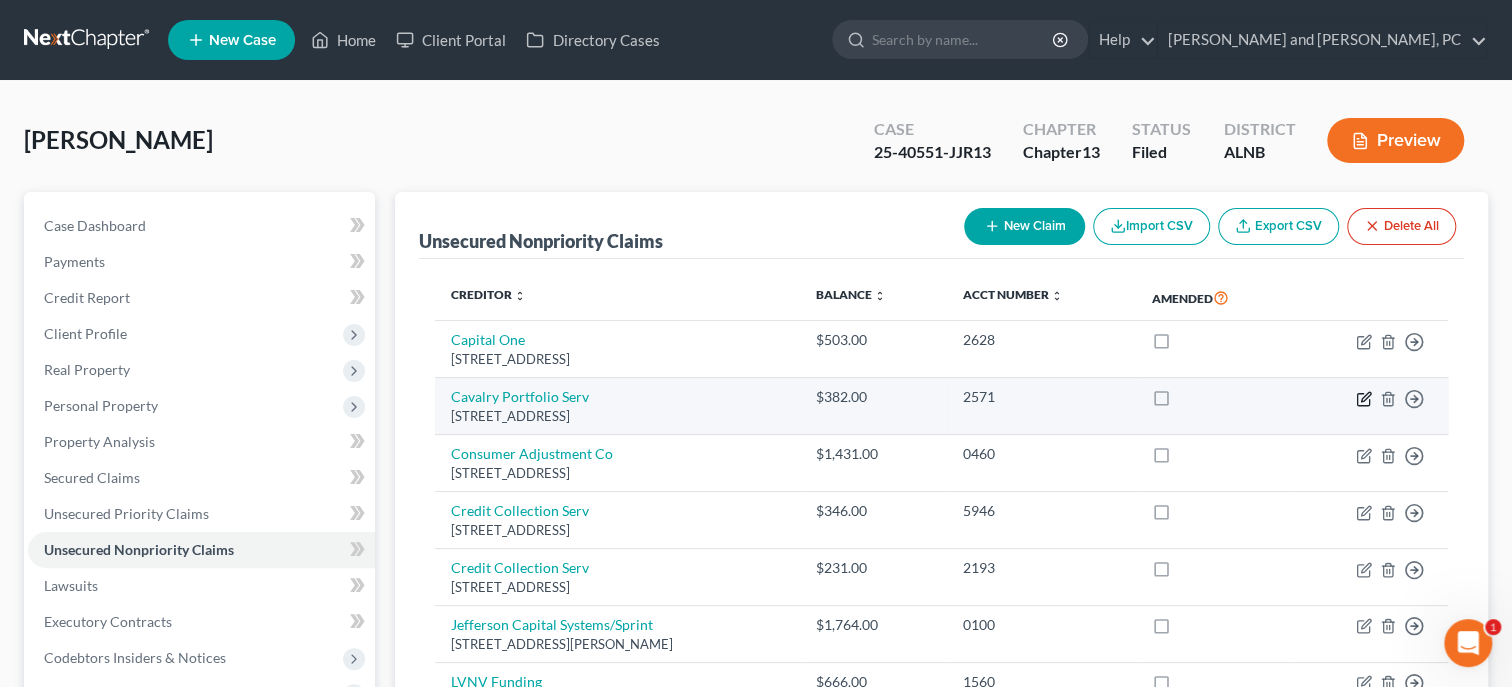 click 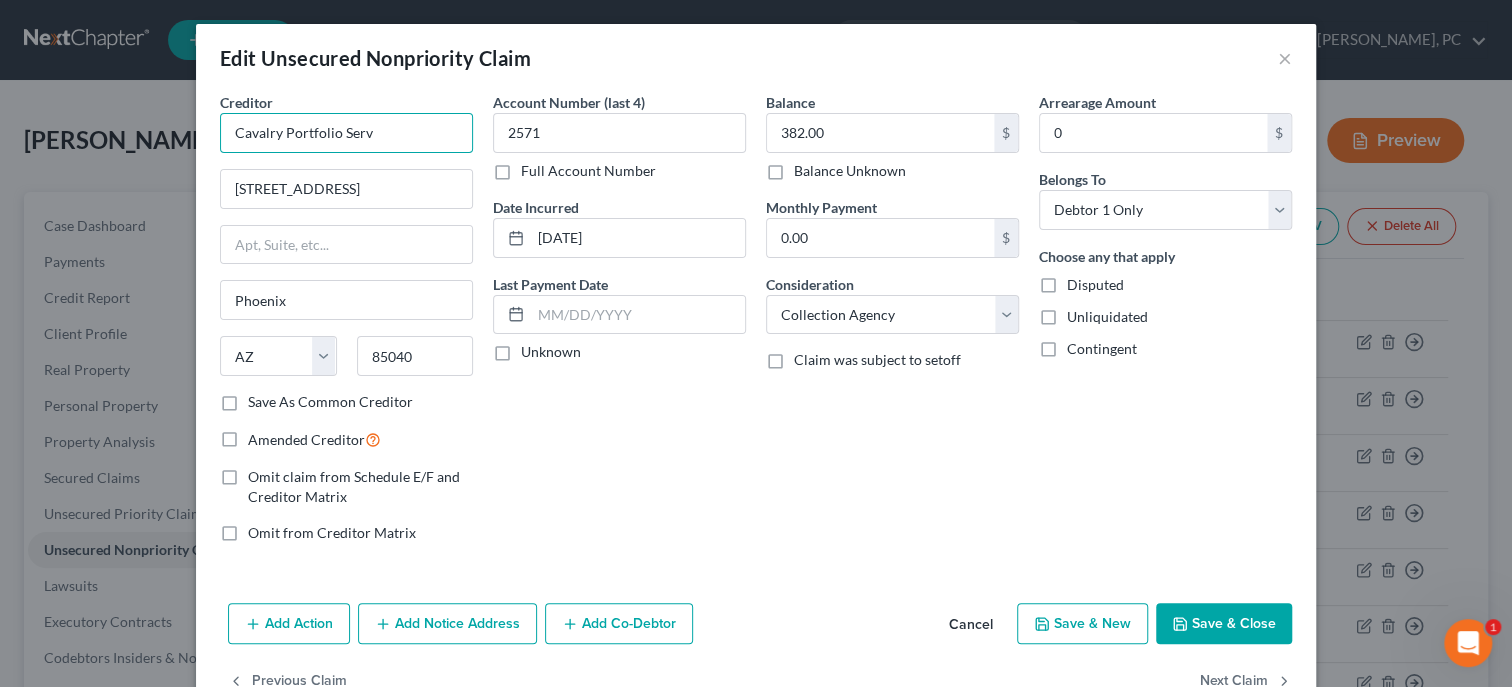 click on "Cavalry Portfolio Serv" at bounding box center [346, 133] 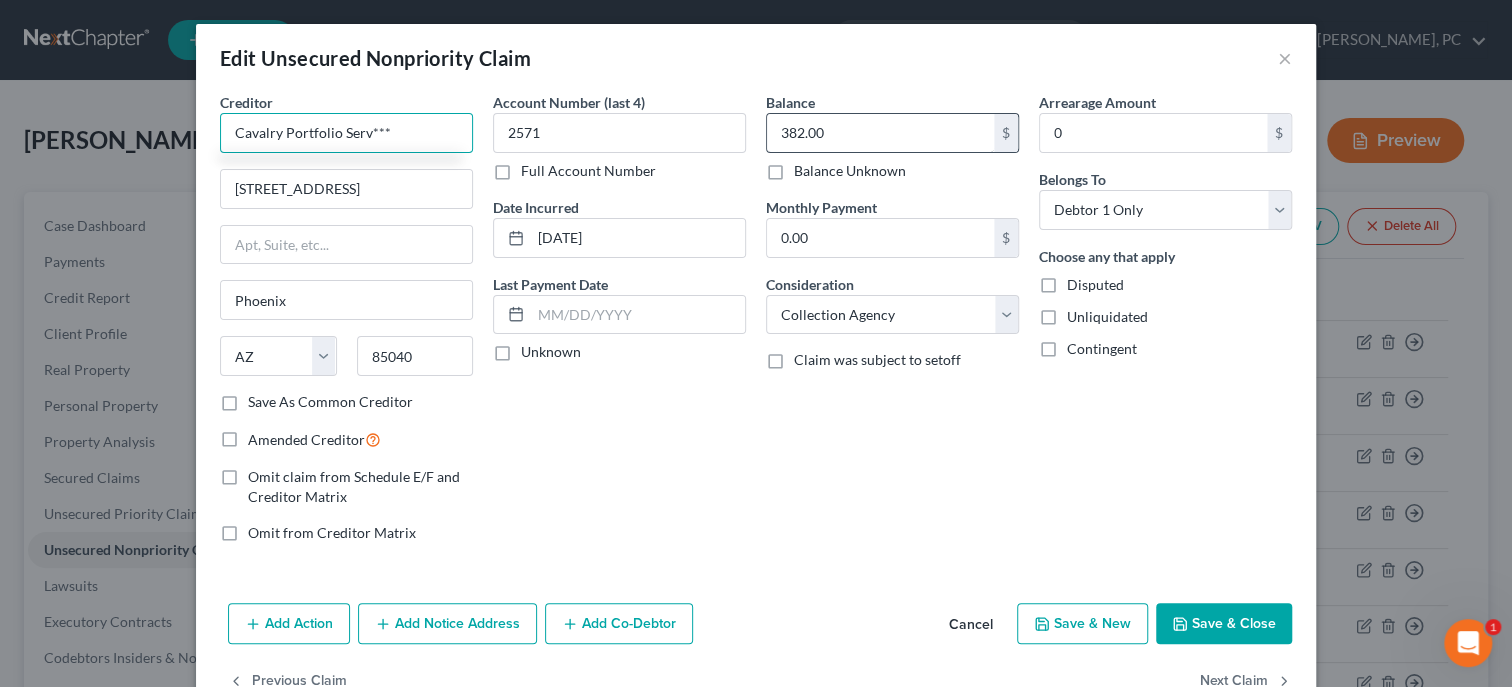 type on "Cavalry Portfolio Serv***" 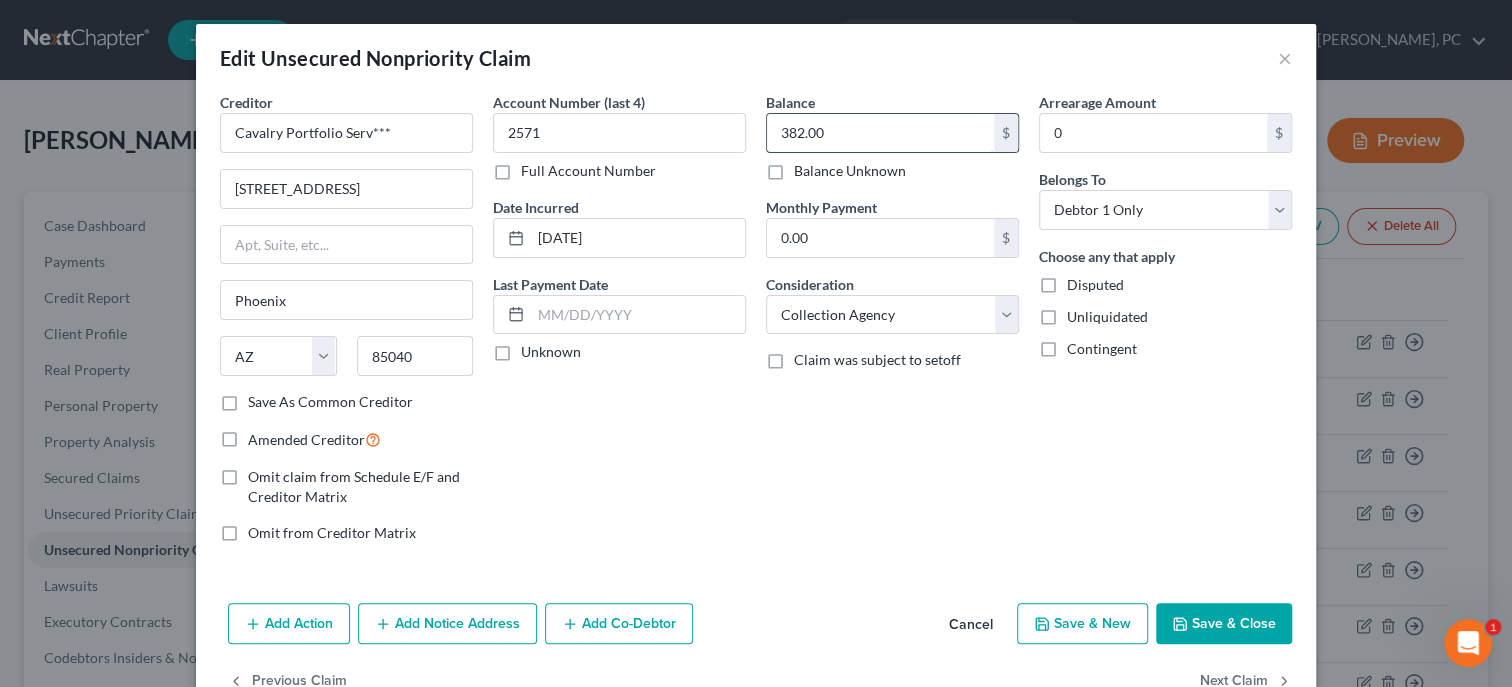 click on "382.00" at bounding box center (880, 133) 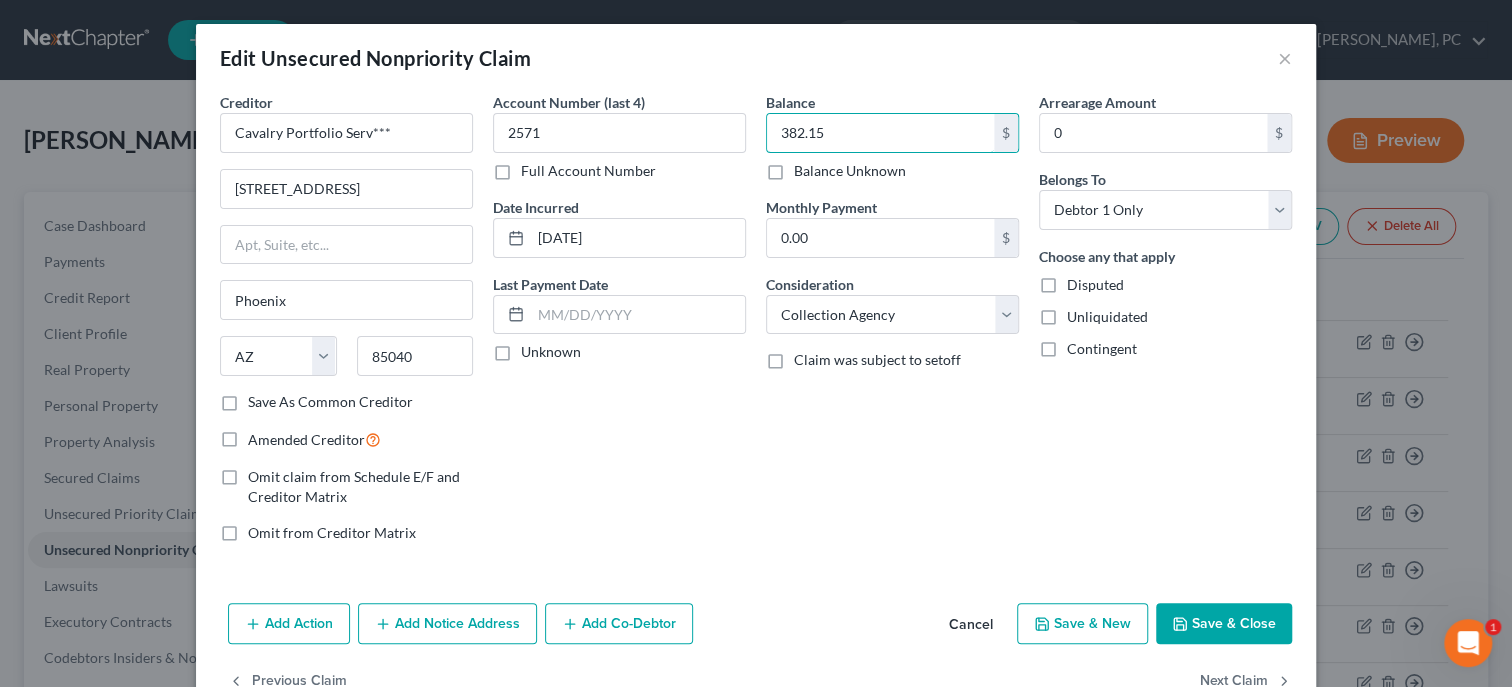type on "382.15" 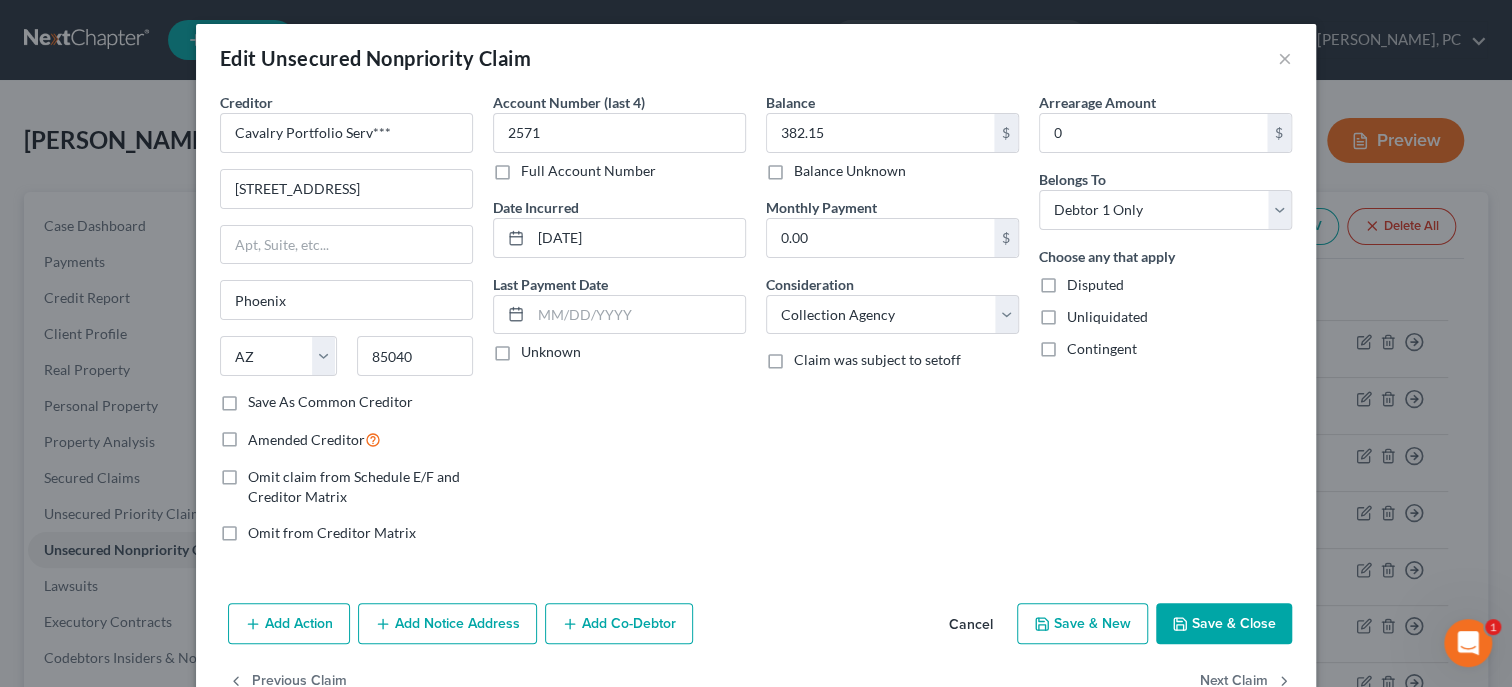 click on "Save & Close" at bounding box center (1224, 624) 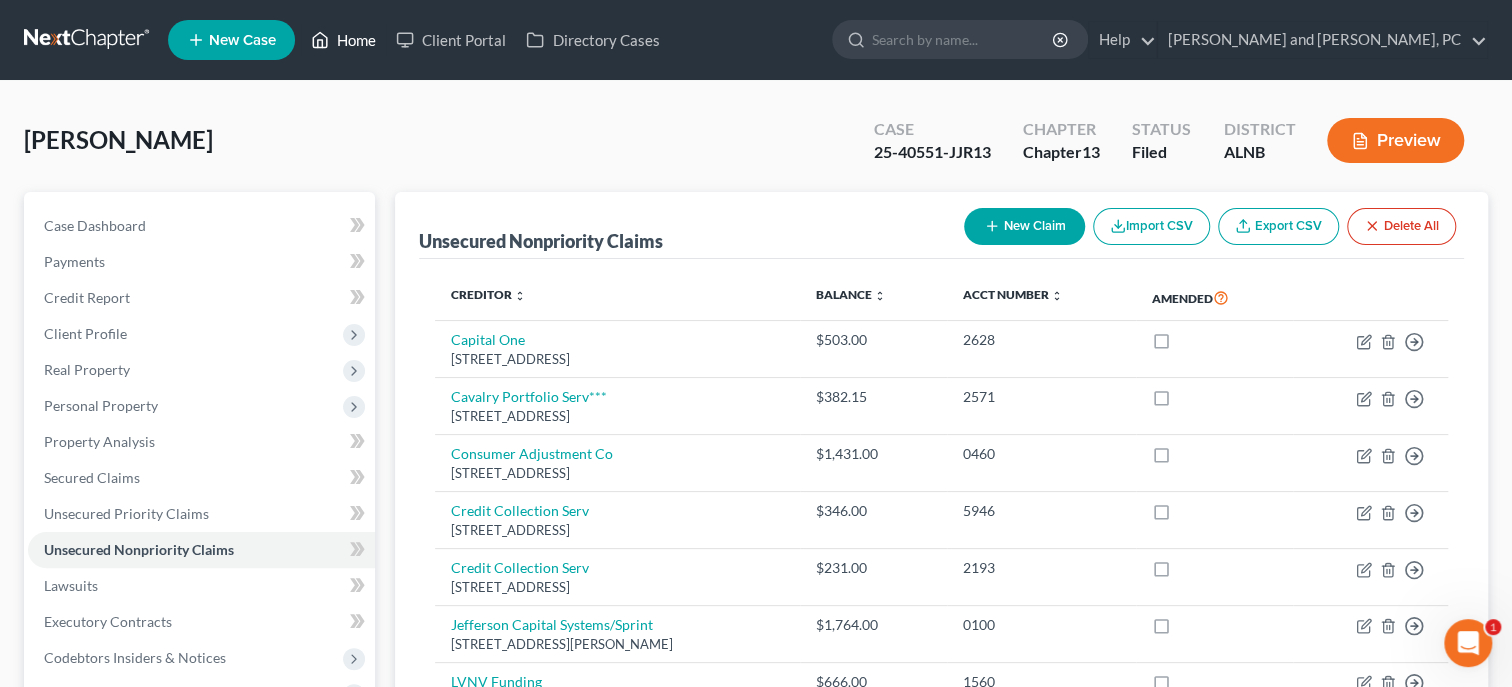 click on "Home" at bounding box center [343, 40] 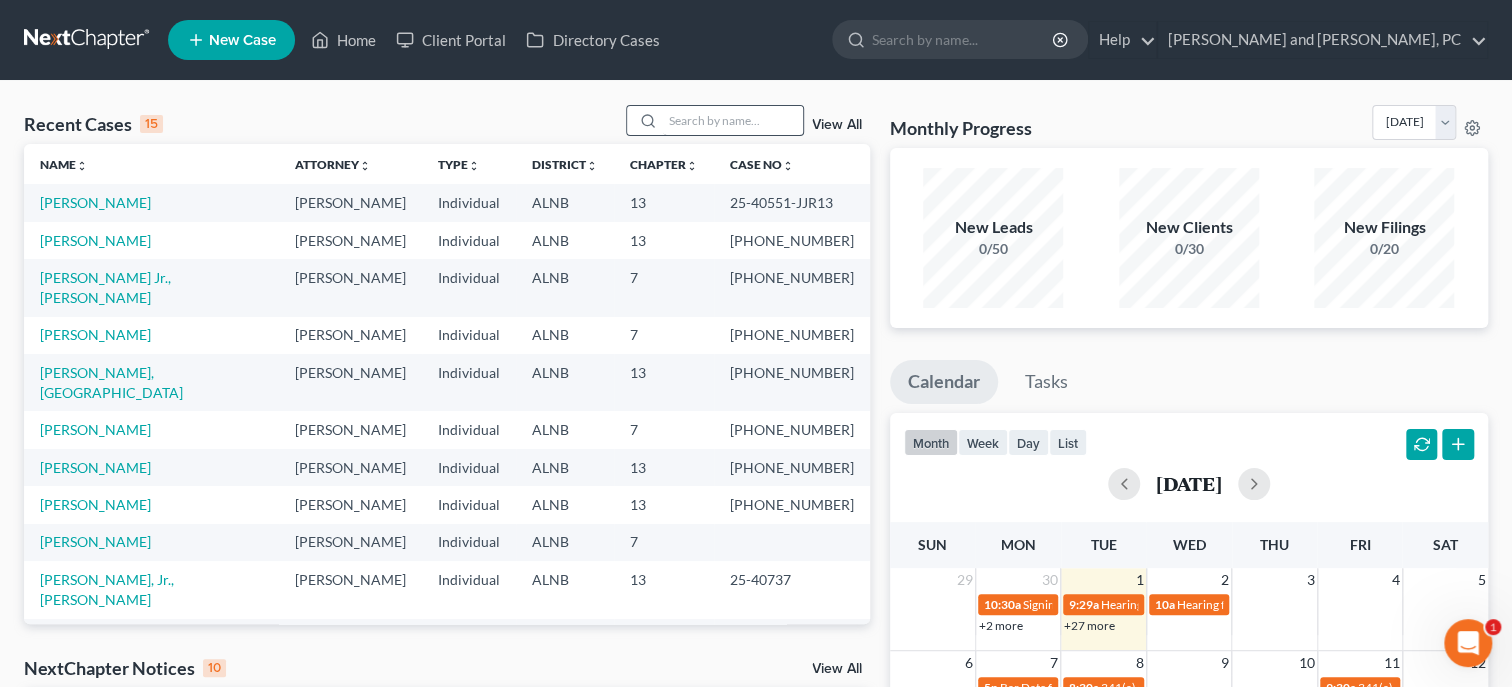 click at bounding box center (733, 120) 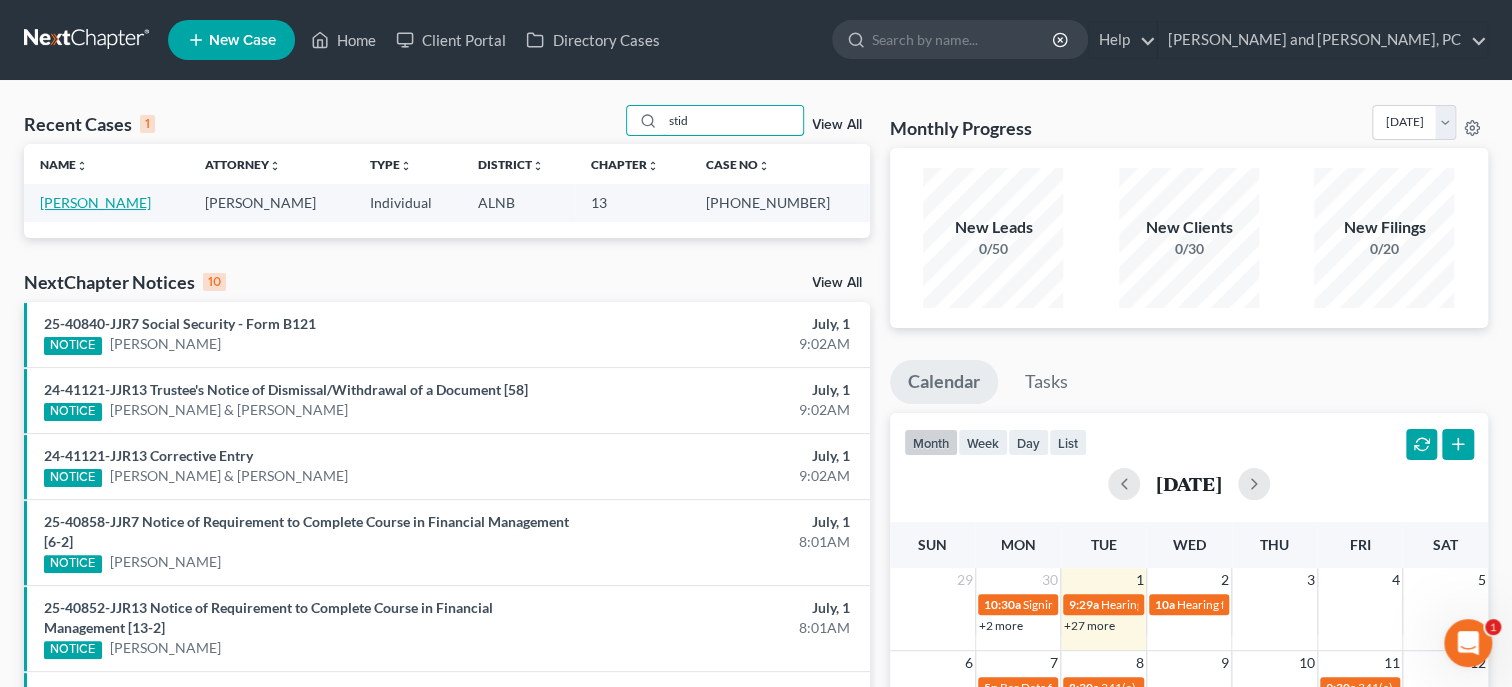 type on "stid" 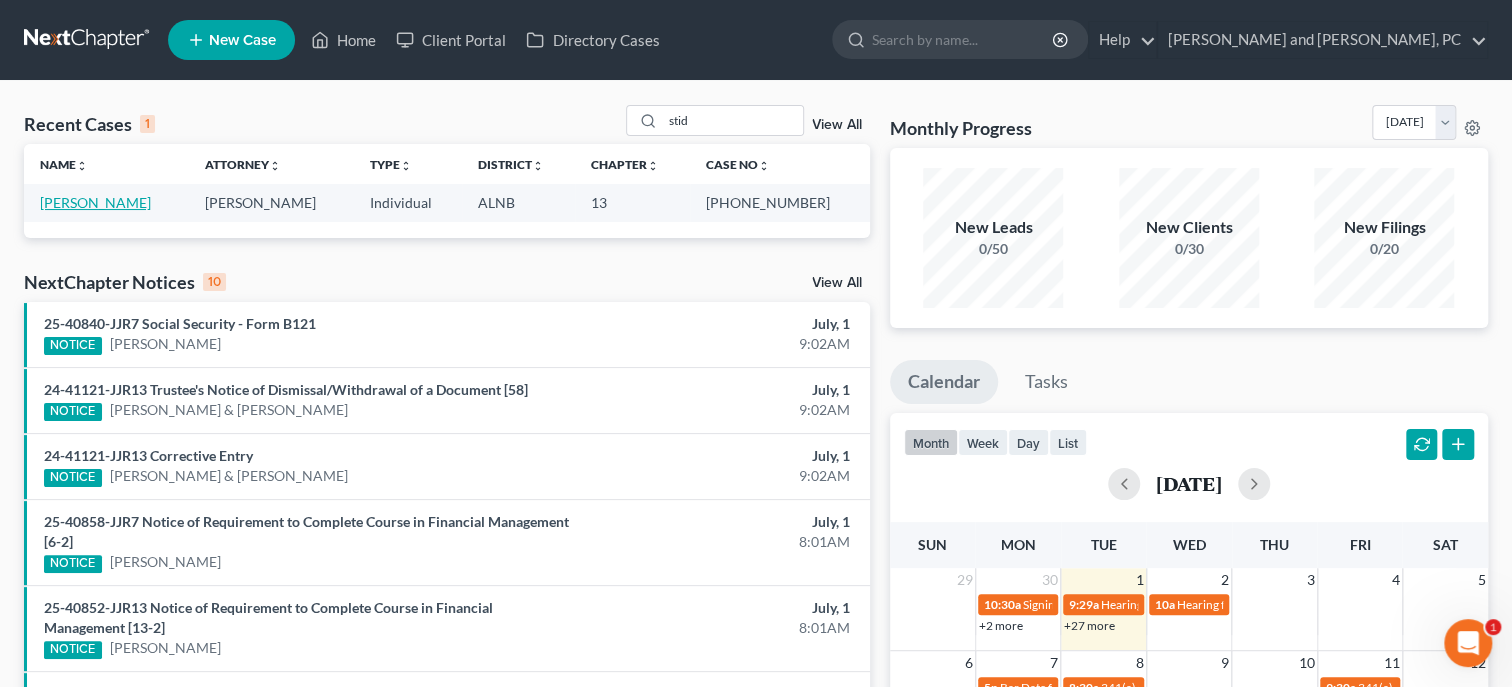 click on "[PERSON_NAME]" at bounding box center (95, 202) 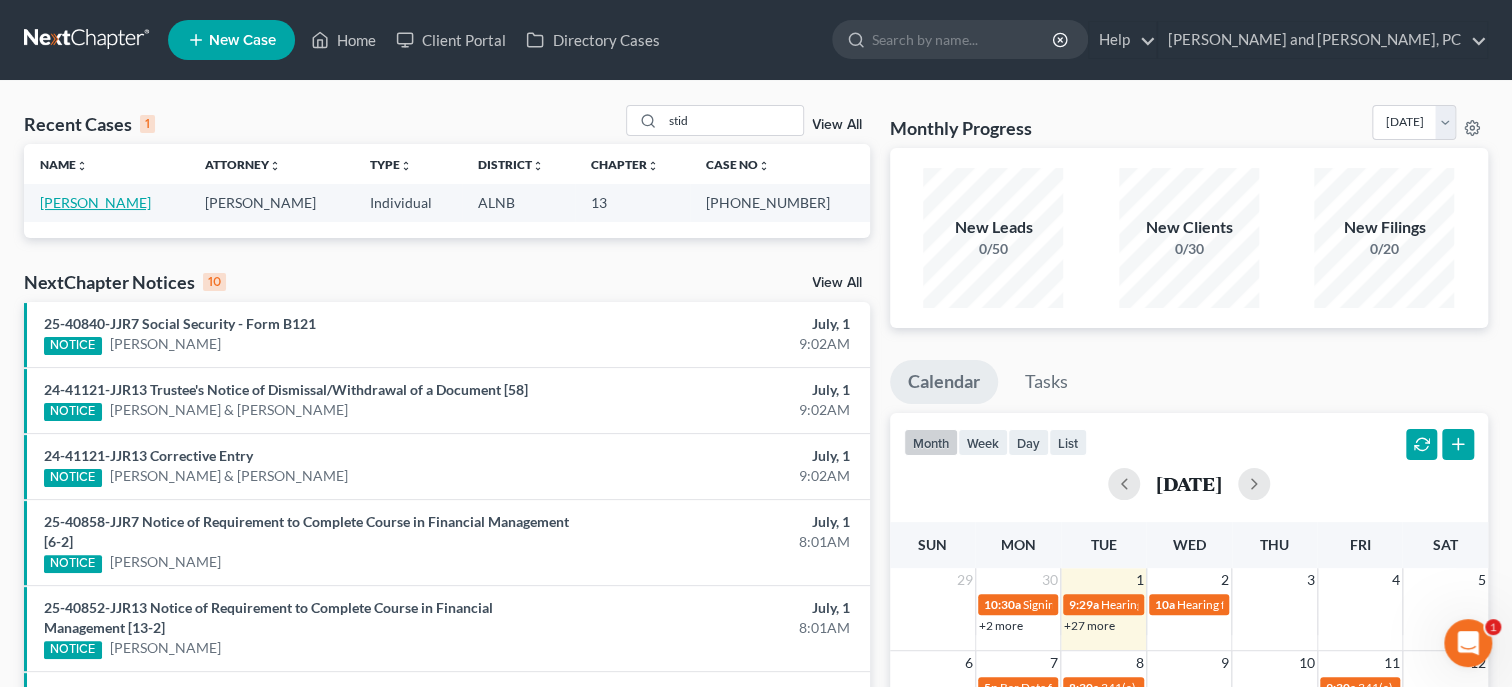 select on "6" 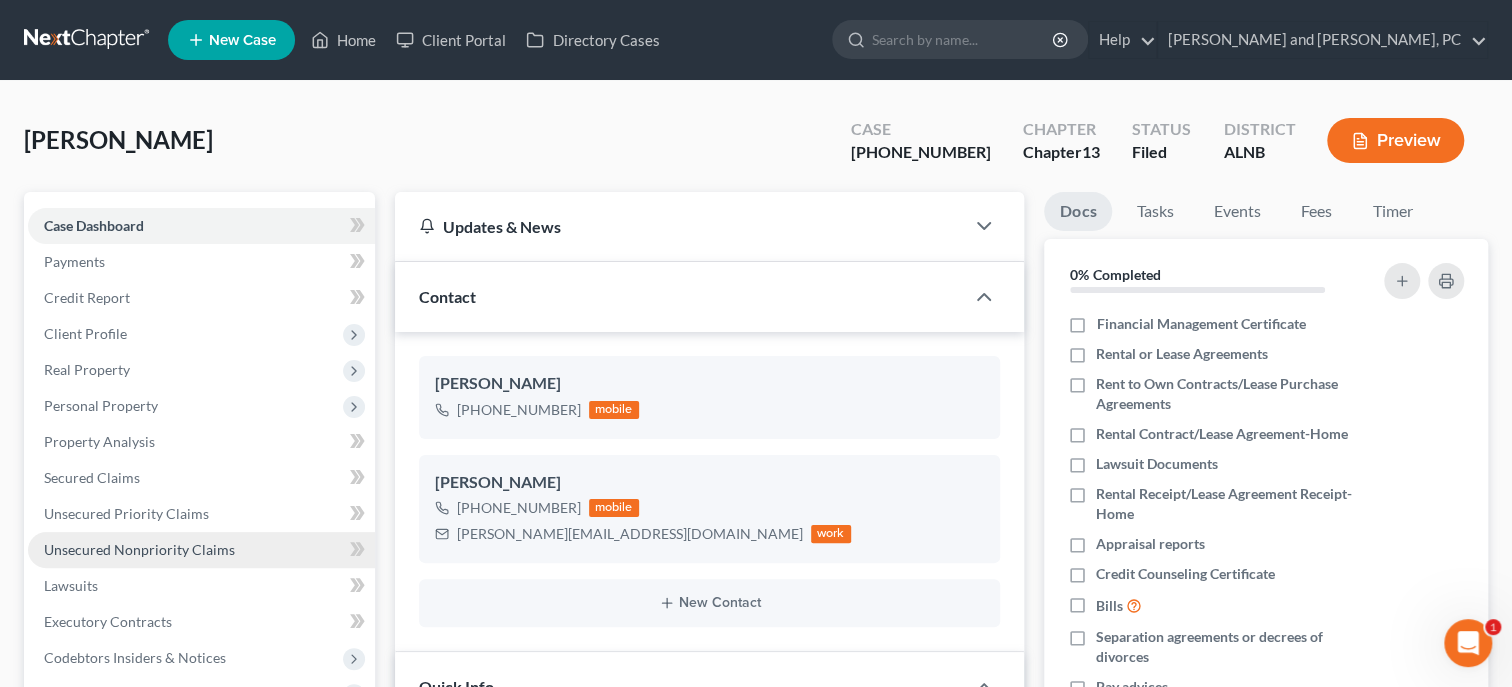 click on "Unsecured Nonpriority Claims" at bounding box center (139, 549) 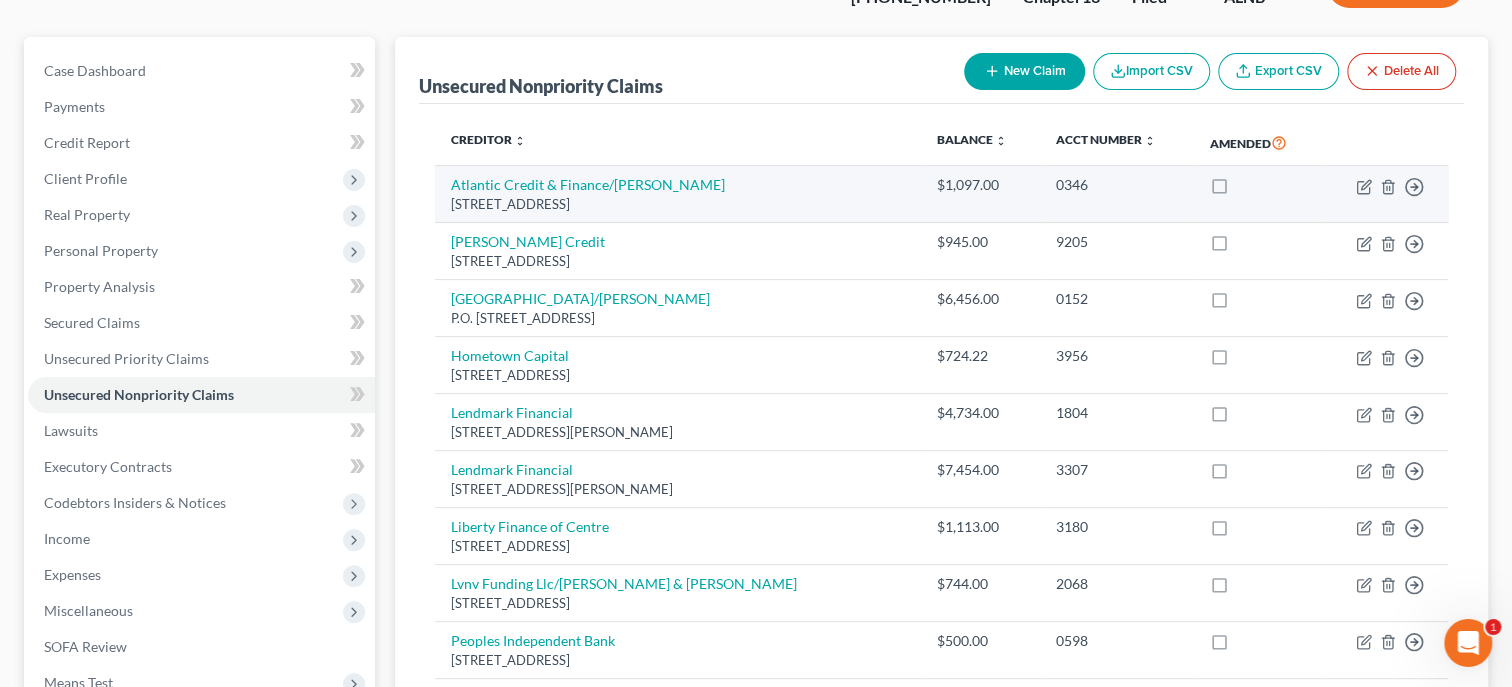 scroll, scrollTop: 308, scrollLeft: 0, axis: vertical 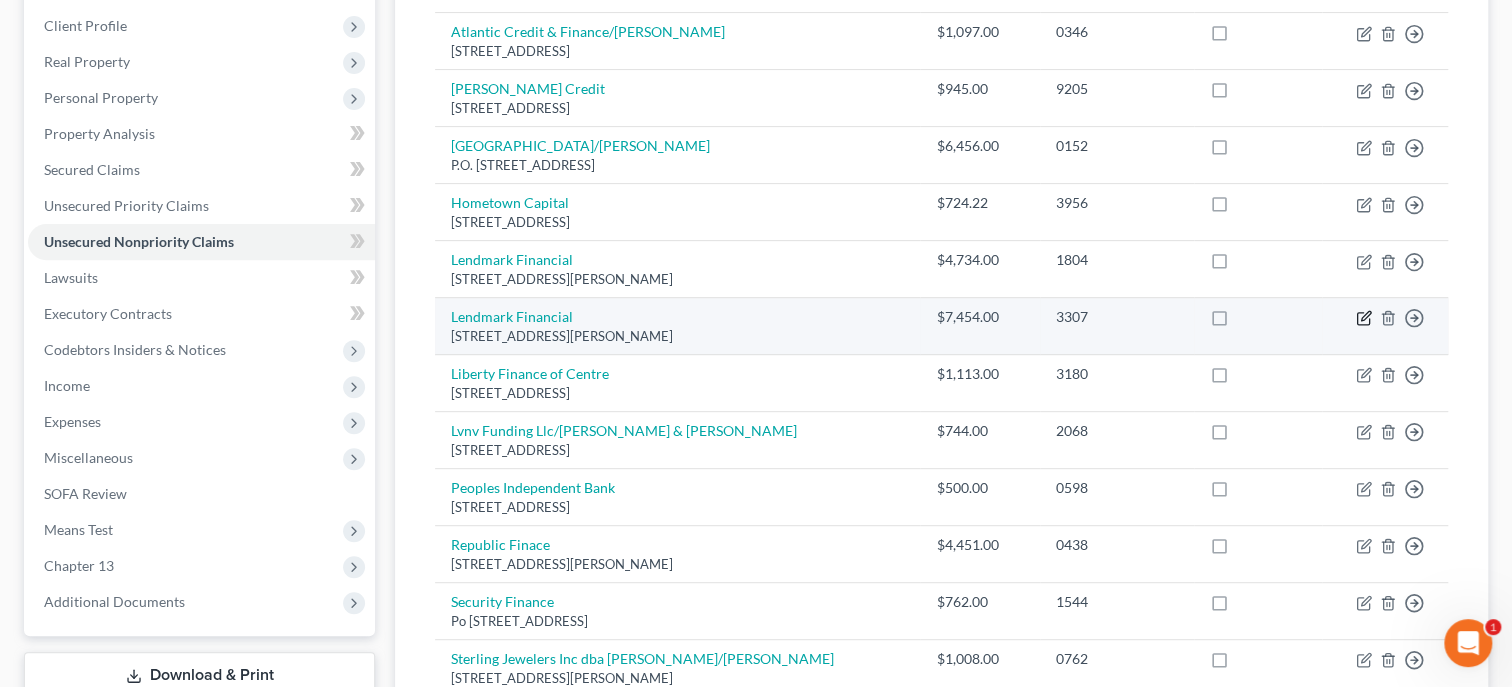 click 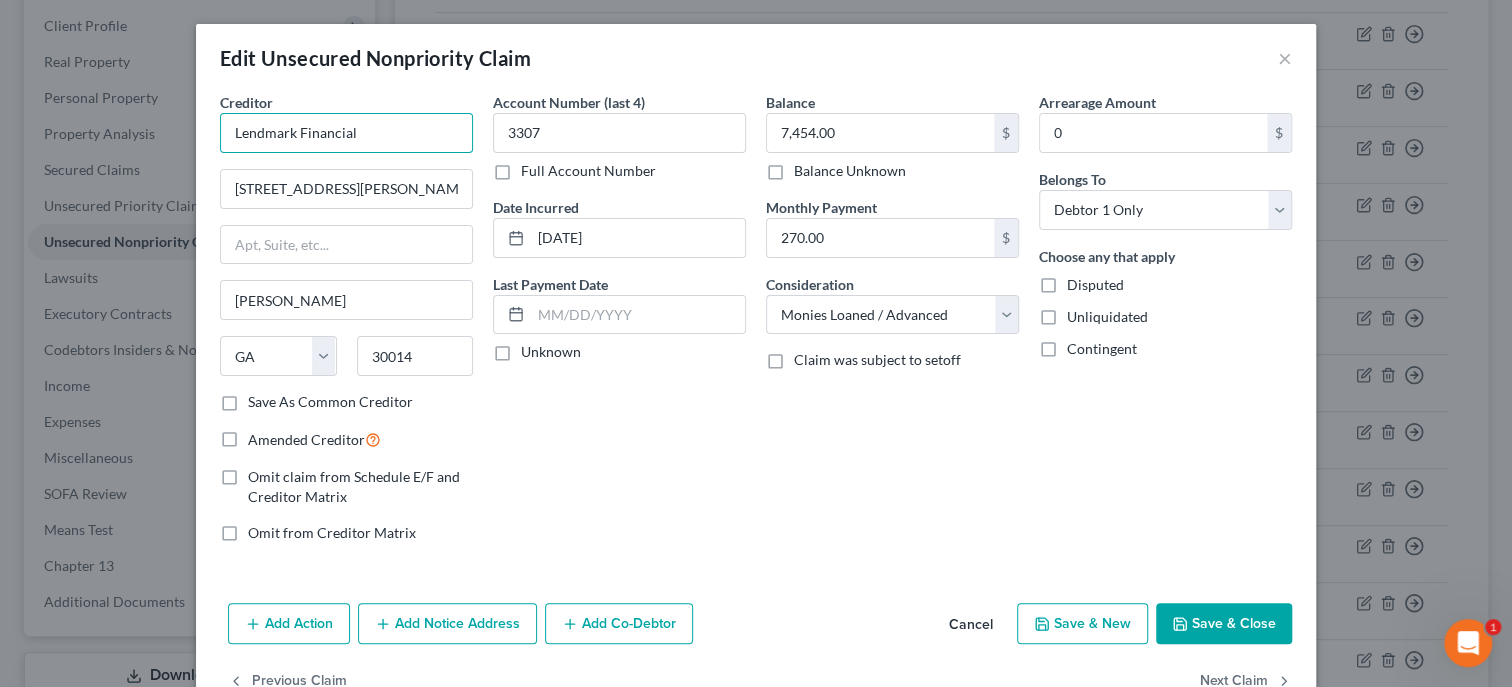 click on "Lendmark Financial" at bounding box center [346, 133] 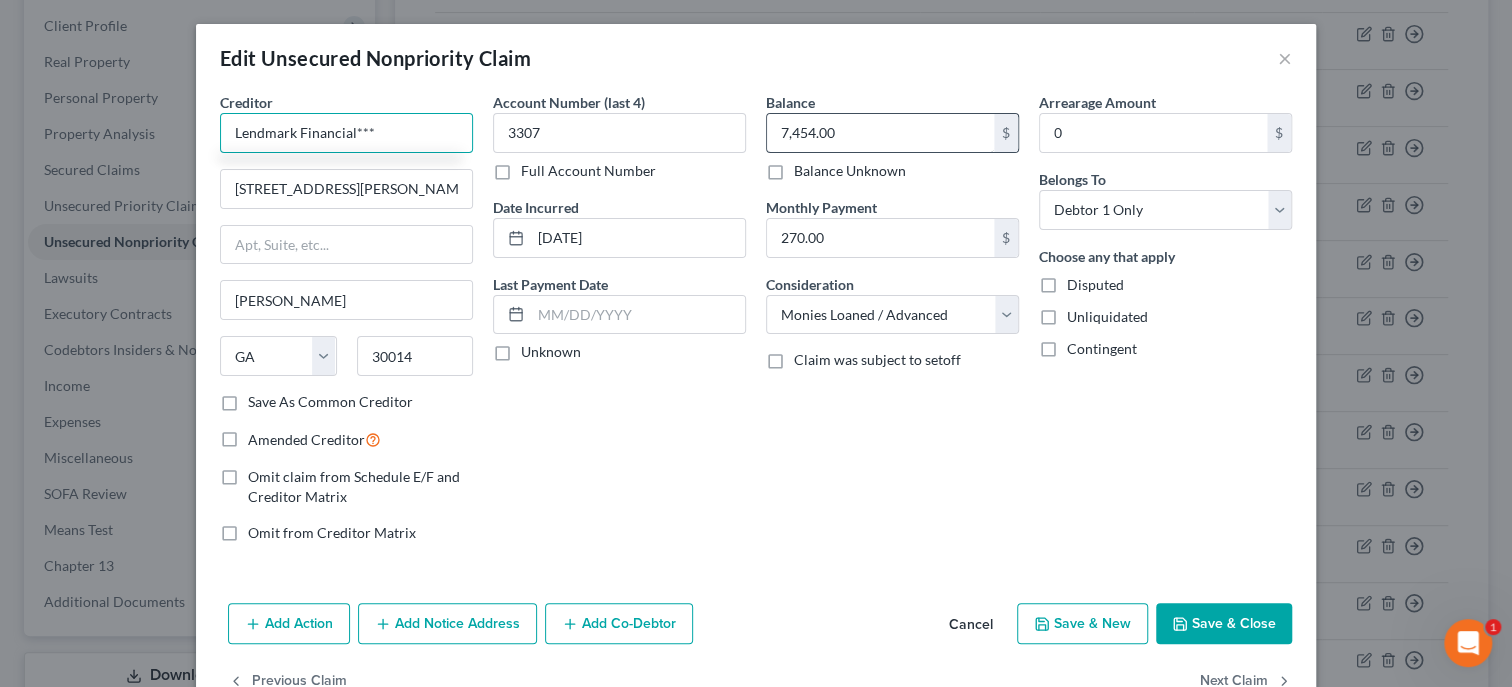 type on "Lendmark Financial***" 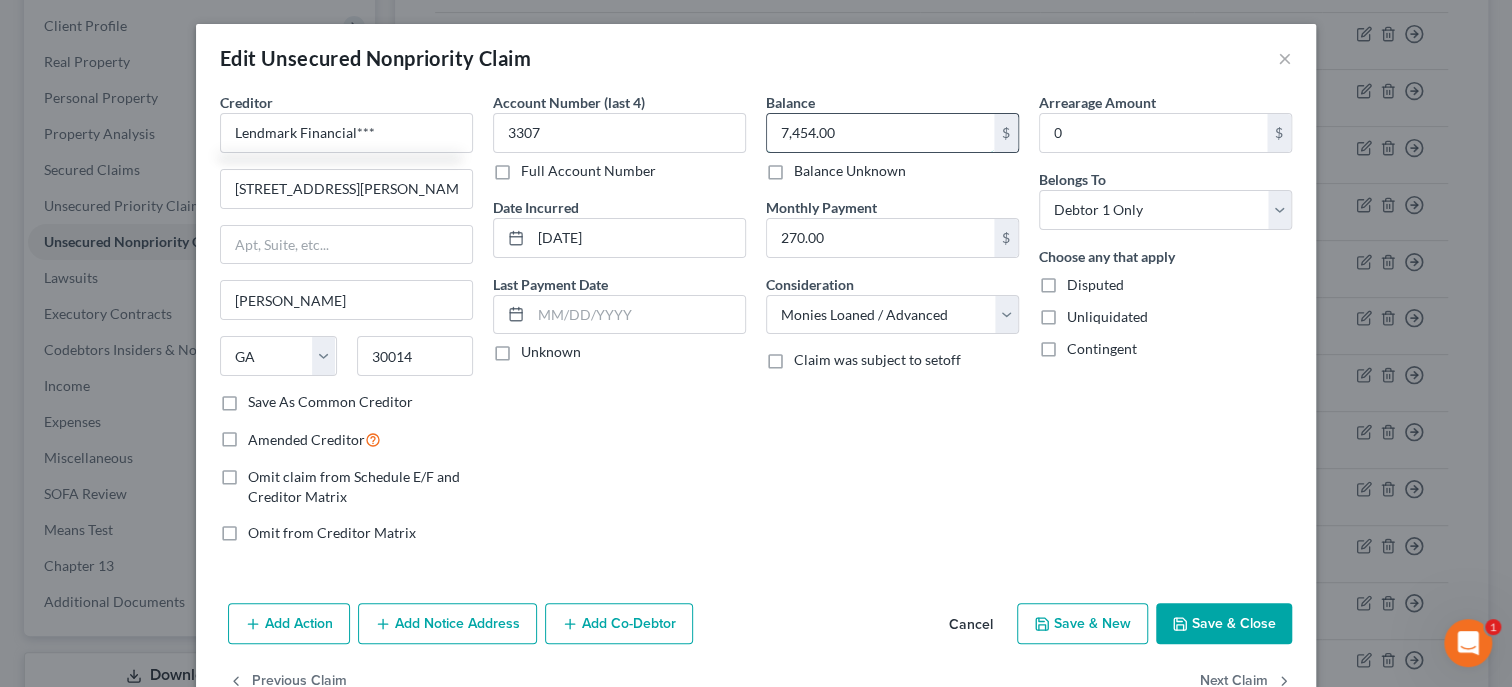 click on "7,454.00" at bounding box center [880, 133] 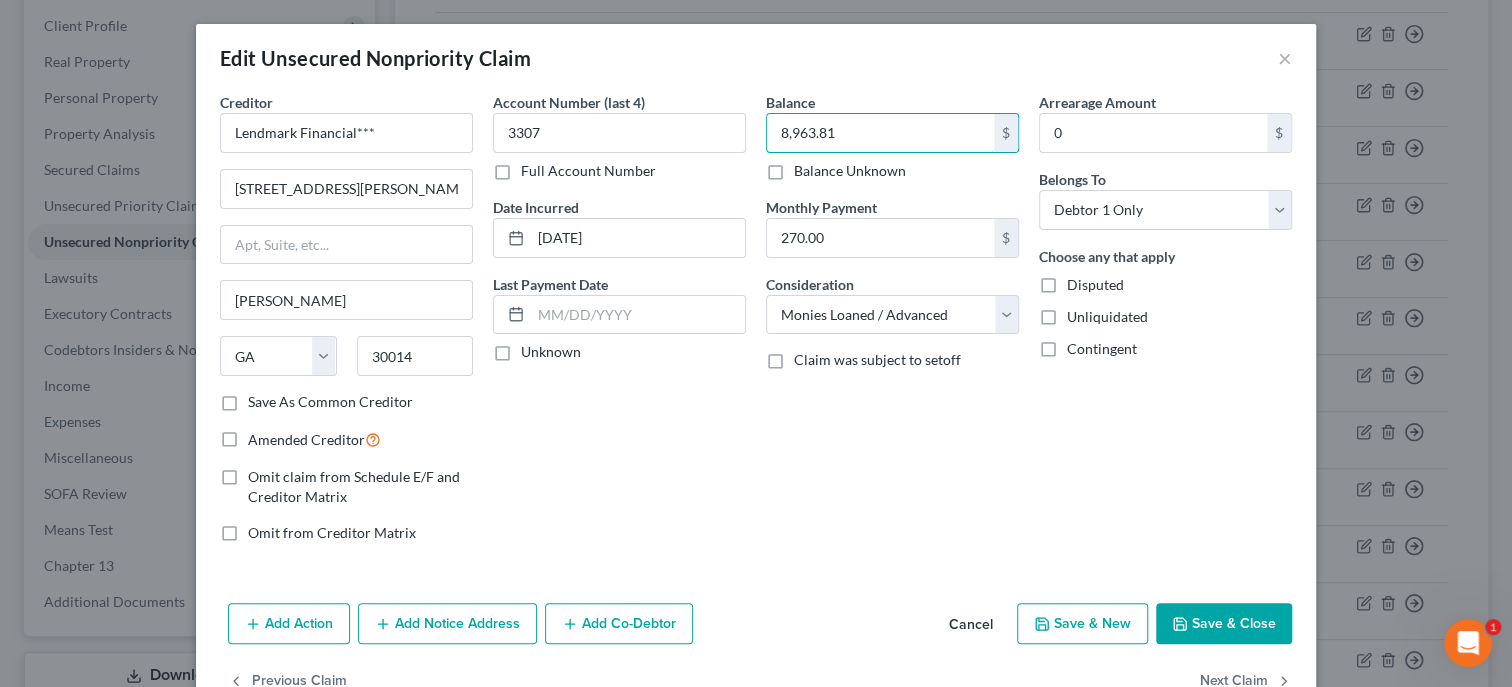 type on "8,963.81" 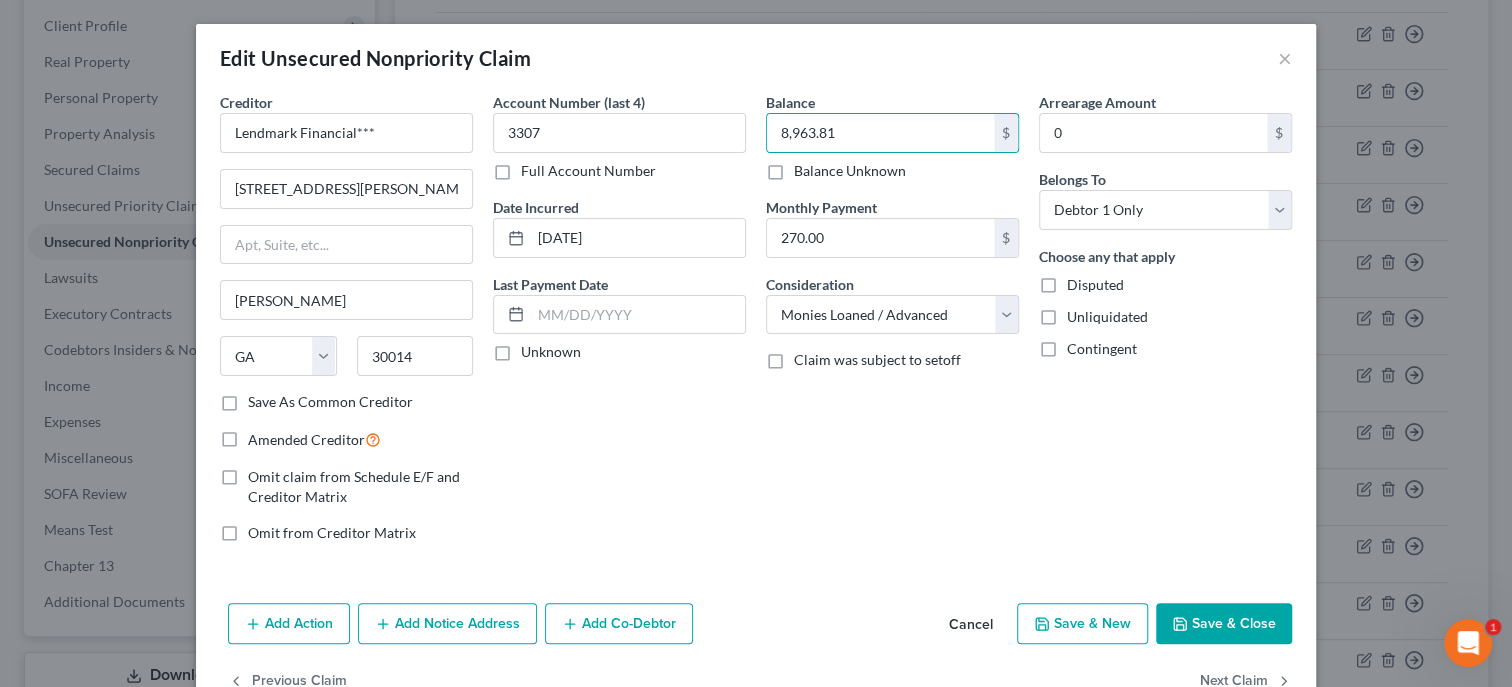 click on "Save & Close" at bounding box center (1224, 624) 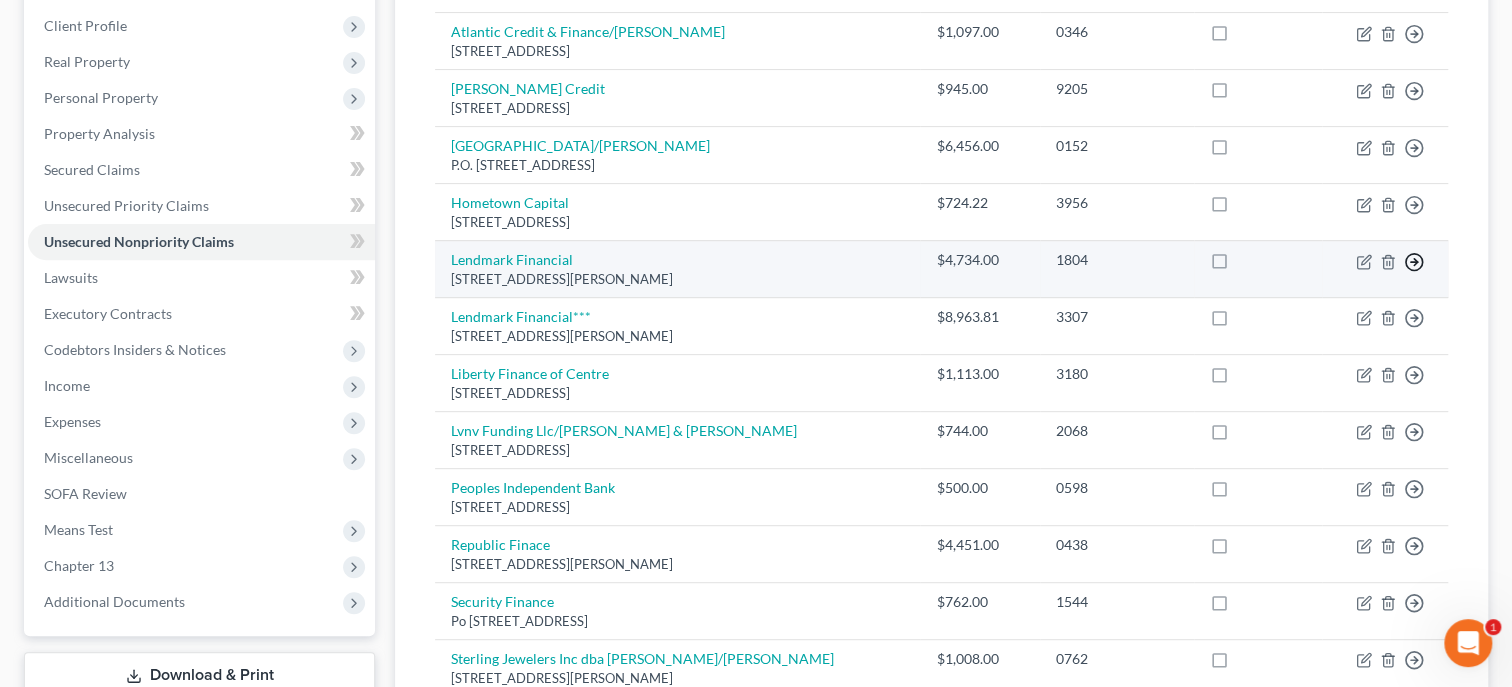 click 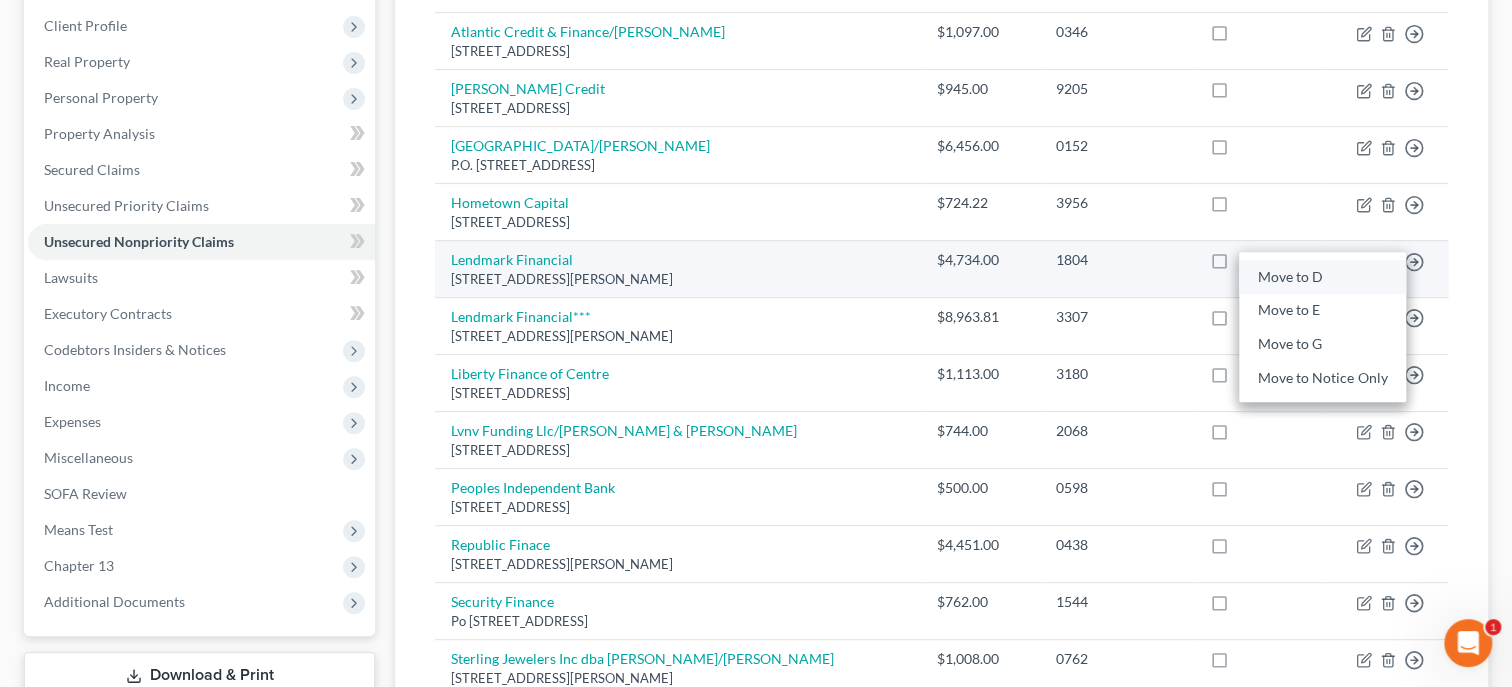 click on "Move to D" at bounding box center (1322, 277) 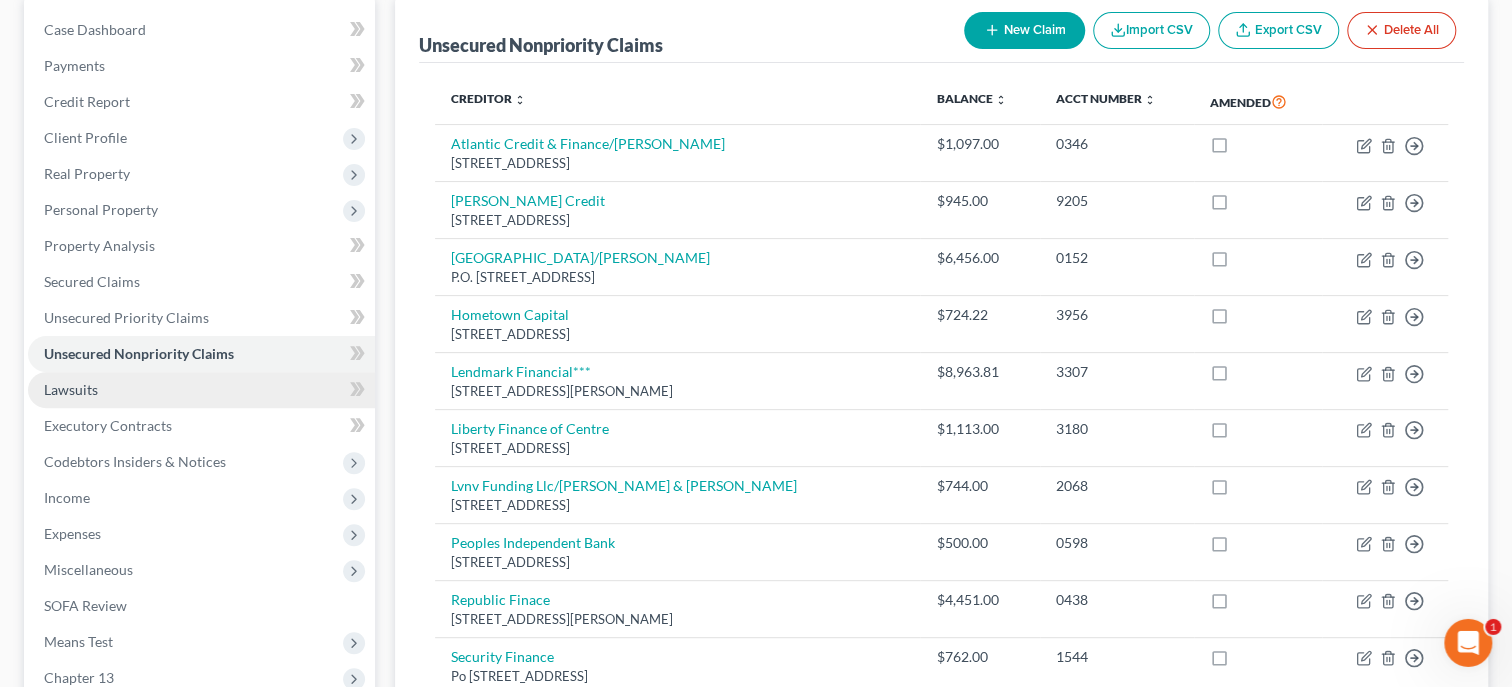 scroll, scrollTop: 102, scrollLeft: 0, axis: vertical 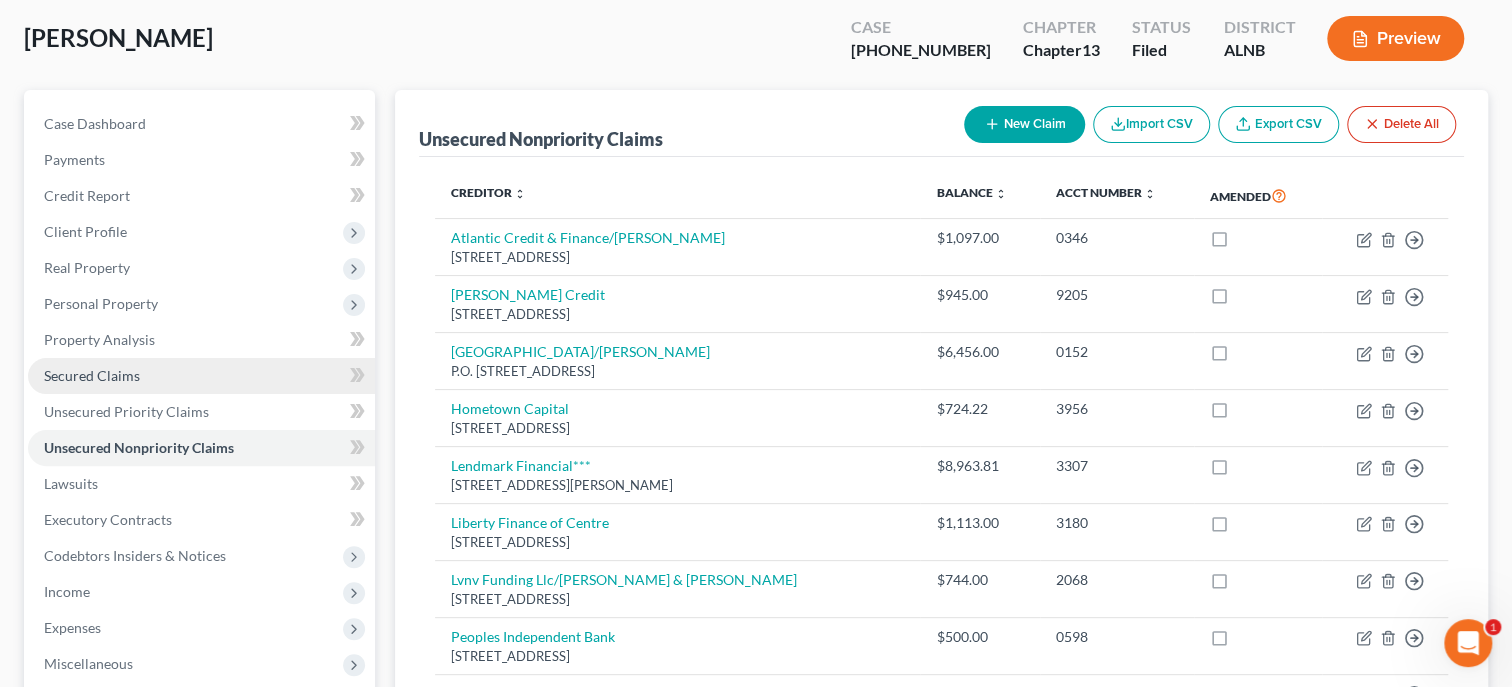 click on "Secured Claims" at bounding box center [201, 376] 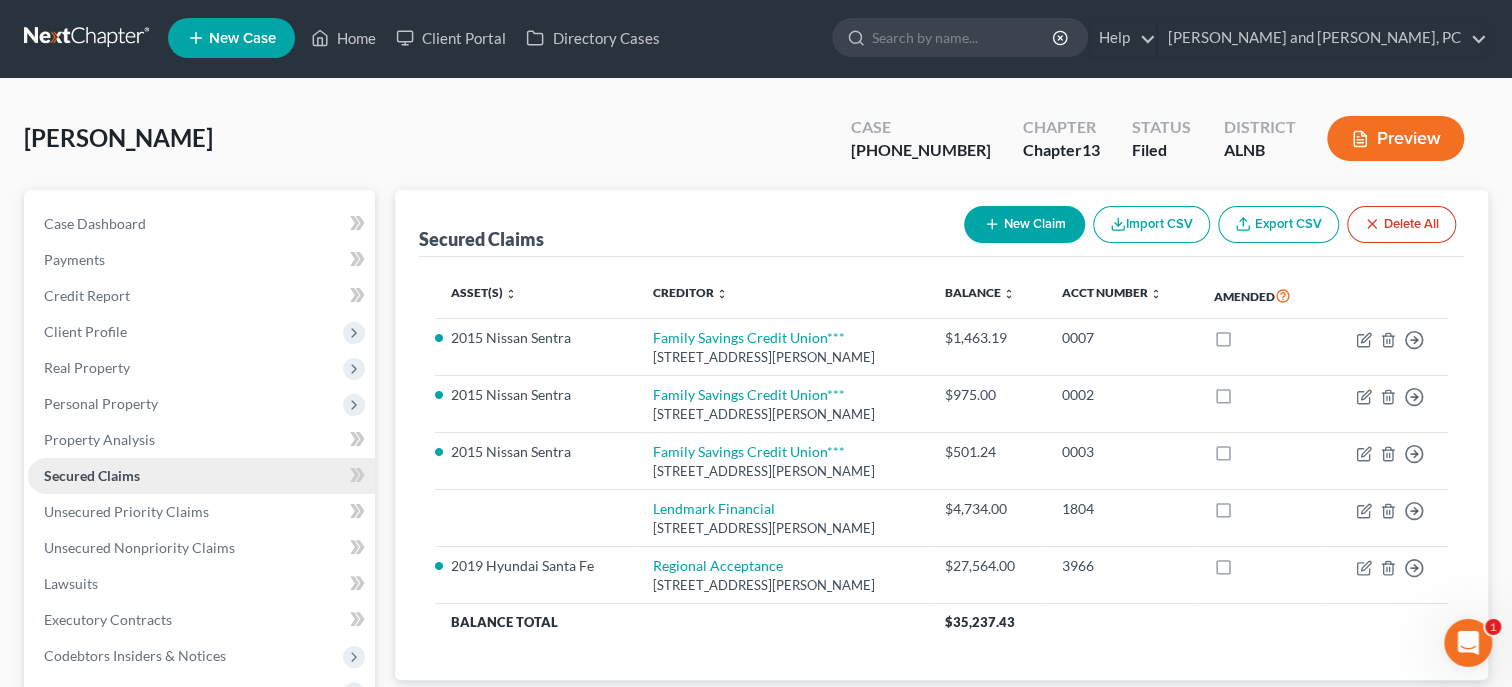 scroll, scrollTop: 0, scrollLeft: 0, axis: both 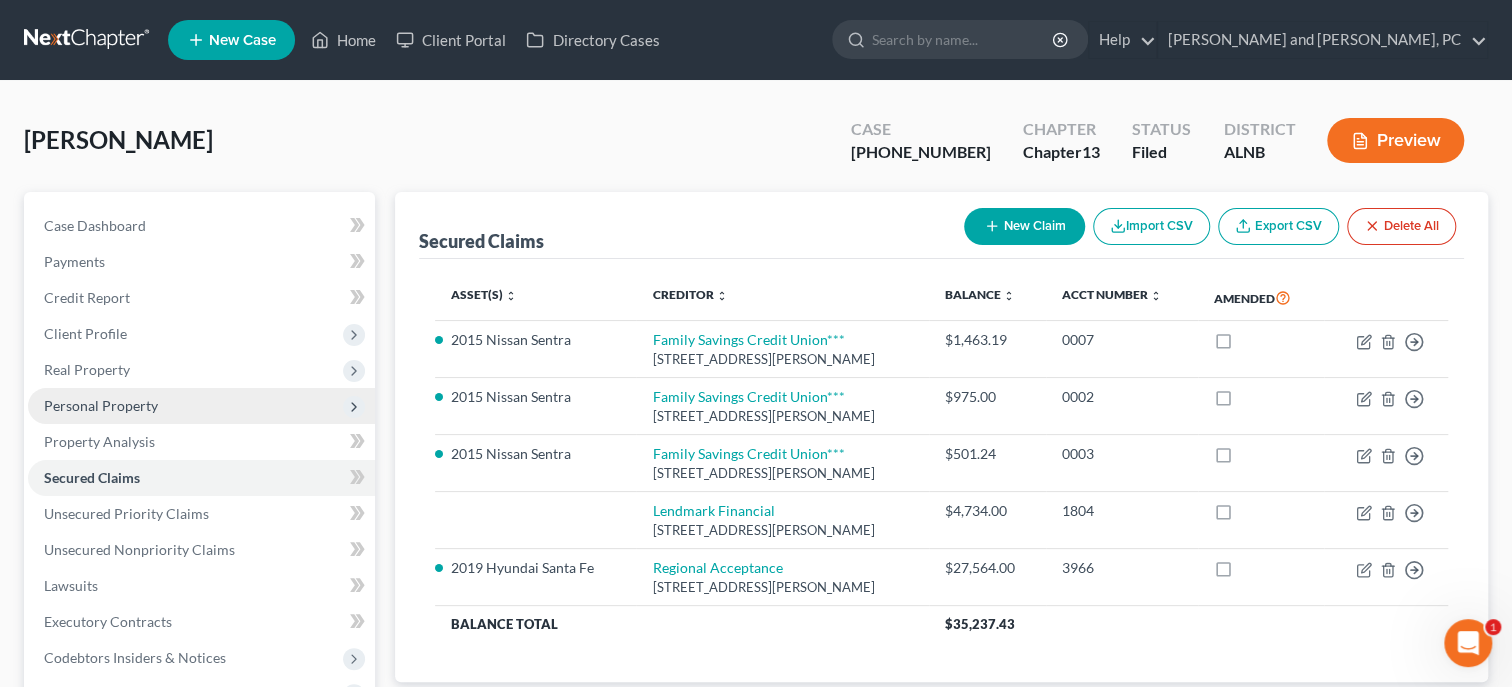 click on "Personal Property" at bounding box center (201, 406) 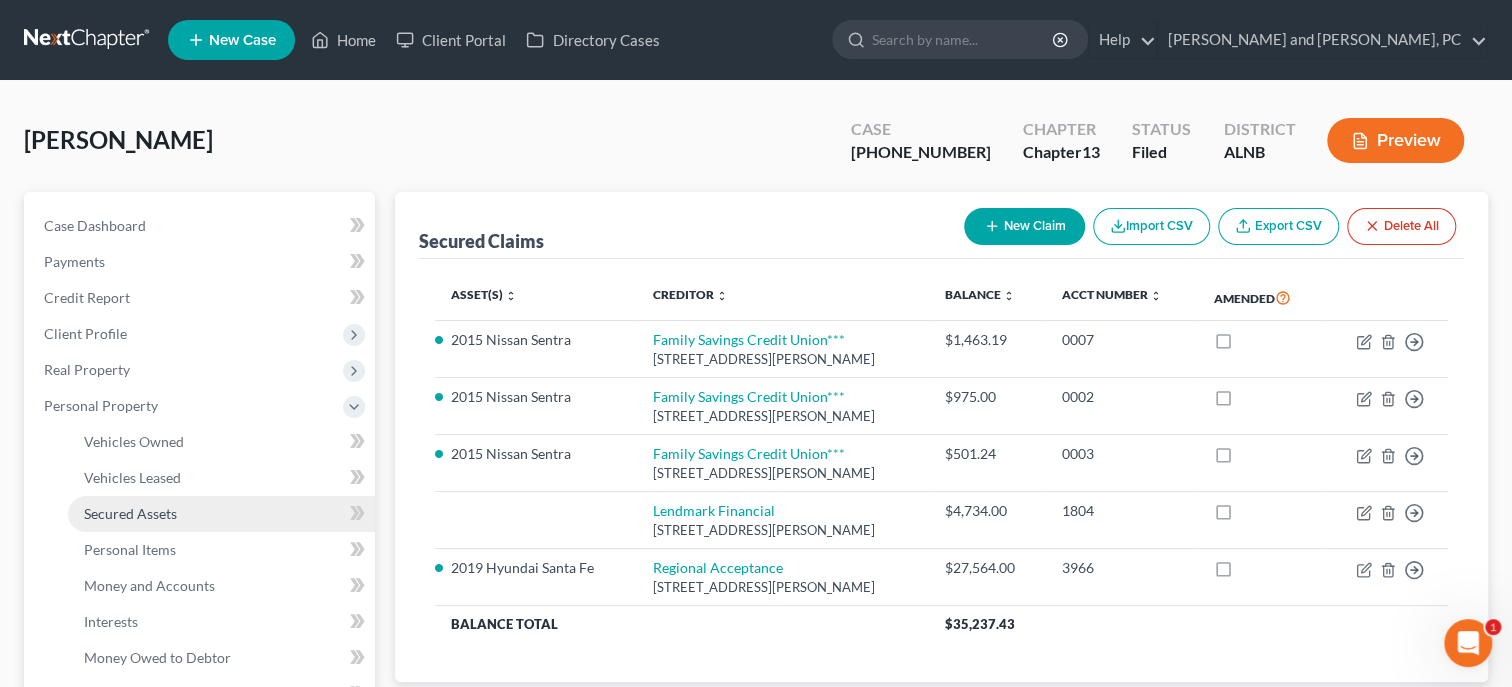 click on "Secured Assets" at bounding box center [130, 513] 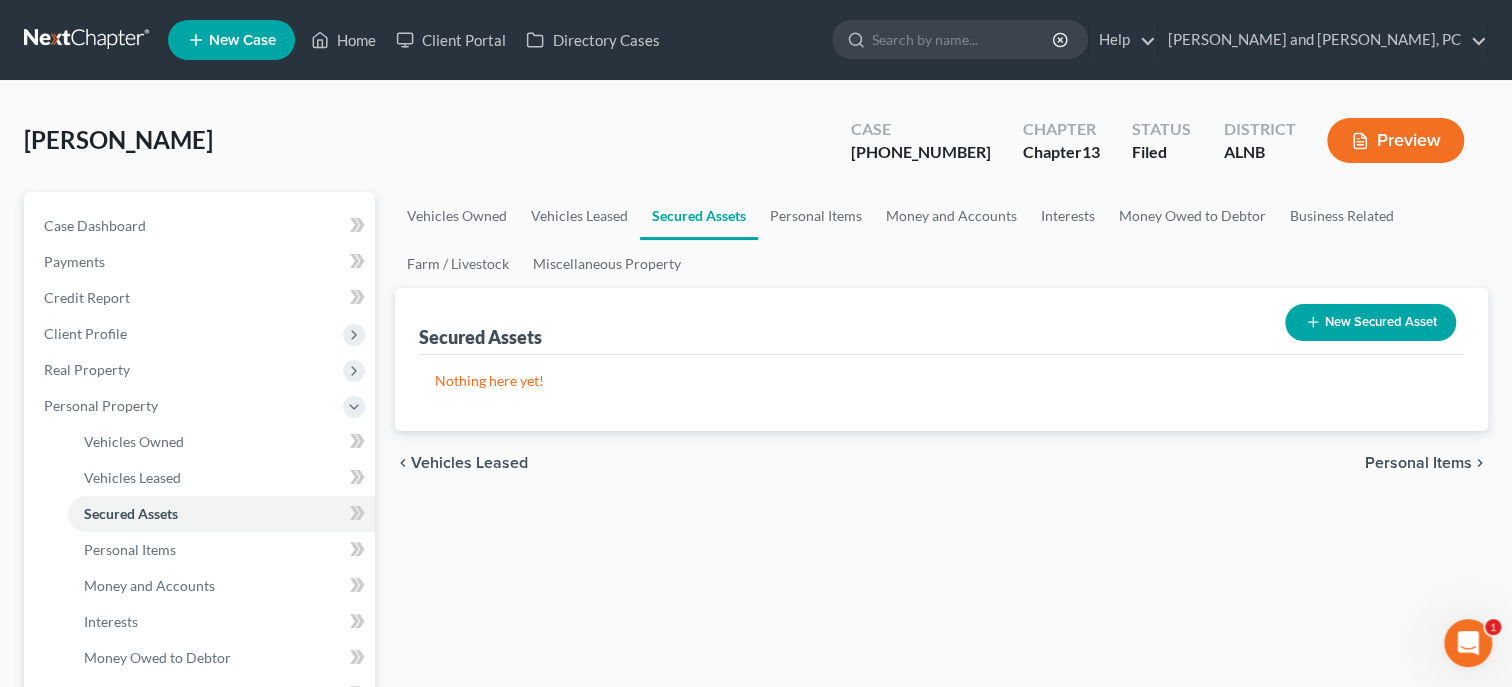 click on "New Secured Asset" at bounding box center (1370, 322) 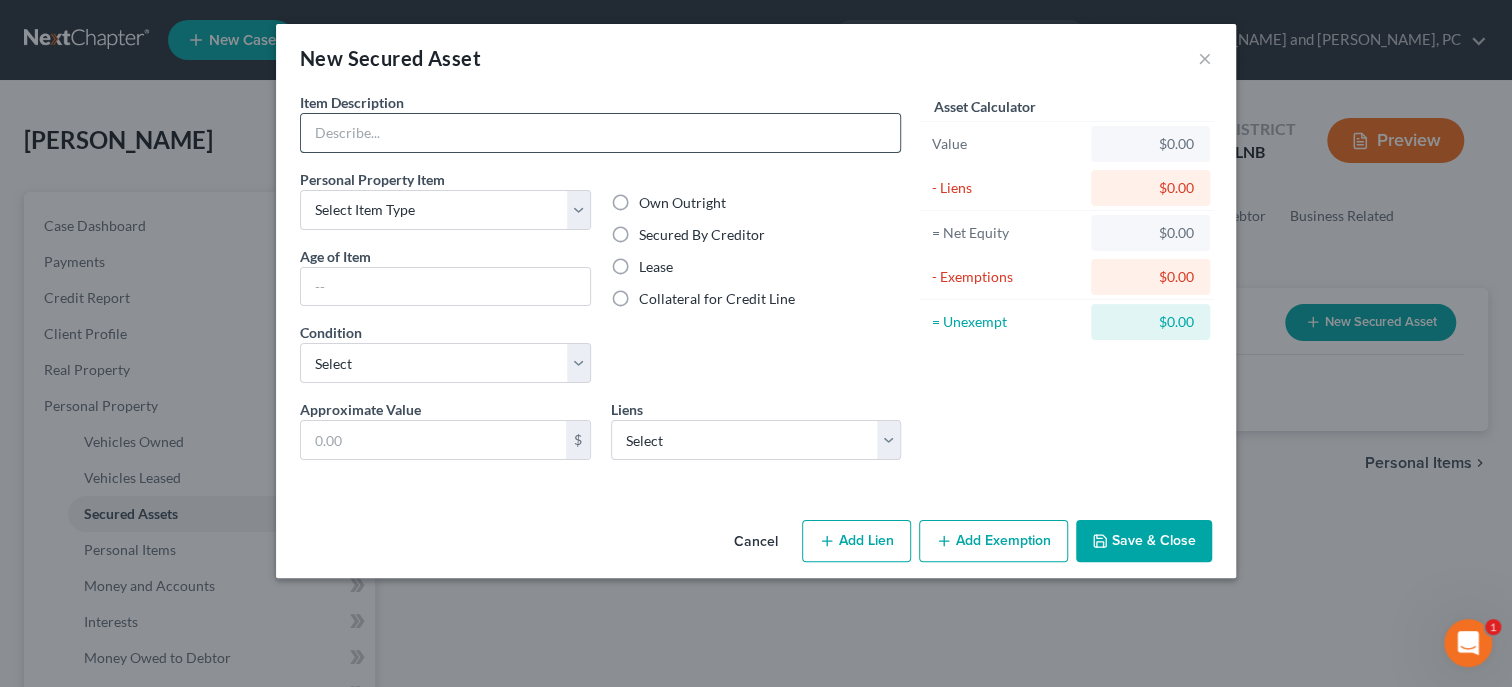 click at bounding box center (600, 133) 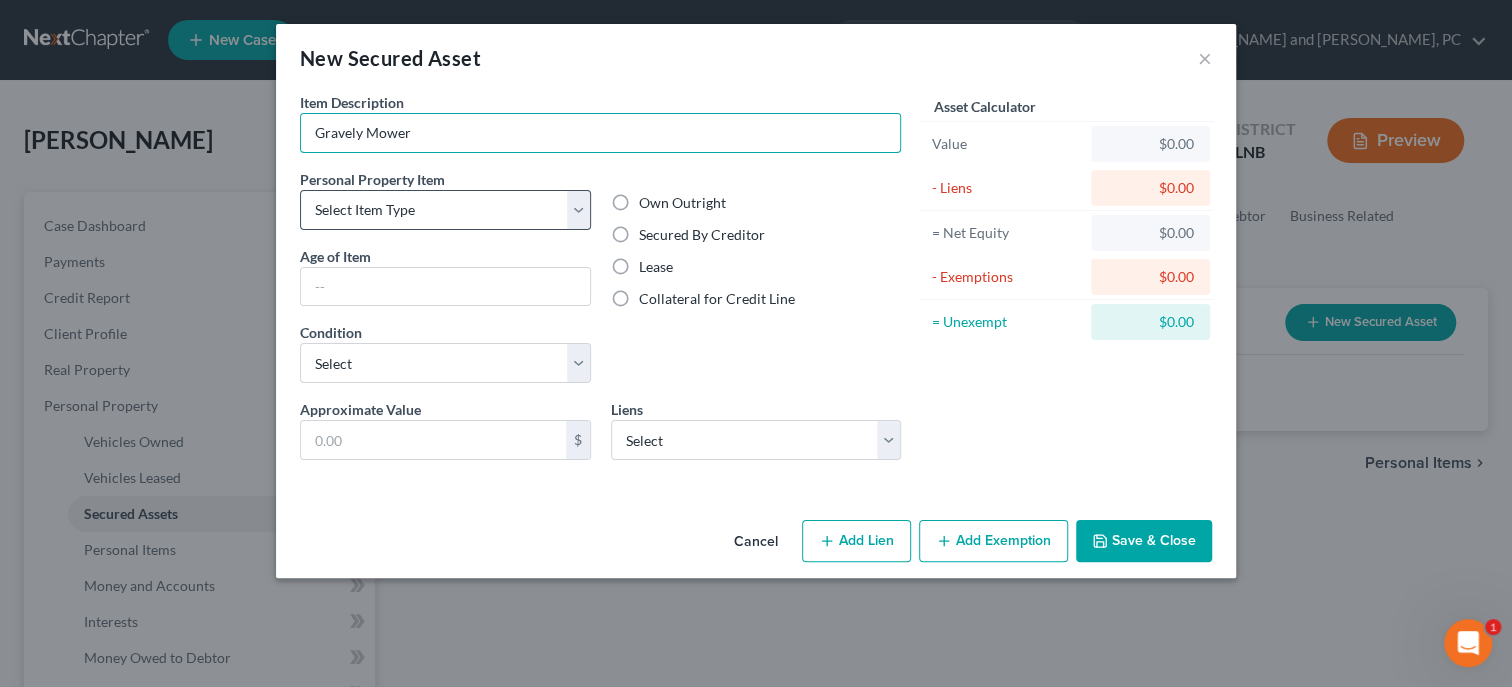 type on "Gravely Mower" 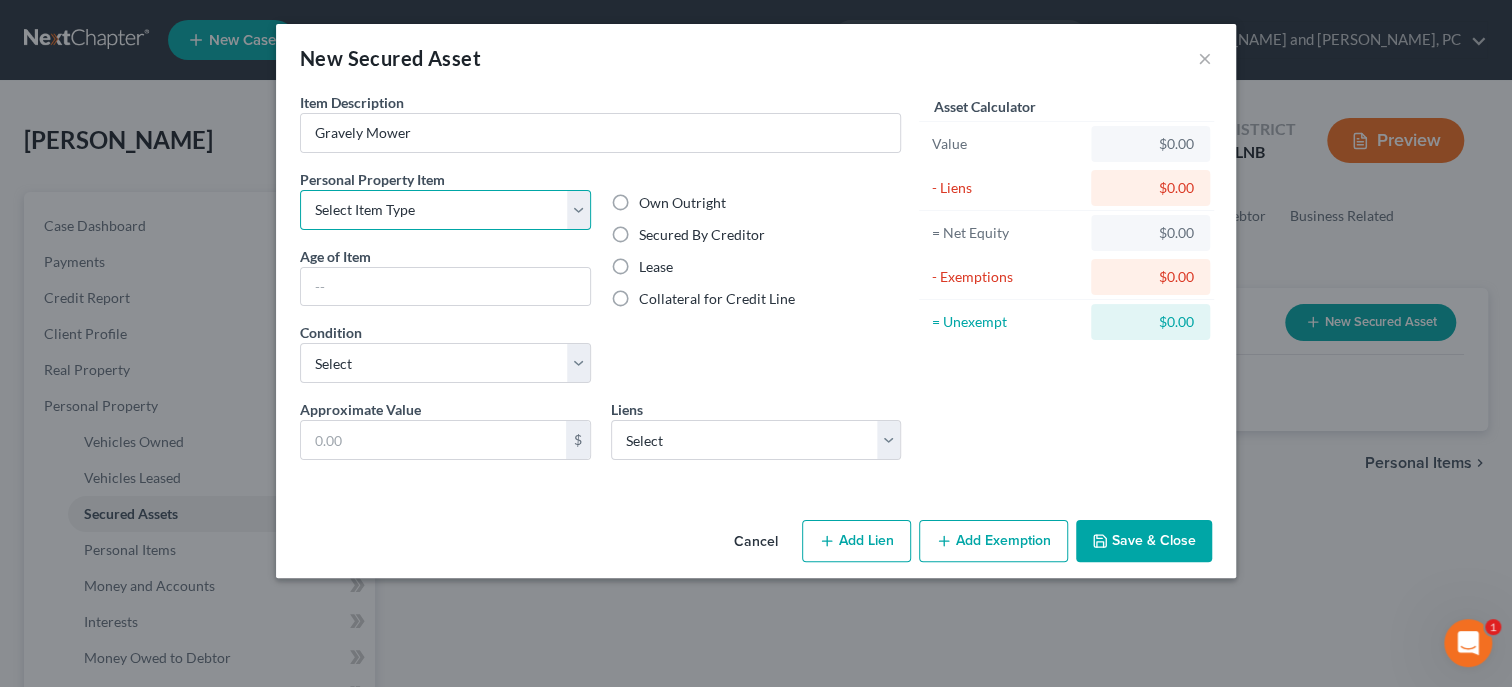 select on "other" 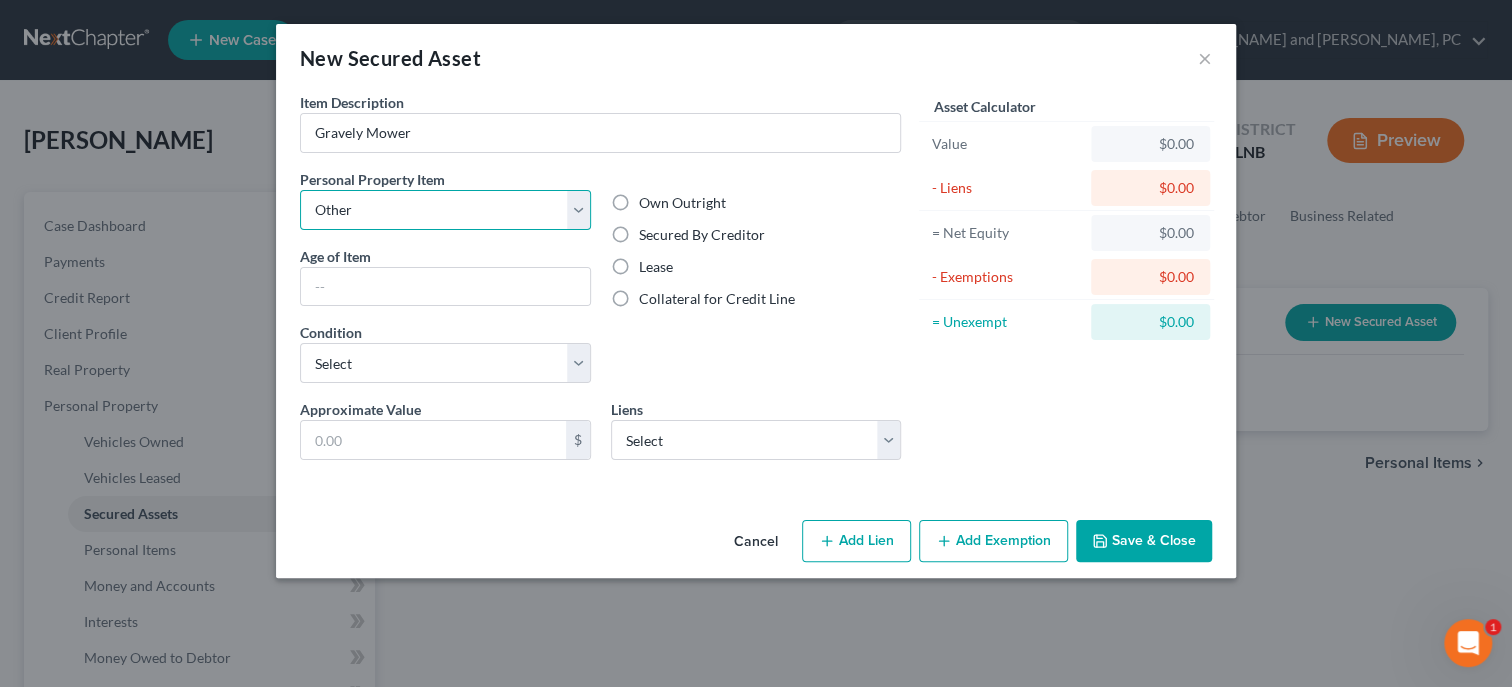 click on "Other" at bounding box center (0, 0) 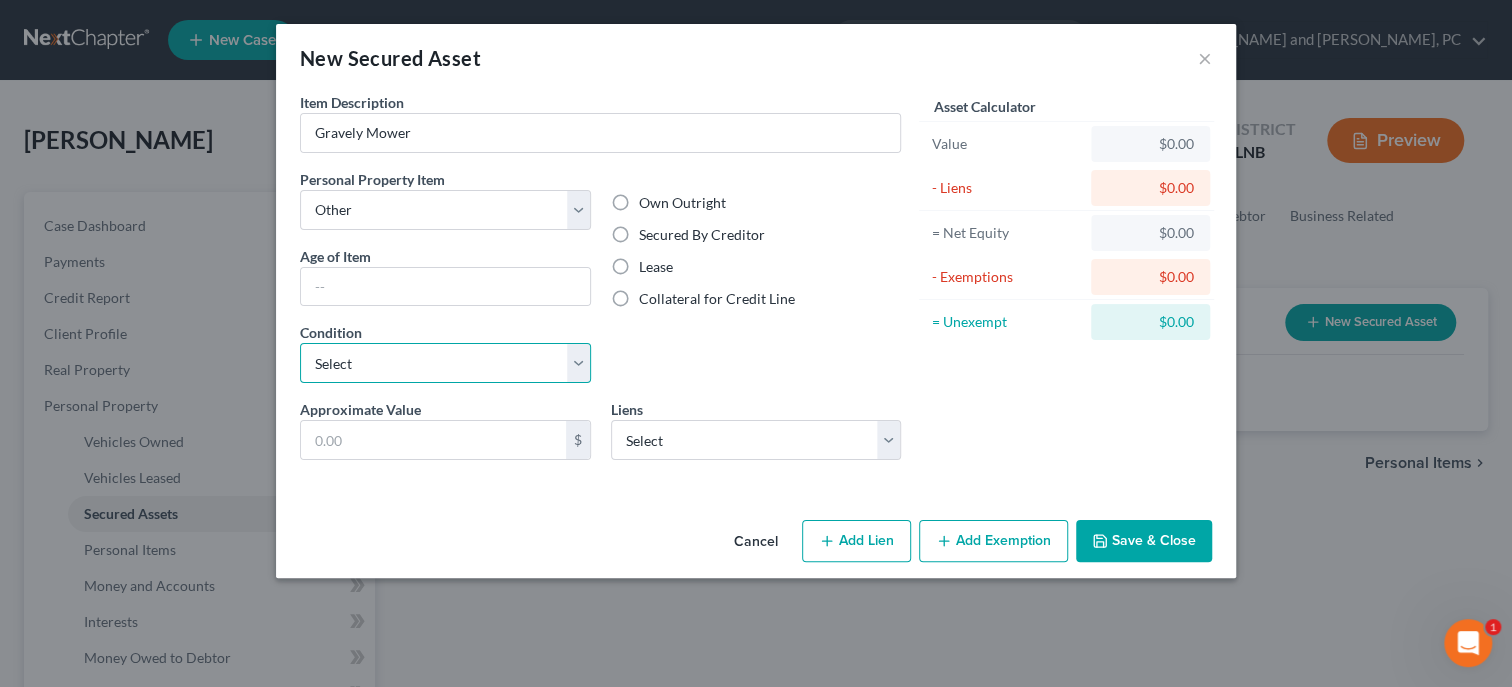 click on "Select Excellent Very Good Good Fair Poor" at bounding box center (445, 363) 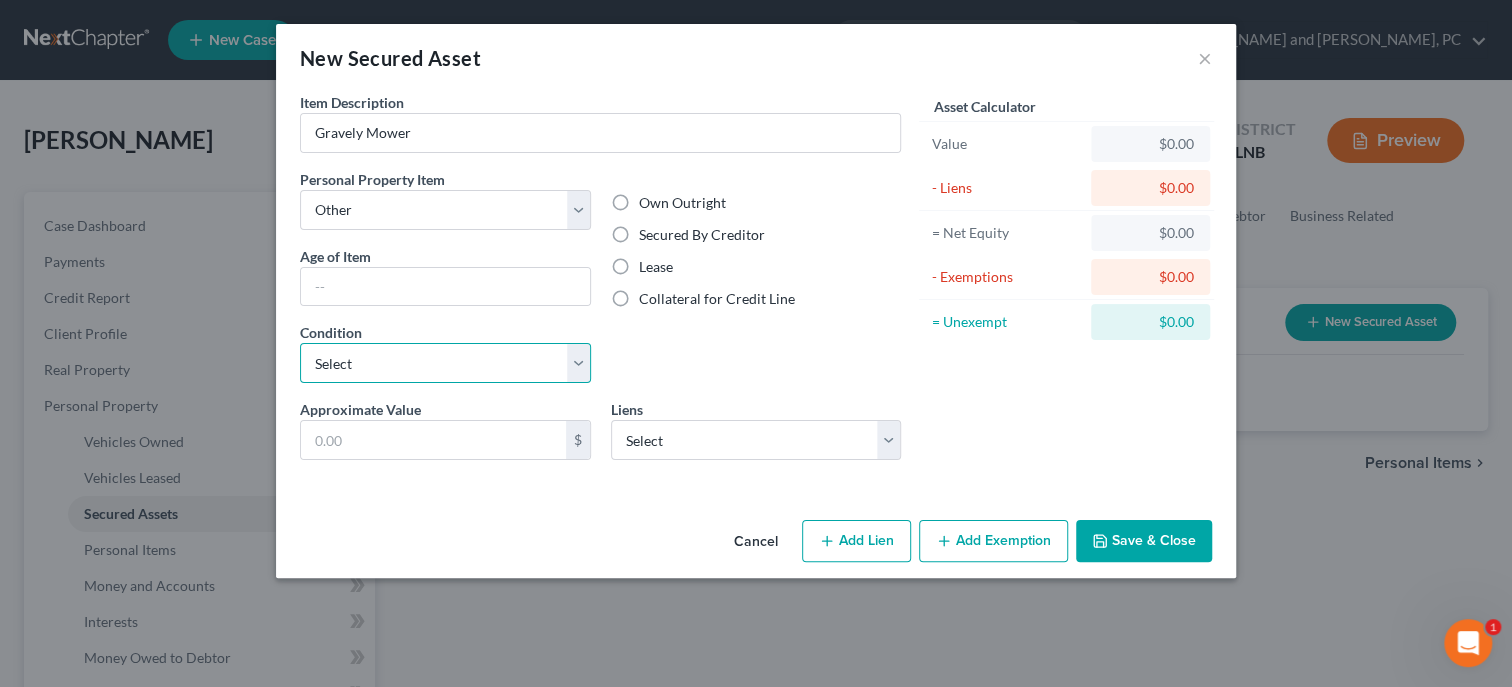 select on "2" 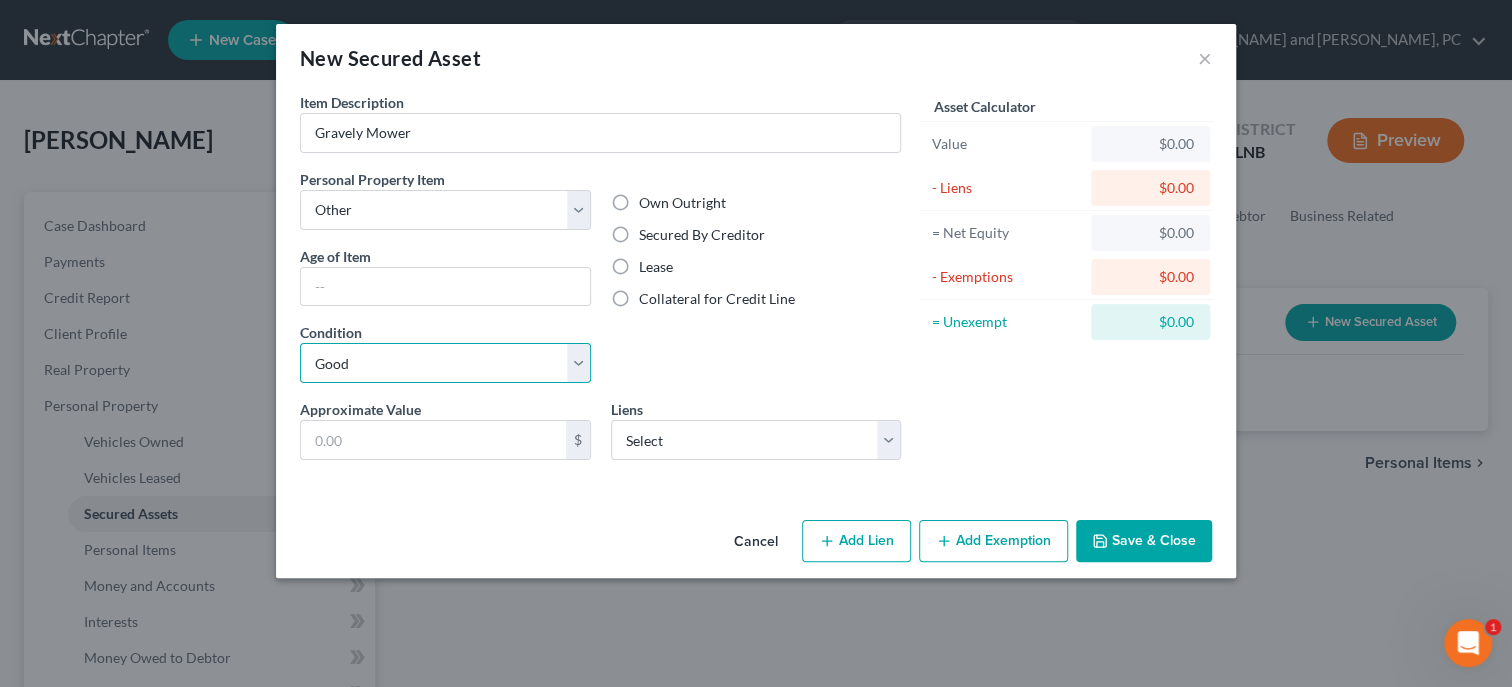 click on "Good" at bounding box center [0, 0] 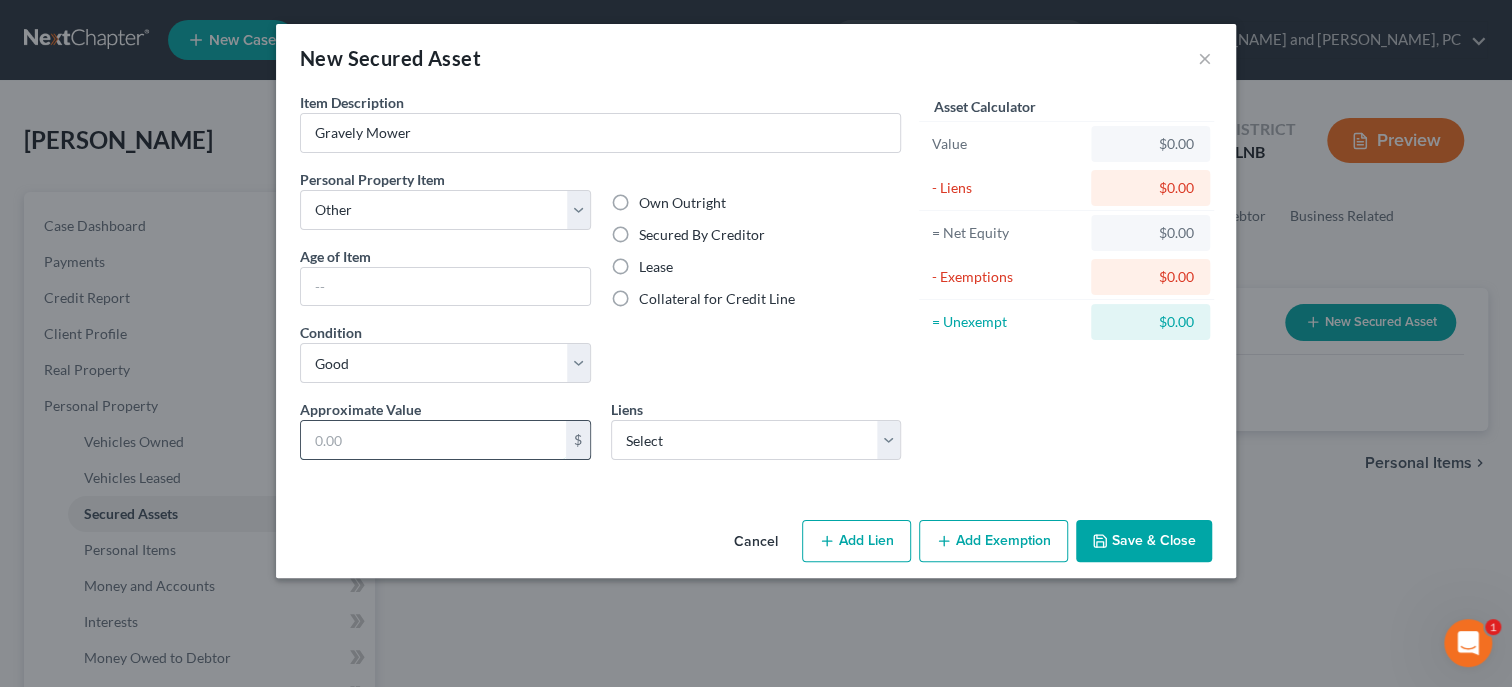 click at bounding box center [433, 440] 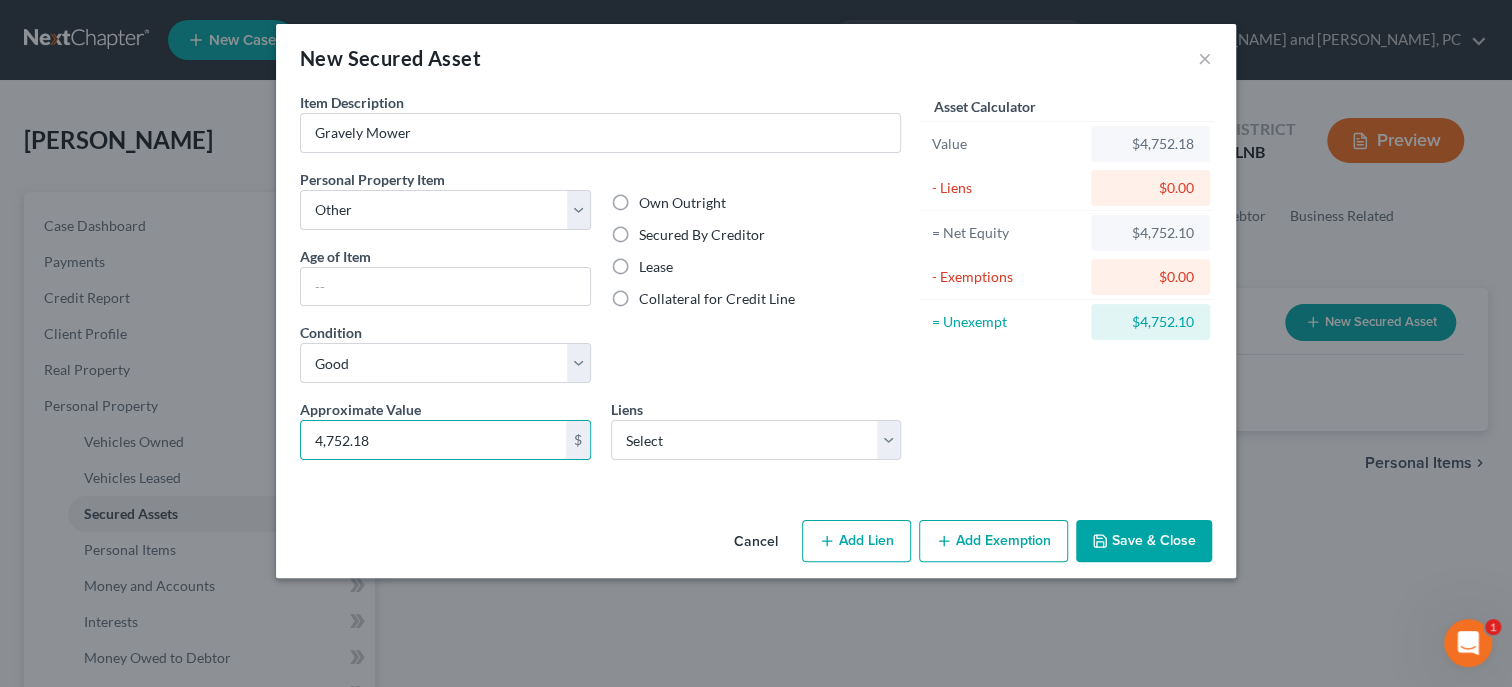 type on "4,752.18" 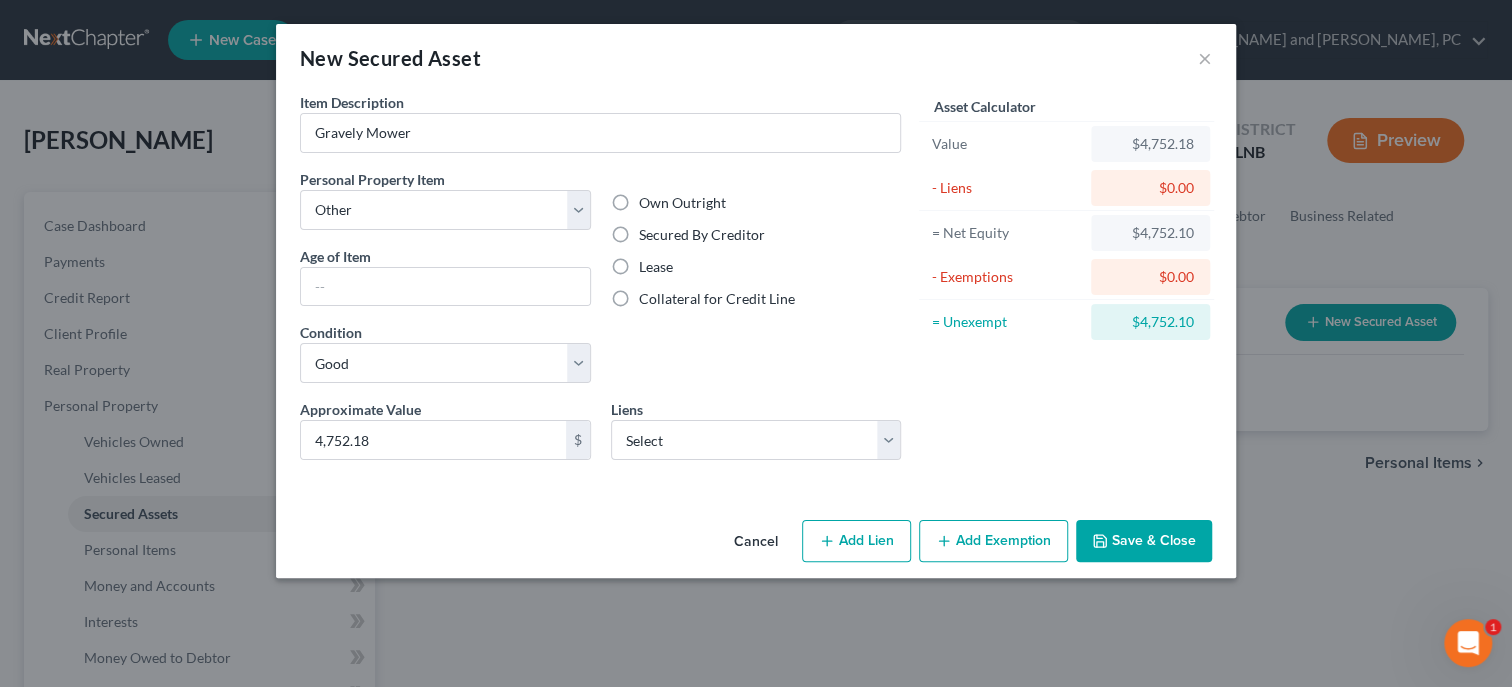 click on "Secured By Creditor" at bounding box center (702, 235) 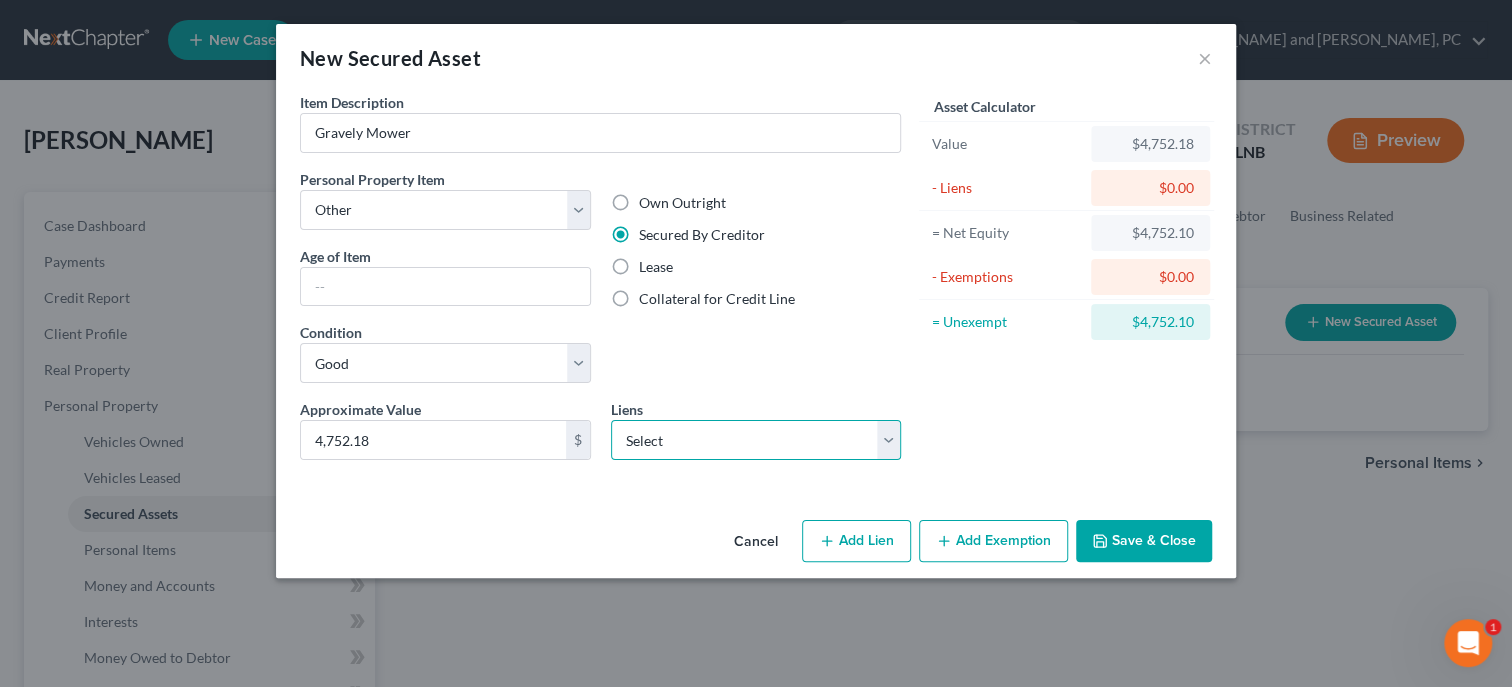 click on "Select Lendmark Financial - $4,734.00" at bounding box center [756, 440] 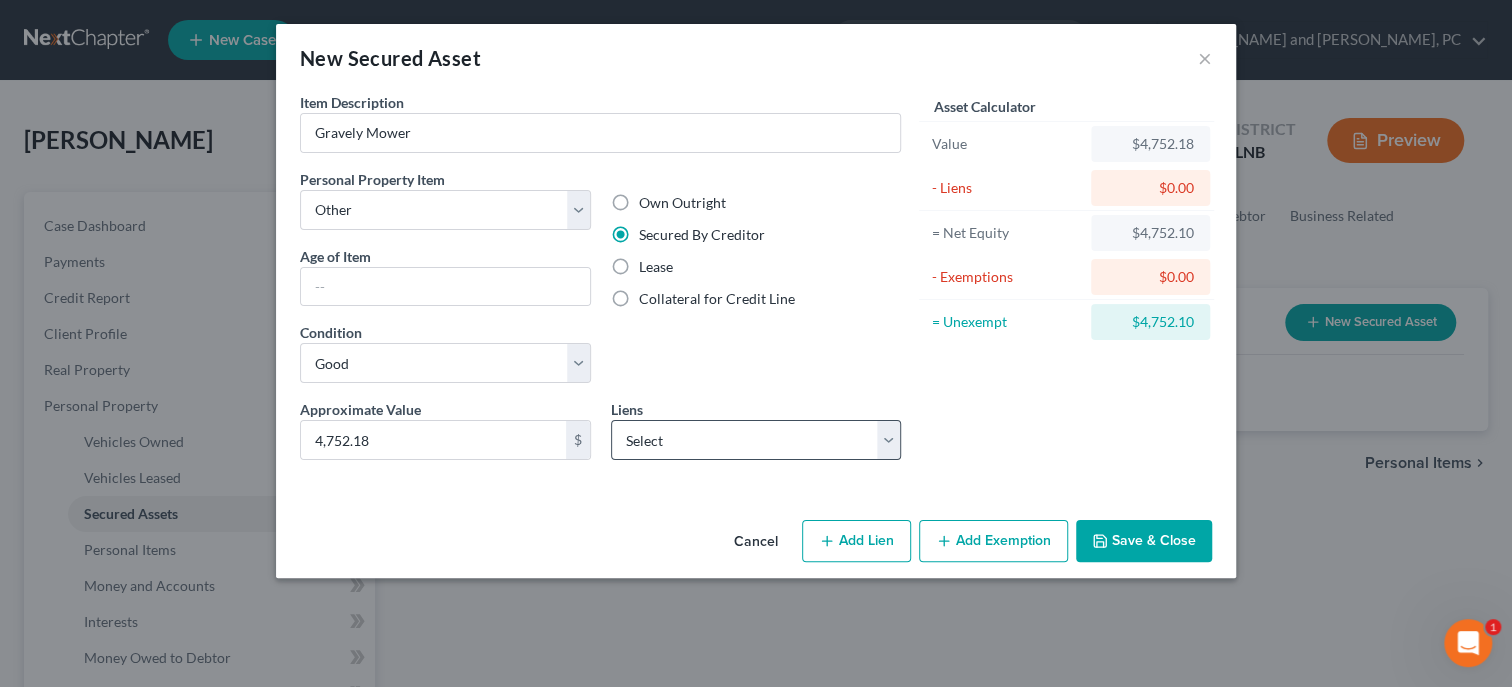 select on "10" 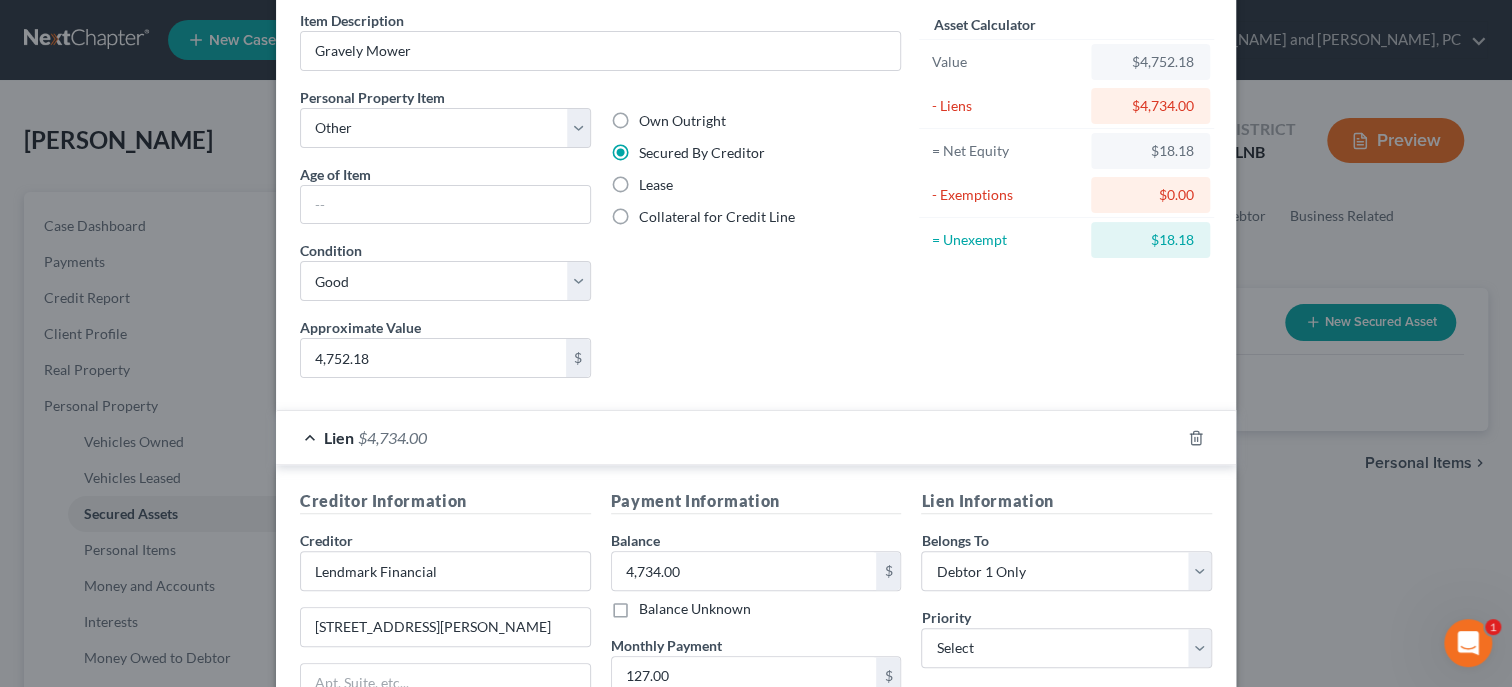 scroll, scrollTop: 206, scrollLeft: 0, axis: vertical 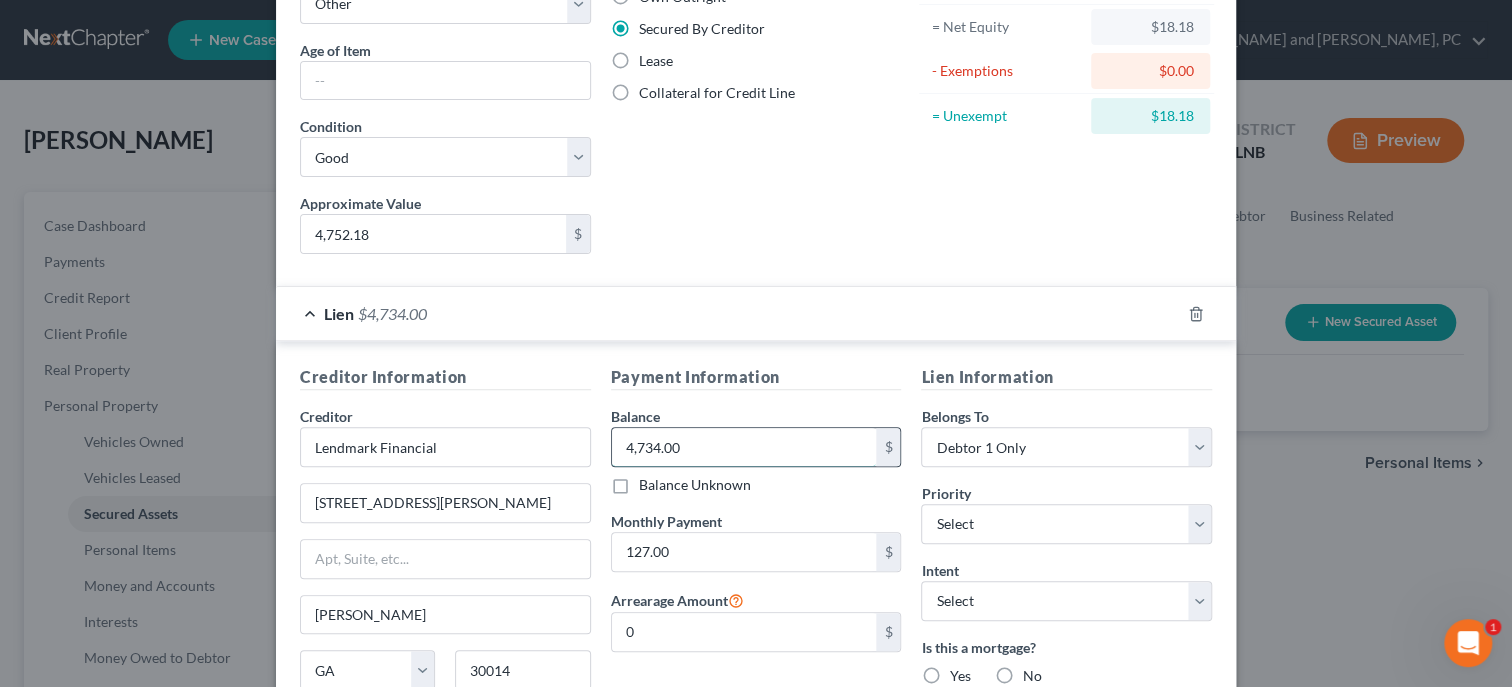 click on "4,734.00" at bounding box center (744, 447) 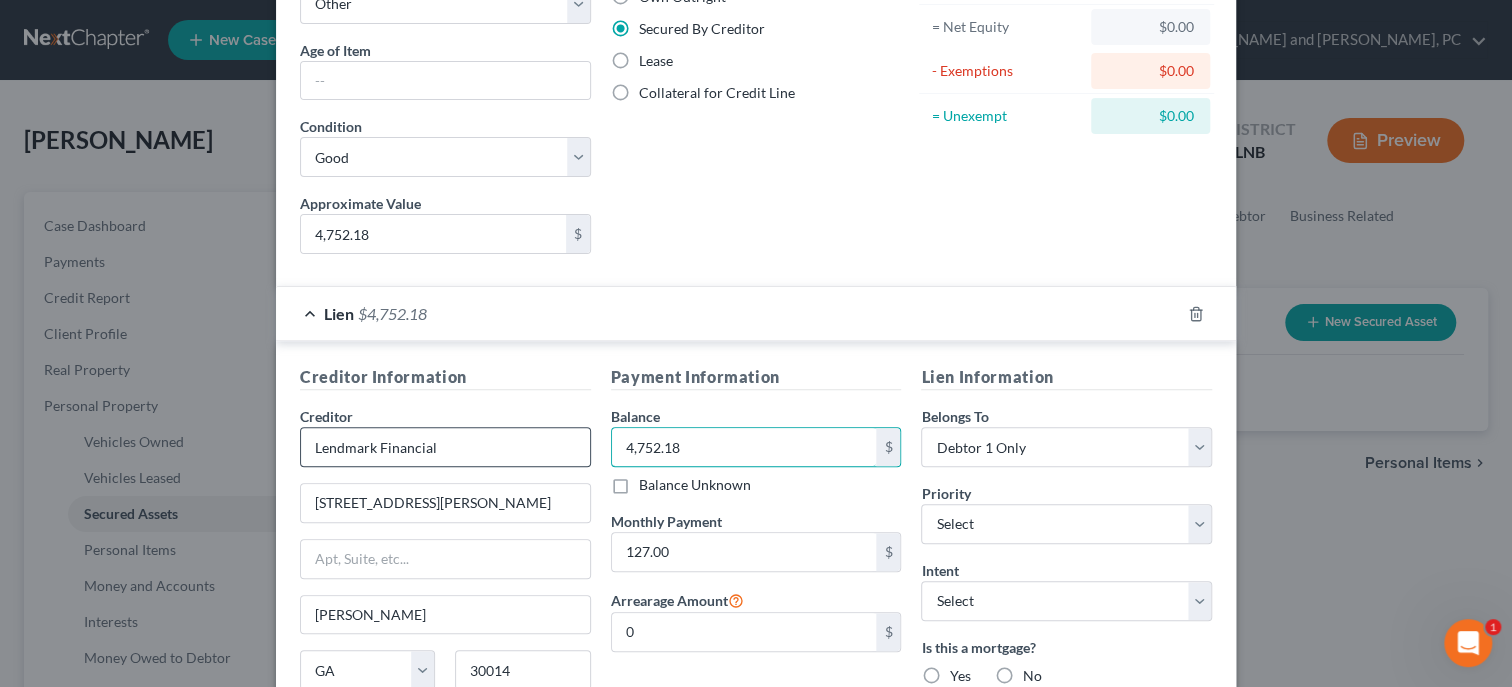 type on "4,752.18" 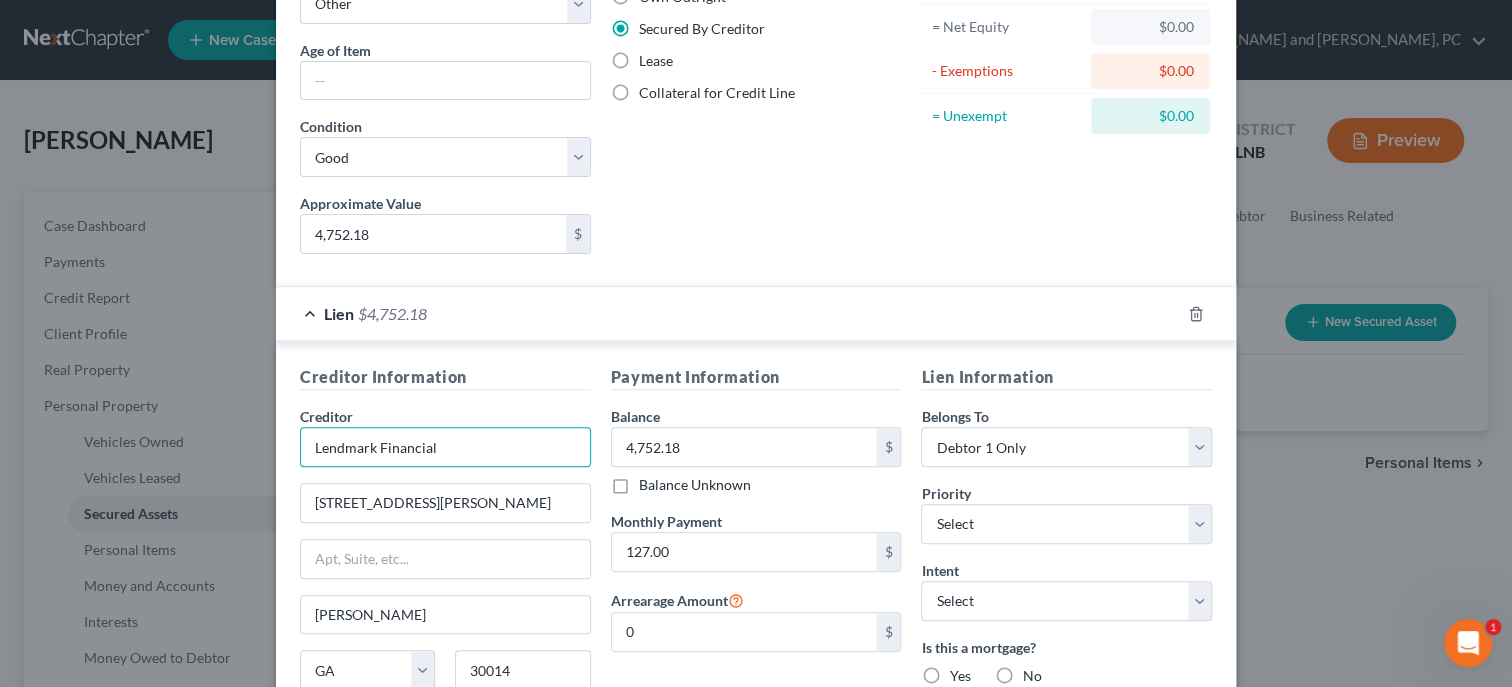 click on "Lendmark Financial" at bounding box center [445, 447] 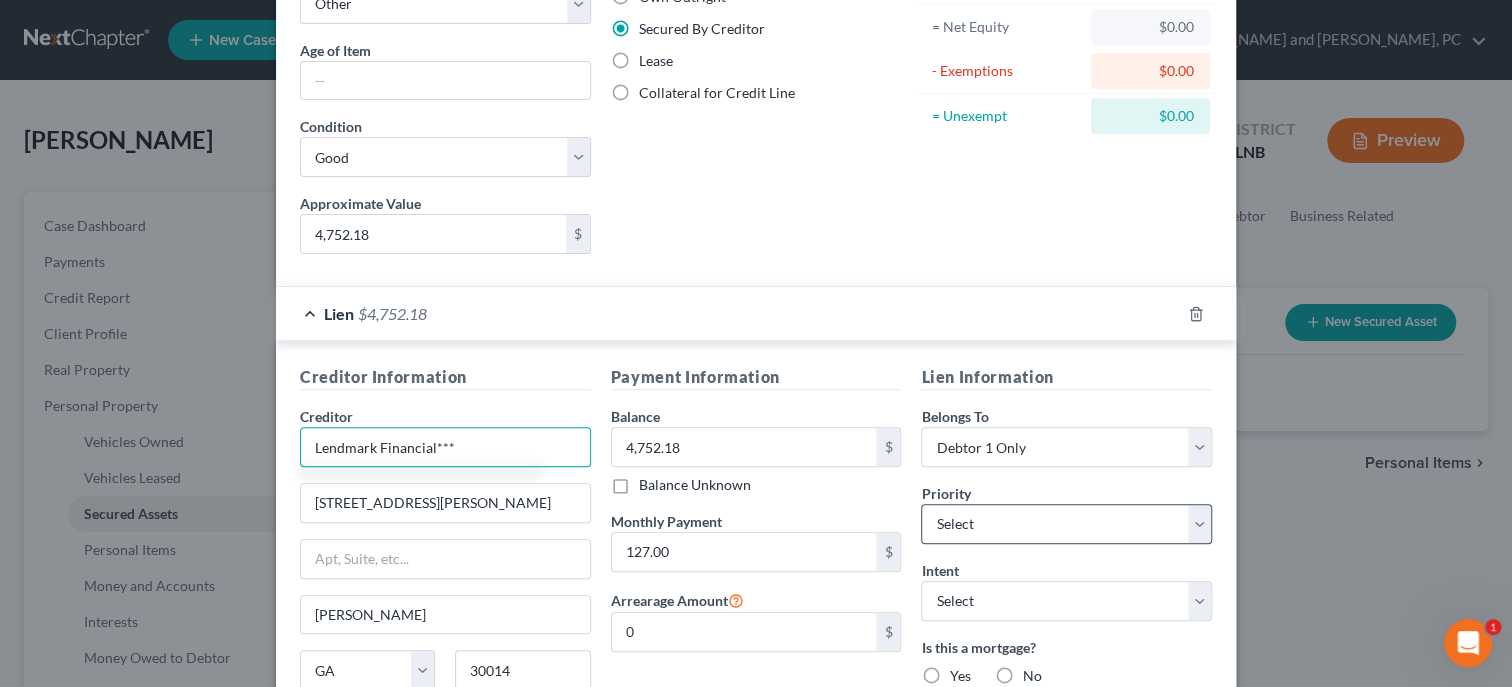 type on "Lendmark Financial***" 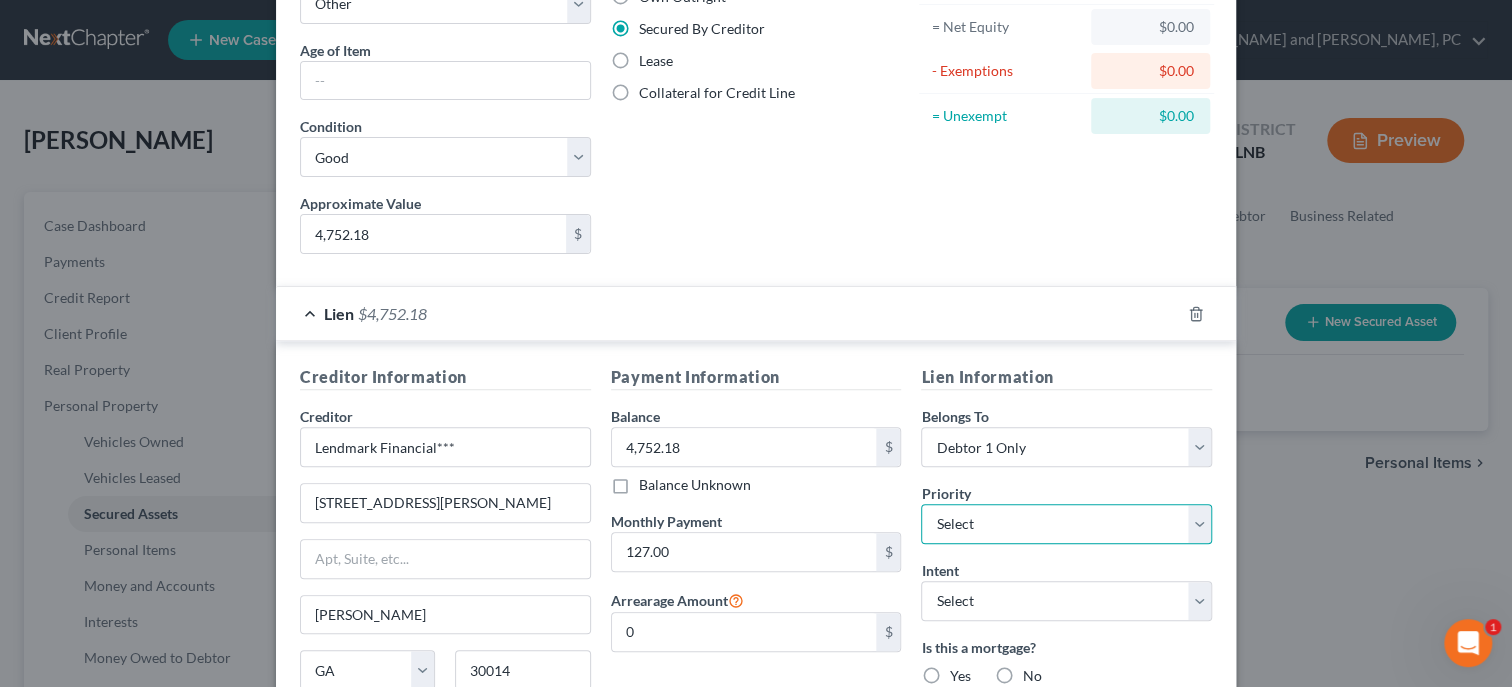 select on "0" 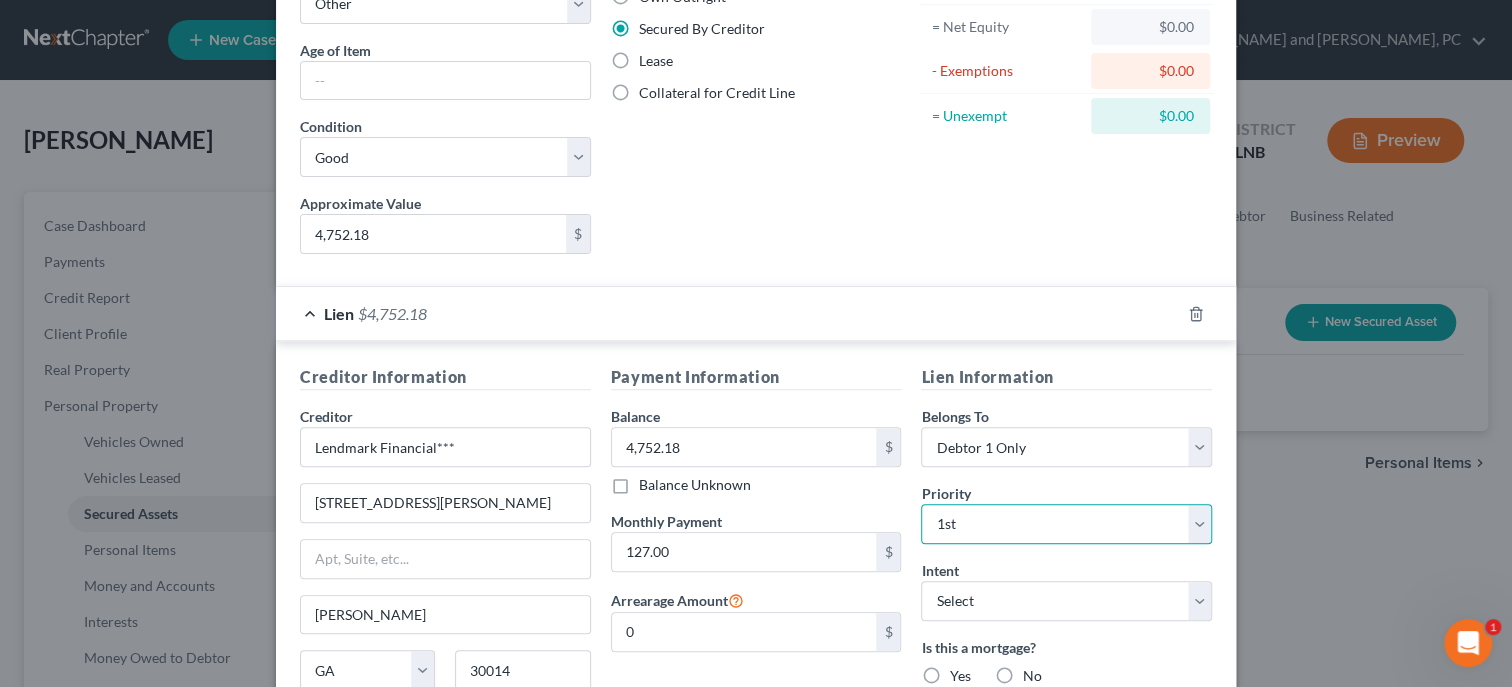 click on "1st" at bounding box center [0, 0] 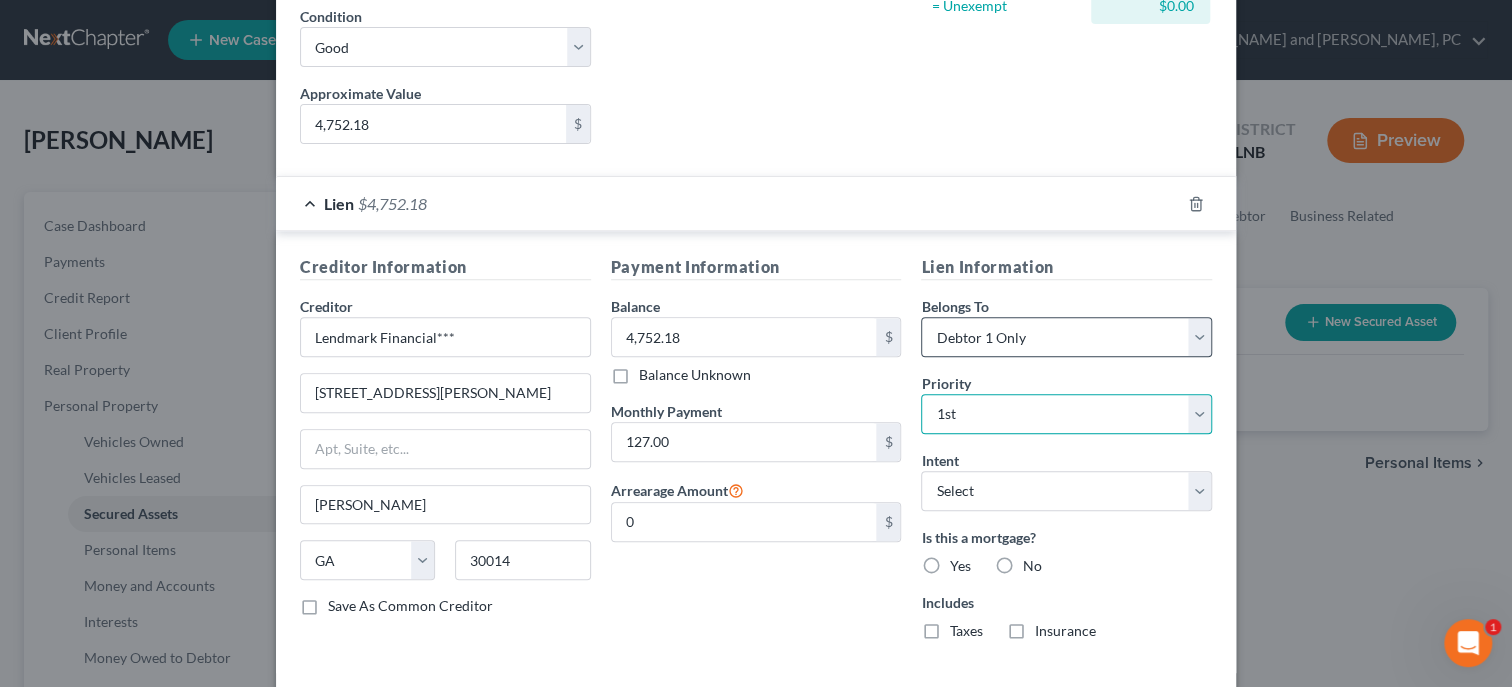 scroll, scrollTop: 408, scrollLeft: 0, axis: vertical 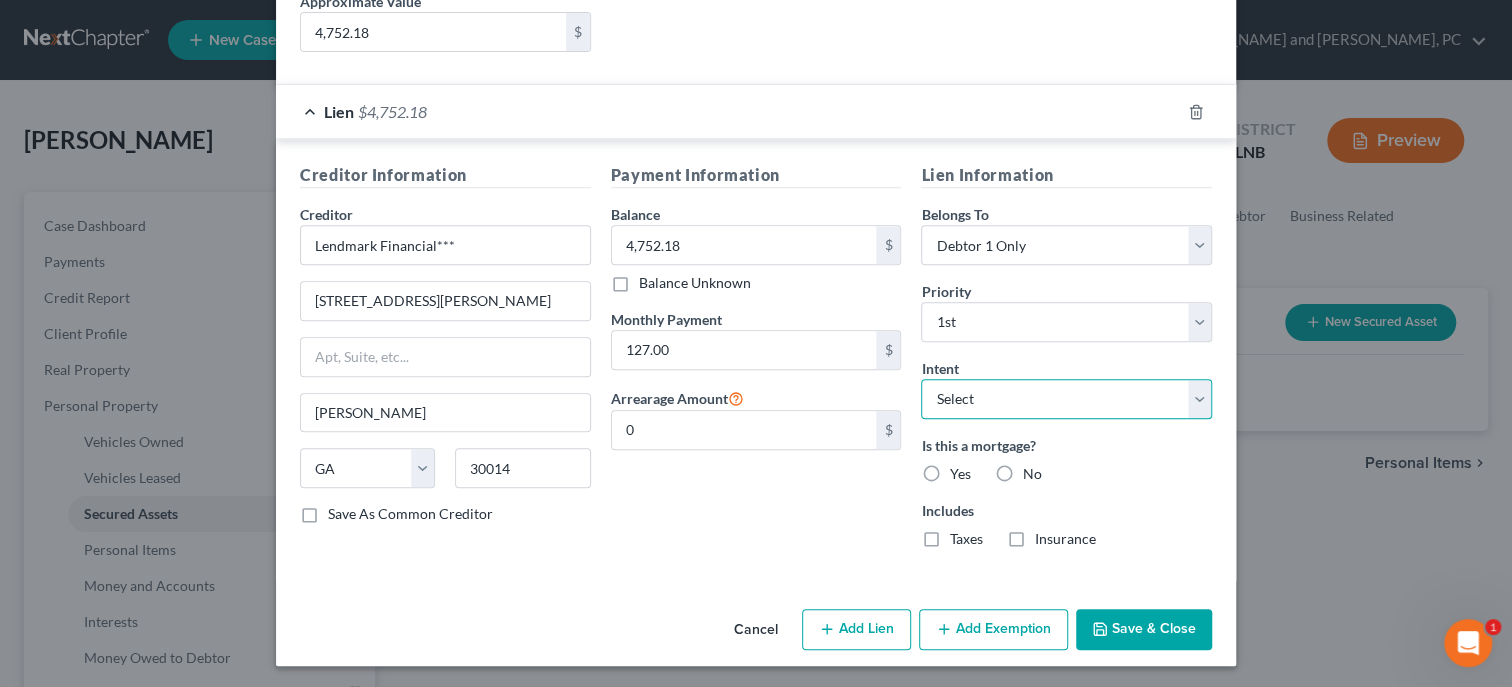 click on "Select Surrender Redeem Reaffirm Avoid Other" at bounding box center [1066, 399] 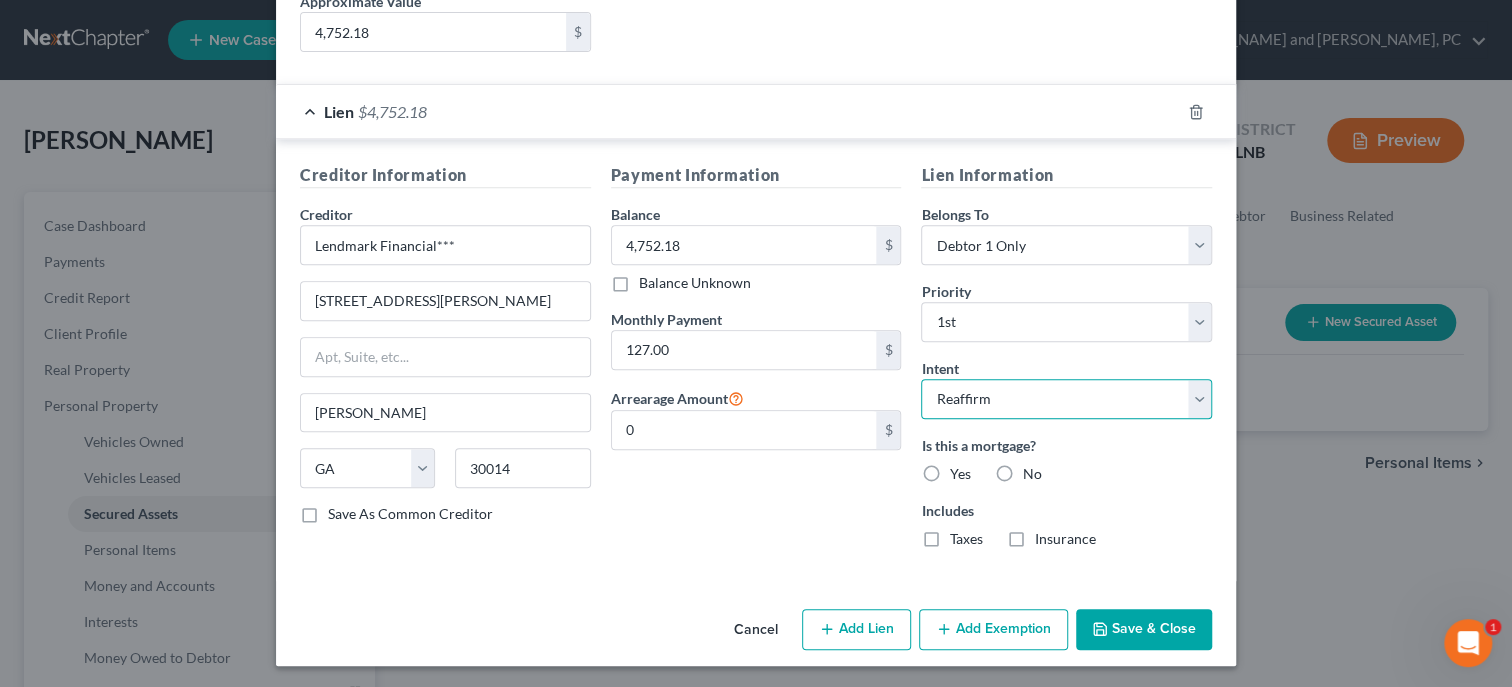 click on "Reaffirm" at bounding box center [0, 0] 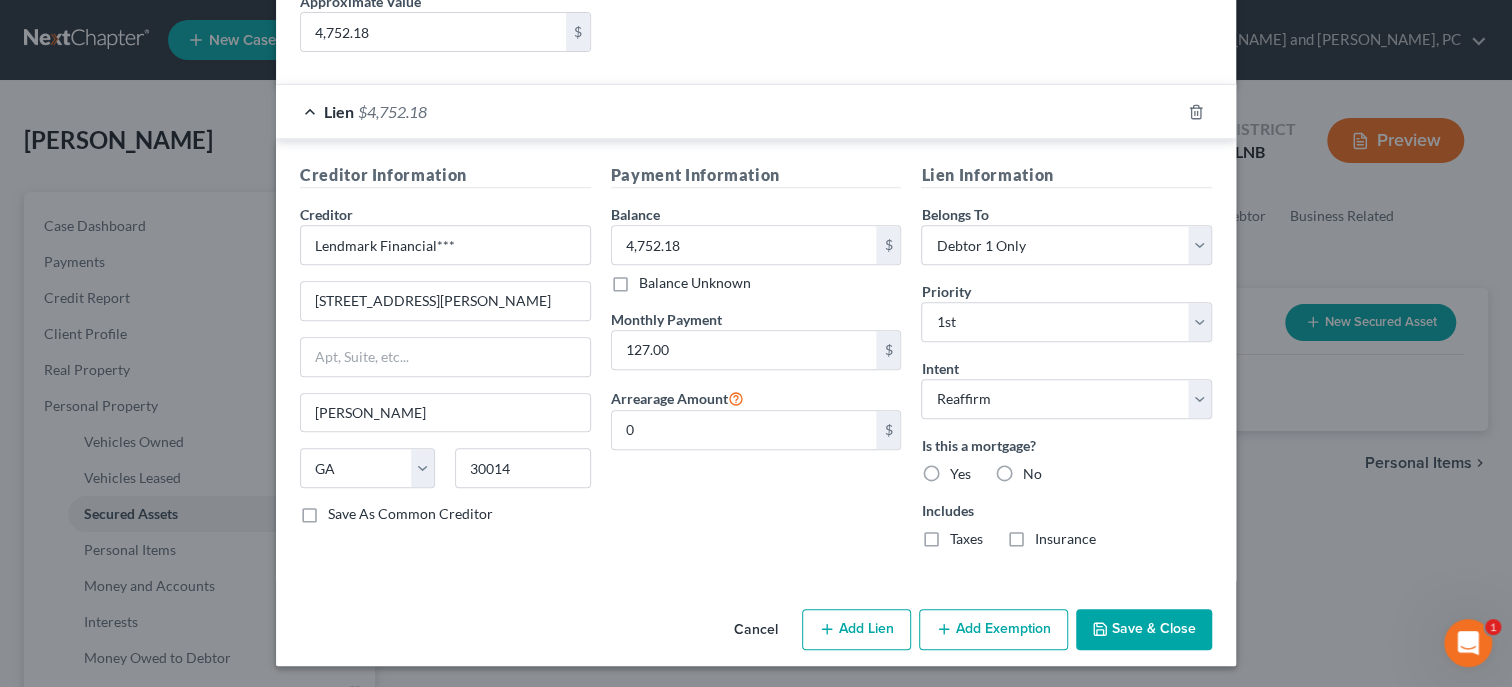 click on "No" at bounding box center [1031, 474] 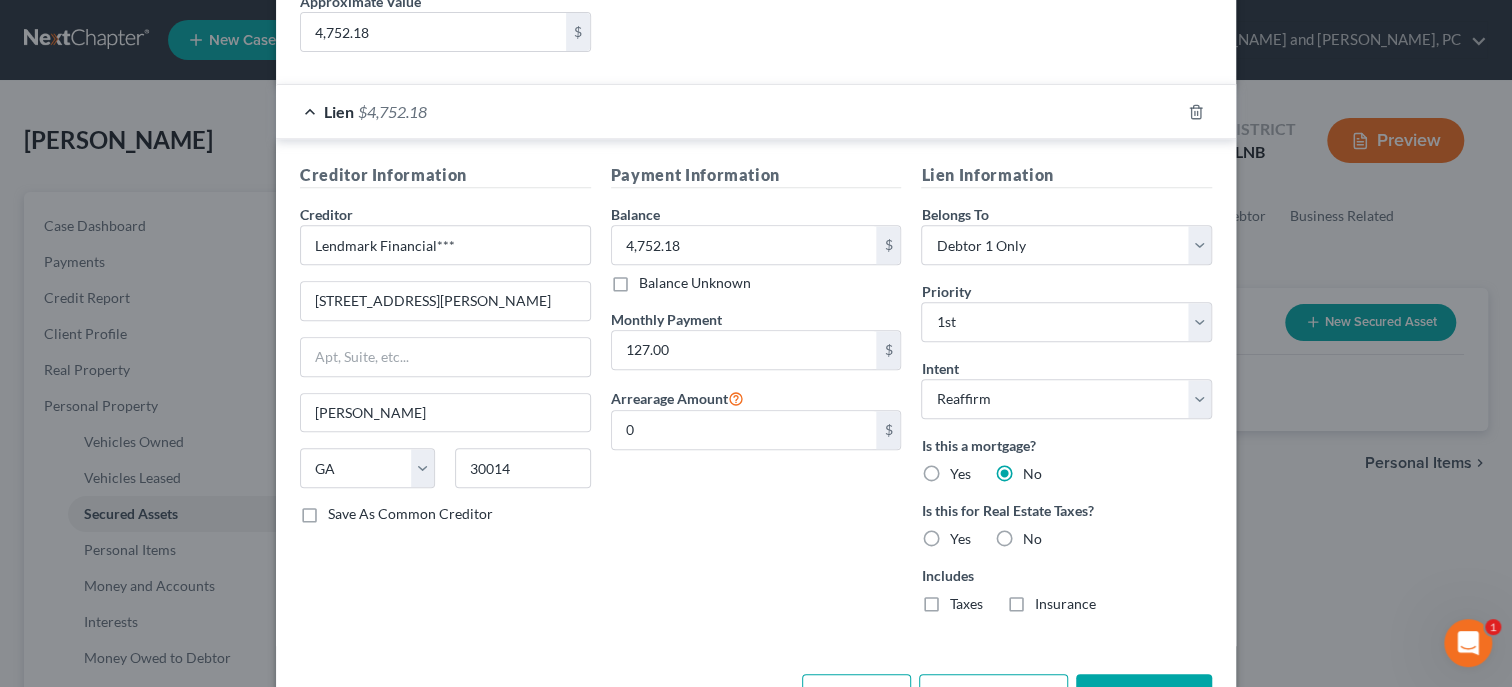 click on "No" at bounding box center (1031, 539) 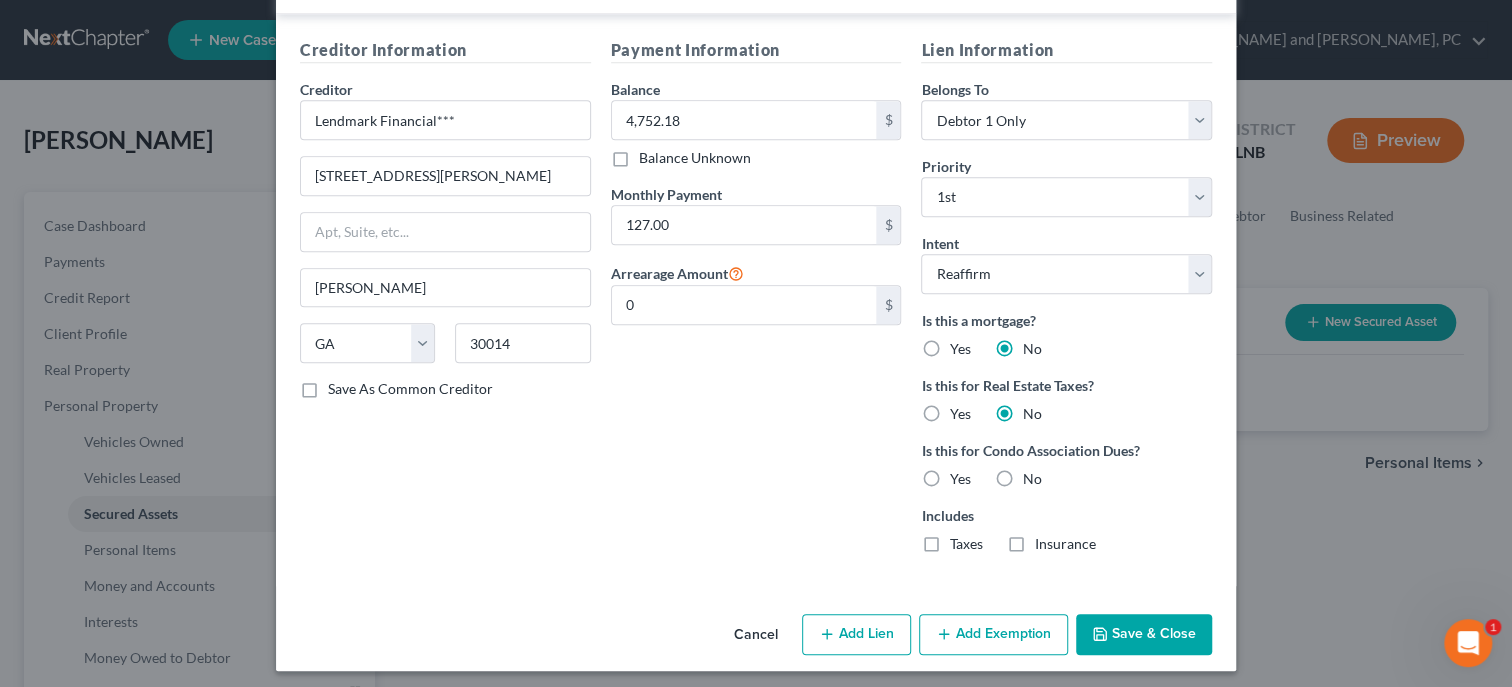 scroll, scrollTop: 538, scrollLeft: 0, axis: vertical 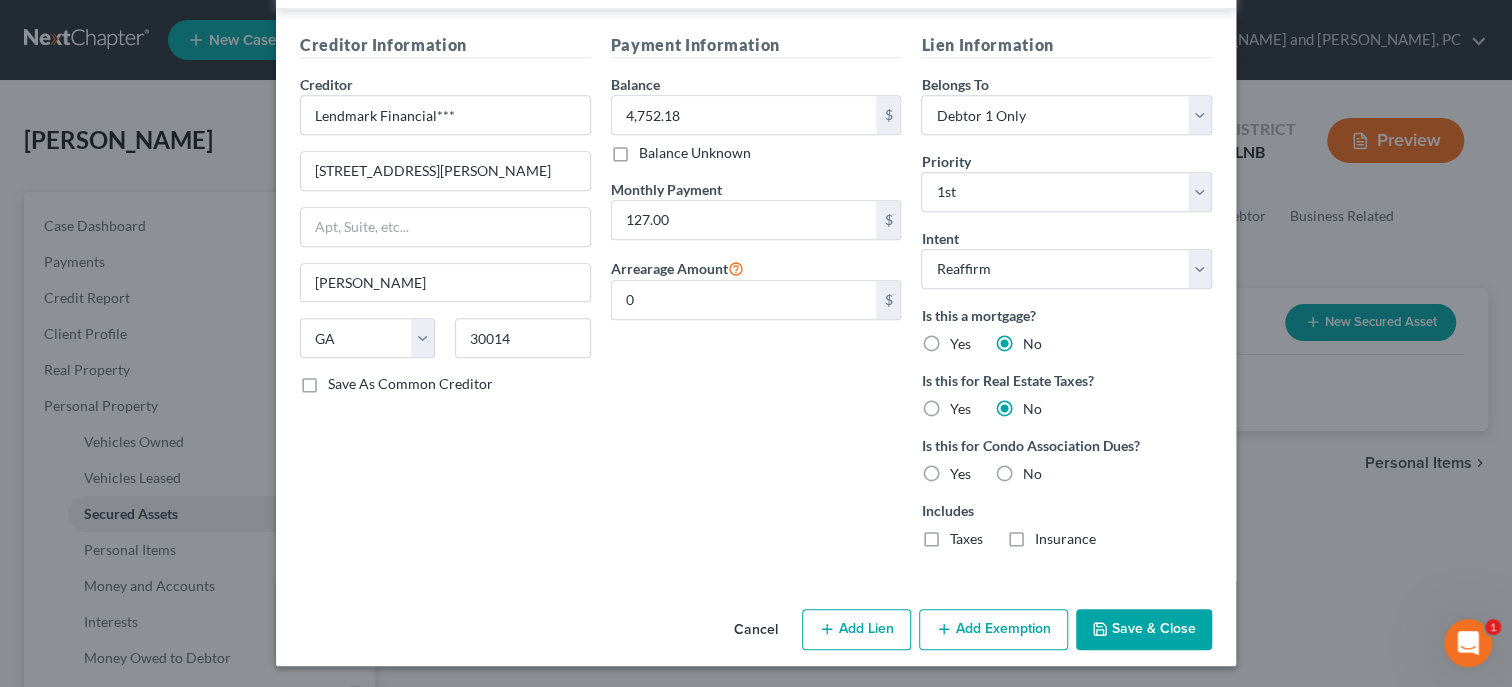 click on "No" at bounding box center [1031, 474] 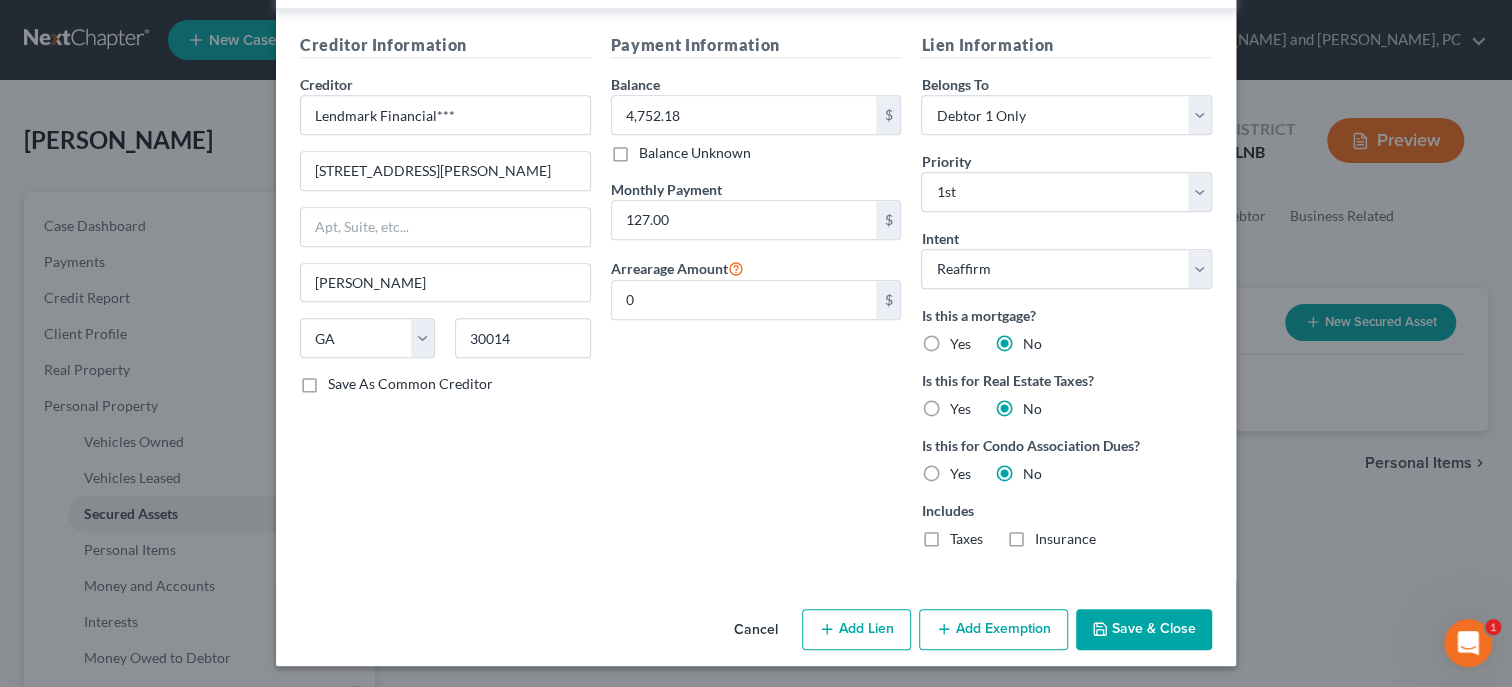 click on "Save & Close" at bounding box center (1144, 630) 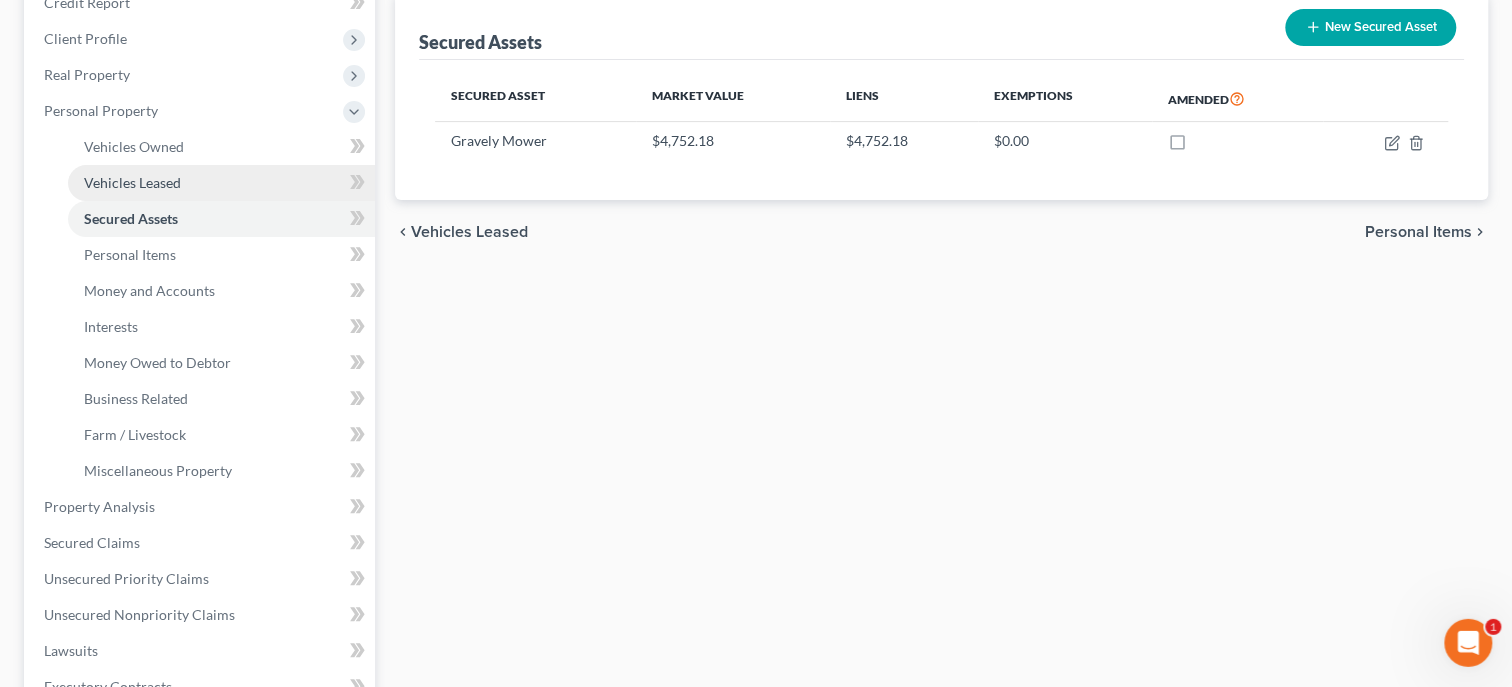 scroll, scrollTop: 308, scrollLeft: 0, axis: vertical 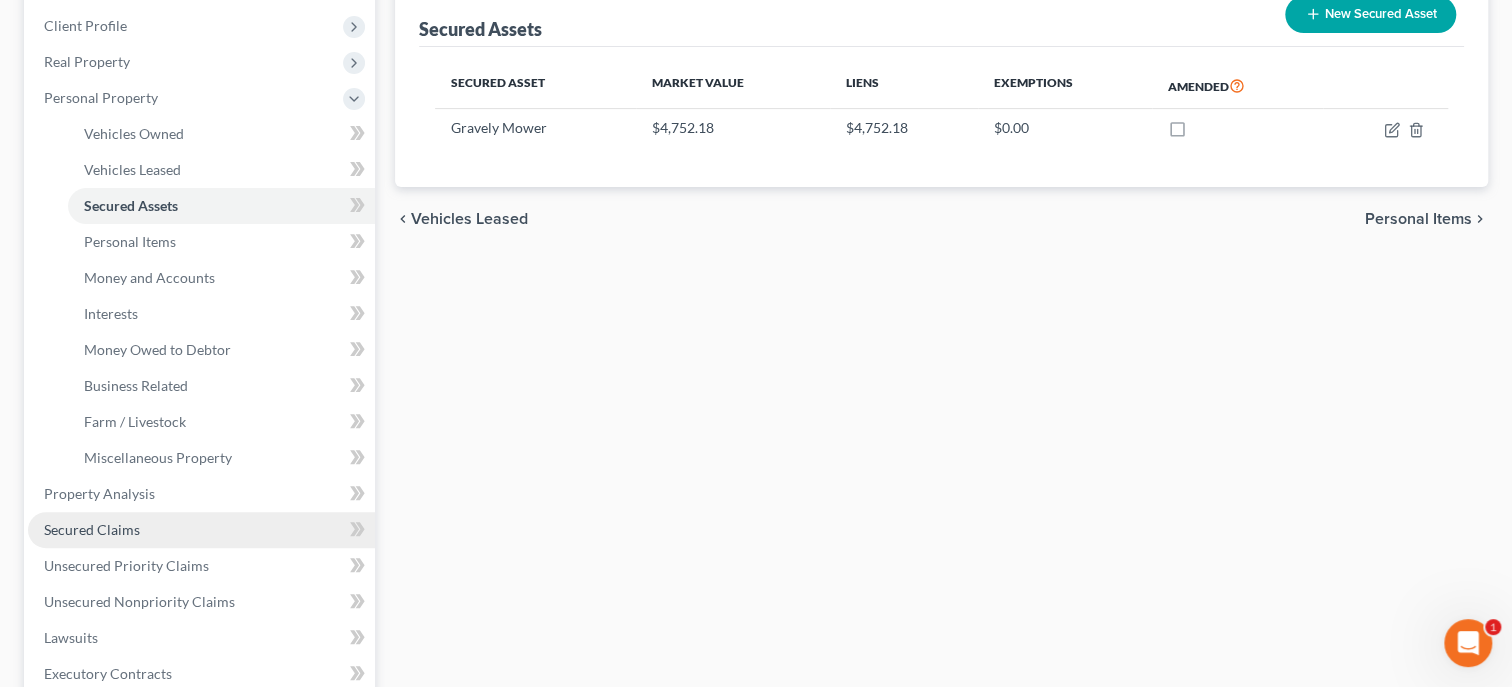 click on "Secured Claims" at bounding box center (92, 529) 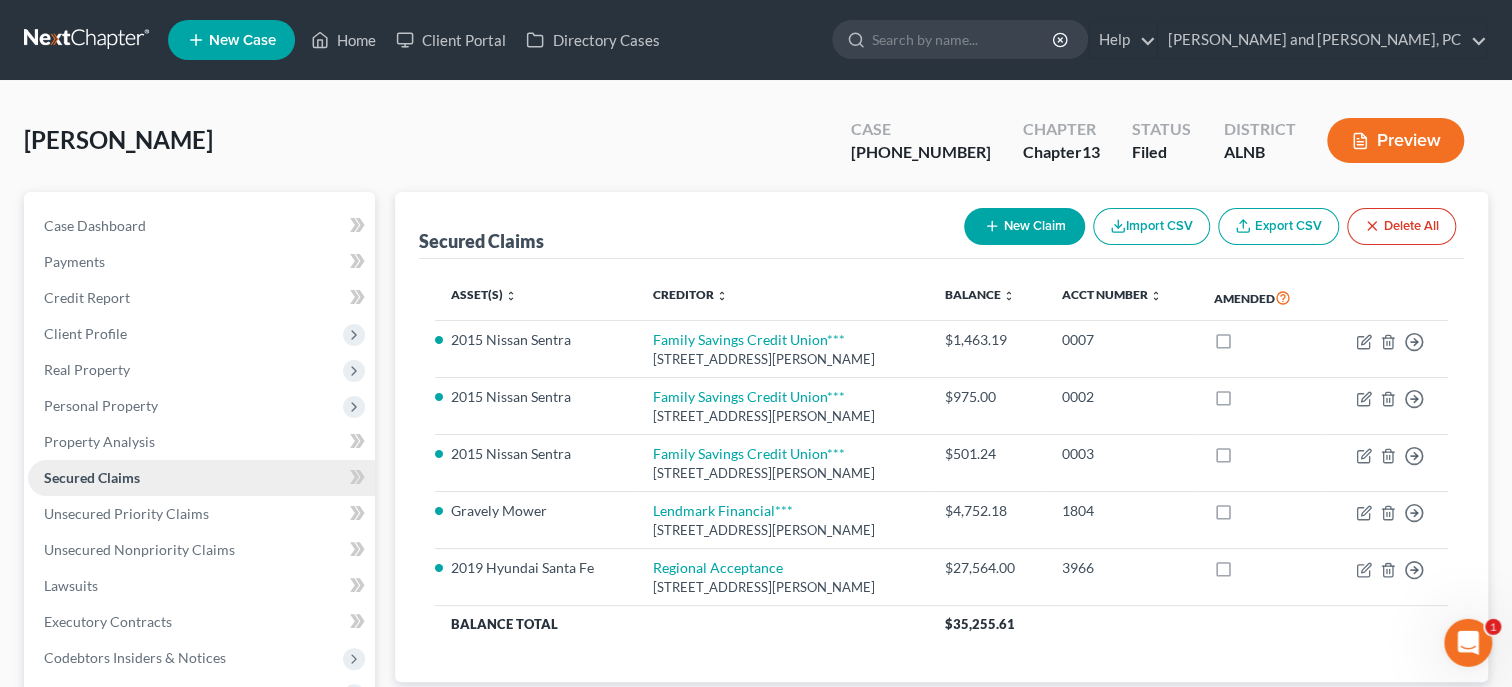 scroll, scrollTop: 0, scrollLeft: 0, axis: both 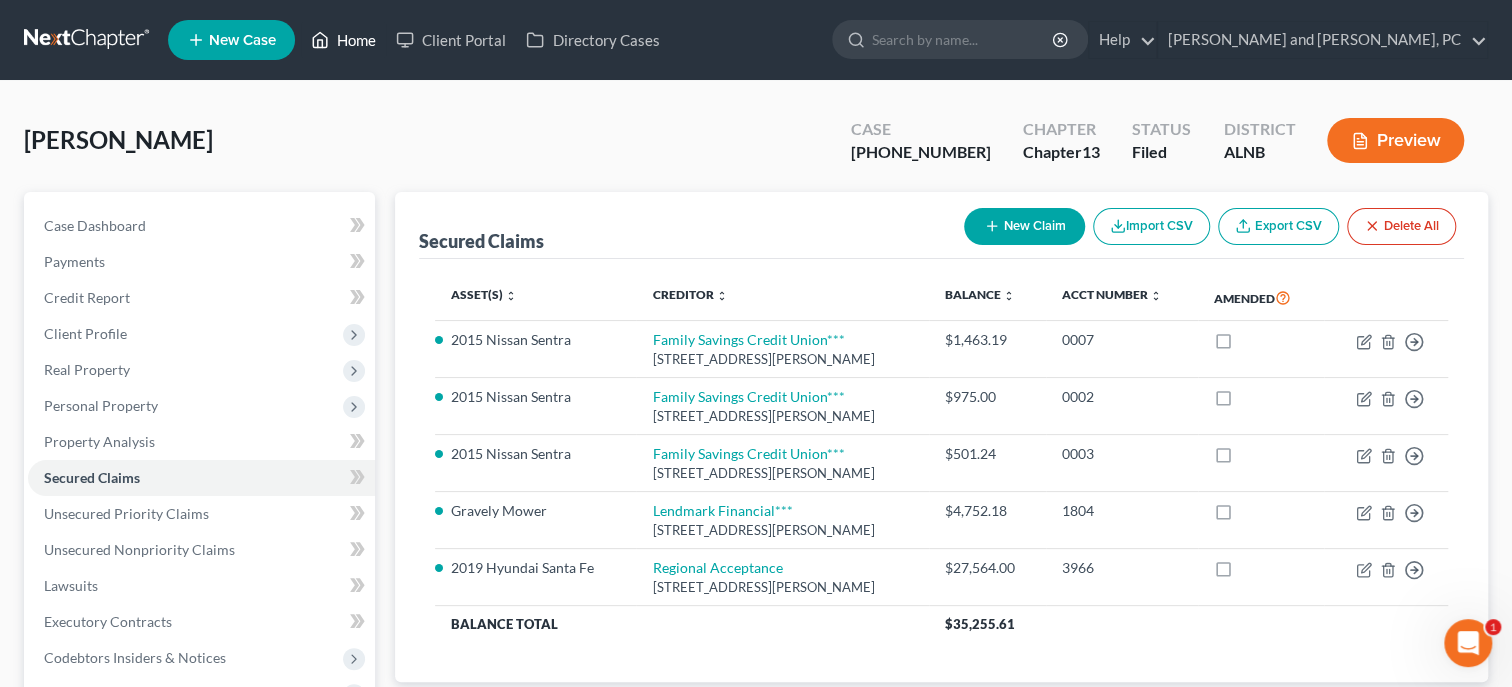 click on "Home" at bounding box center [343, 40] 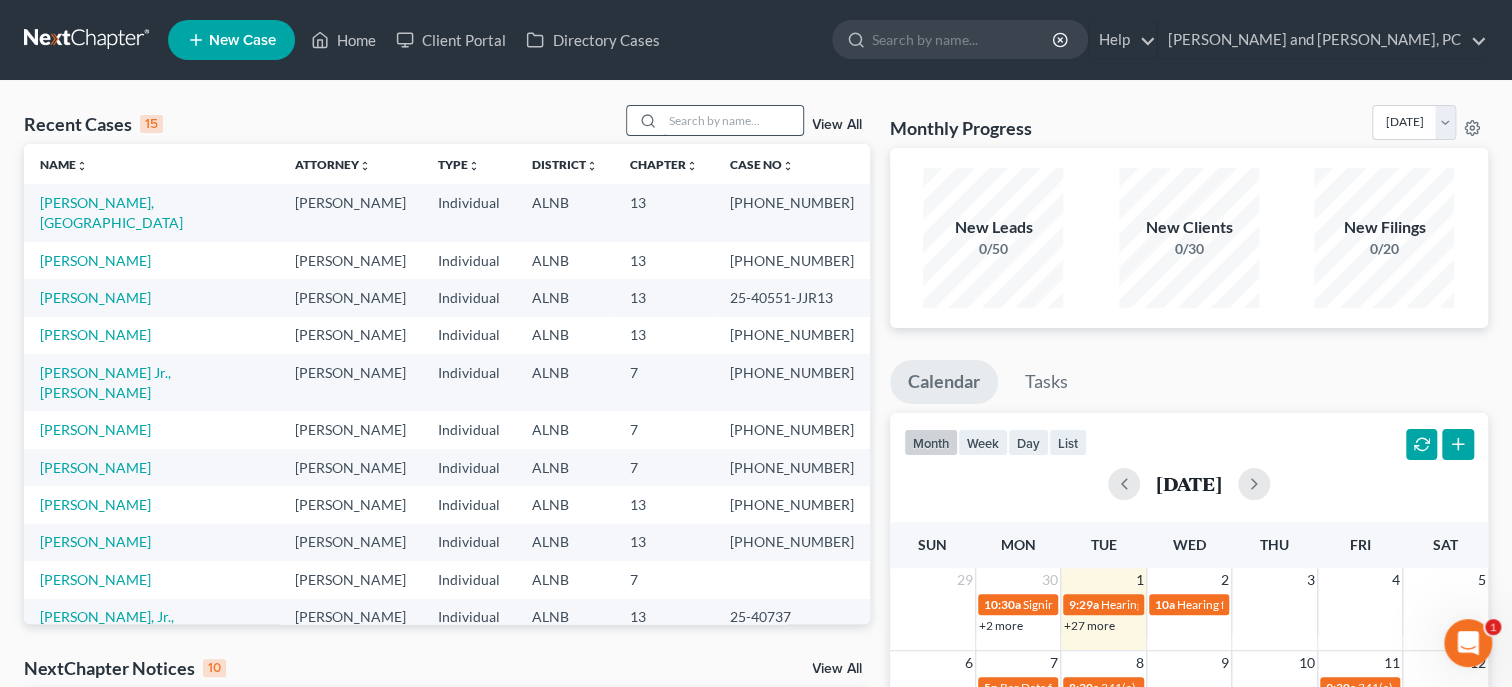 click at bounding box center (733, 120) 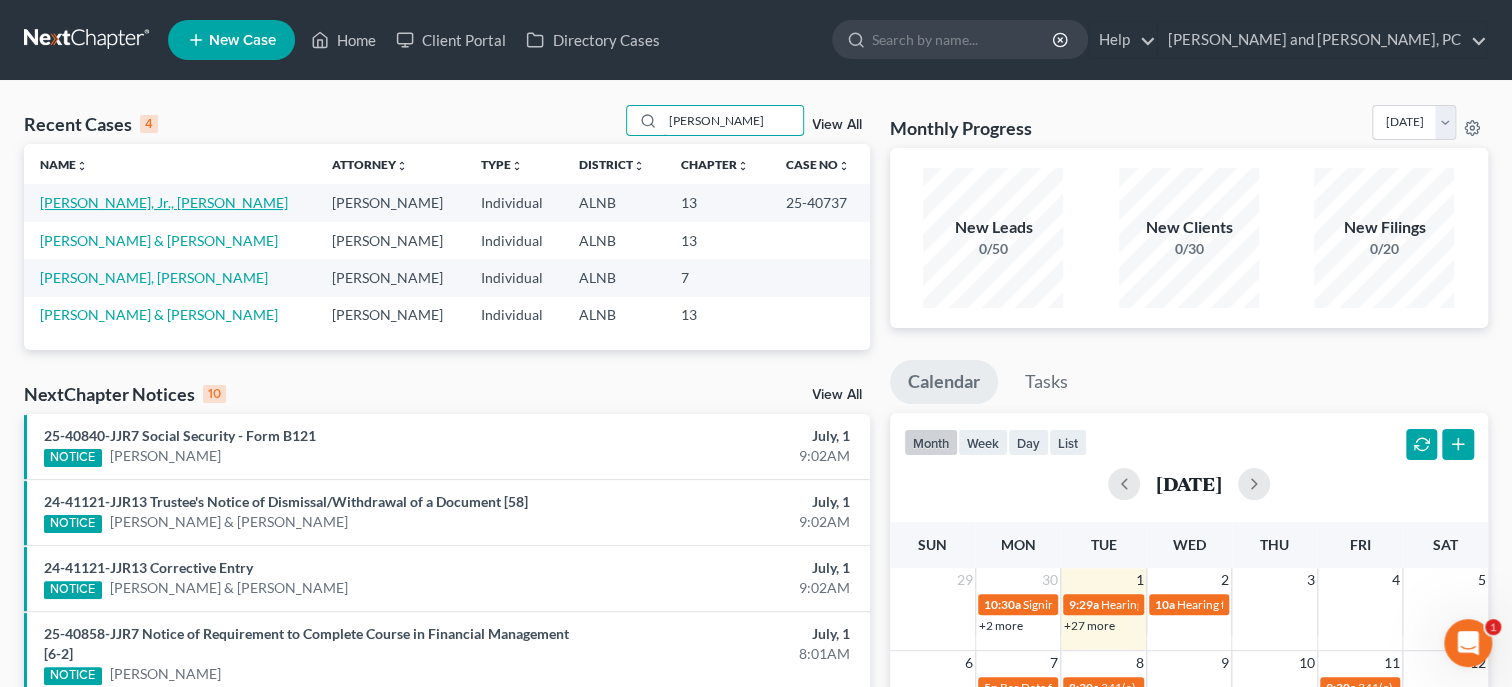 type on "[PERSON_NAME]" 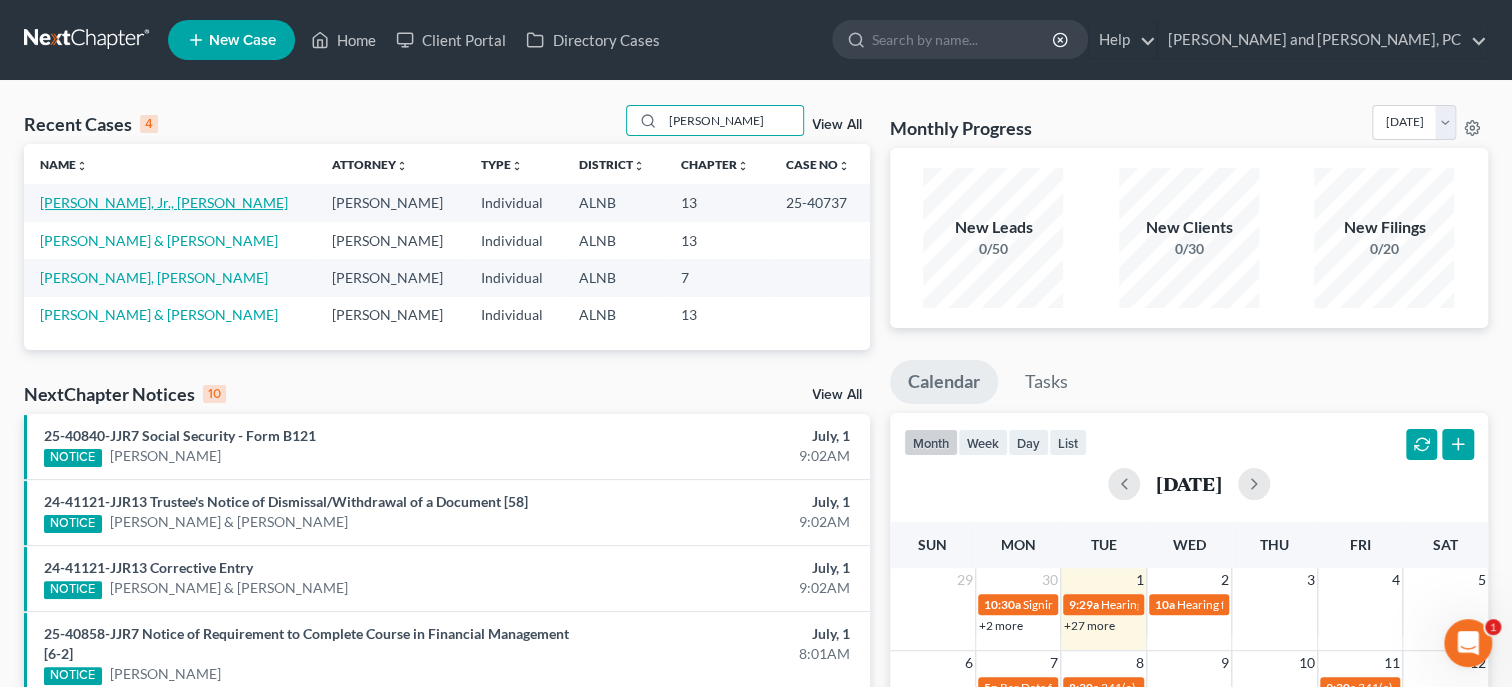 click on "[PERSON_NAME], Jr., [PERSON_NAME]" at bounding box center [164, 202] 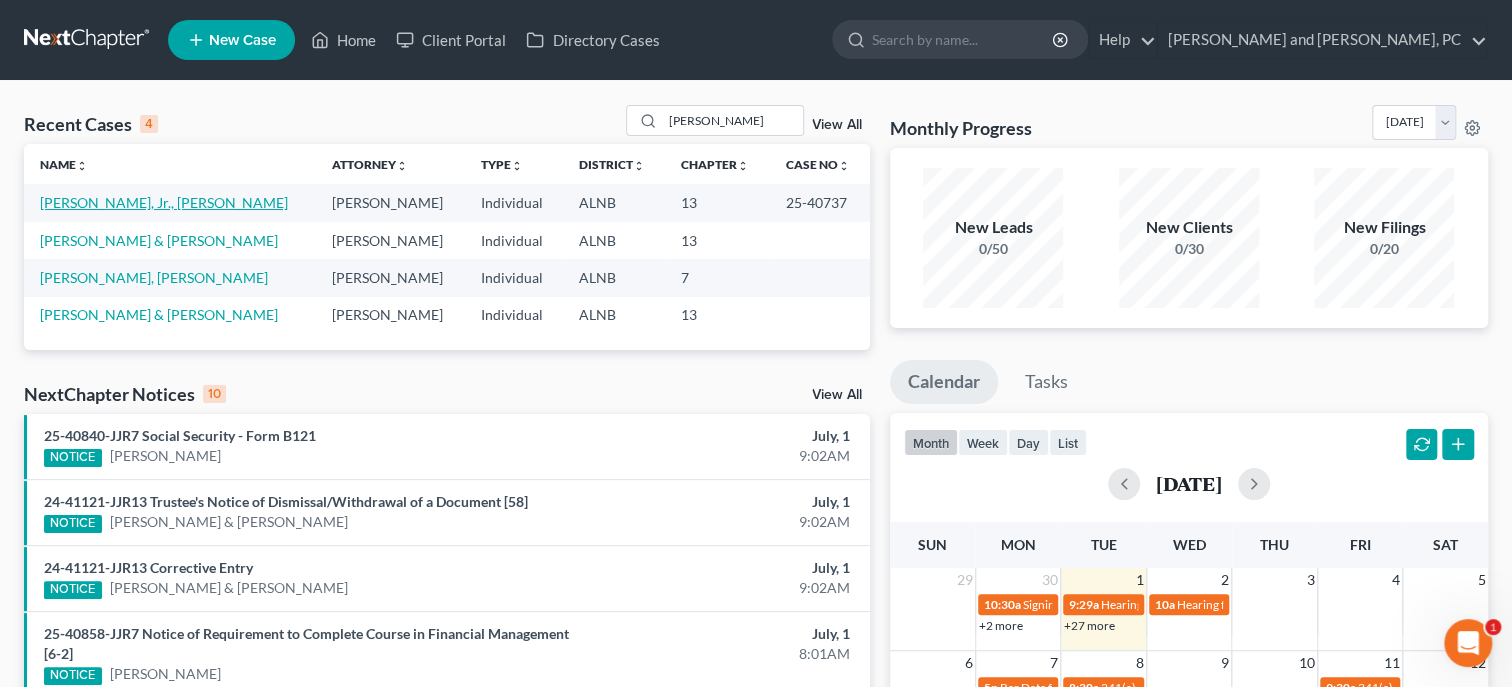select on "4" 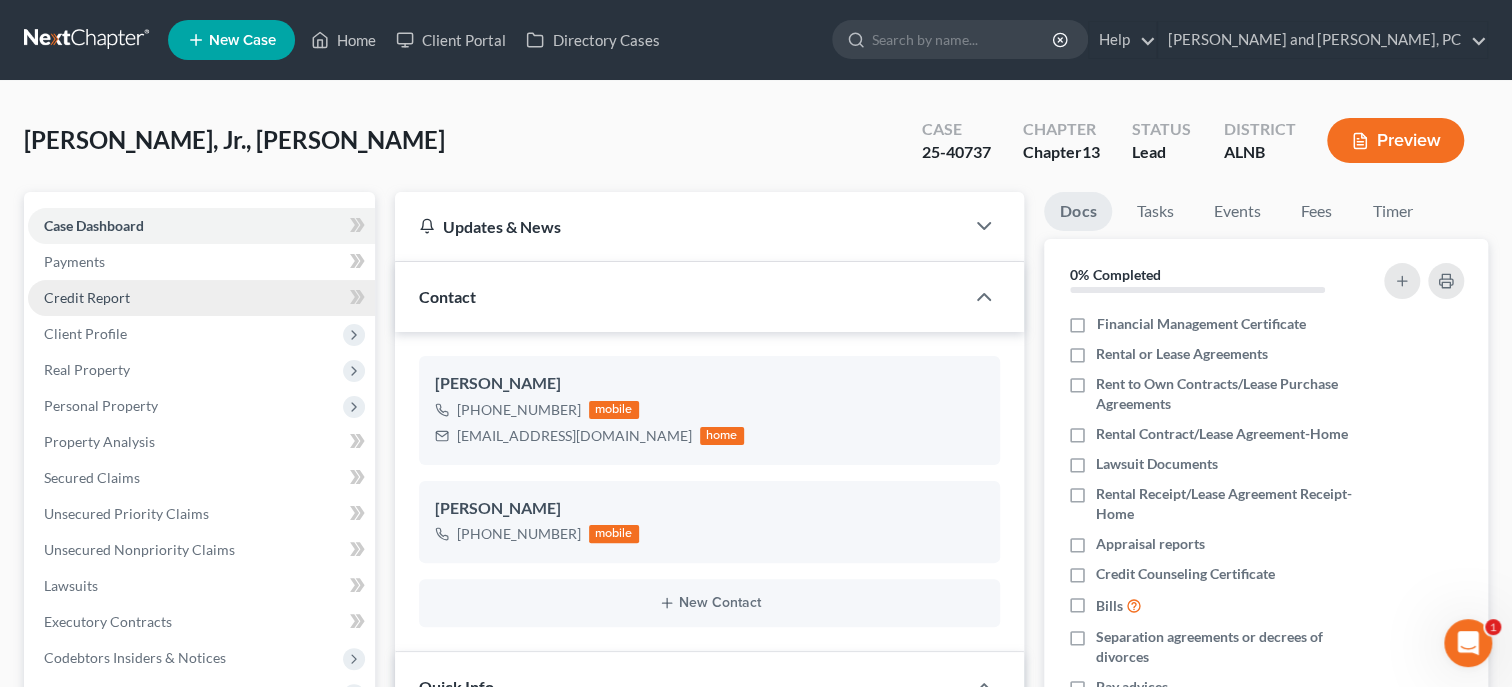 scroll, scrollTop: 711, scrollLeft: 0, axis: vertical 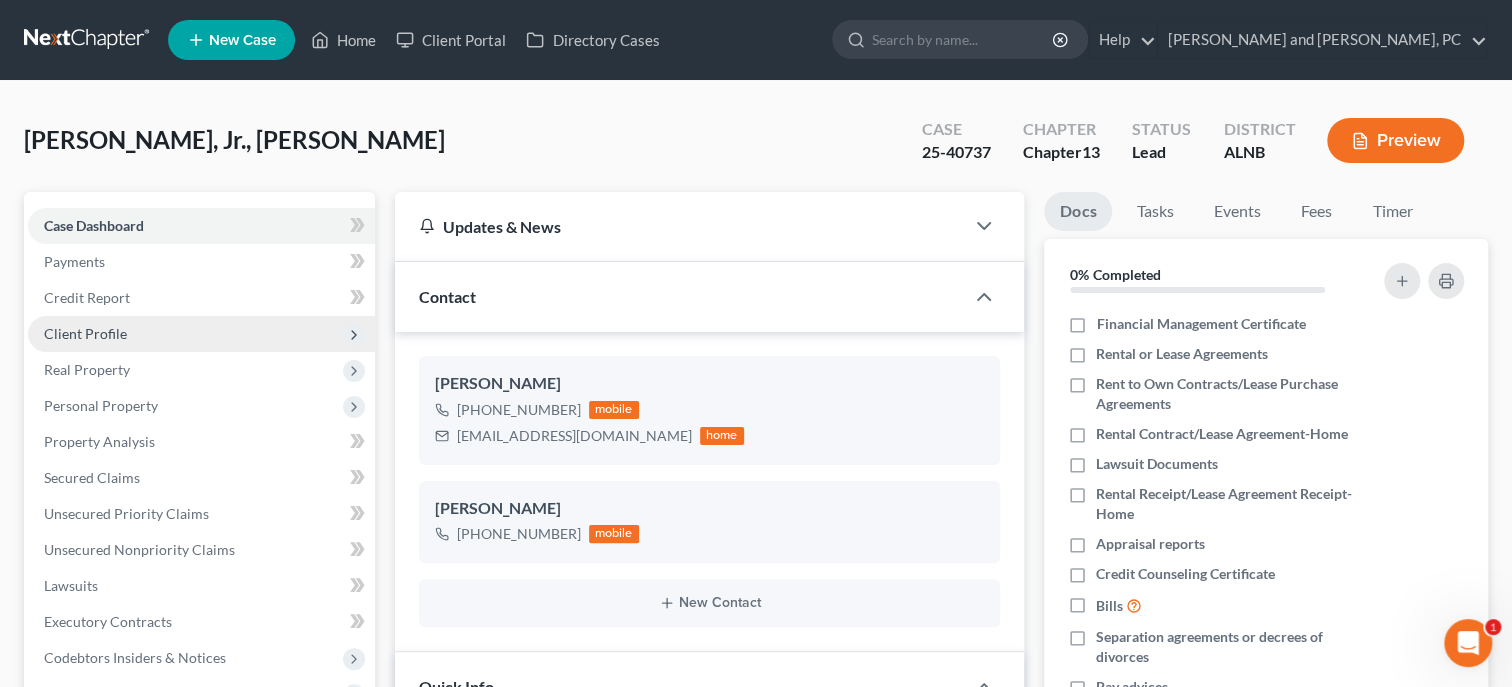 click on "Client Profile" at bounding box center [85, 333] 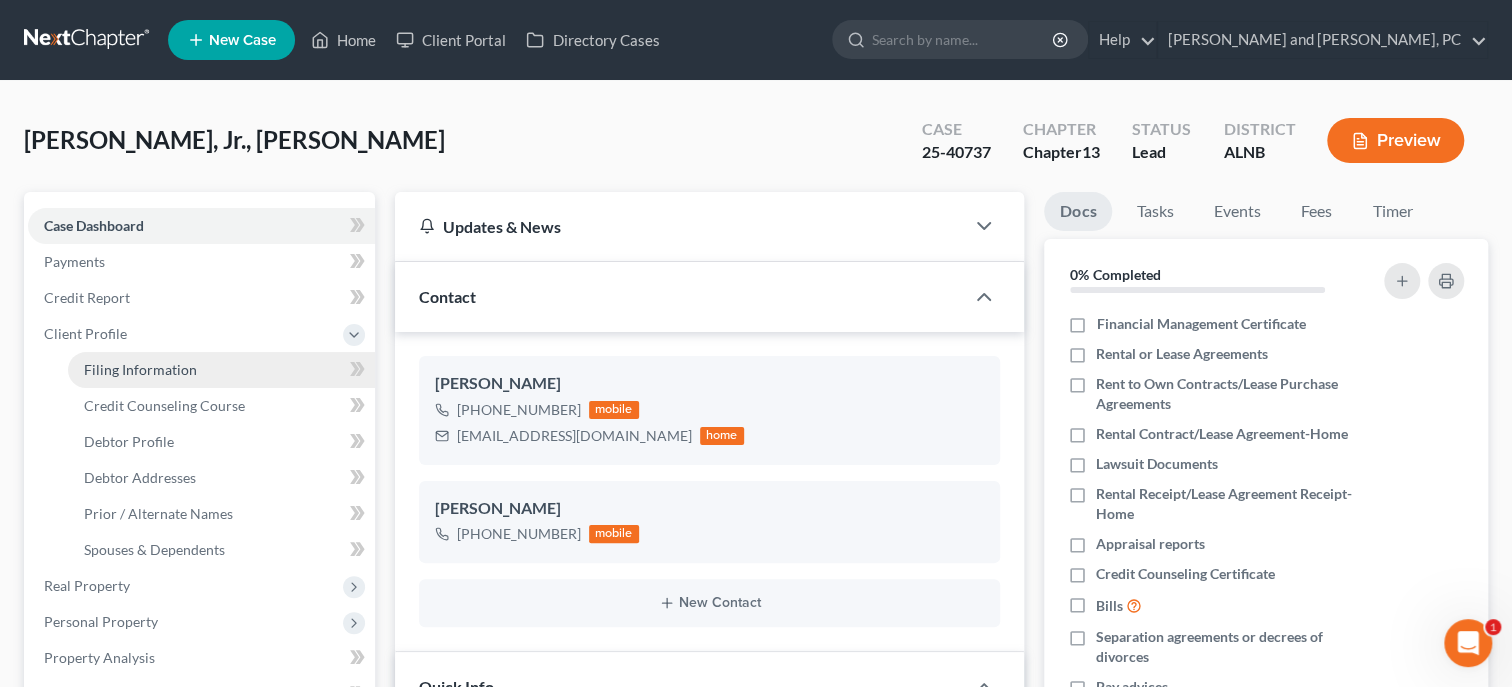 click on "Filing Information" at bounding box center (140, 369) 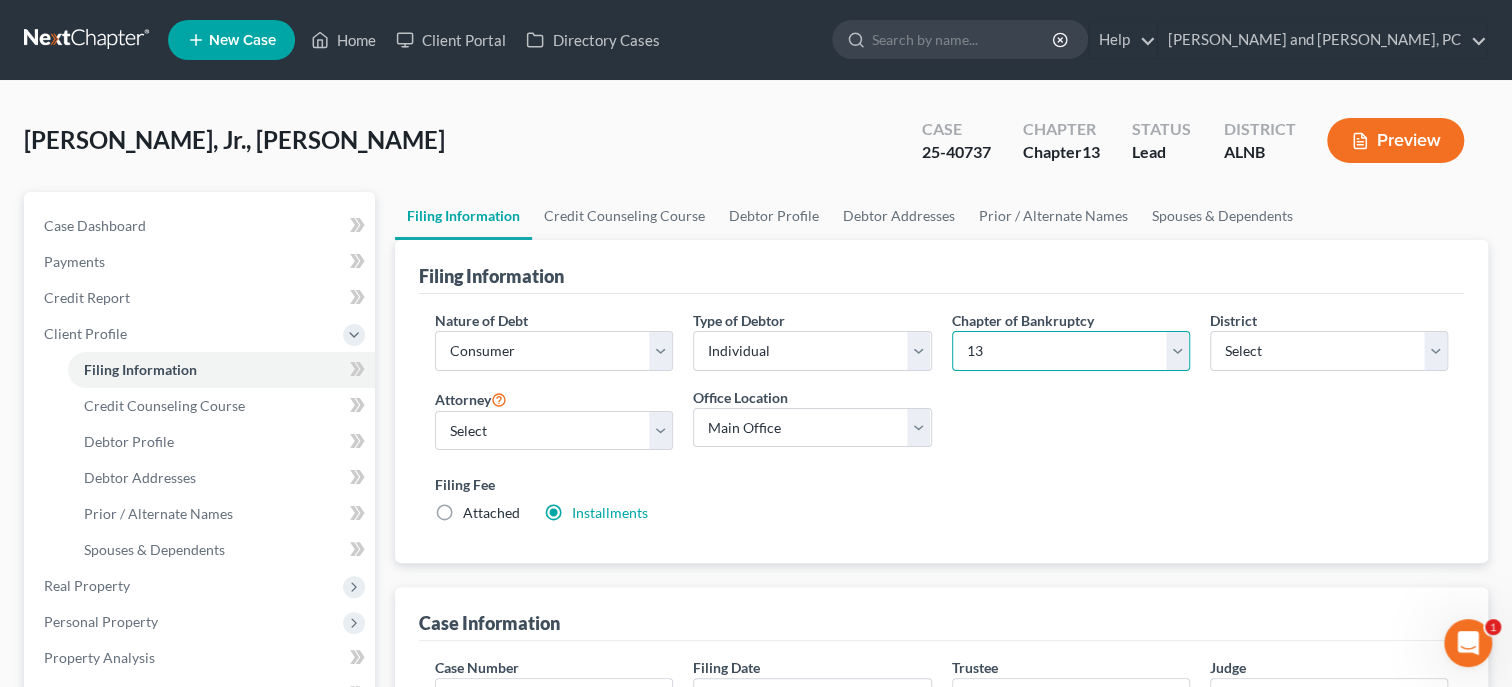 select on "0" 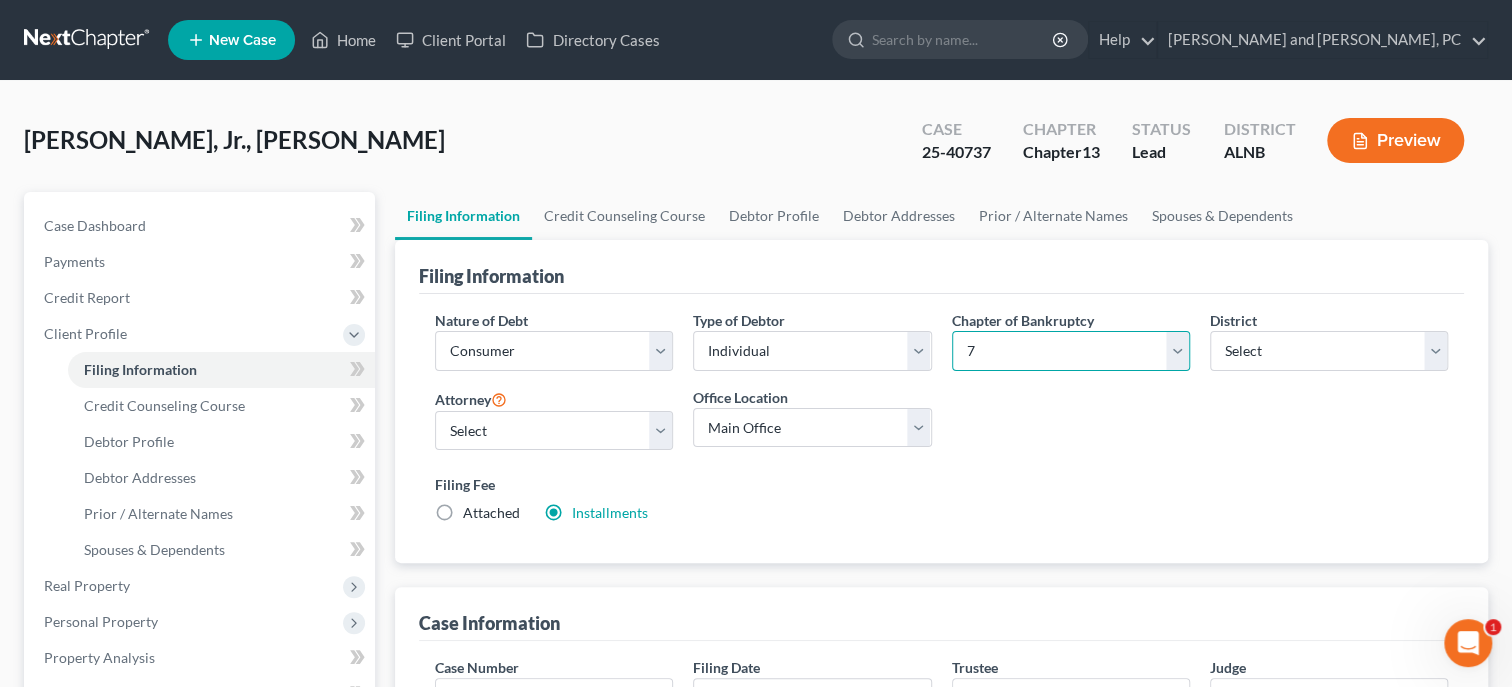 click on "7" at bounding box center [0, 0] 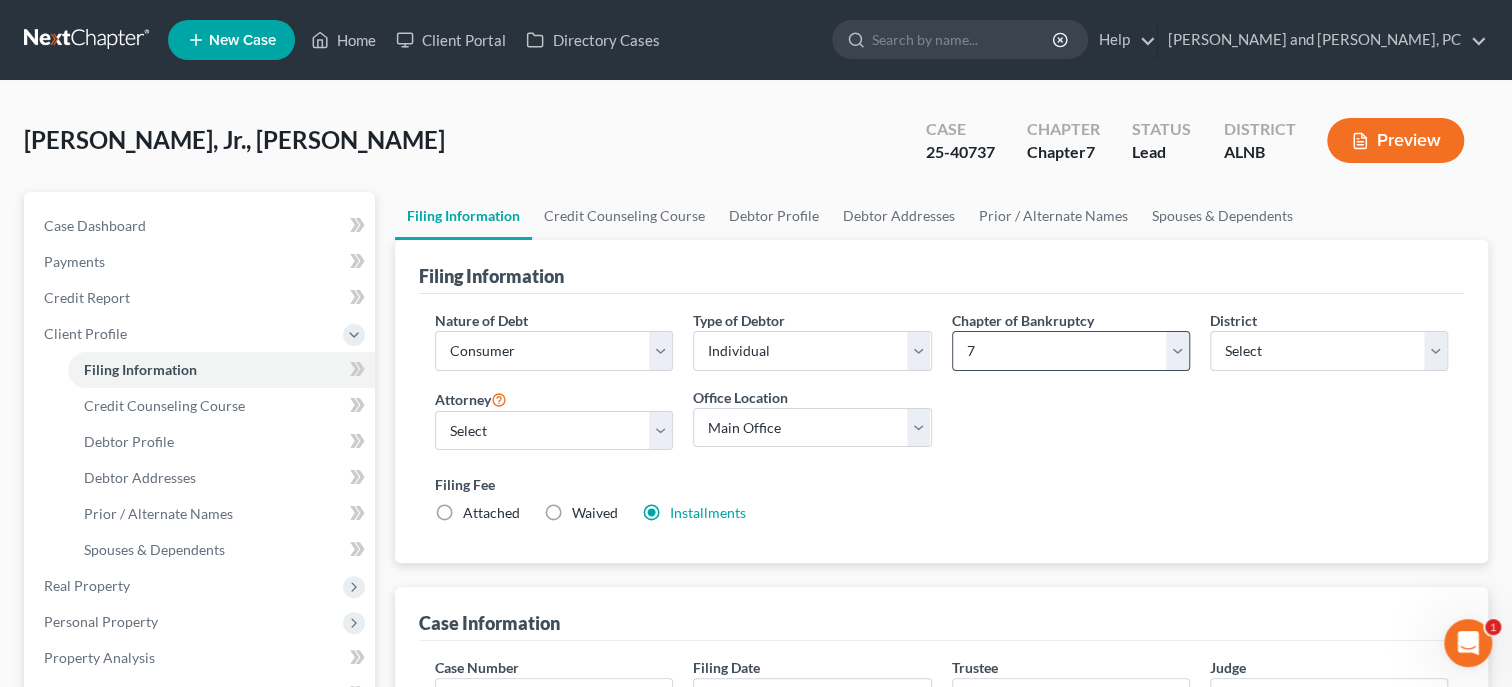 click on "Nature of Debt Select Business Consumer Other Nature of Business Select Clearing Bank Commodity Broker Health Care Business Other Railroad Single Asset Real Estate As Defined In 11 USC § 101(51B) Stockbroker Type of Debtor Select Individual Joint Chapter of Bankruptcy Select 7 11 12 13 District Select [US_STATE] - [GEOGRAPHIC_DATA] [US_STATE] - [GEOGRAPHIC_DATA][US_STATE] - Southern [US_STATE] [US_STATE] [US_STATE] - Eastern [US_STATE] - [GEOGRAPHIC_DATA][US_STATE] - [GEOGRAPHIC_DATA] [US_STATE] - [GEOGRAPHIC_DATA][US_STATE] - [GEOGRAPHIC_DATA][US_STATE] - Southern [US_STATE] [US_STATE] [US_STATE] [US_STATE] [US_STATE] - [GEOGRAPHIC_DATA] [US_STATE] - [GEOGRAPHIC_DATA][US_STATE] - [GEOGRAPHIC_DATA][US_STATE] - [GEOGRAPHIC_DATA] [US_STATE] - [GEOGRAPHIC_DATA][US_STATE] - Southern [US_STATE] [US_STATE] [US_STATE] [US_STATE] - [GEOGRAPHIC_DATA] [US_STATE] - [GEOGRAPHIC_DATA] [US_STATE] - [GEOGRAPHIC_DATA] [US_STATE] - Northern [US_STATE] - Southern [US_STATE] - Northern [US_STATE] - Southern [US_STATE] [US_STATE] - Eastern [US_STATE] - [GEOGRAPHIC_DATA] [US_STATE] - Eastern [US_STATE] - Middle [US_STATE] - Western [US_STATE] [US_STATE] [US_STATE] [US_STATE] - [GEOGRAPHIC_DATA][US_STATE] - Western [US_STATE] [US_STATE] - [GEOGRAPHIC_DATA][US_STATE] [US_STATE]" at bounding box center (941, 425) 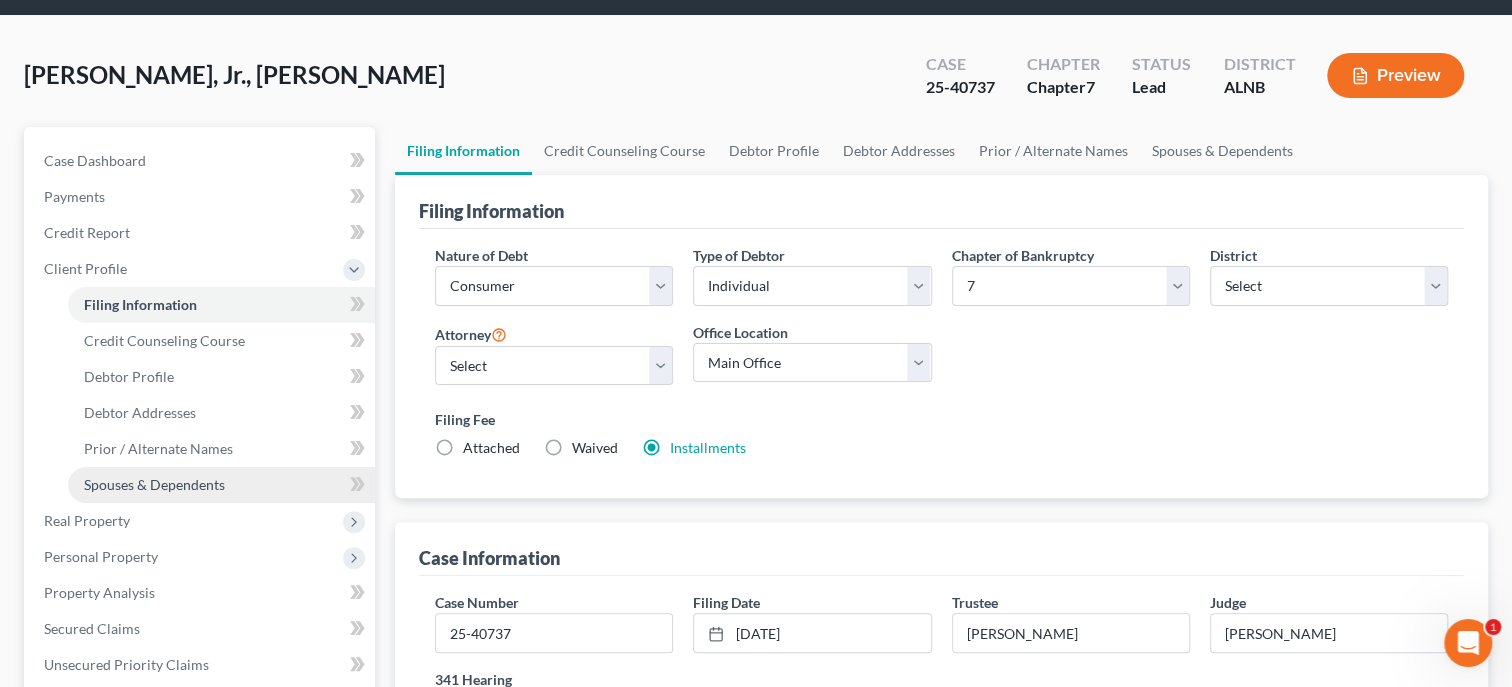scroll, scrollTop: 102, scrollLeft: 0, axis: vertical 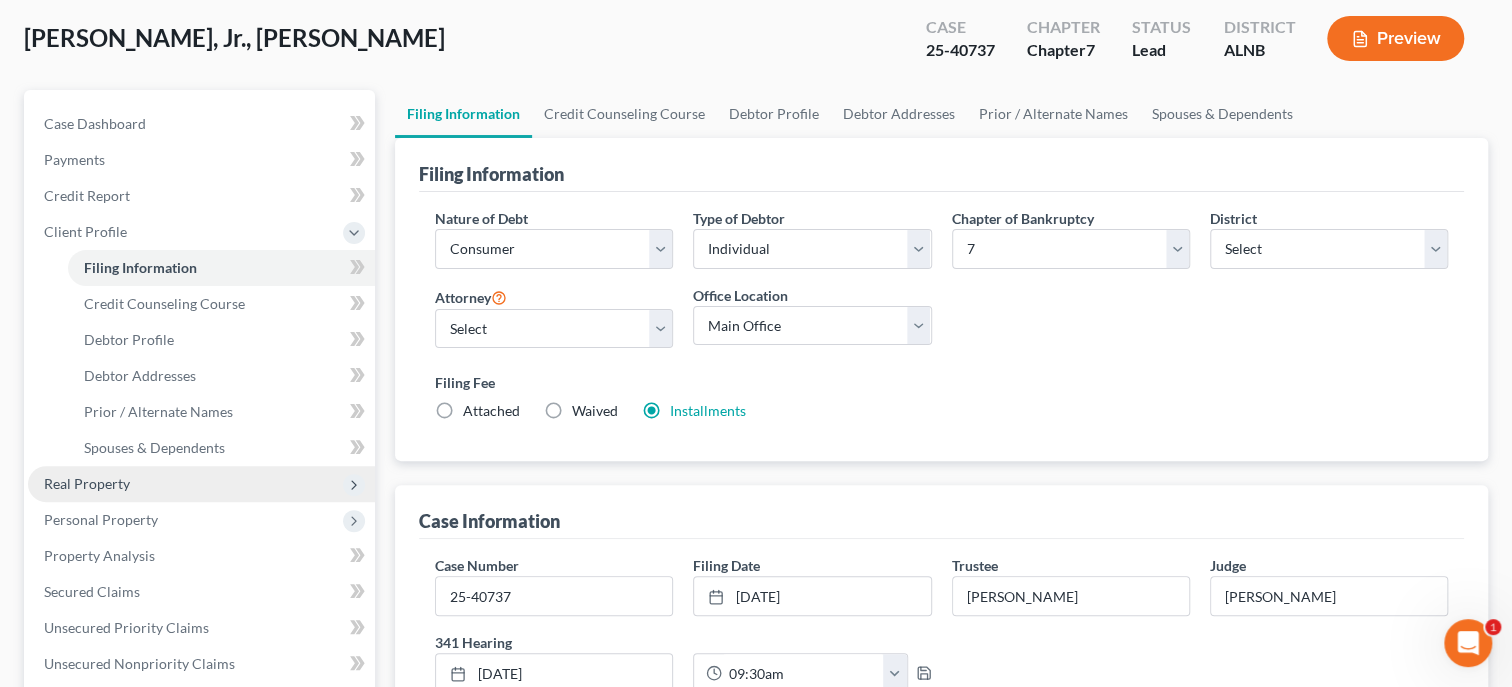 click on "Real Property" at bounding box center (201, 484) 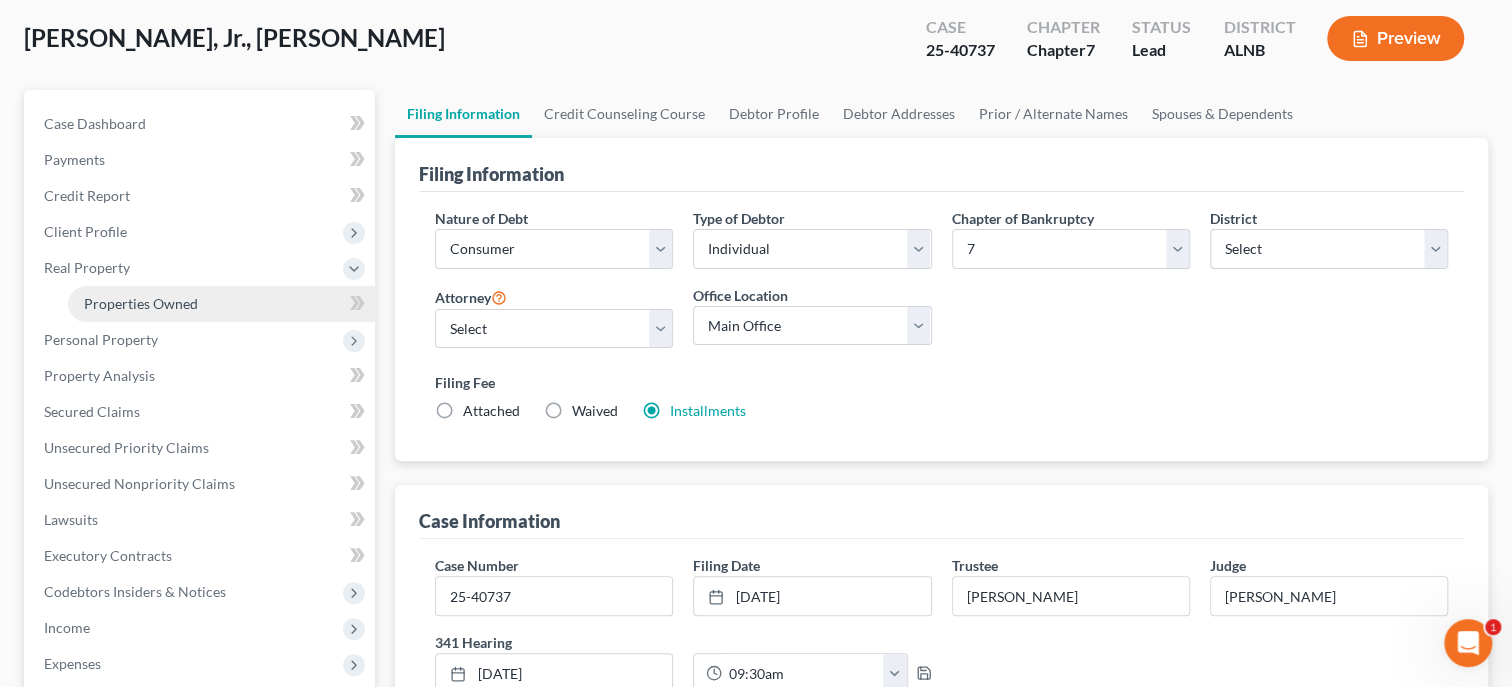 click on "Properties Owned" at bounding box center (221, 304) 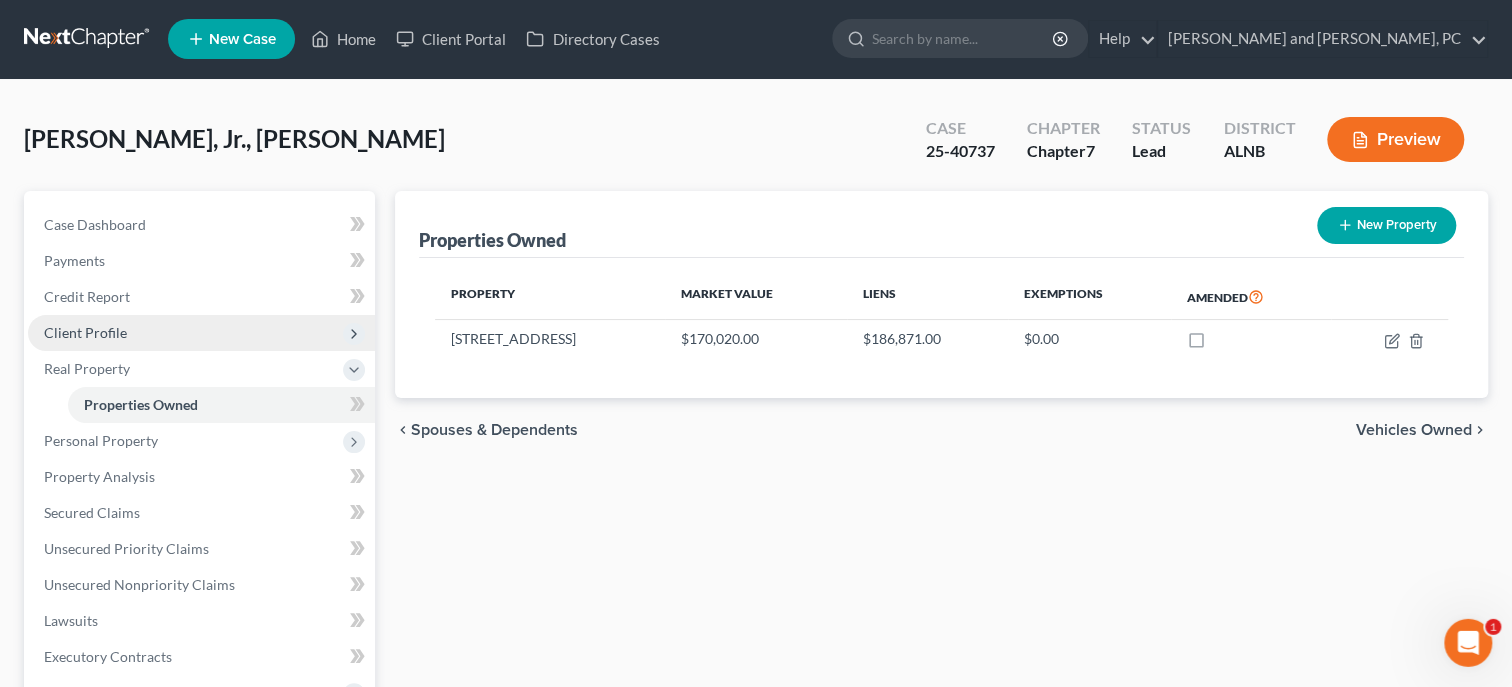 scroll, scrollTop: 0, scrollLeft: 0, axis: both 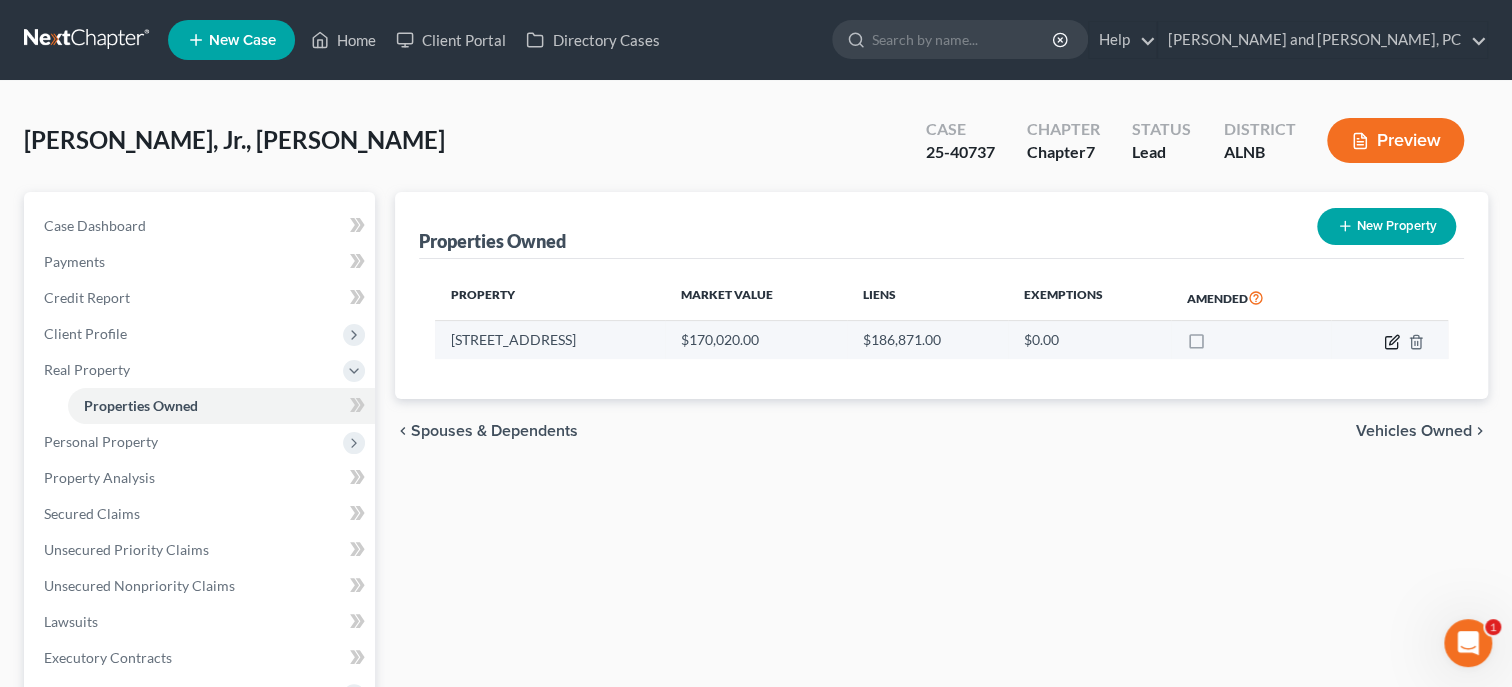 click 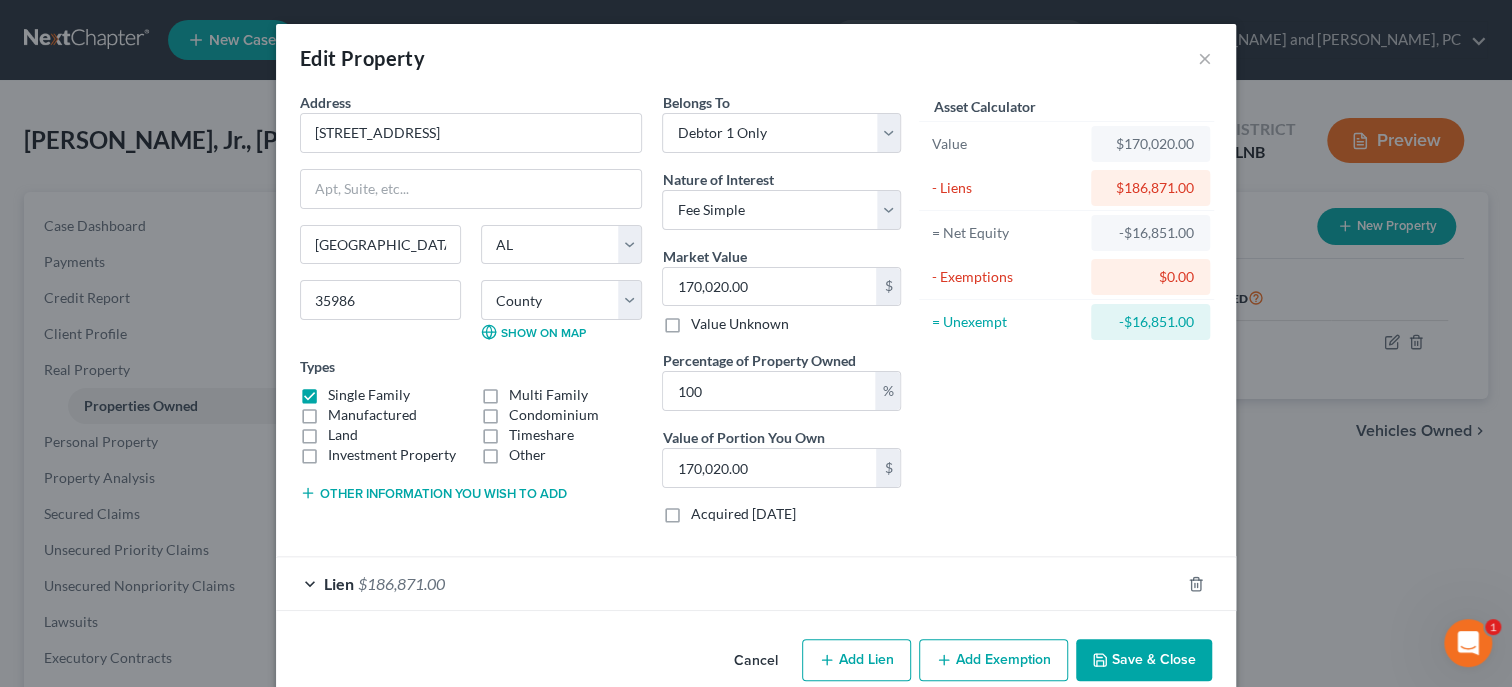 click on "Lien $186,871.00" at bounding box center (728, 583) 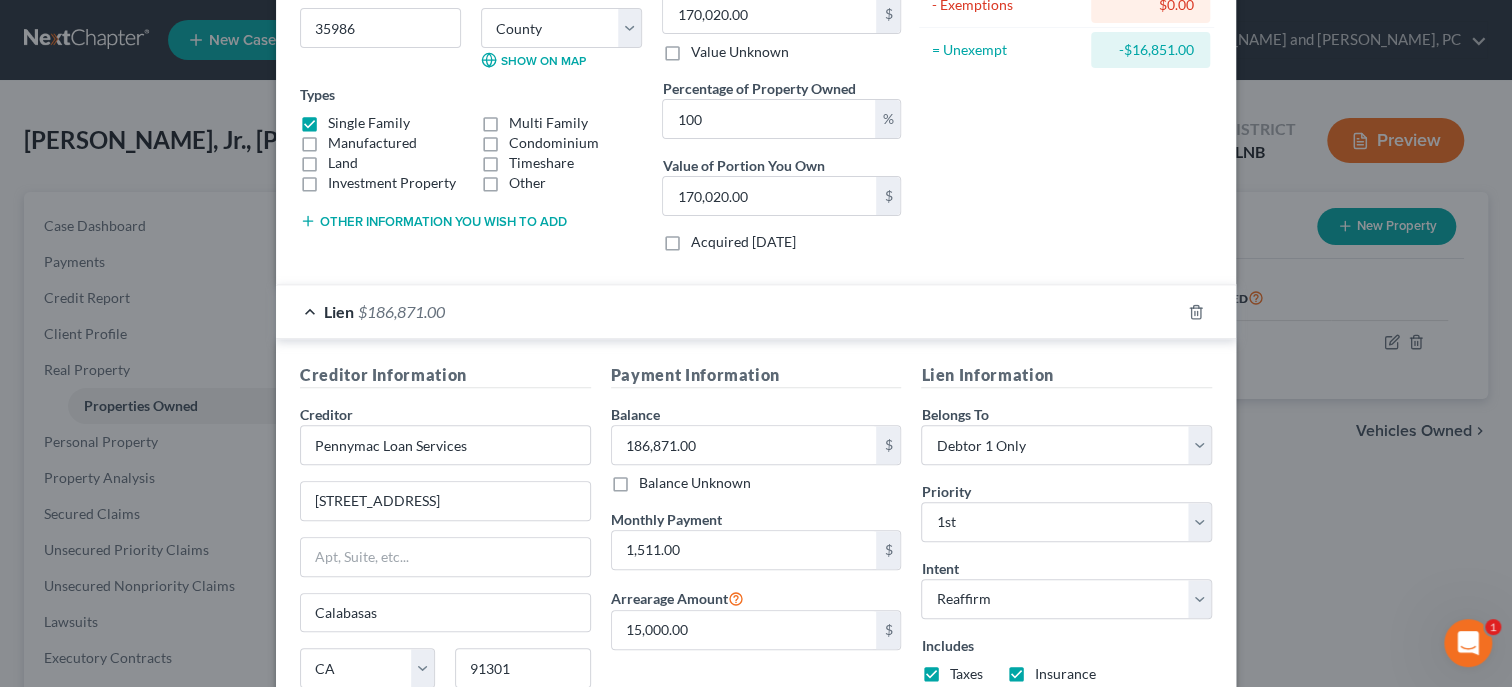 scroll, scrollTop: 412, scrollLeft: 0, axis: vertical 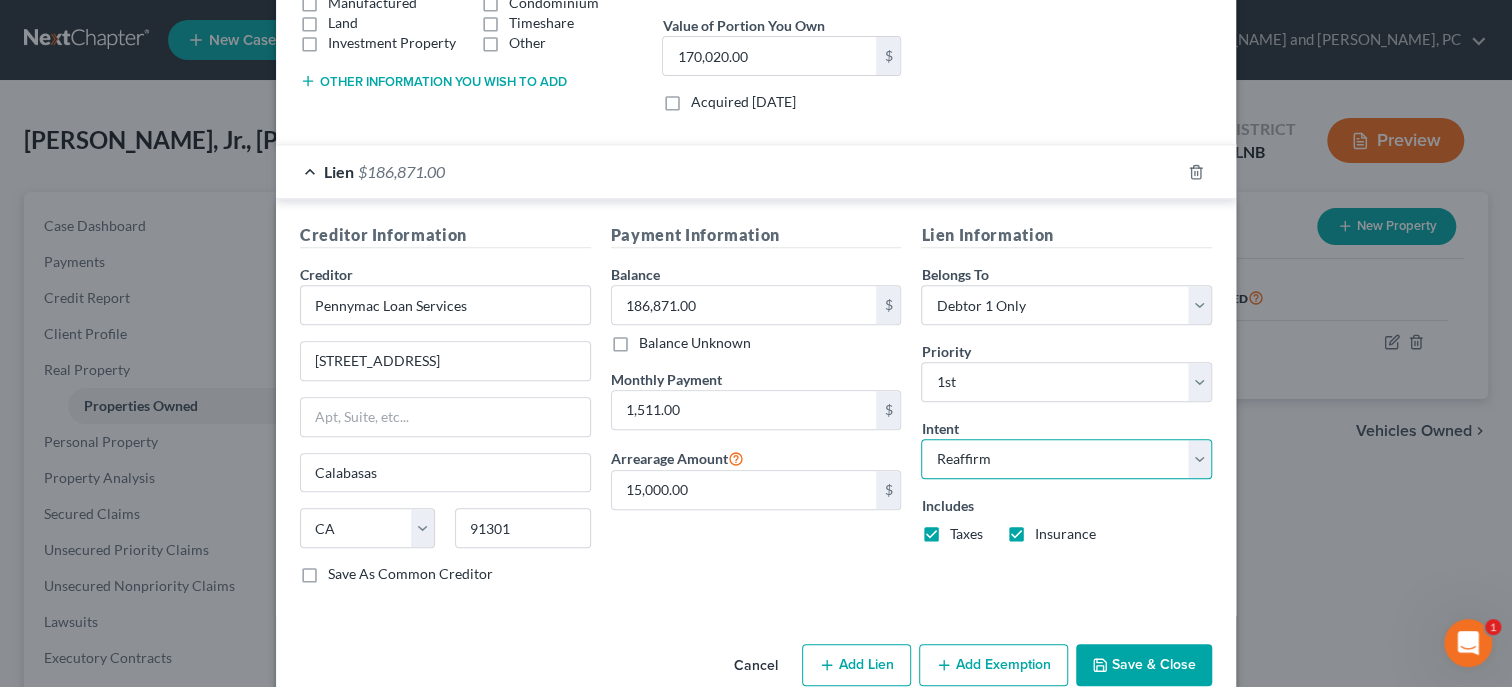 select on "0" 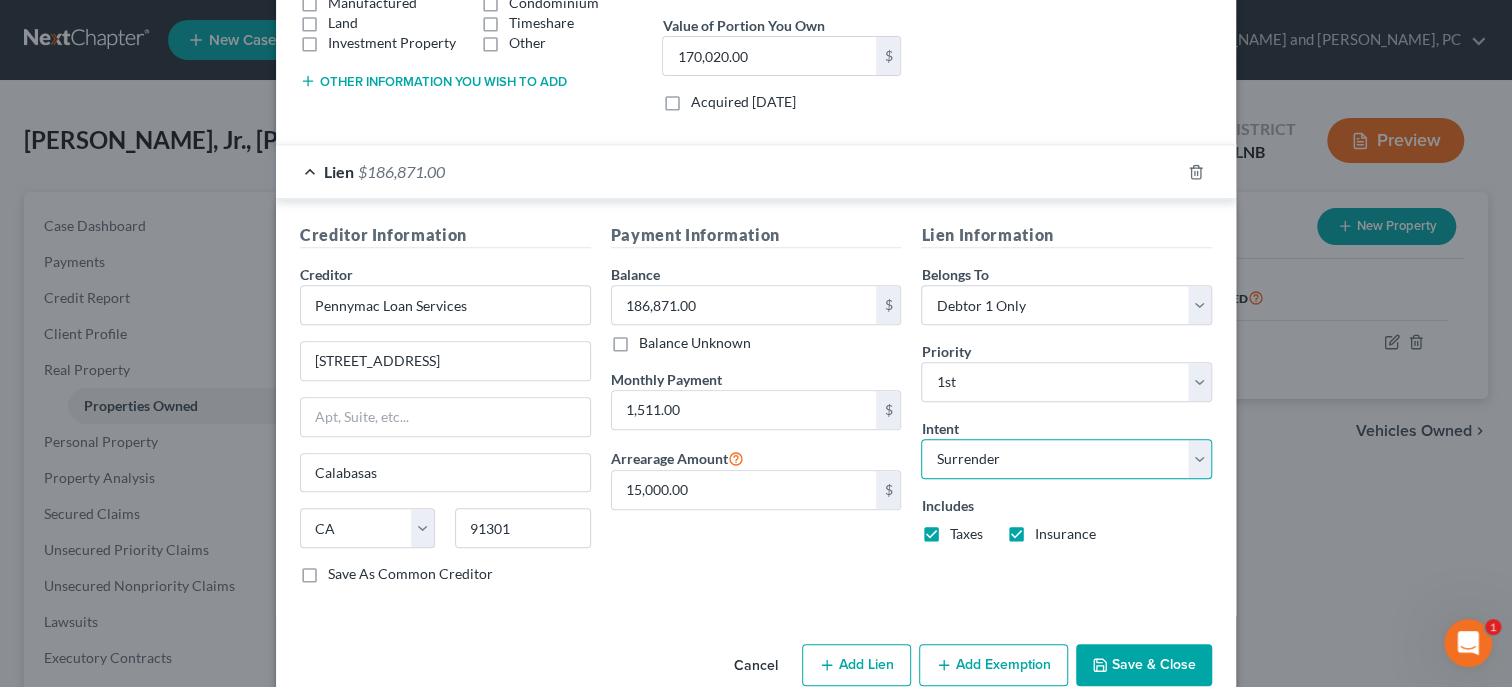 click on "Surrender" at bounding box center (0, 0) 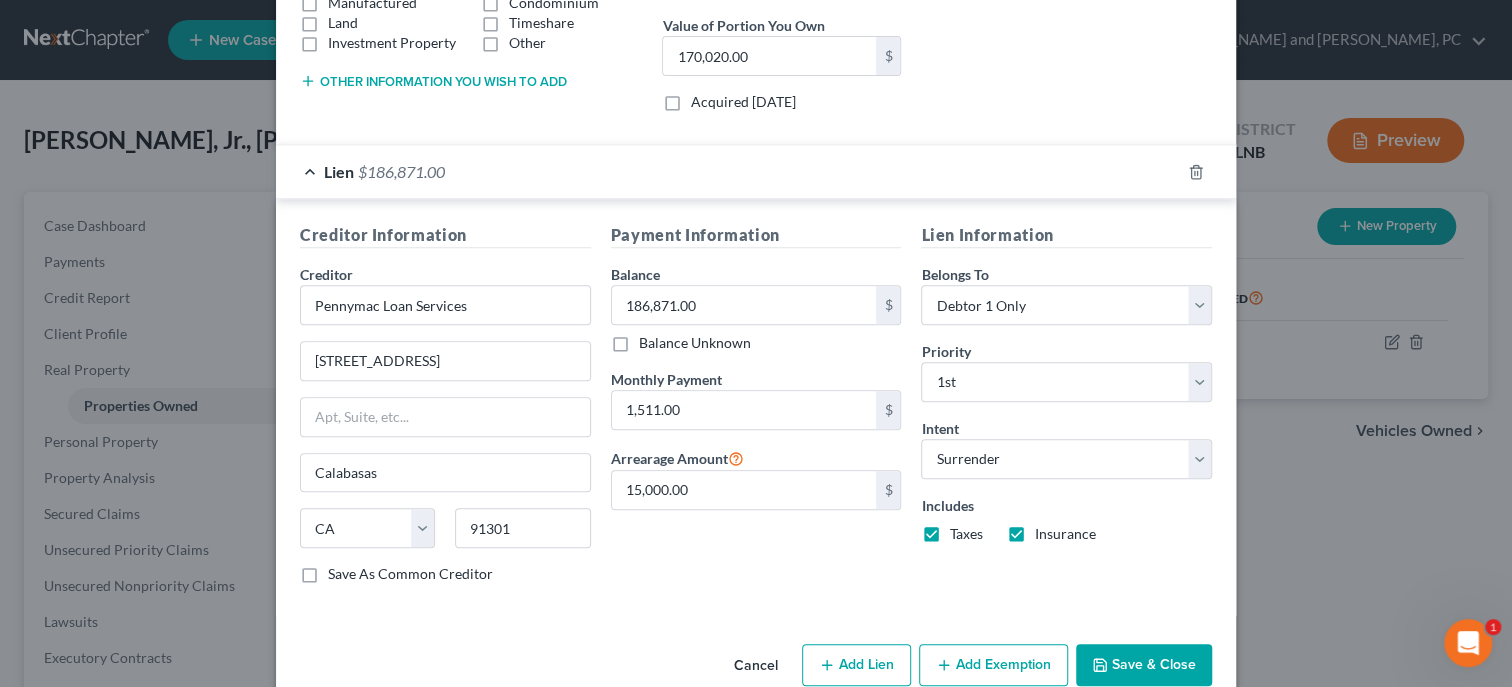 click on "Save & Close" at bounding box center [1144, 665] 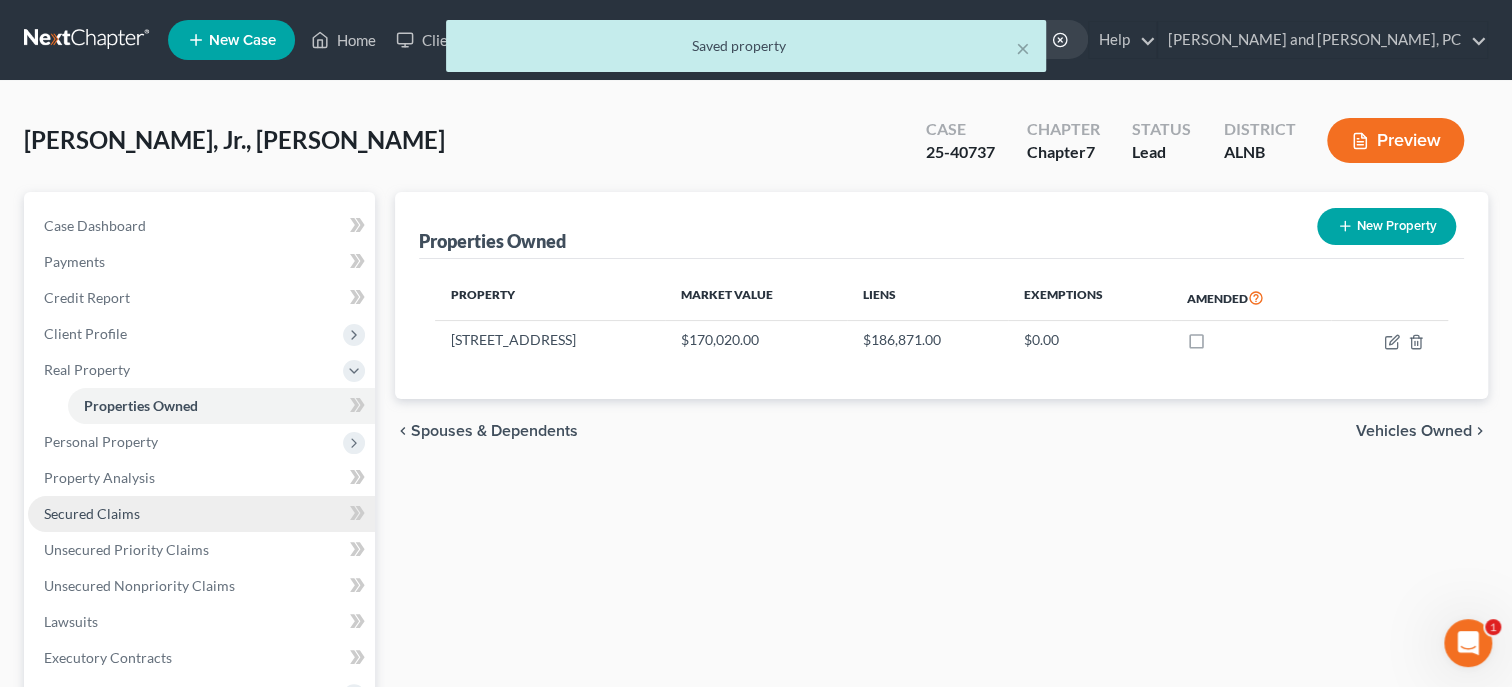 click on "Secured Claims" at bounding box center [201, 514] 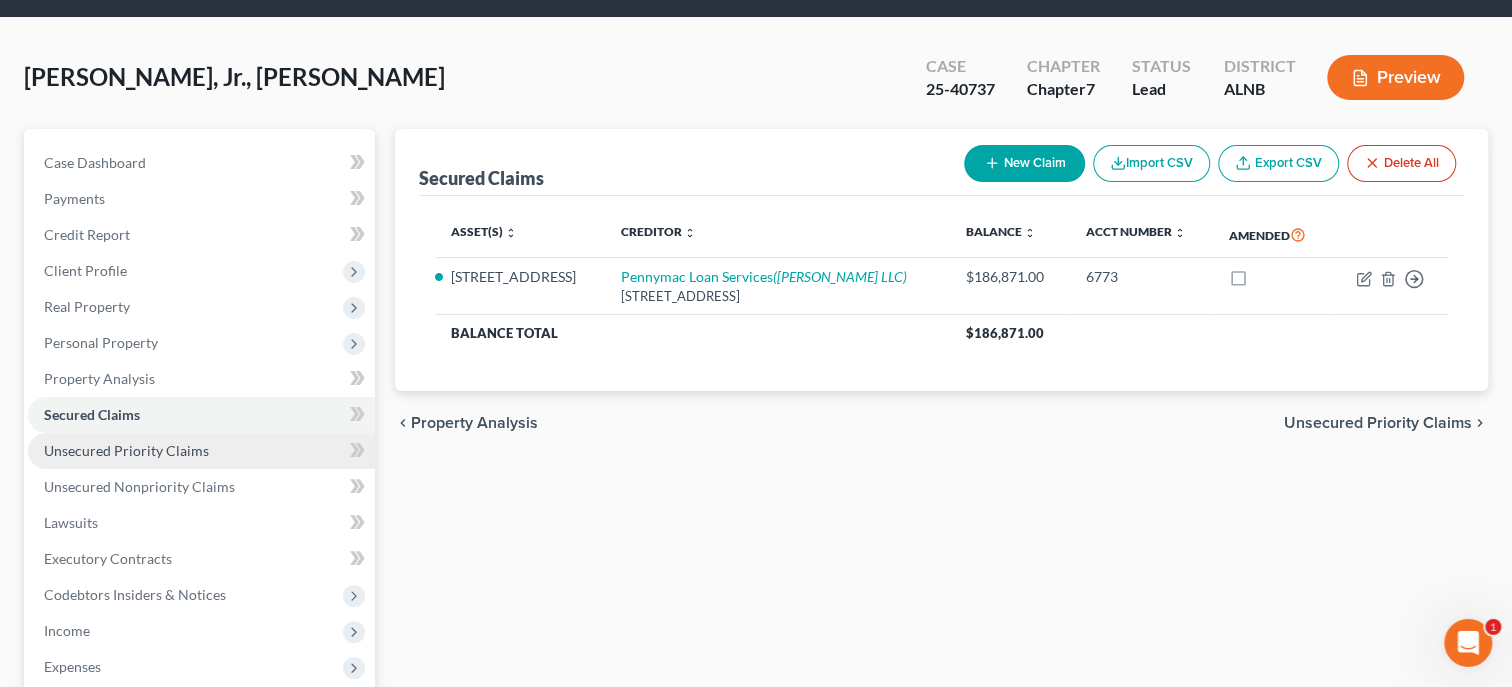 scroll, scrollTop: 102, scrollLeft: 0, axis: vertical 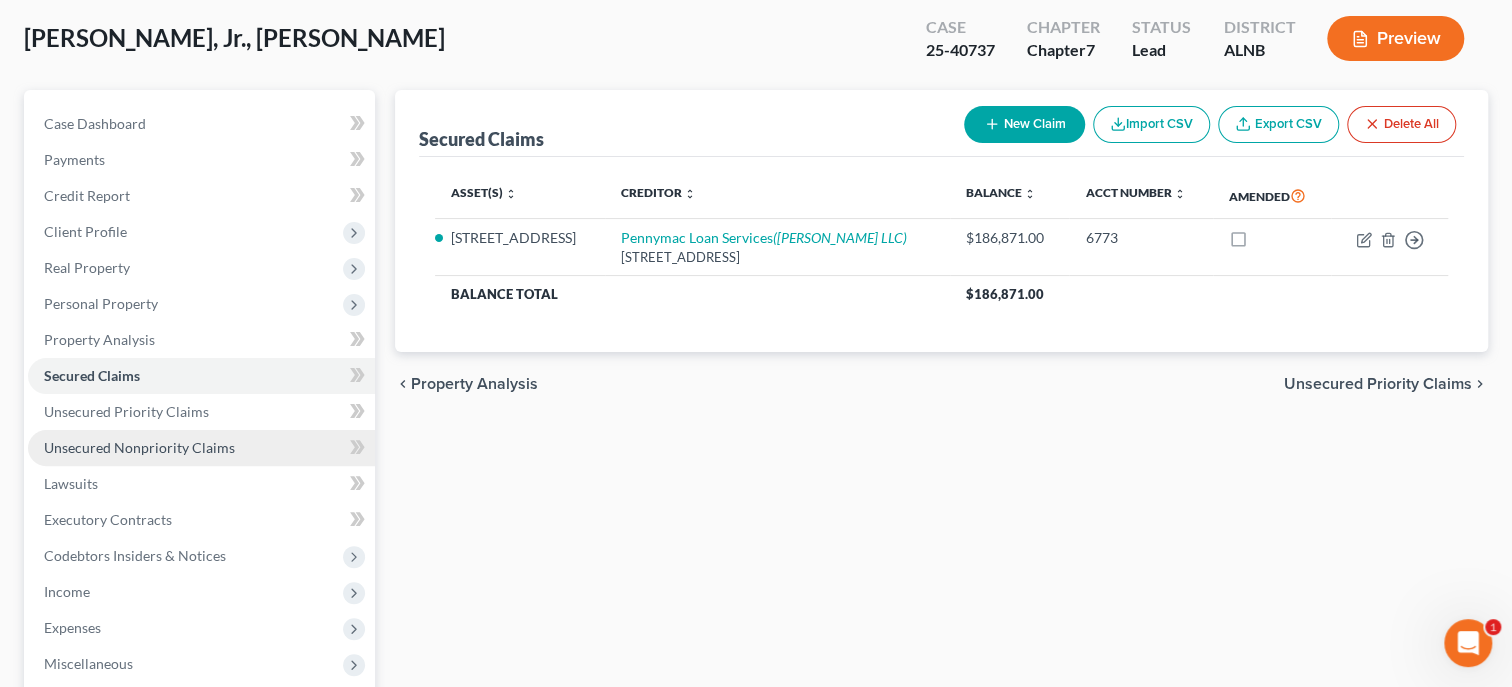 click on "Unsecured Nonpriority Claims" at bounding box center [201, 448] 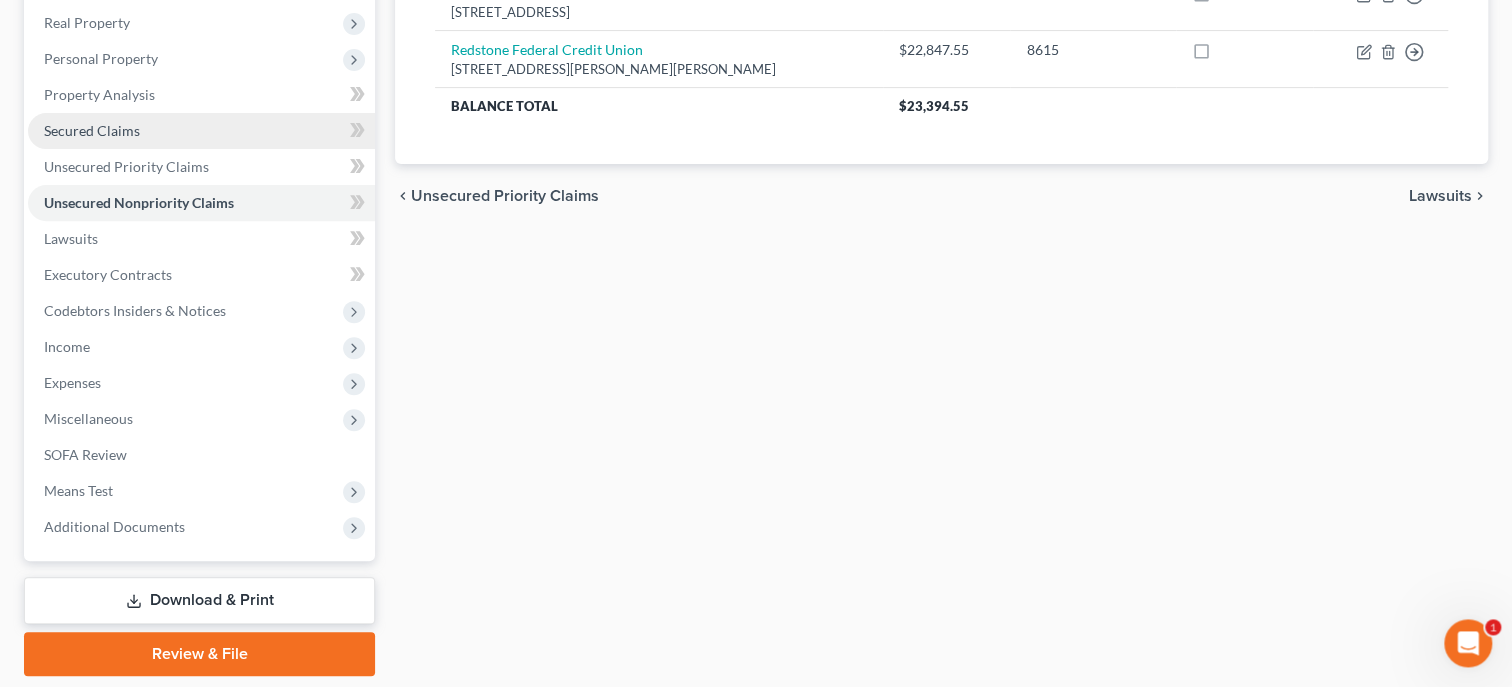 scroll, scrollTop: 409, scrollLeft: 0, axis: vertical 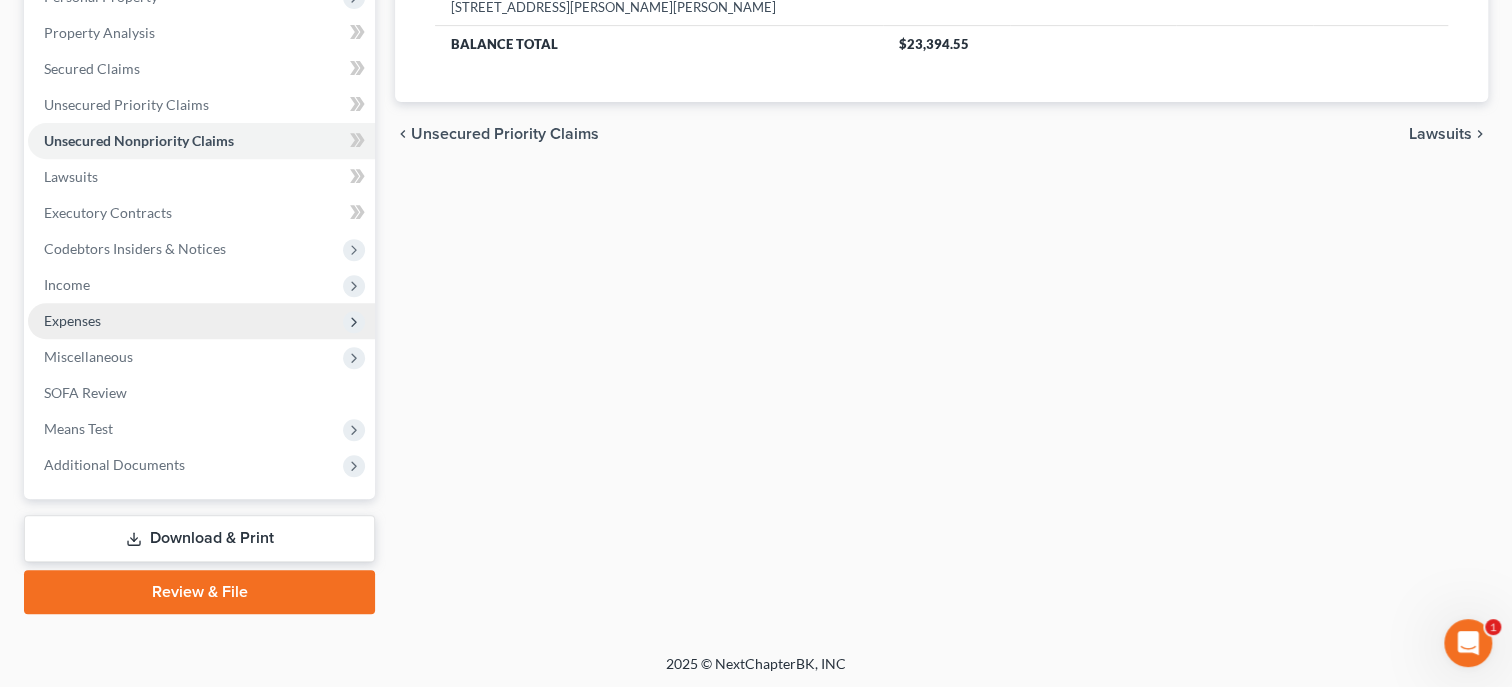 click on "Expenses" at bounding box center [201, 321] 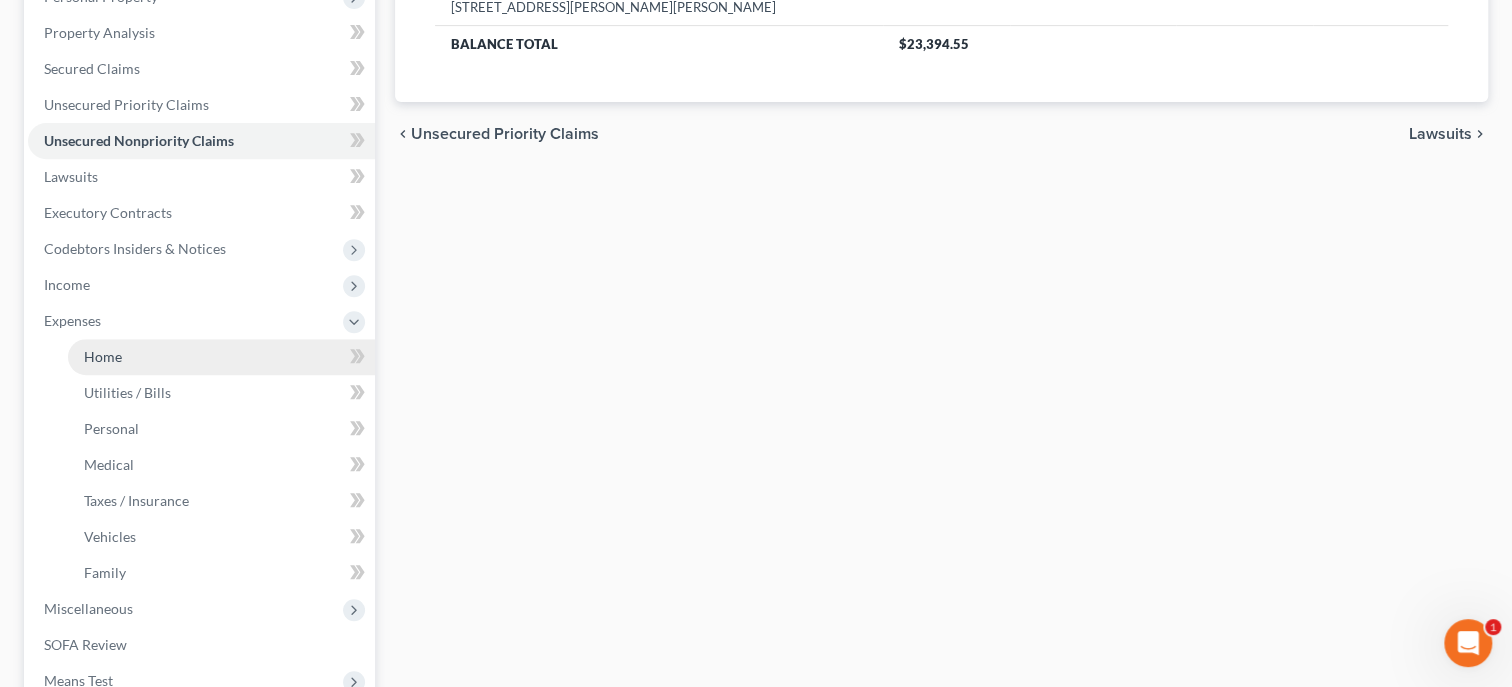 click on "Home" at bounding box center [221, 357] 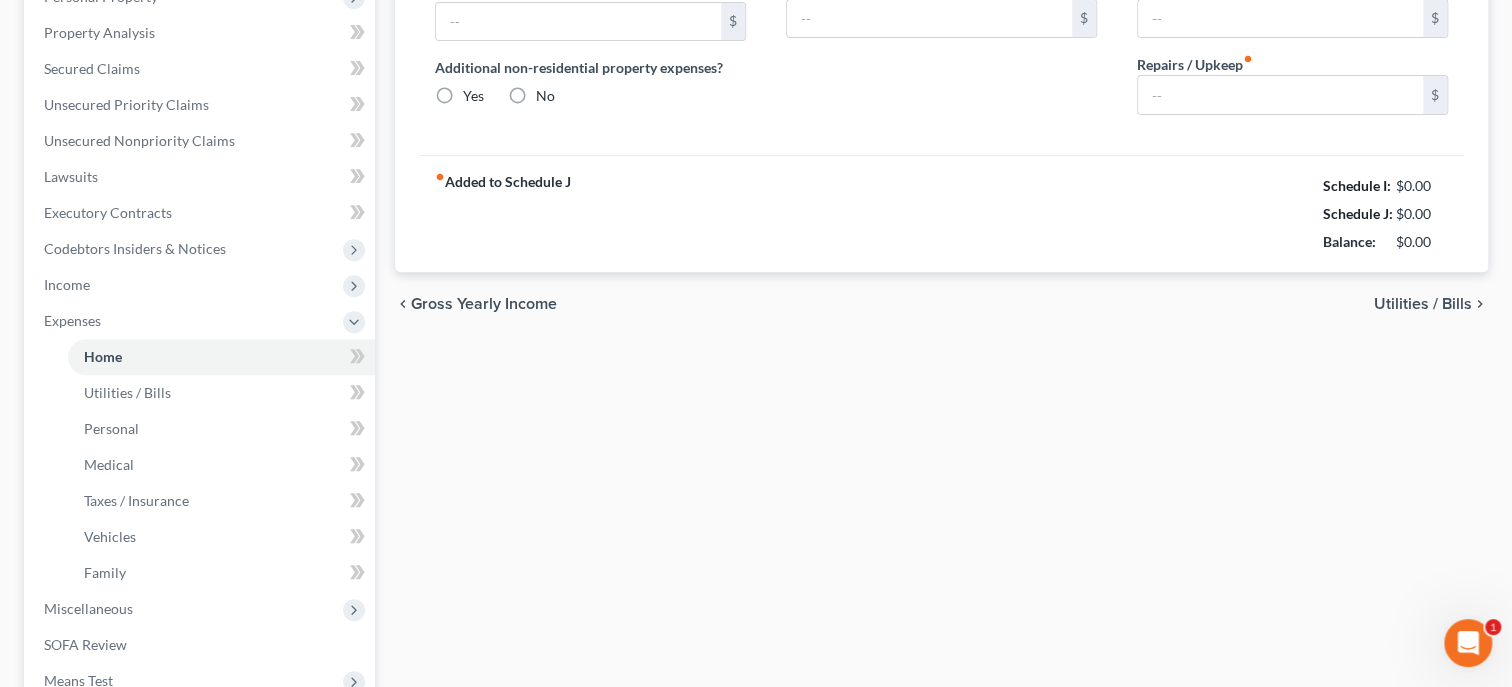 type on "0.00" 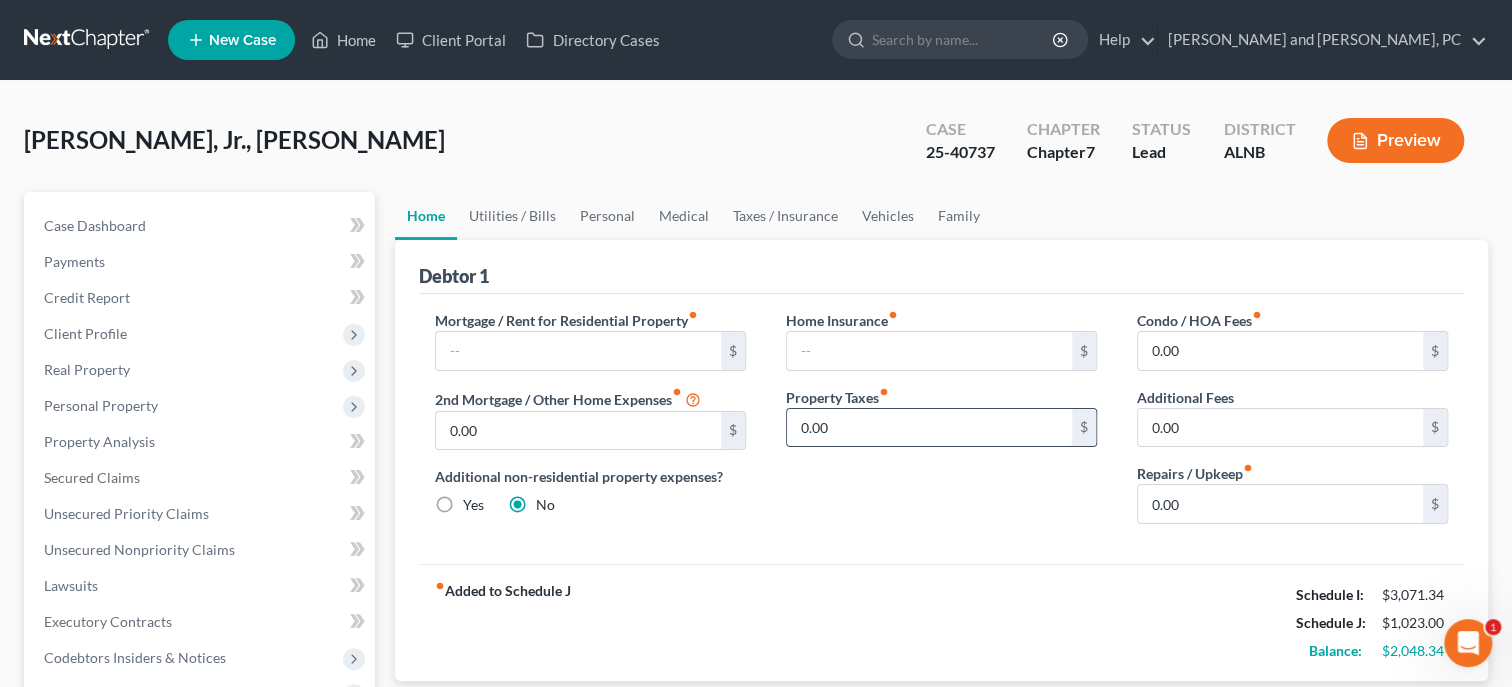 scroll, scrollTop: 102, scrollLeft: 0, axis: vertical 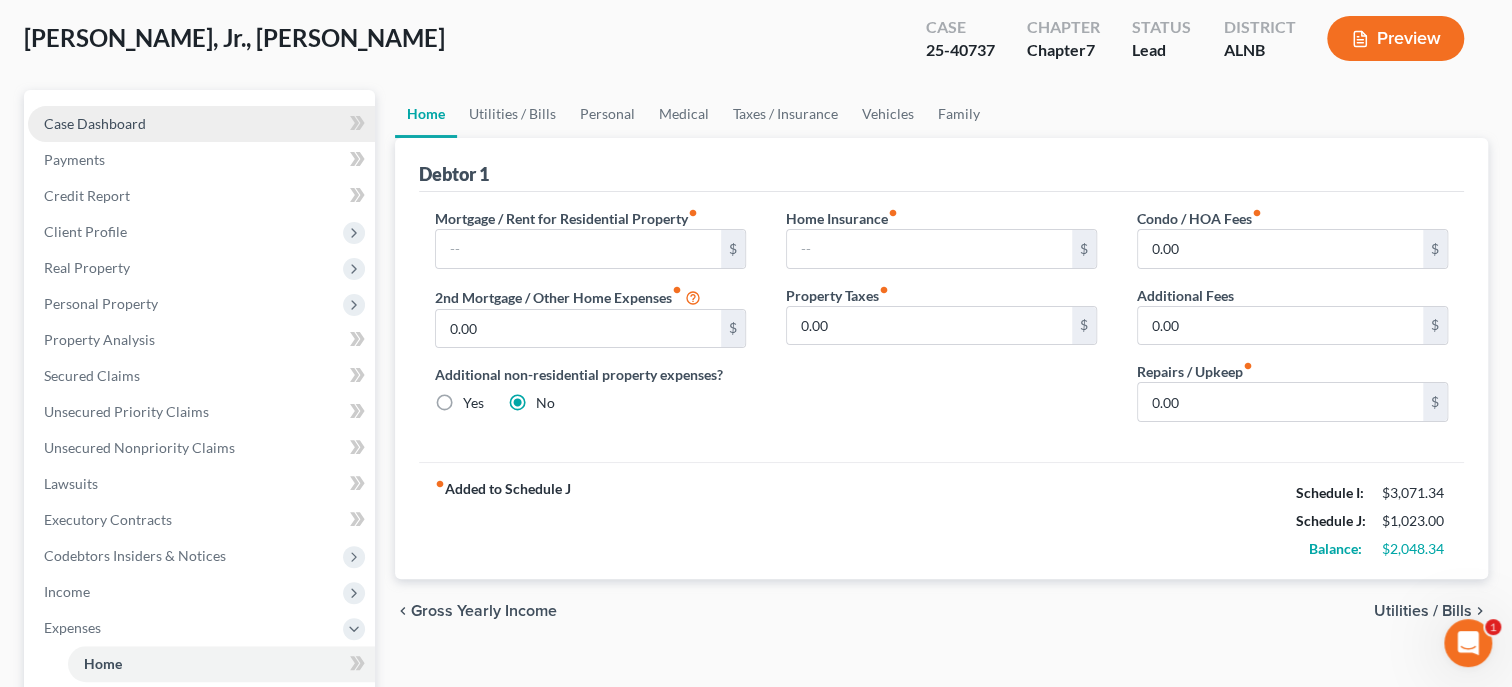 click on "Case Dashboard" at bounding box center (95, 123) 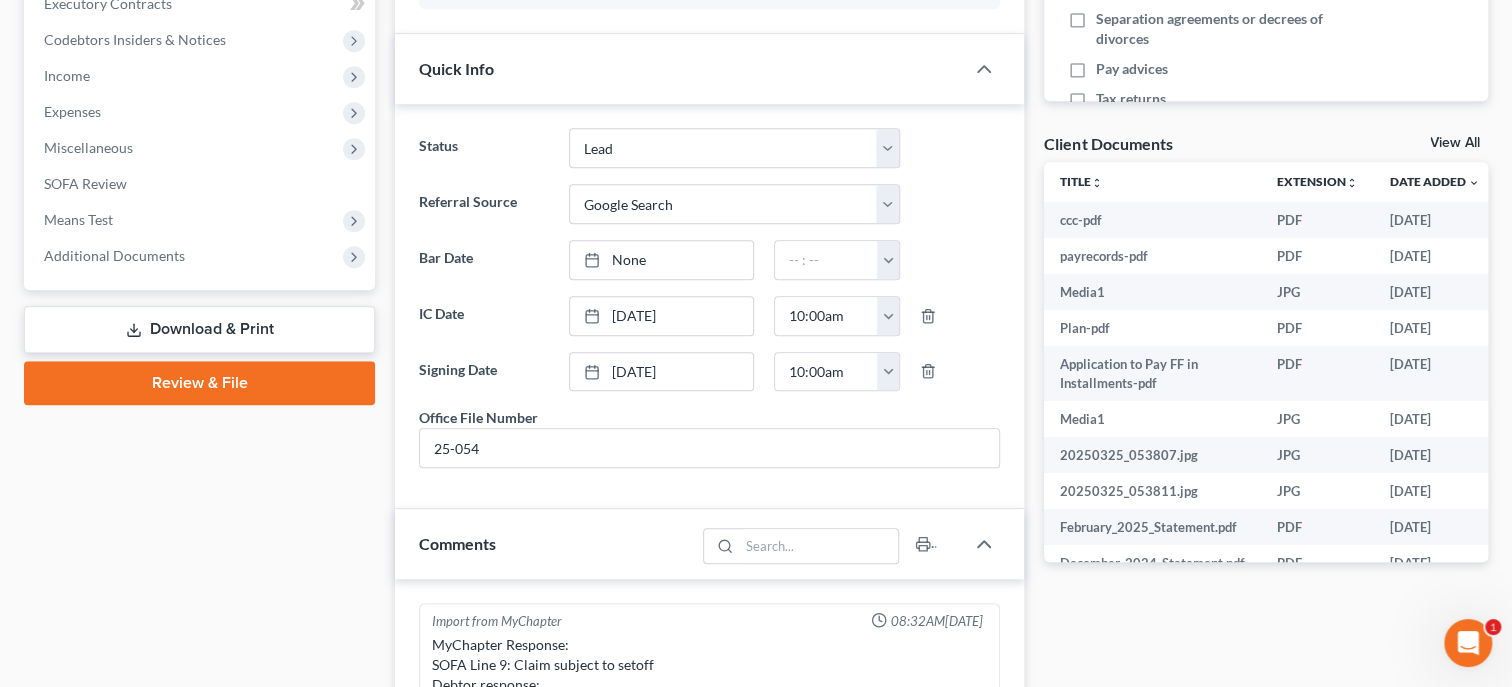 scroll, scrollTop: 1235, scrollLeft: 0, axis: vertical 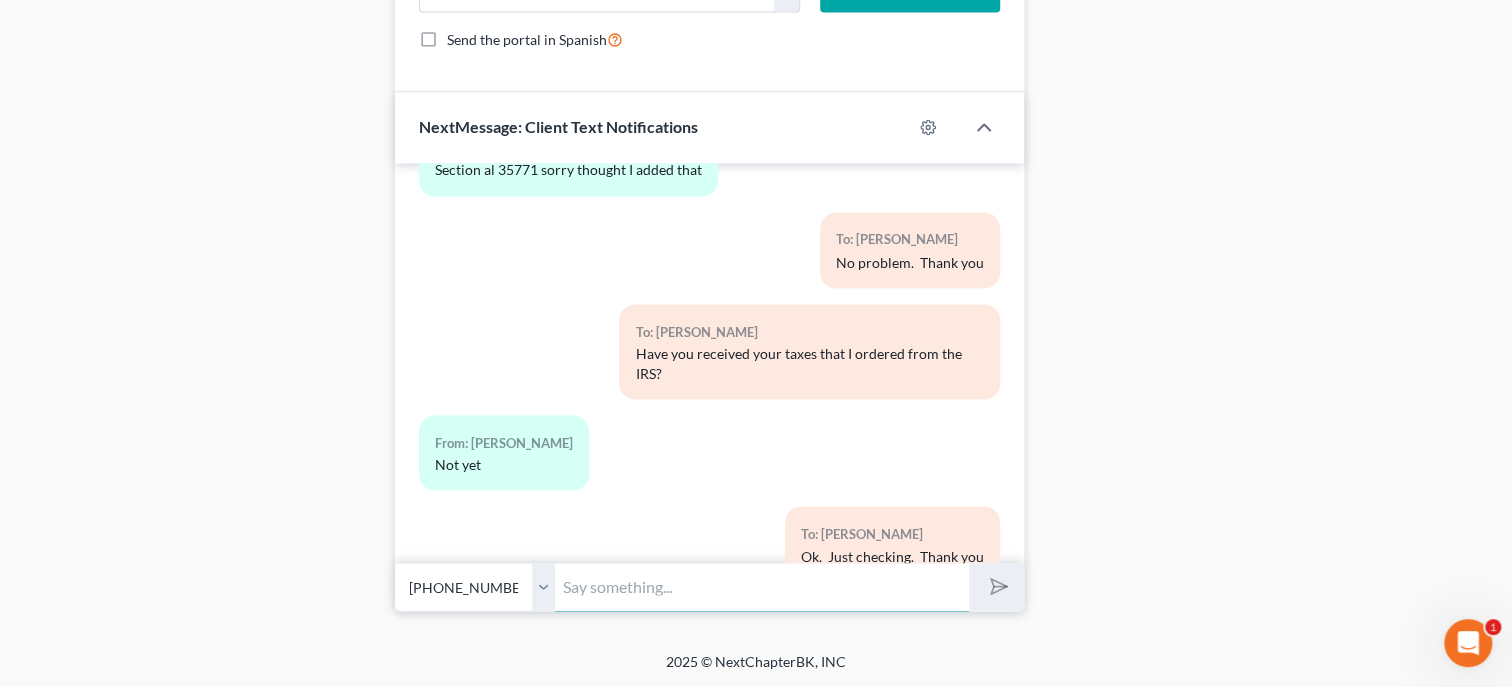 click at bounding box center (762, 586) 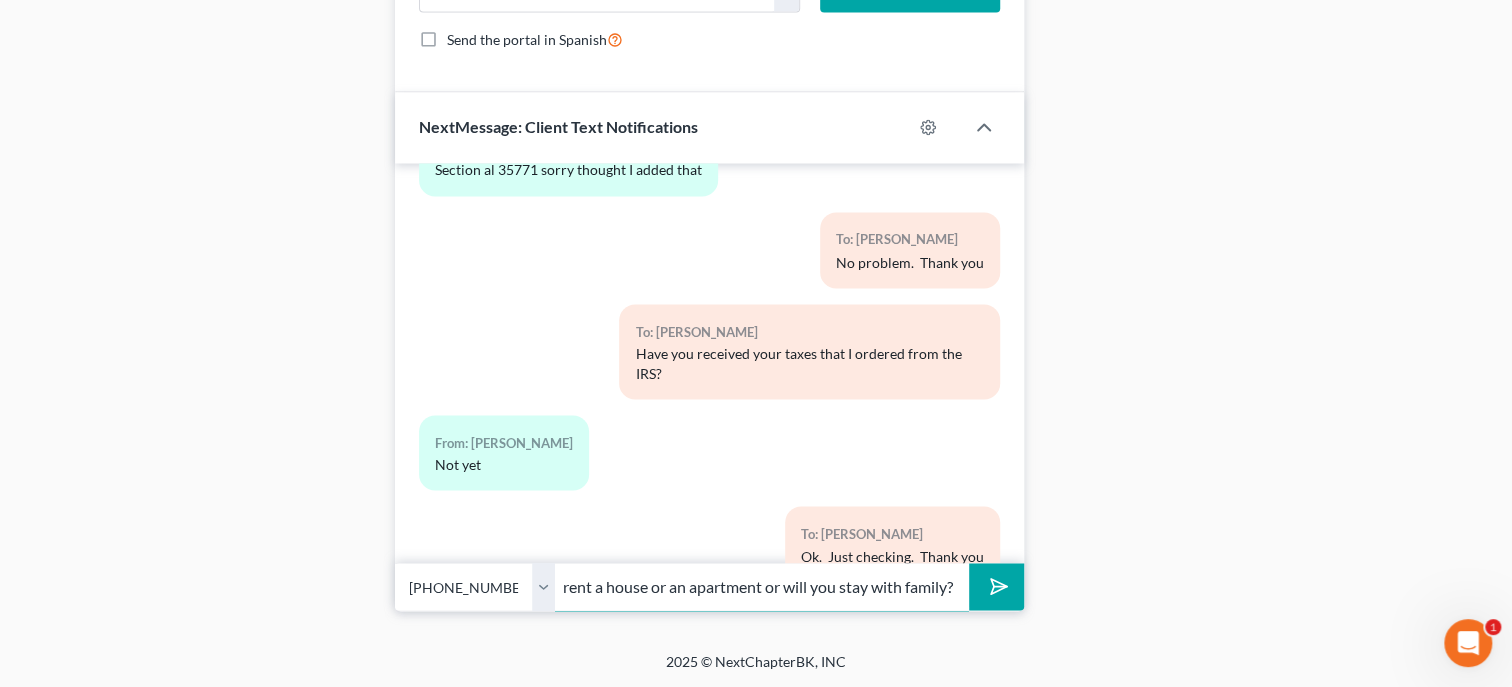 scroll, scrollTop: 0, scrollLeft: 352, axis: horizontal 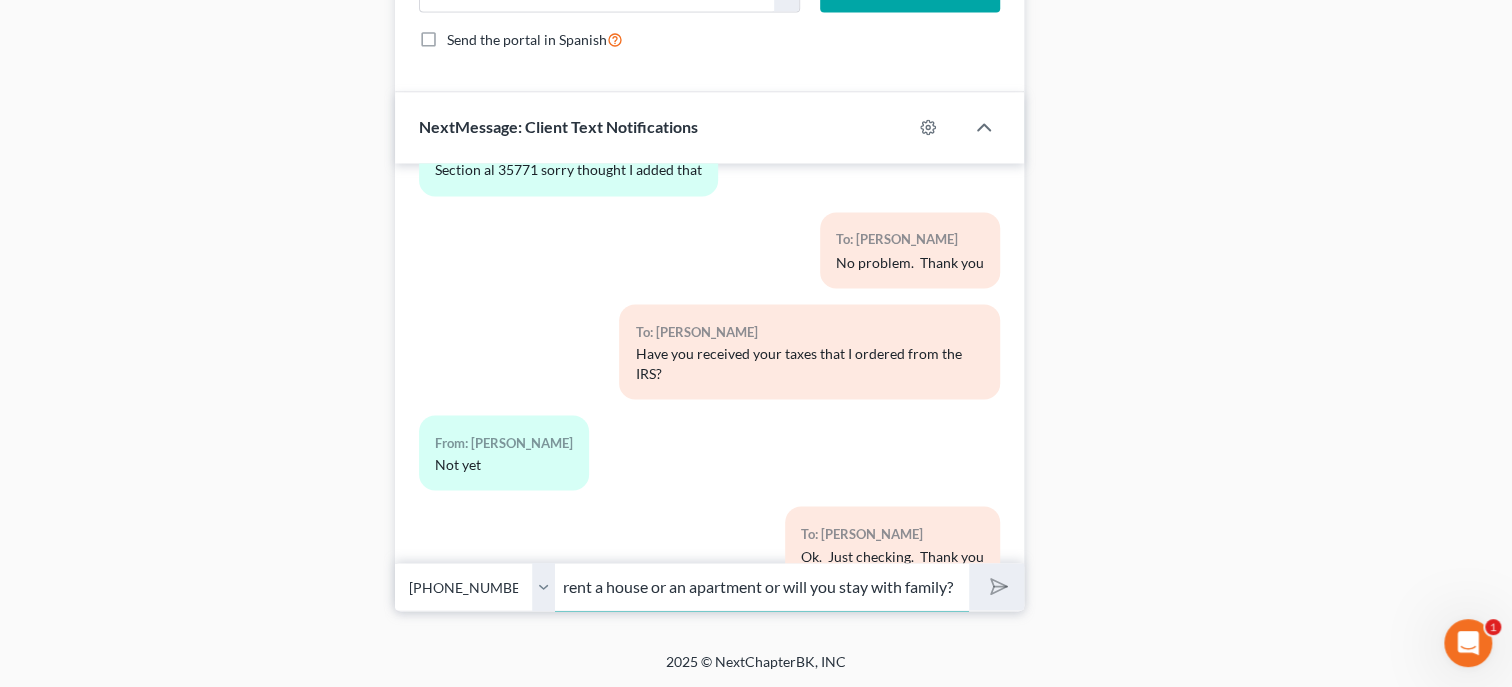 type 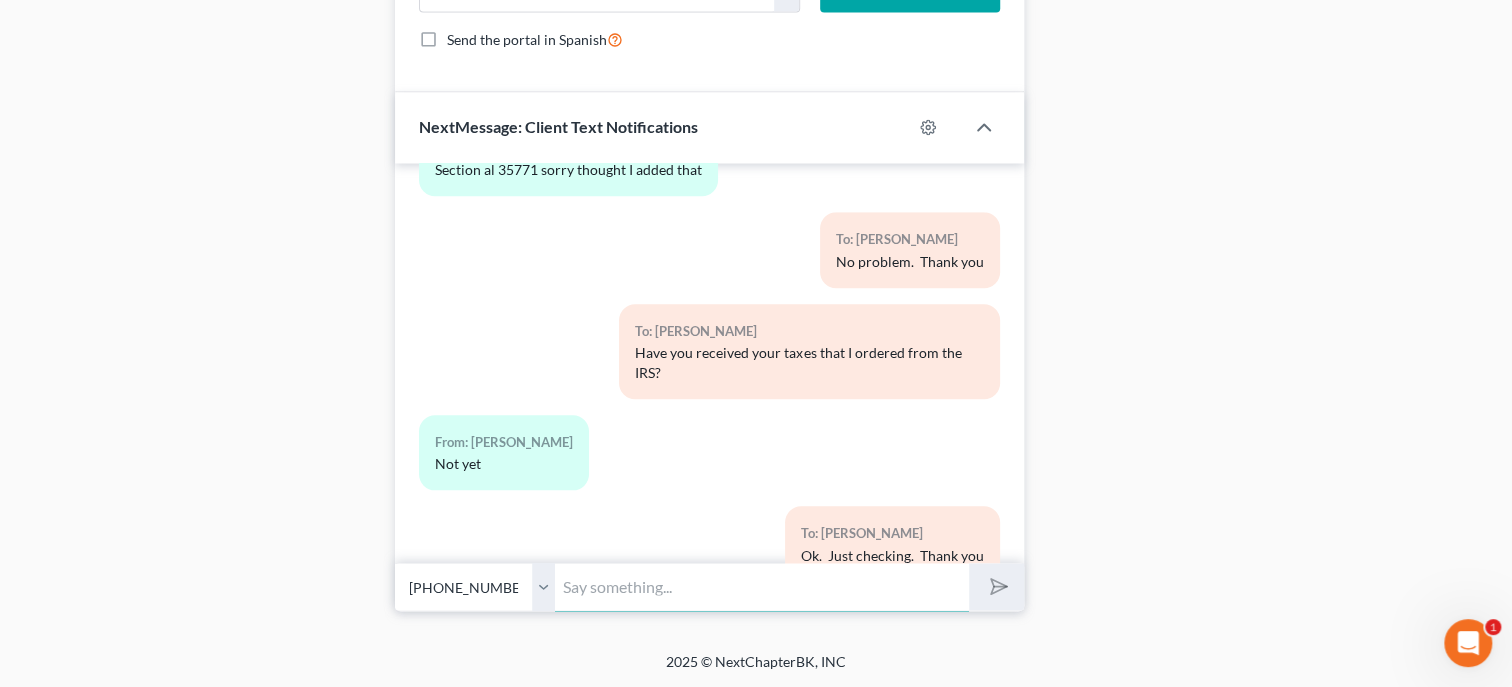 scroll, scrollTop: 0, scrollLeft: 0, axis: both 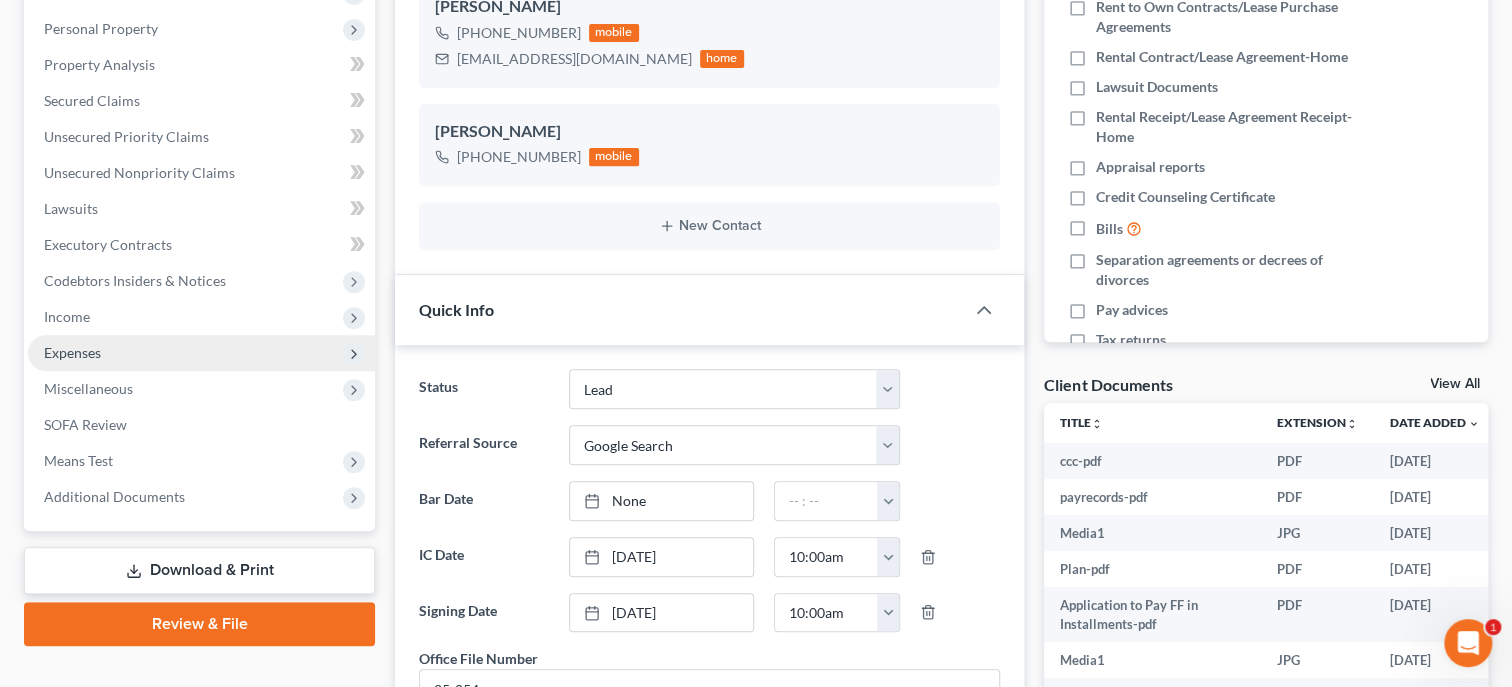 click on "Expenses" at bounding box center [201, 353] 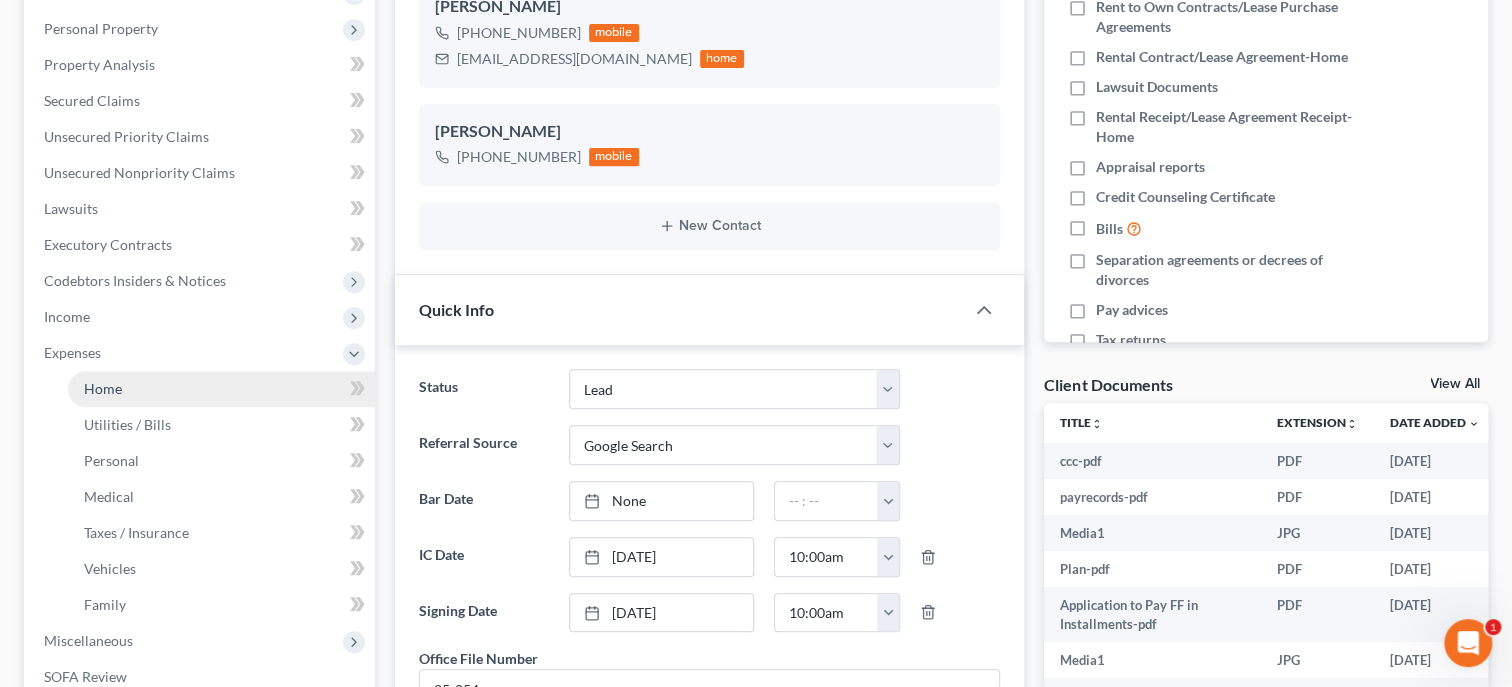 click on "Home" at bounding box center (221, 389) 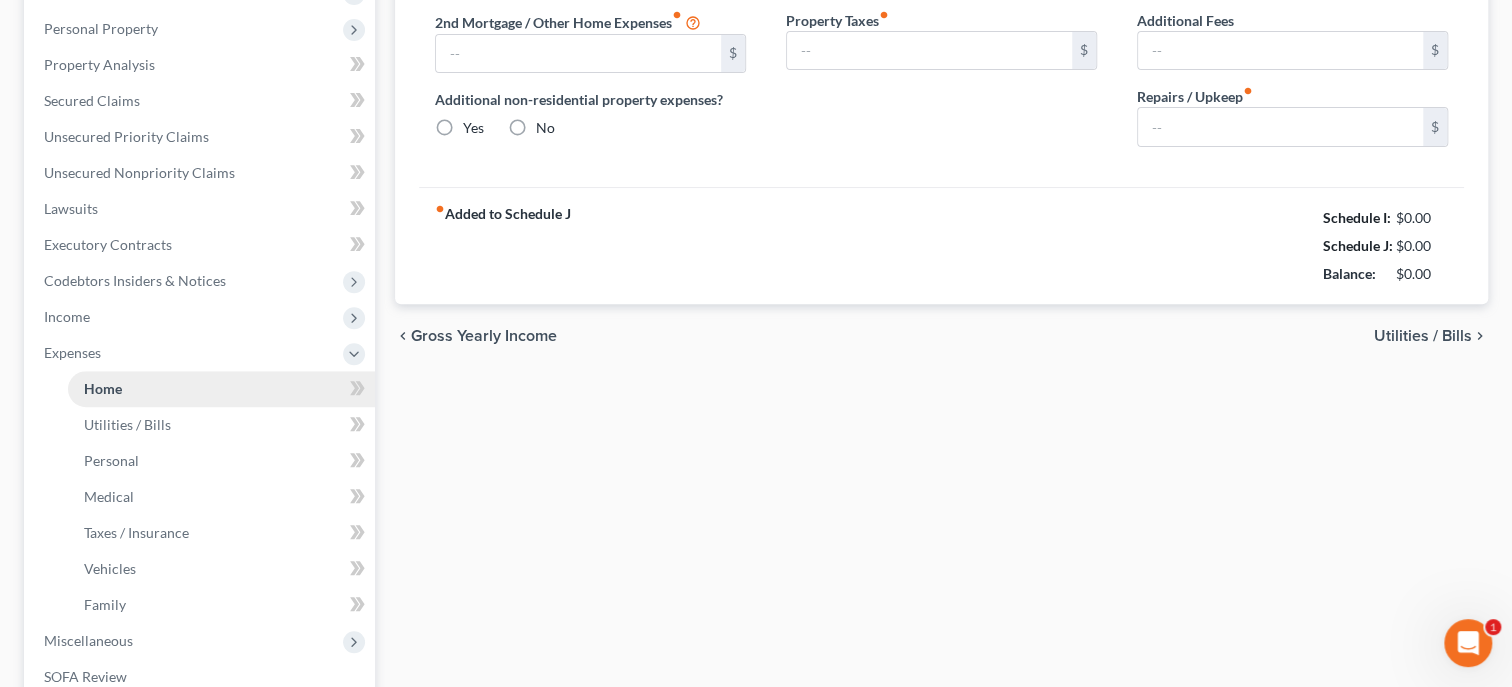 type on "0.00" 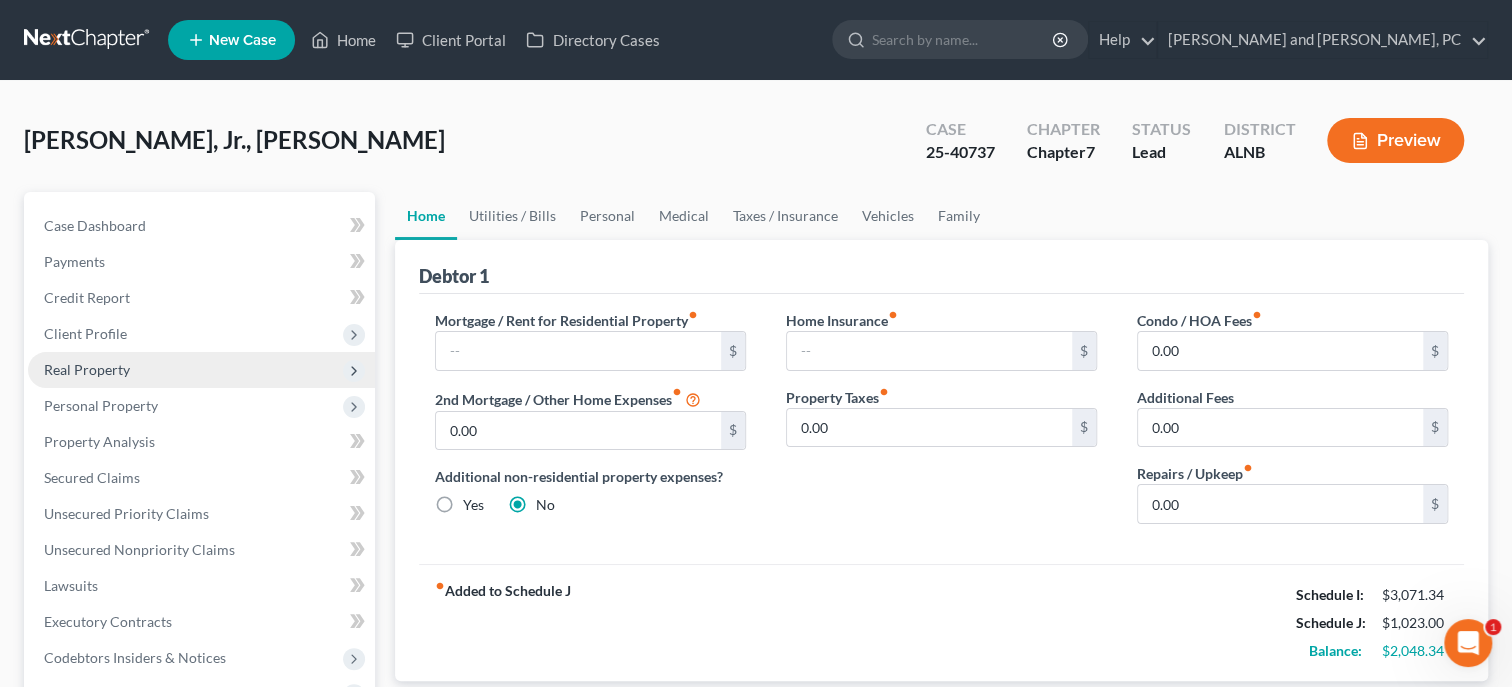 scroll, scrollTop: 0, scrollLeft: 0, axis: both 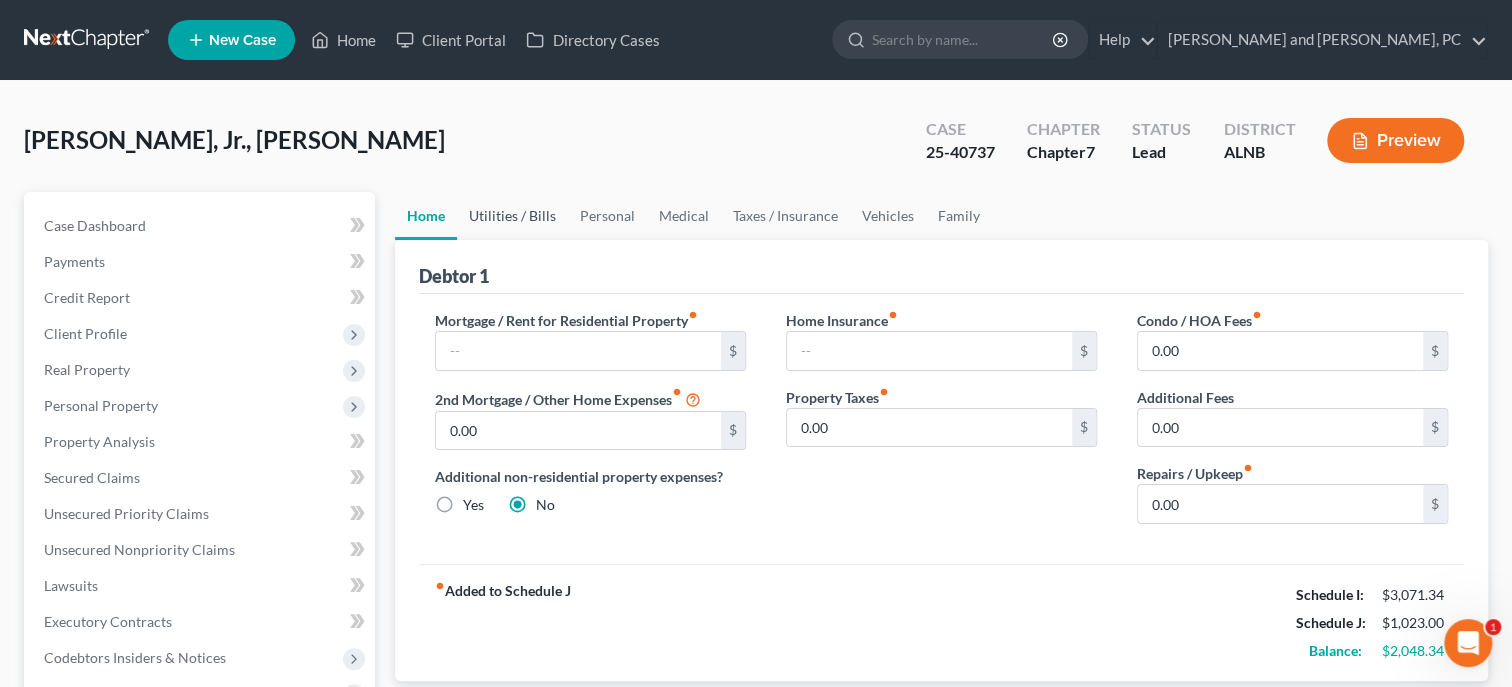 click on "Utilities / Bills" at bounding box center (512, 216) 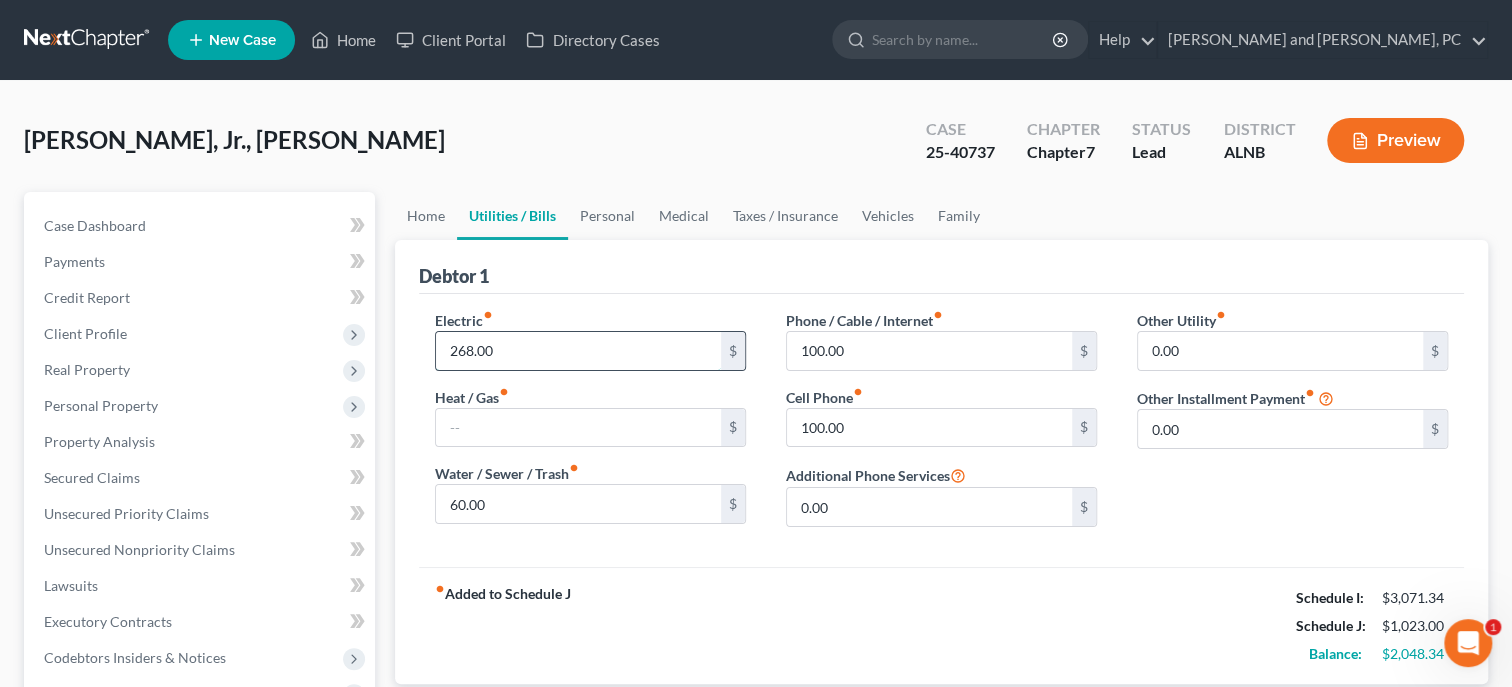 click on "268.00" at bounding box center [578, 351] 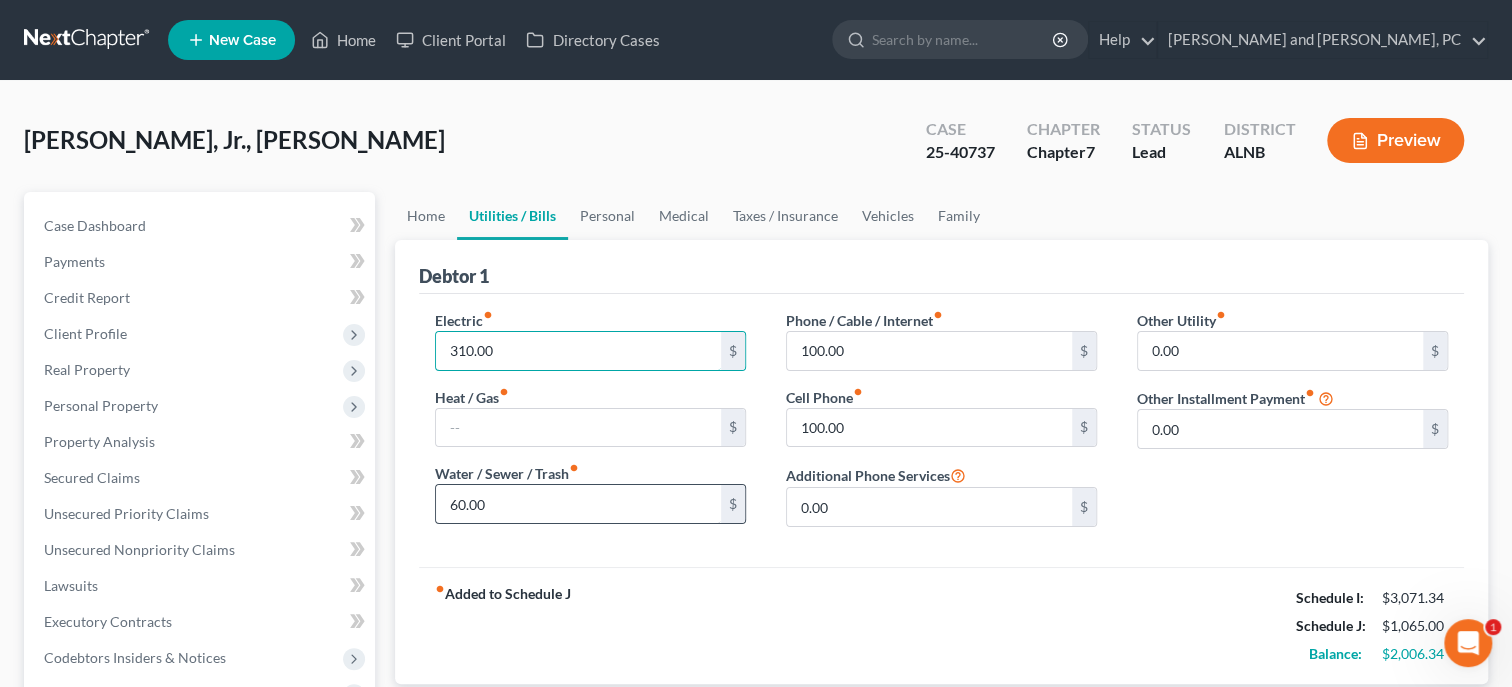 type on "310.00" 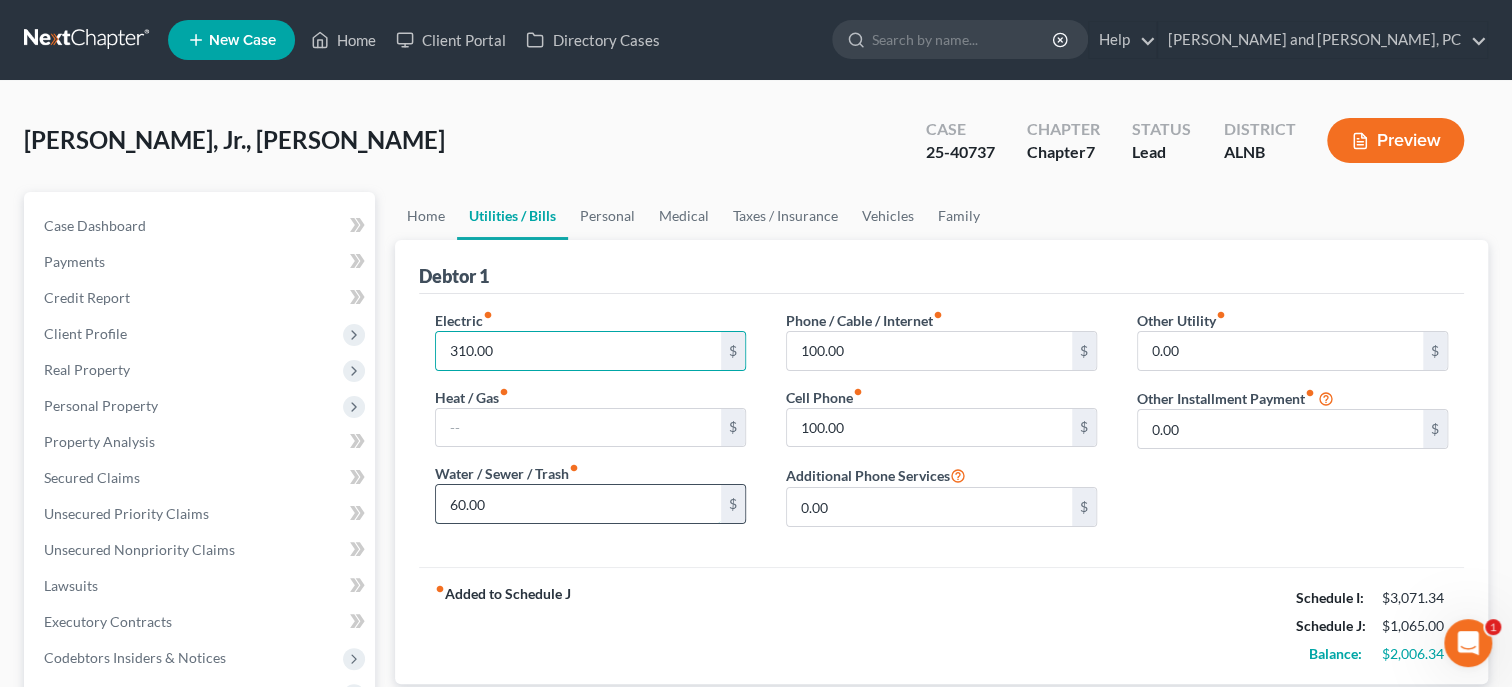 click on "60.00" at bounding box center [578, 504] 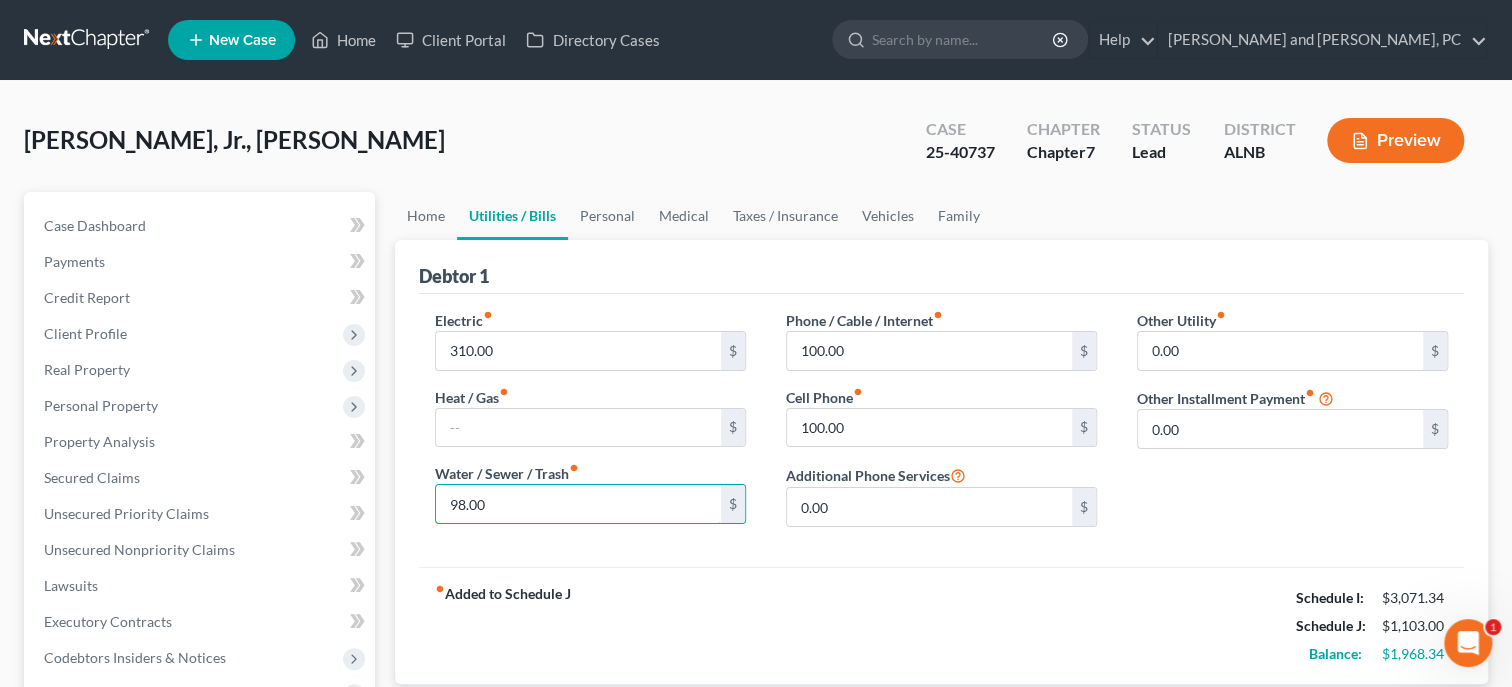 type on "98.00" 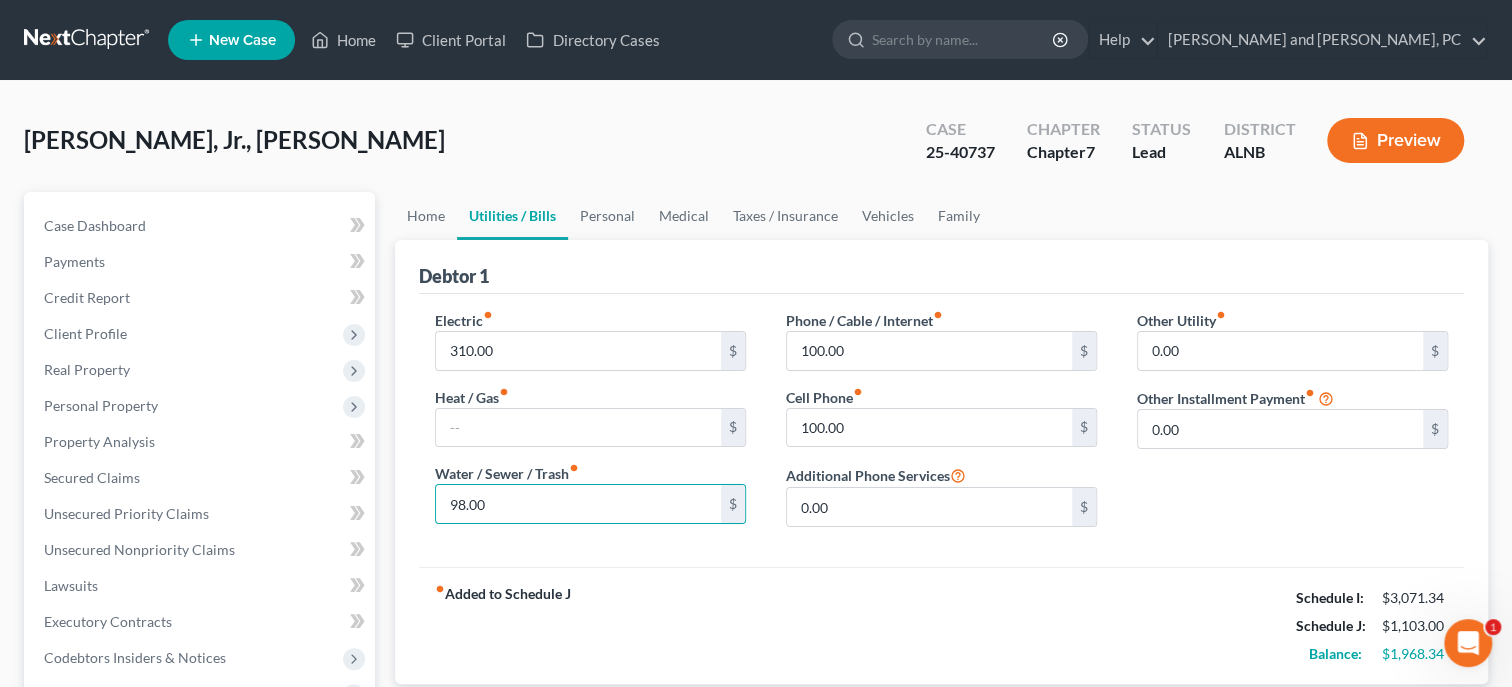click on "Electric  fiber_manual_record 310.00 $ Heat / Gas  fiber_manual_record $  Water / Sewer / Trash  fiber_manual_record 98.00 $ Phone / Cable / Internet  fiber_manual_record 100.00 $ Cell Phone  fiber_manual_record 100.00 $ Additional Phone Services  0.00 $ Other Utility  fiber_manual_record 0.00 $ Other Installment Payment  fiber_manual_record   0.00 $" at bounding box center (941, 430) 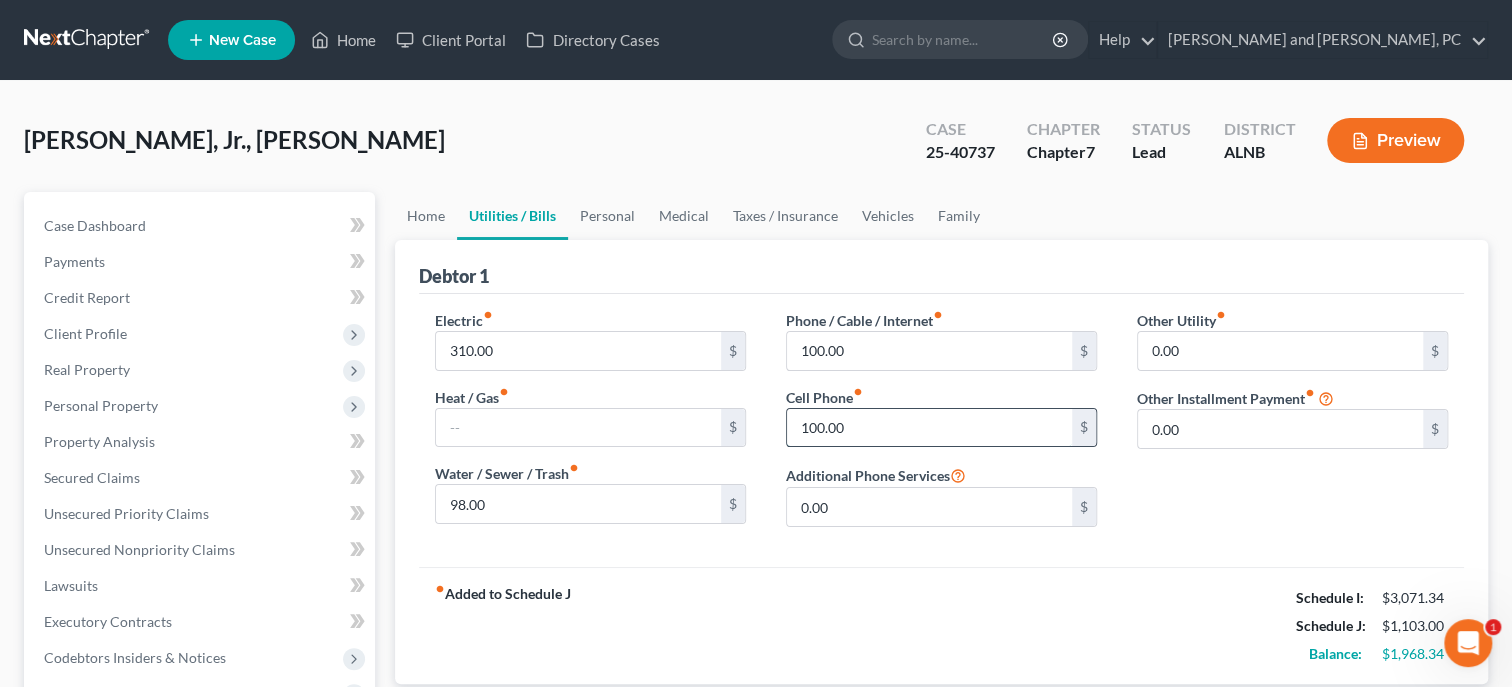 click on "100.00" at bounding box center (929, 428) 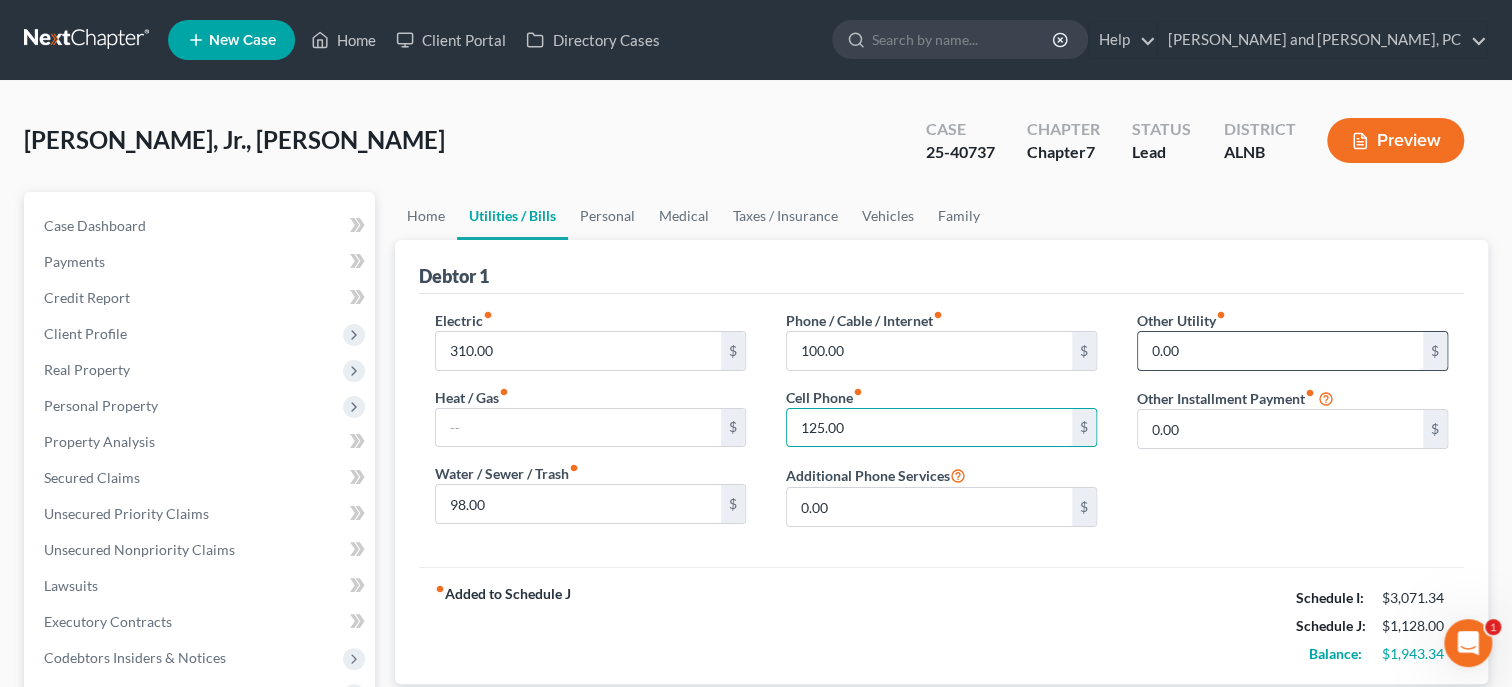 type on "125.00" 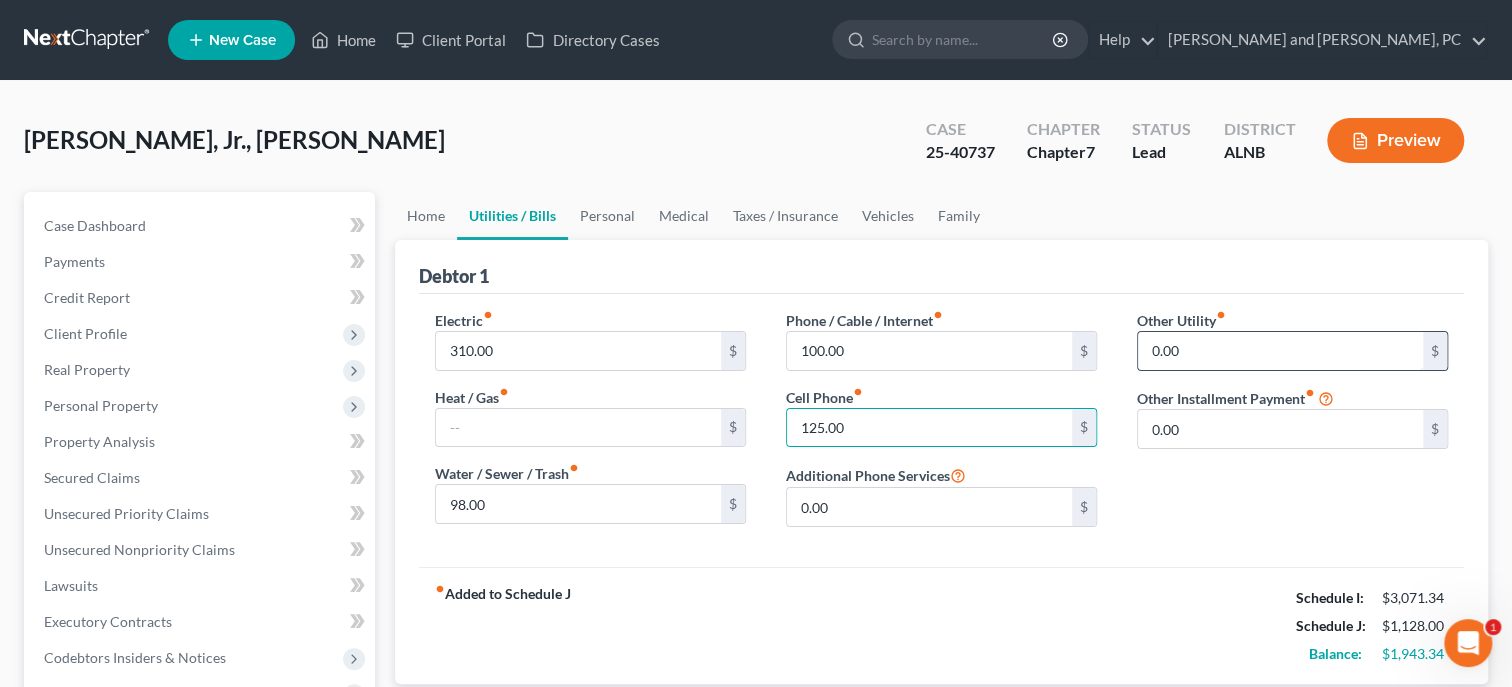 click on "0.00" at bounding box center [1280, 351] 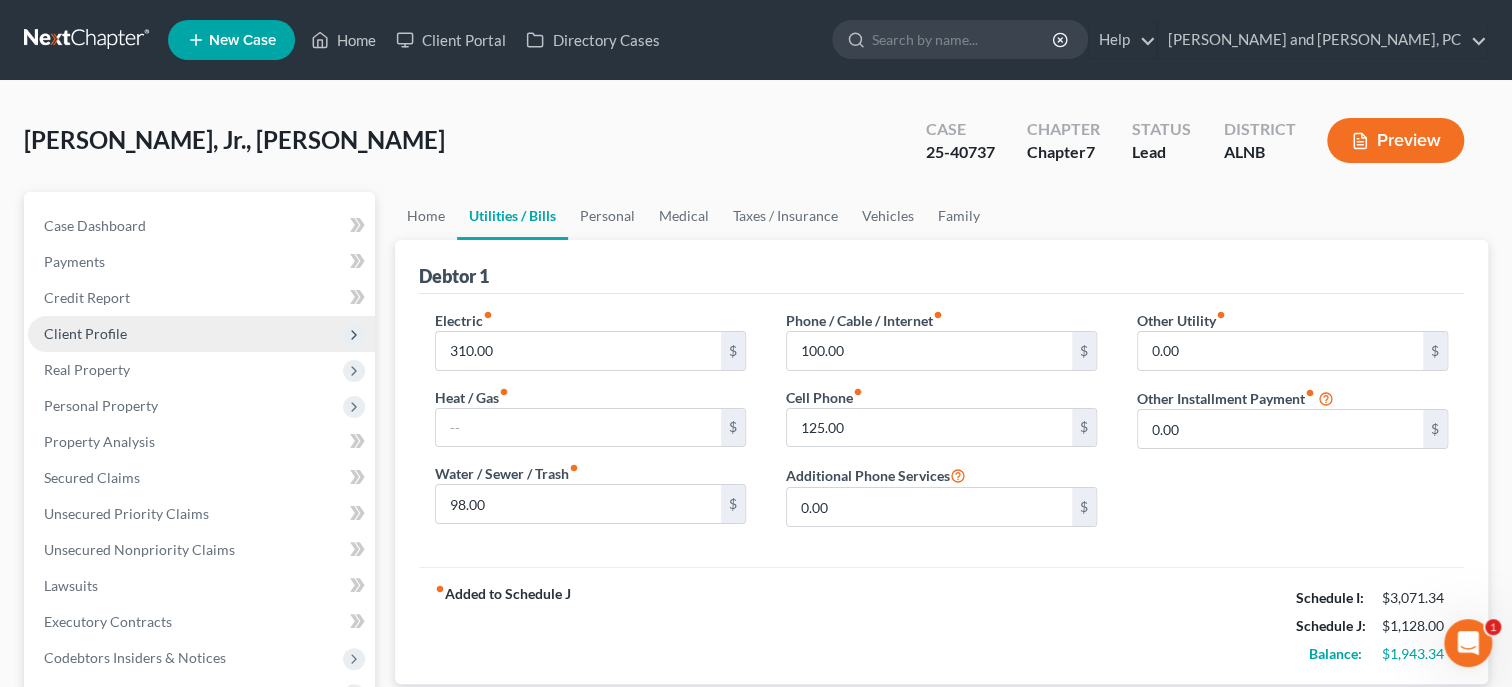 click on "Client Profile" at bounding box center [201, 334] 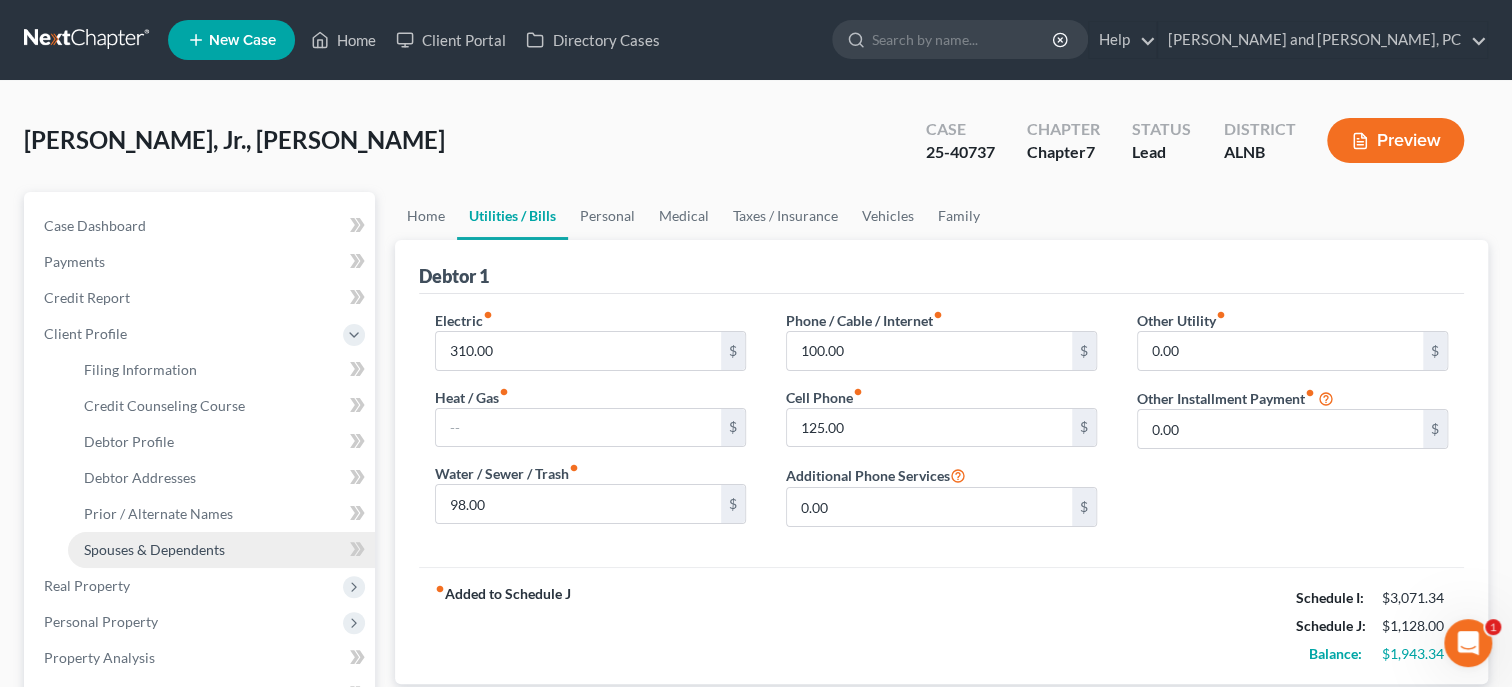 click on "Spouses & Dependents" at bounding box center (154, 549) 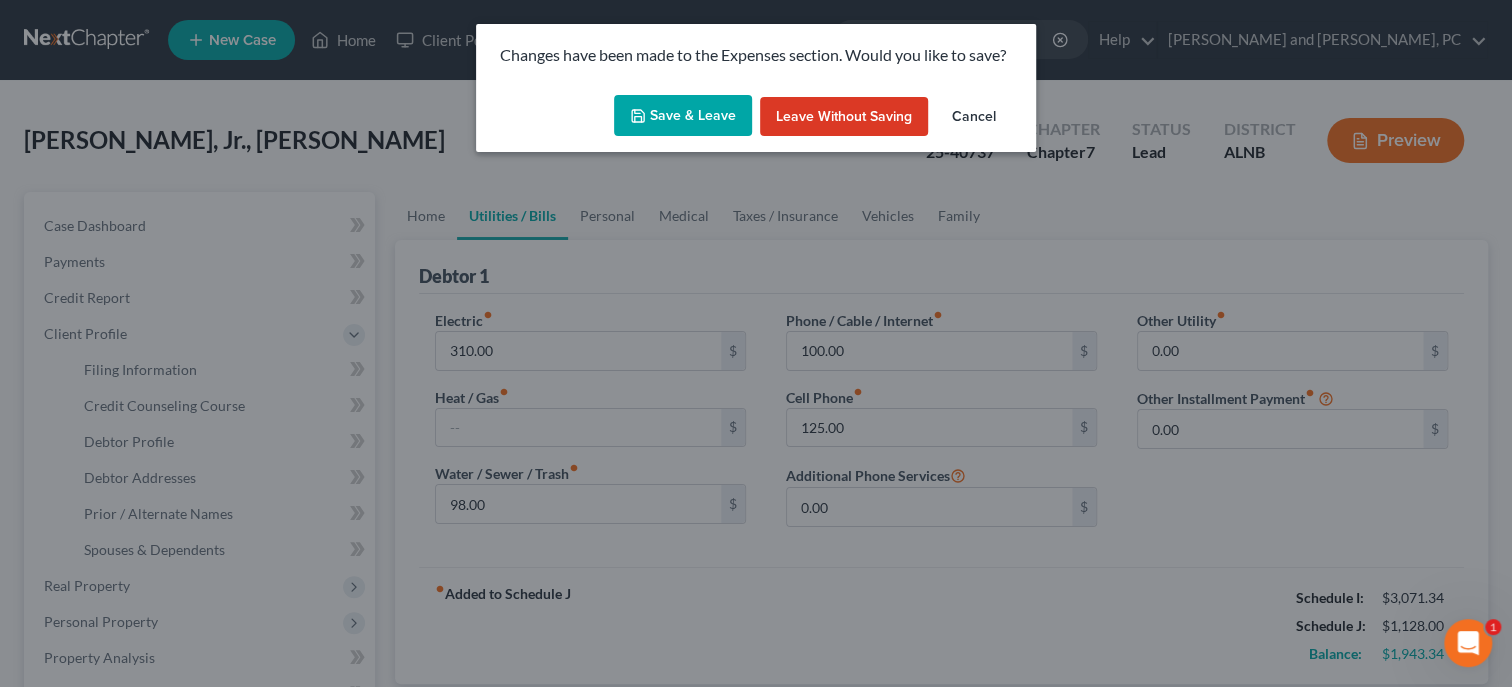click on "Save & Leave" at bounding box center (683, 116) 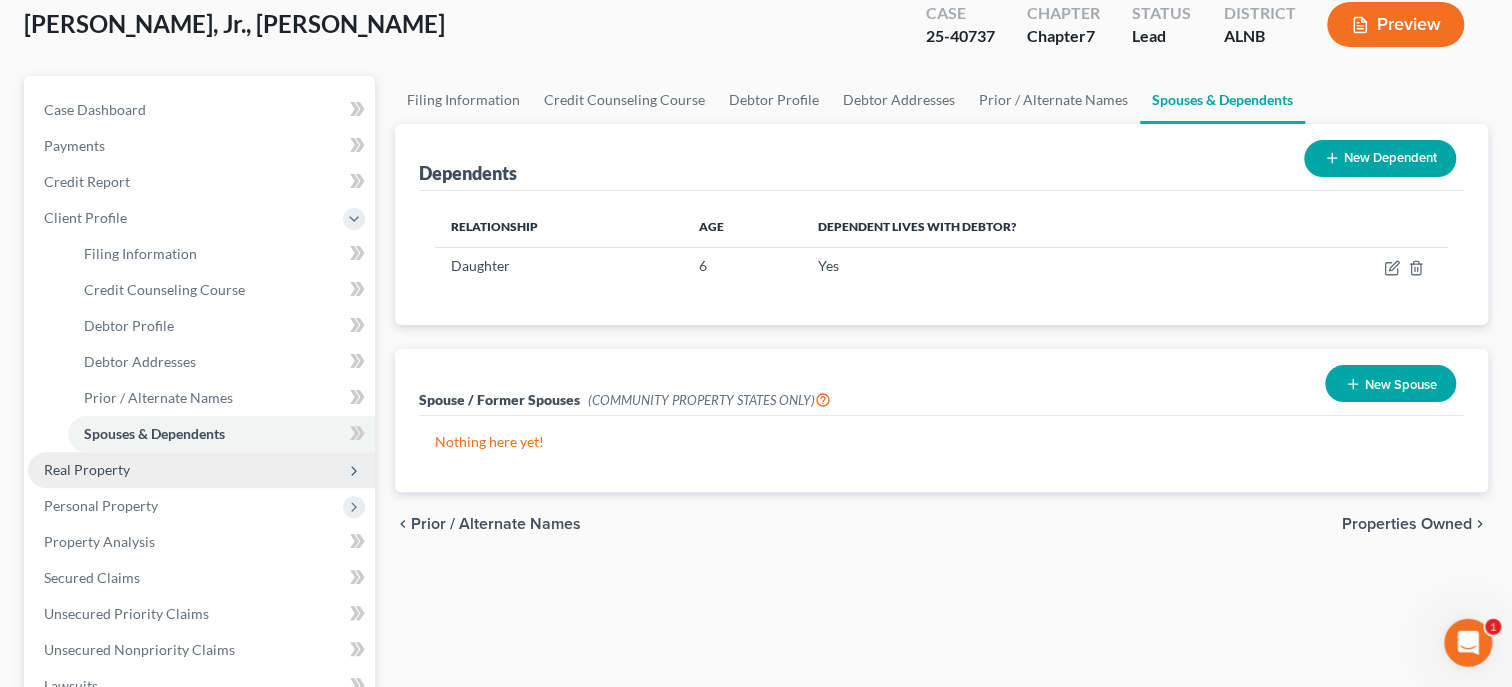 scroll, scrollTop: 411, scrollLeft: 0, axis: vertical 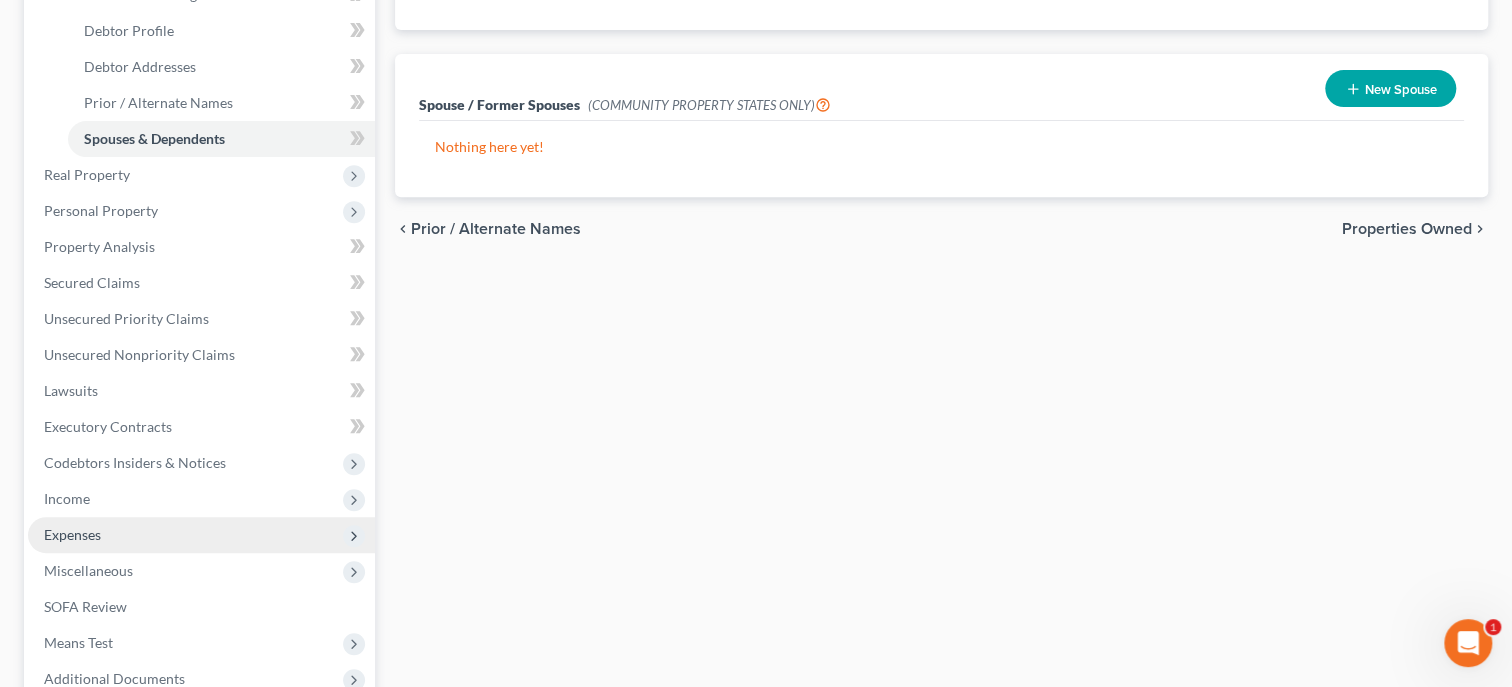 click on "Expenses" at bounding box center (201, 535) 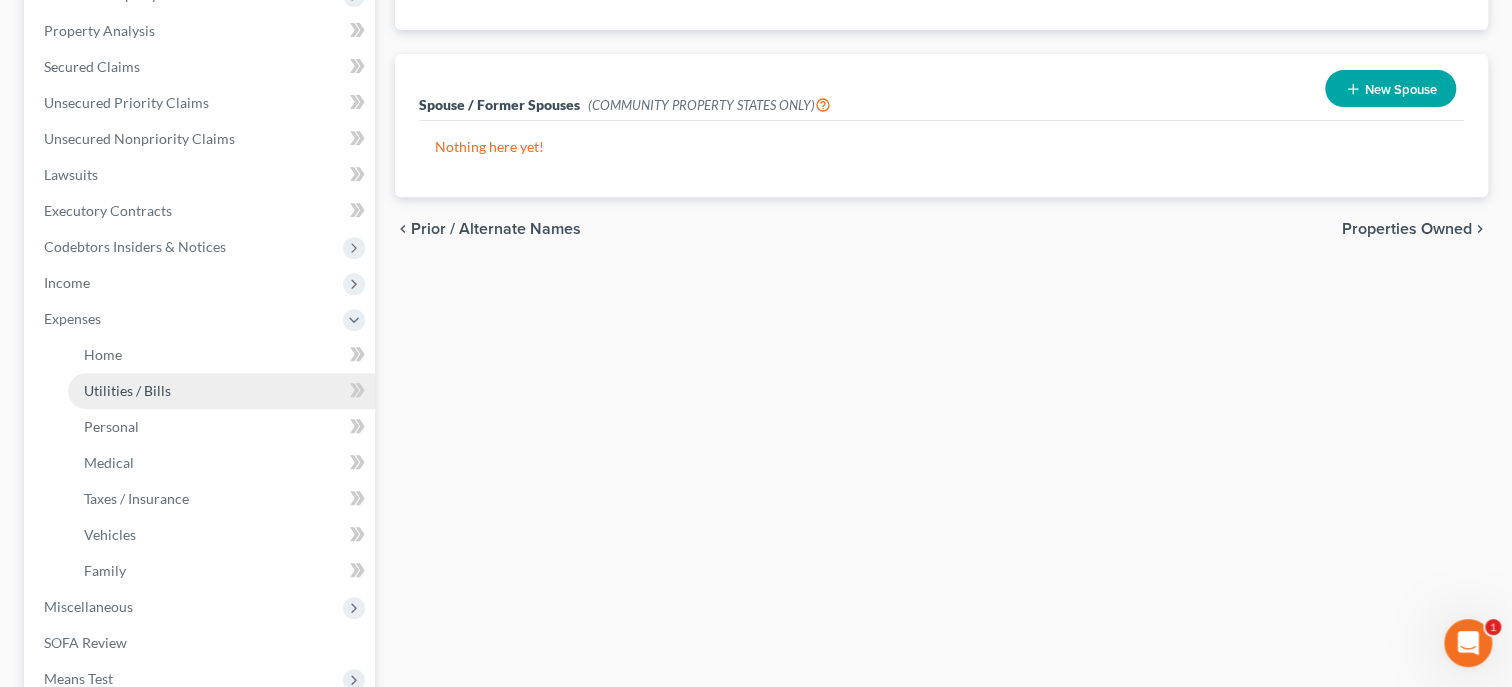 click on "Utilities / Bills" at bounding box center [221, 391] 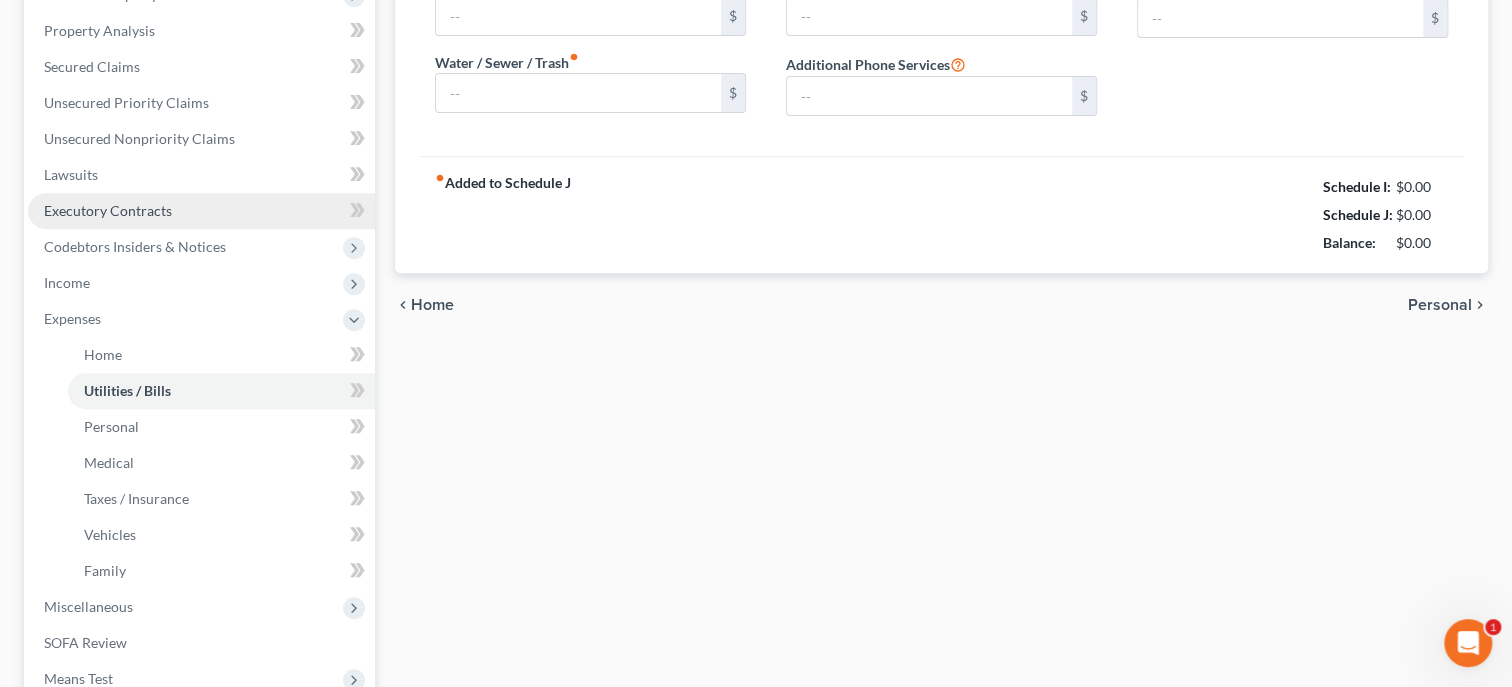 type on "310.00" 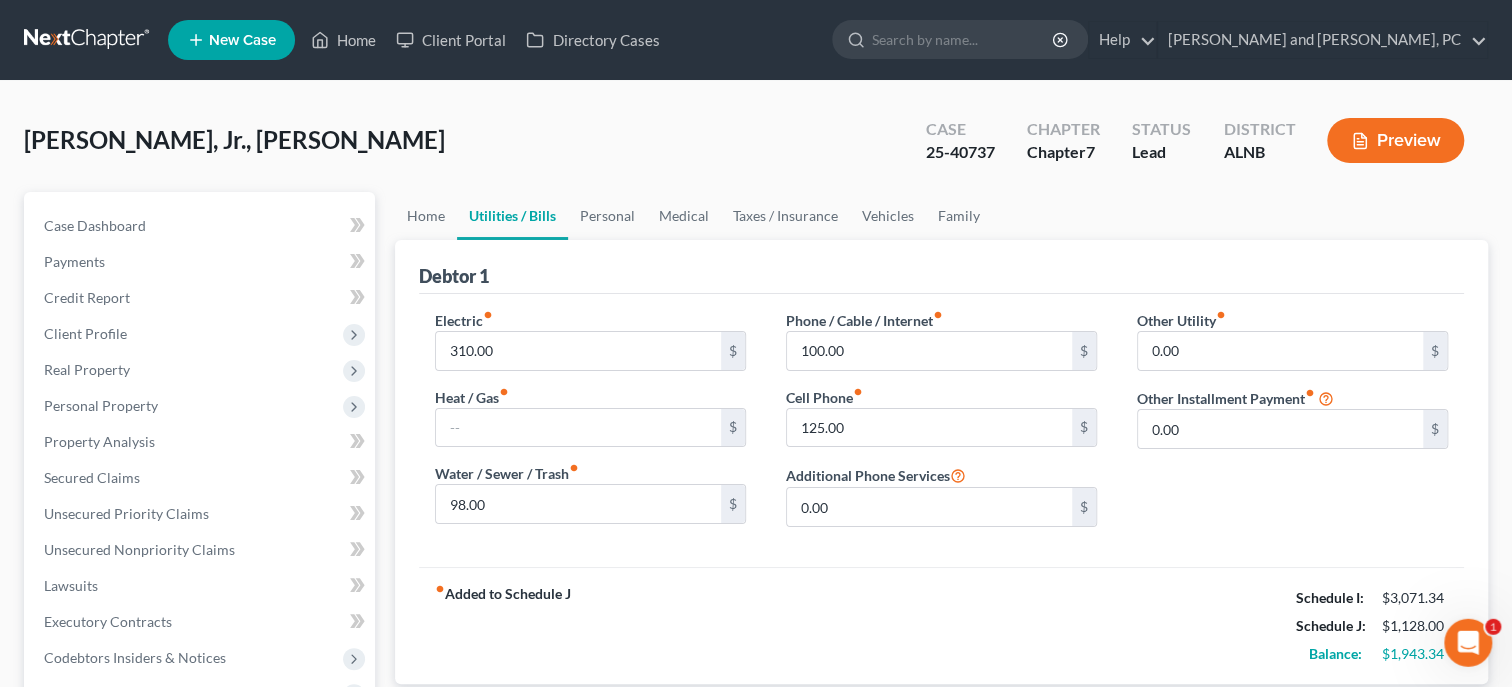 scroll, scrollTop: 0, scrollLeft: 0, axis: both 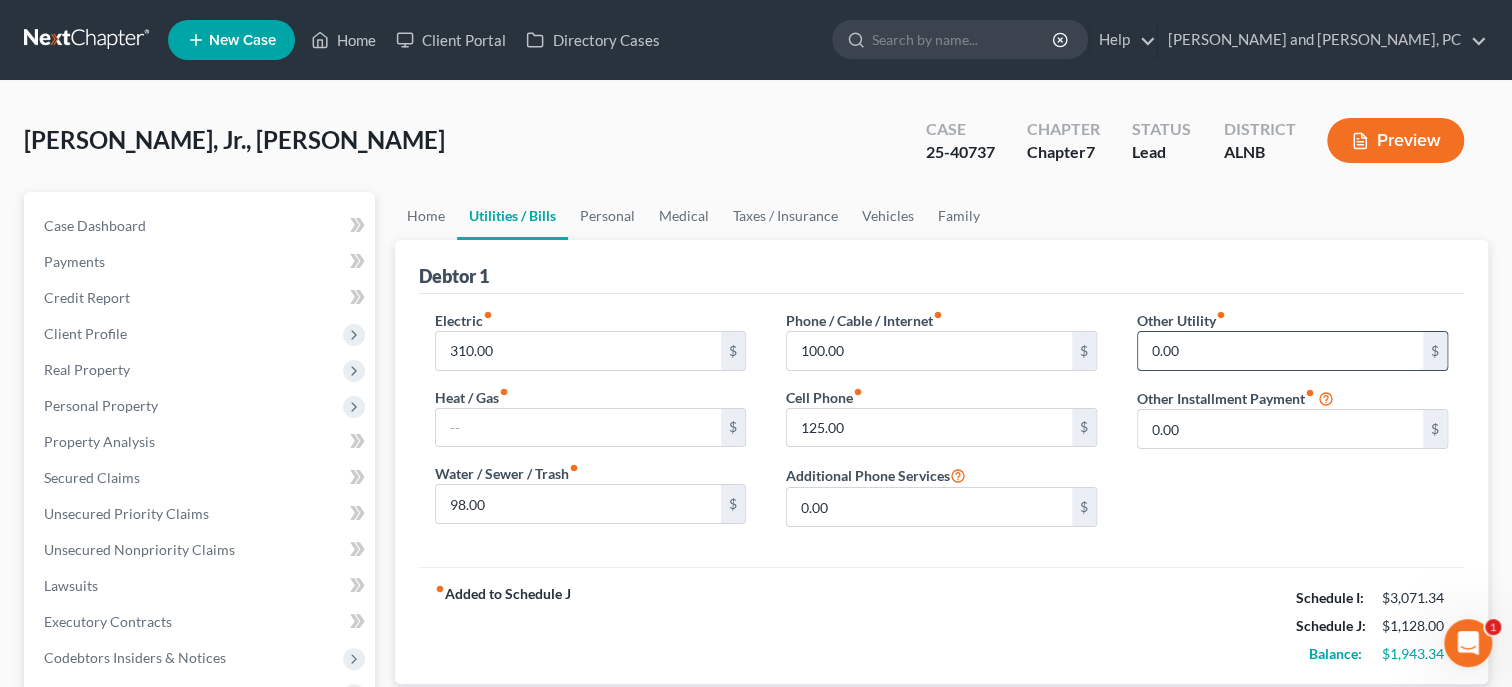 click on "0.00" at bounding box center [1280, 351] 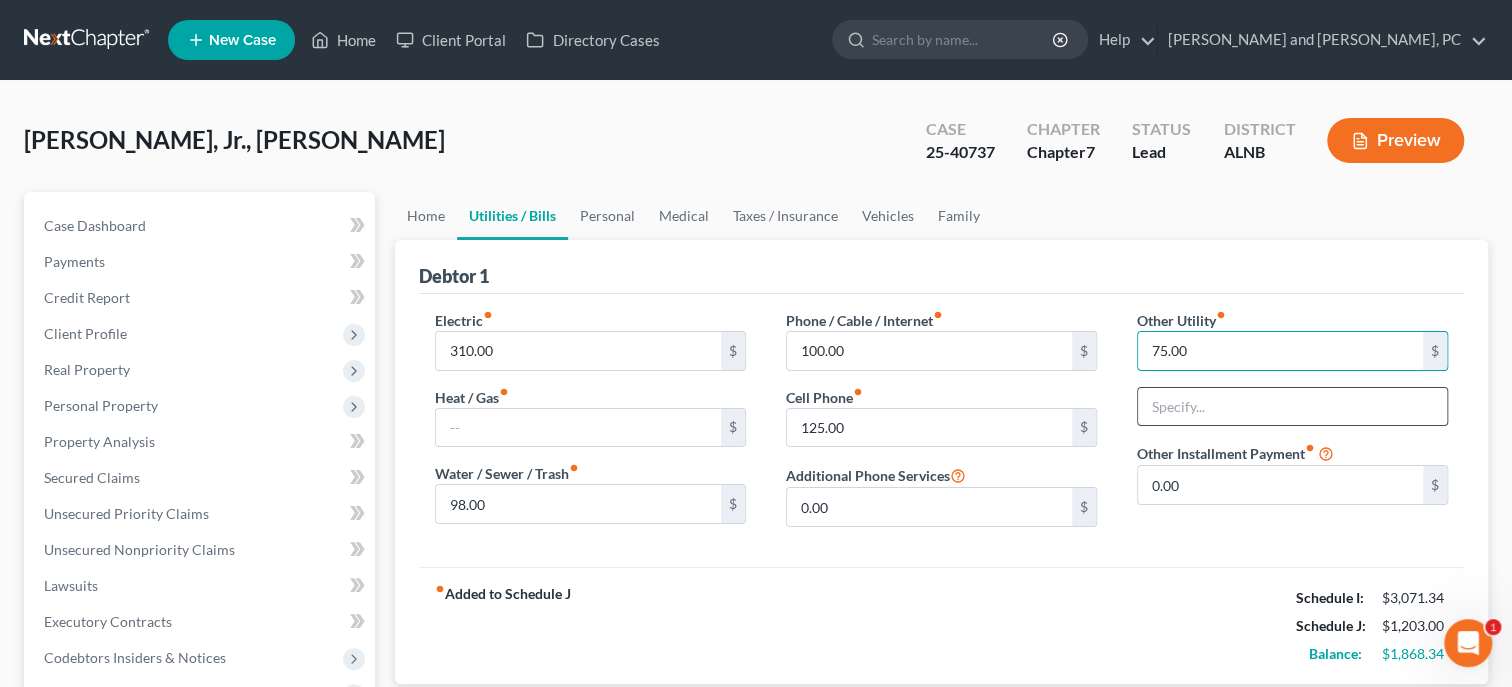 type on "75.00" 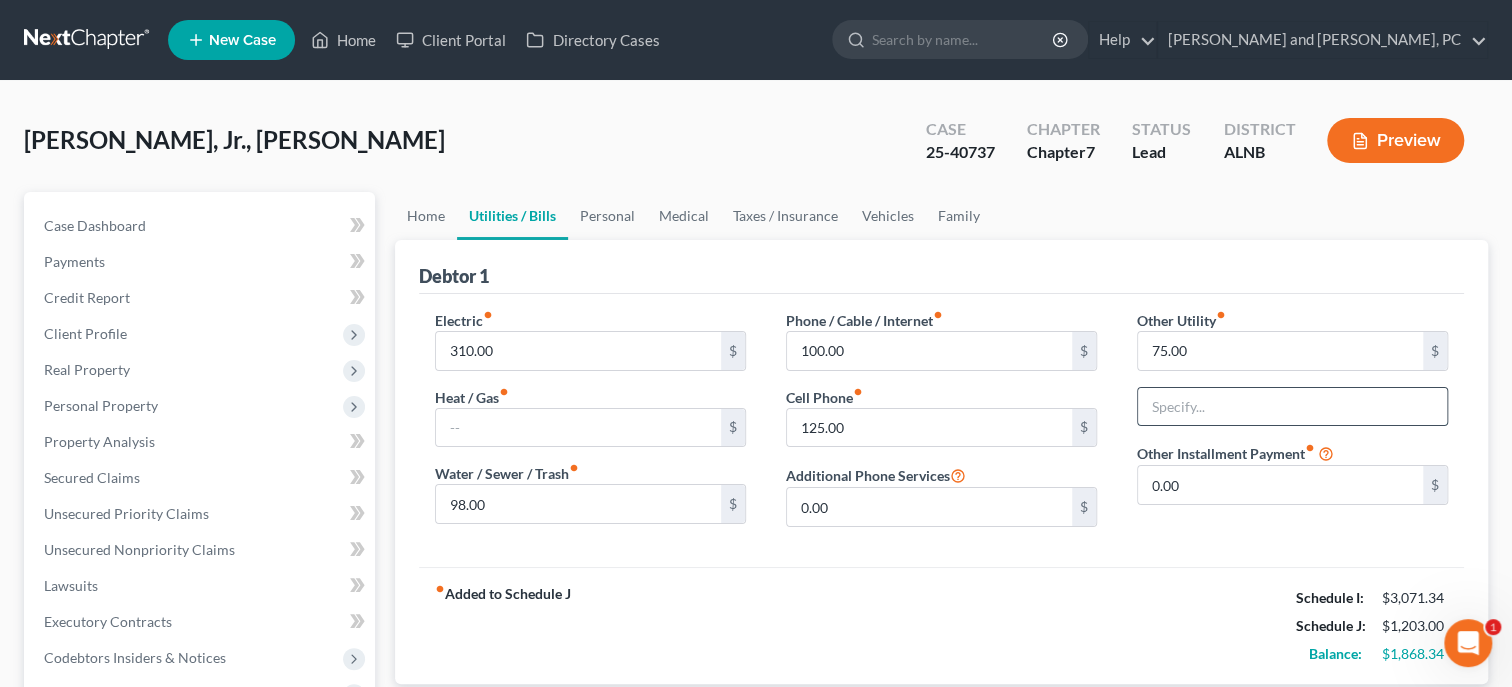 click at bounding box center (1292, 407) 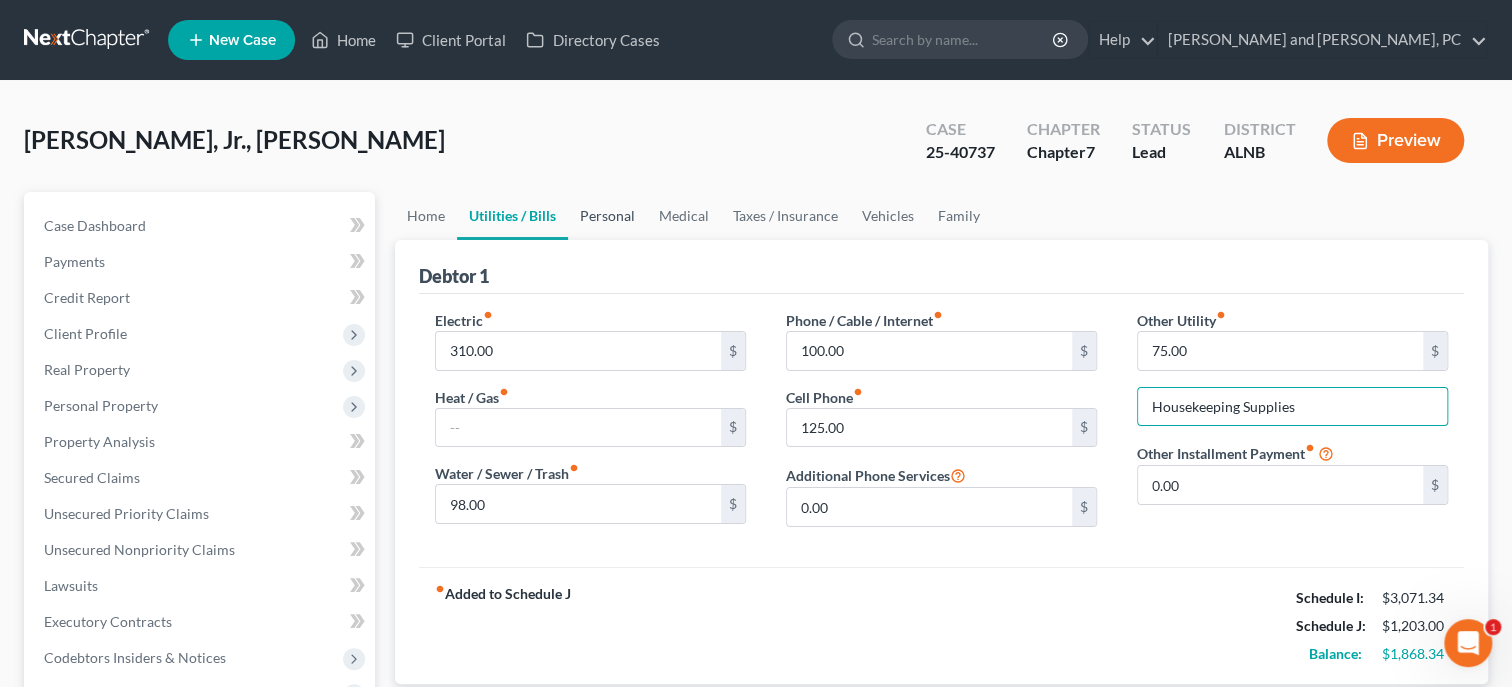 type on "Housekeeping Supplies" 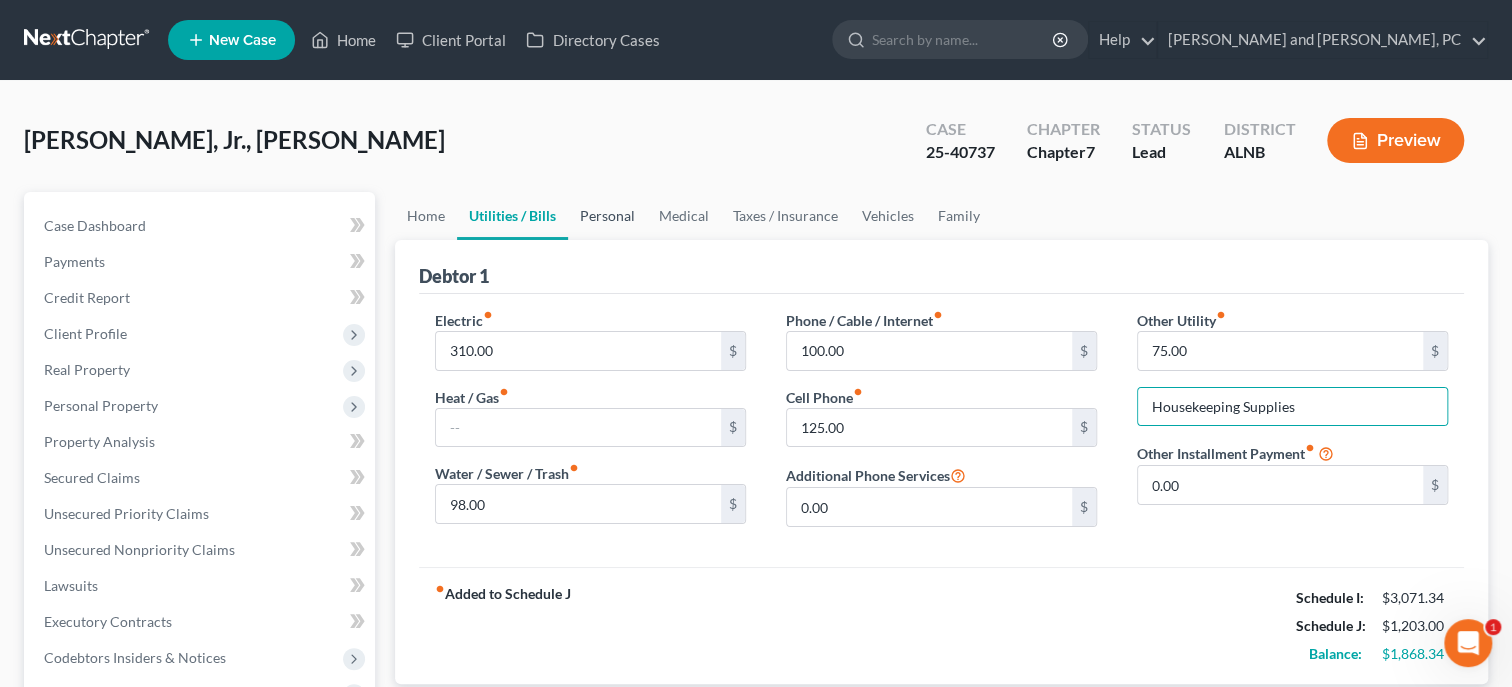 click on "Personal" at bounding box center (607, 216) 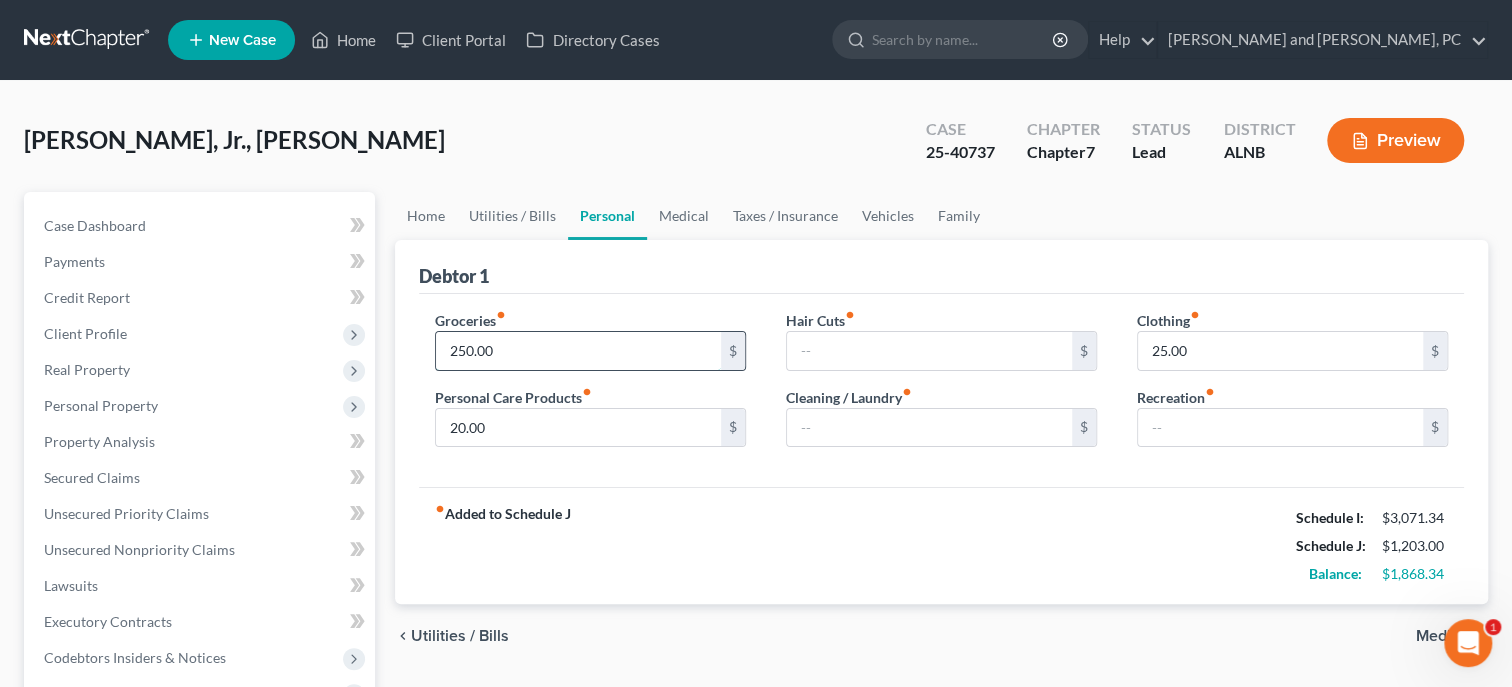 click on "250.00" at bounding box center [578, 351] 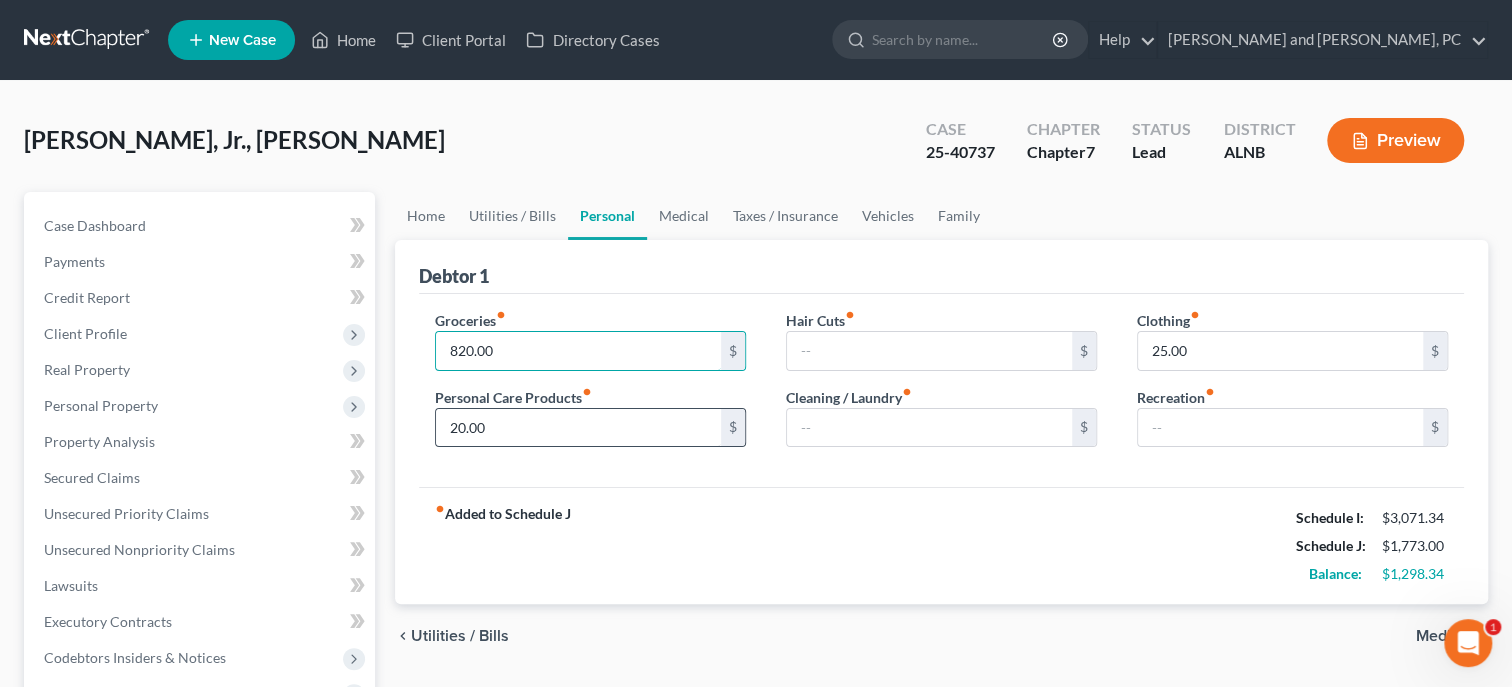 type on "820.00" 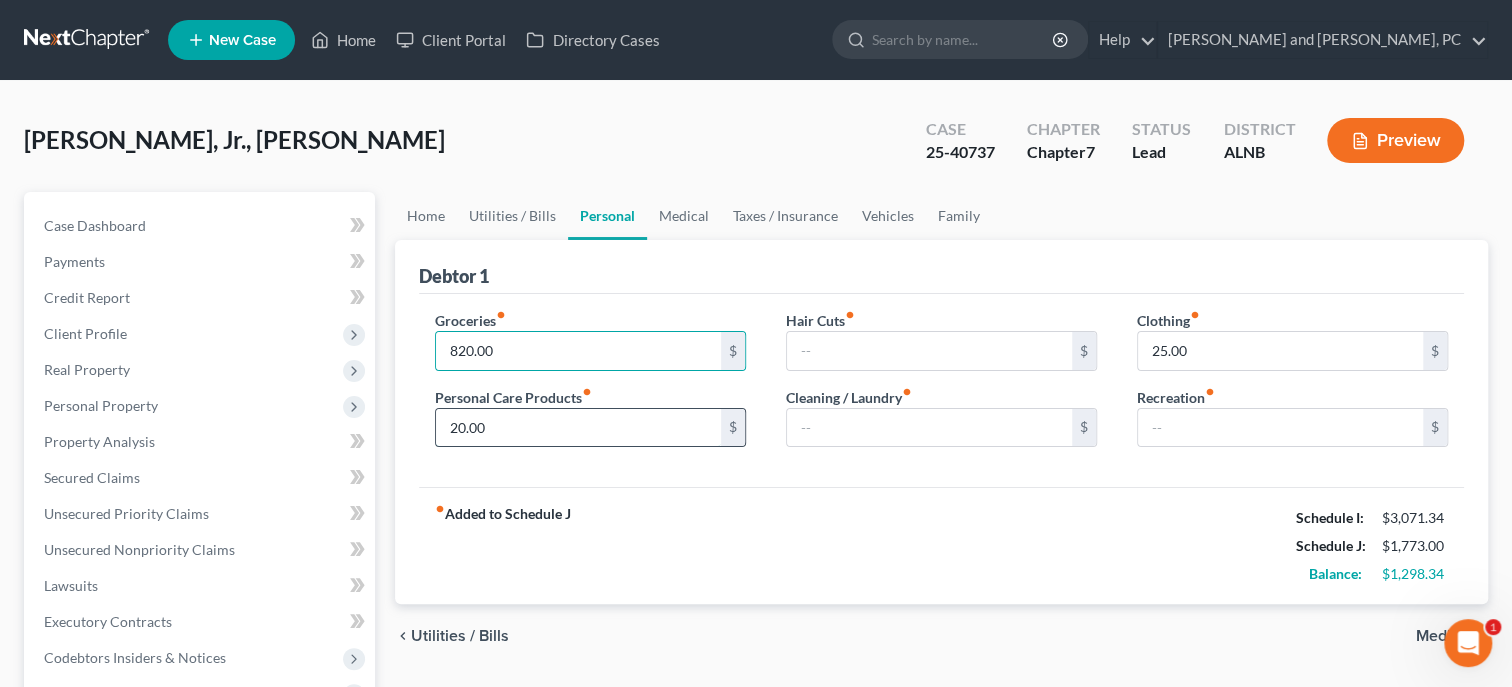 click on "20.00" at bounding box center (578, 428) 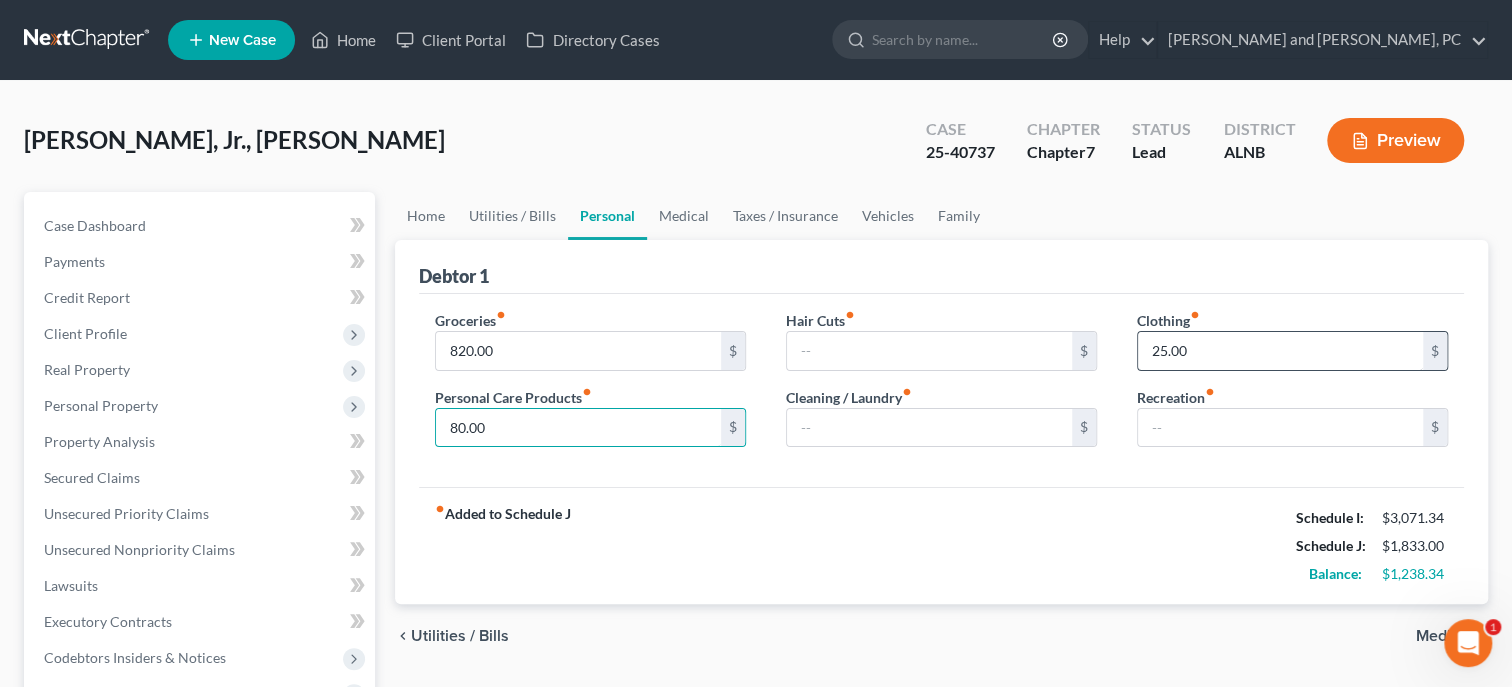 type on "80.00" 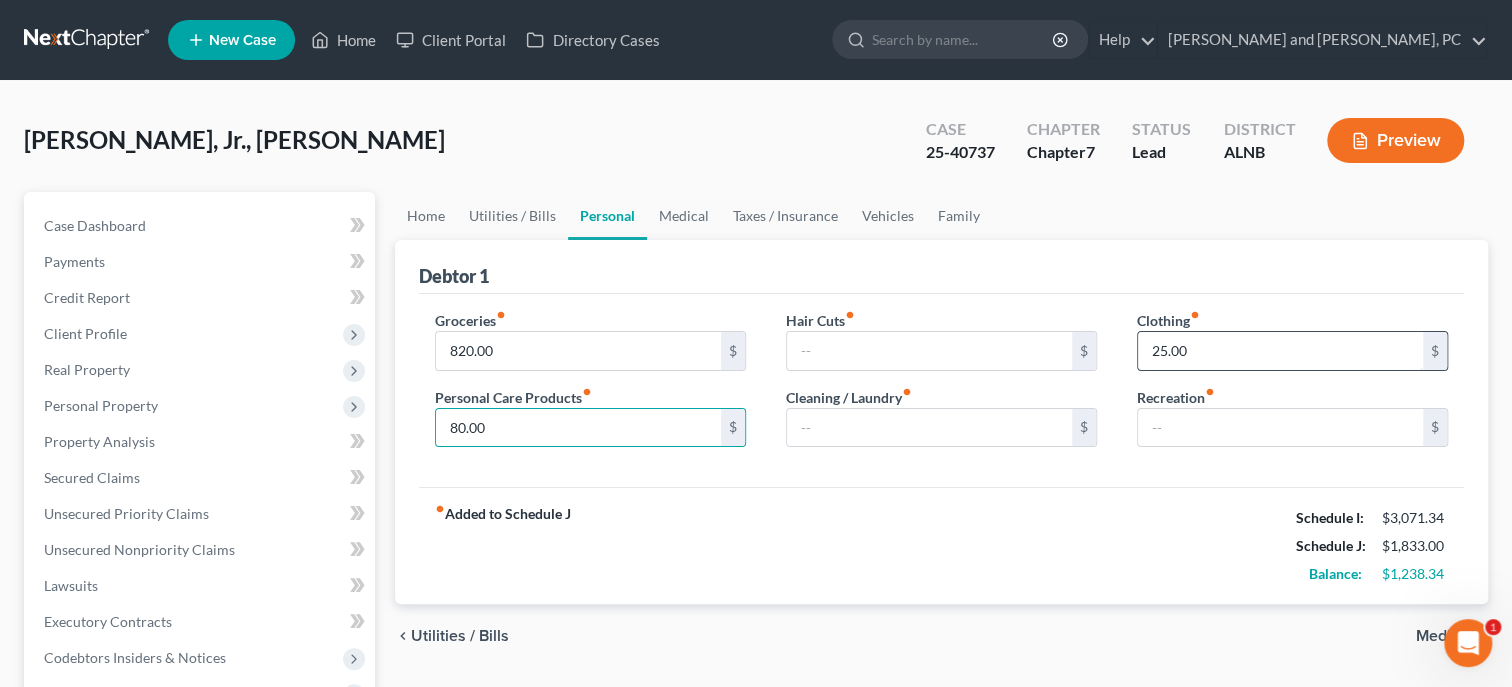 click on "25.00" at bounding box center (1280, 351) 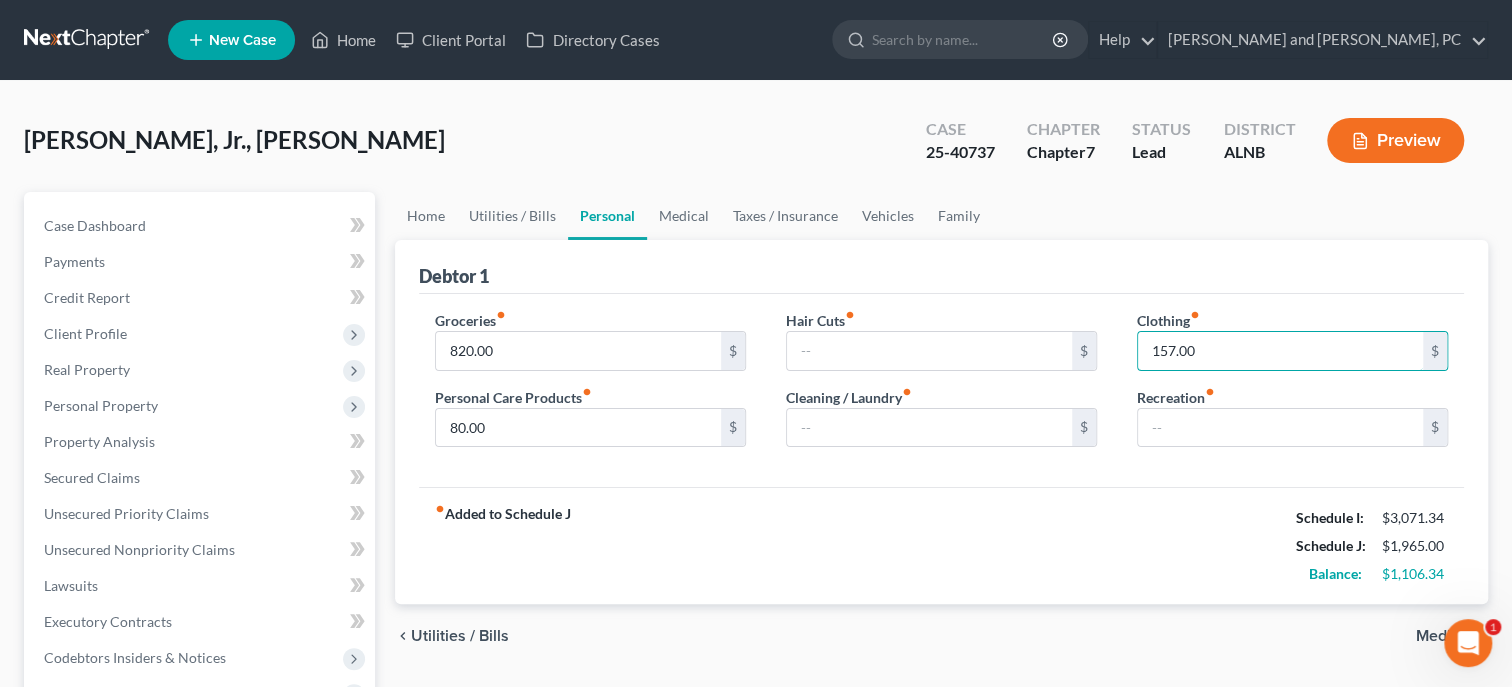 type on "157.00" 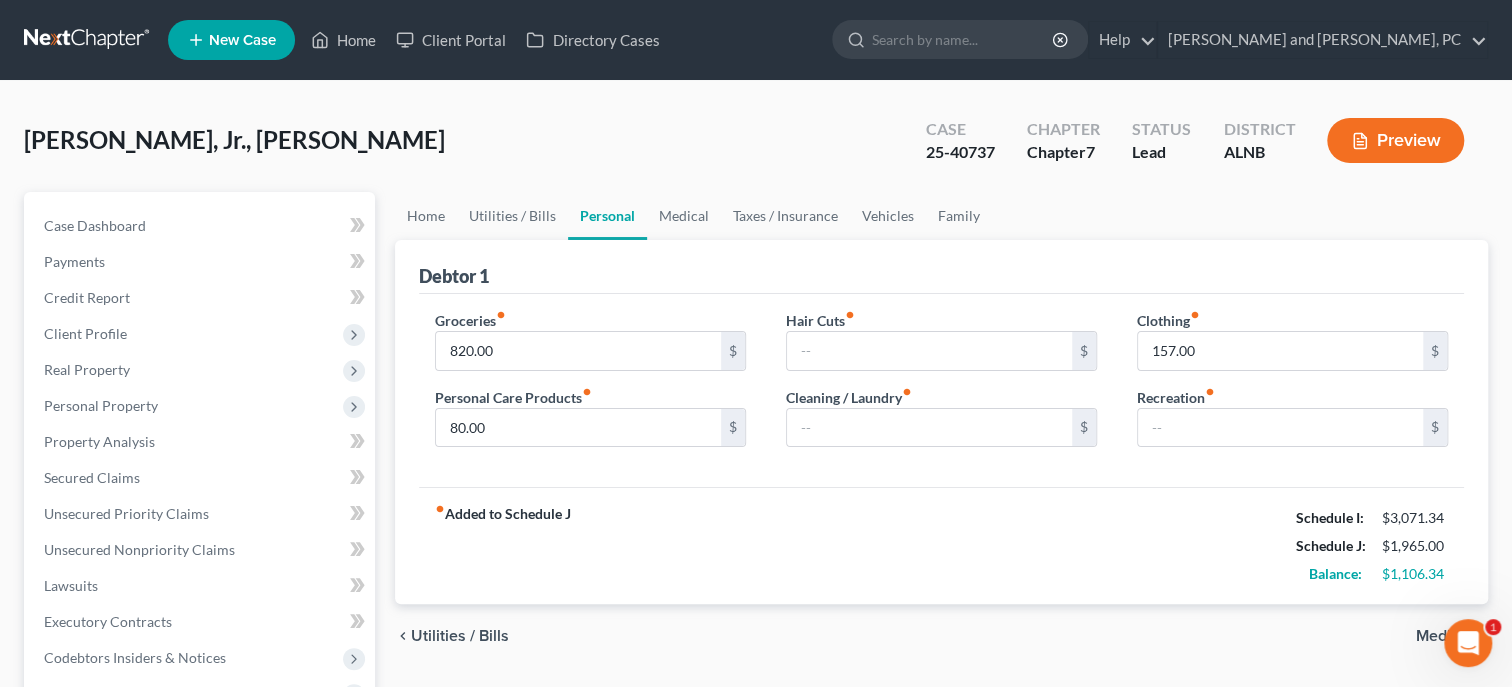 click on "Home
Utilities / Bills
Personal
Medical
Taxes / Insurance
Vehicles
Family
Debtor 1 Groceries  fiber_manual_record 820.00 $ Personal Care Products  fiber_manual_record 80.00 $ Hair Cuts  fiber_manual_record $ Cleaning / Laundry  fiber_manual_record $ Clothing  fiber_manual_record 157.00 $ Recreation  fiber_manual_record $ fiber_manual_record  Added to Schedule J Schedule I: $3,071.34 Schedule J: $1,965.00 Balance: $1,106.34
chevron_left
Utilities / Bills
Medical
chevron_right" at bounding box center [941, 430] 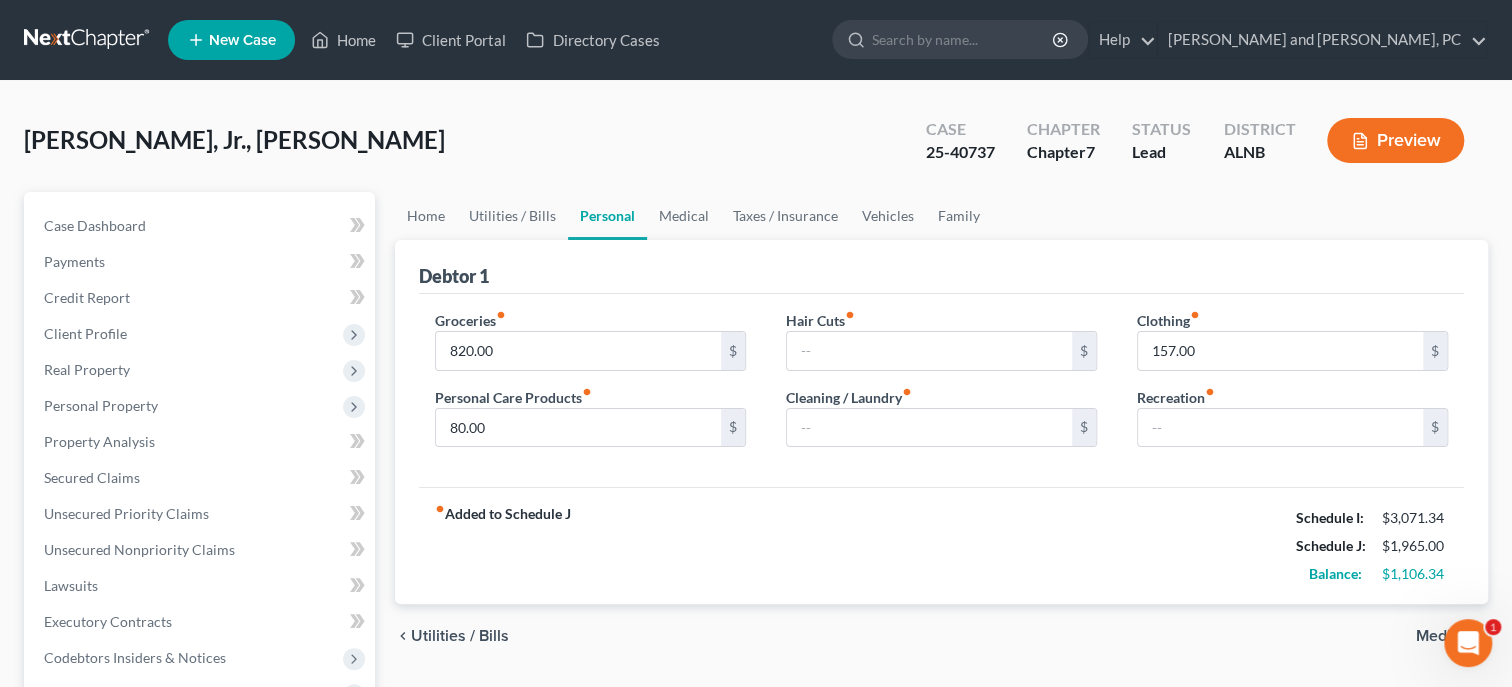 click on "fiber_manual_record  Added to Schedule J Schedule I: $3,071.34 Schedule J: $1,965.00 Balance: $1,106.34" at bounding box center [941, 545] 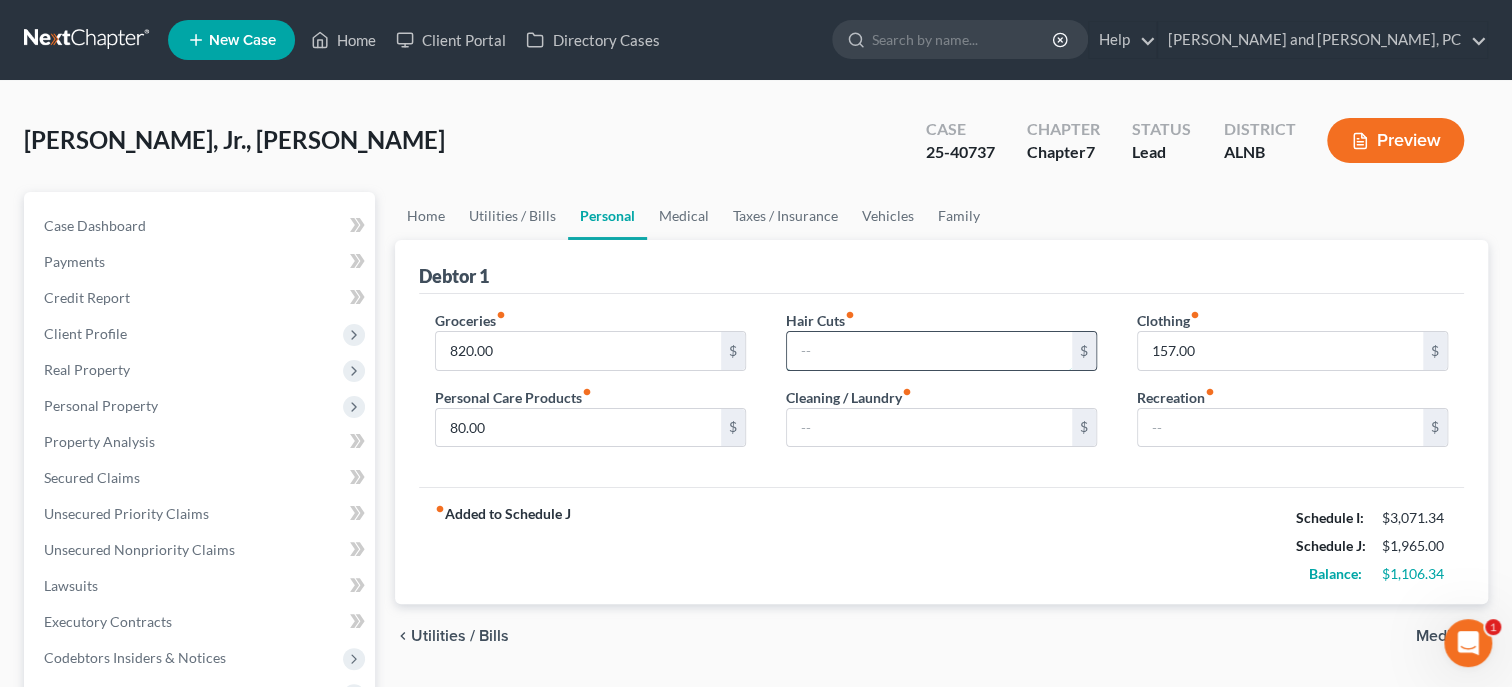 click at bounding box center (929, 351) 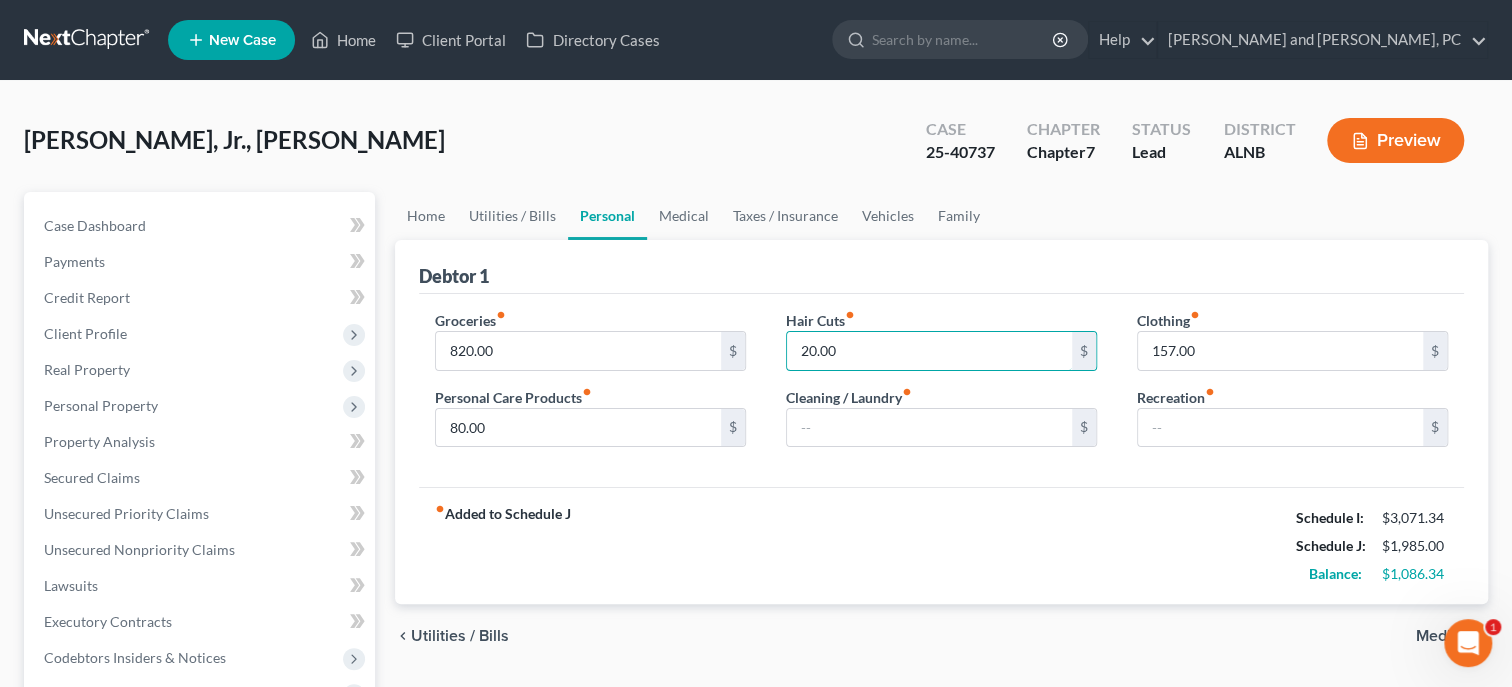 type on "20.00" 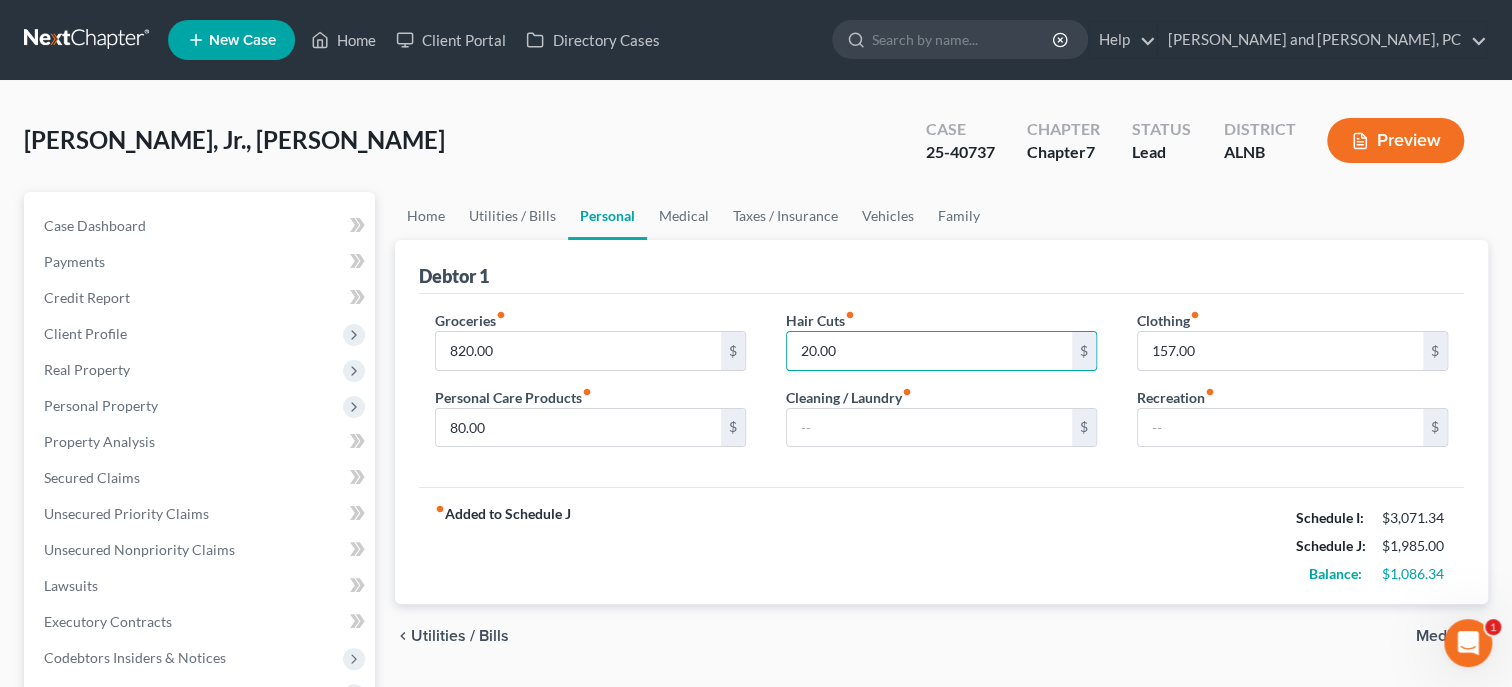 click on "fiber_manual_record  Added to Schedule J Schedule I: $3,071.34 Schedule J: $1,985.00 Balance: $1,086.34" at bounding box center (941, 545) 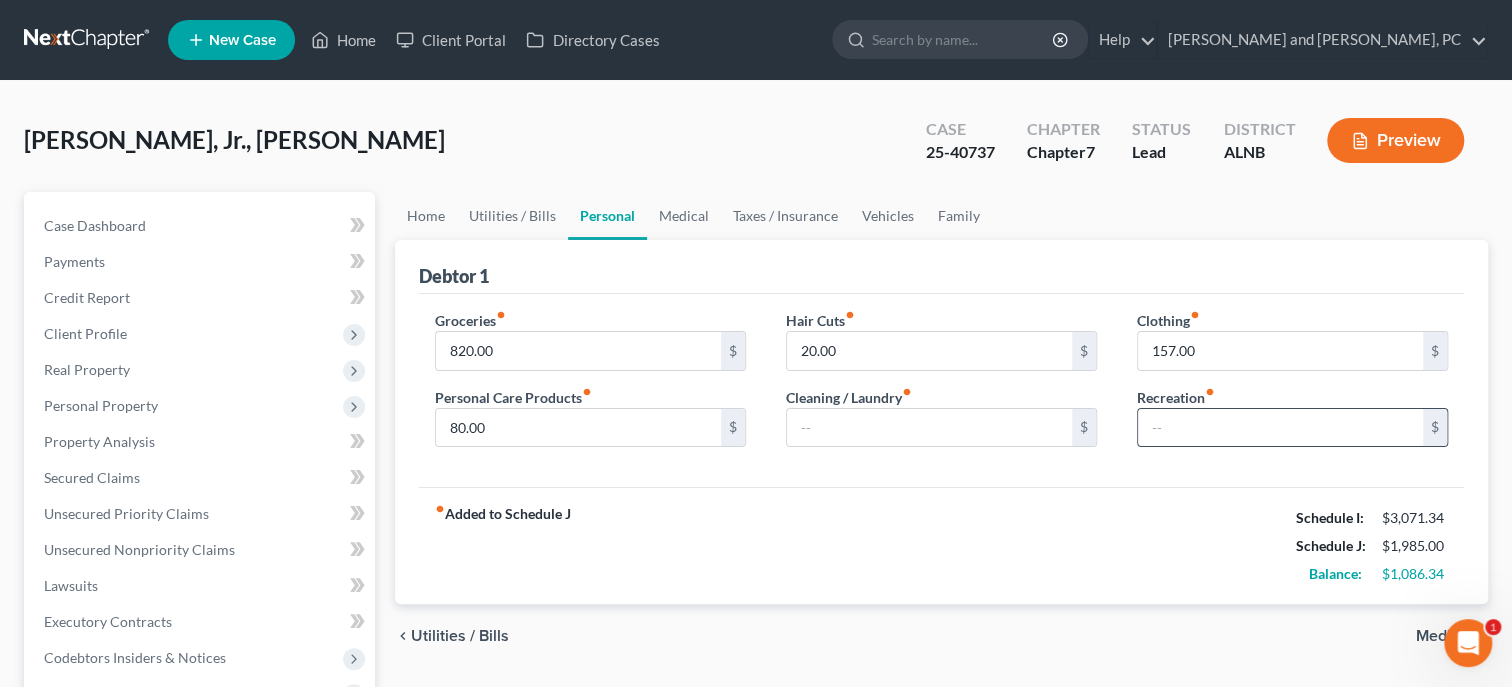 click at bounding box center (1280, 428) 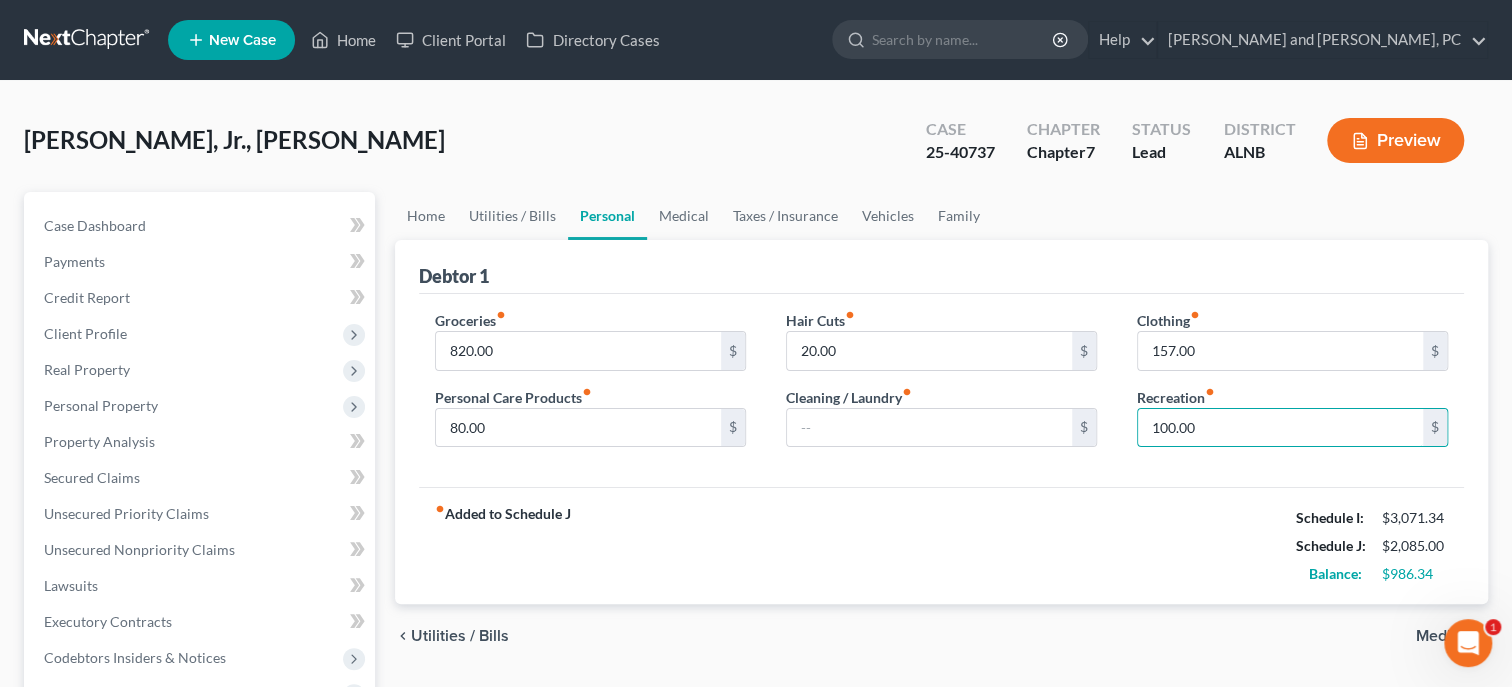 type on "100.00" 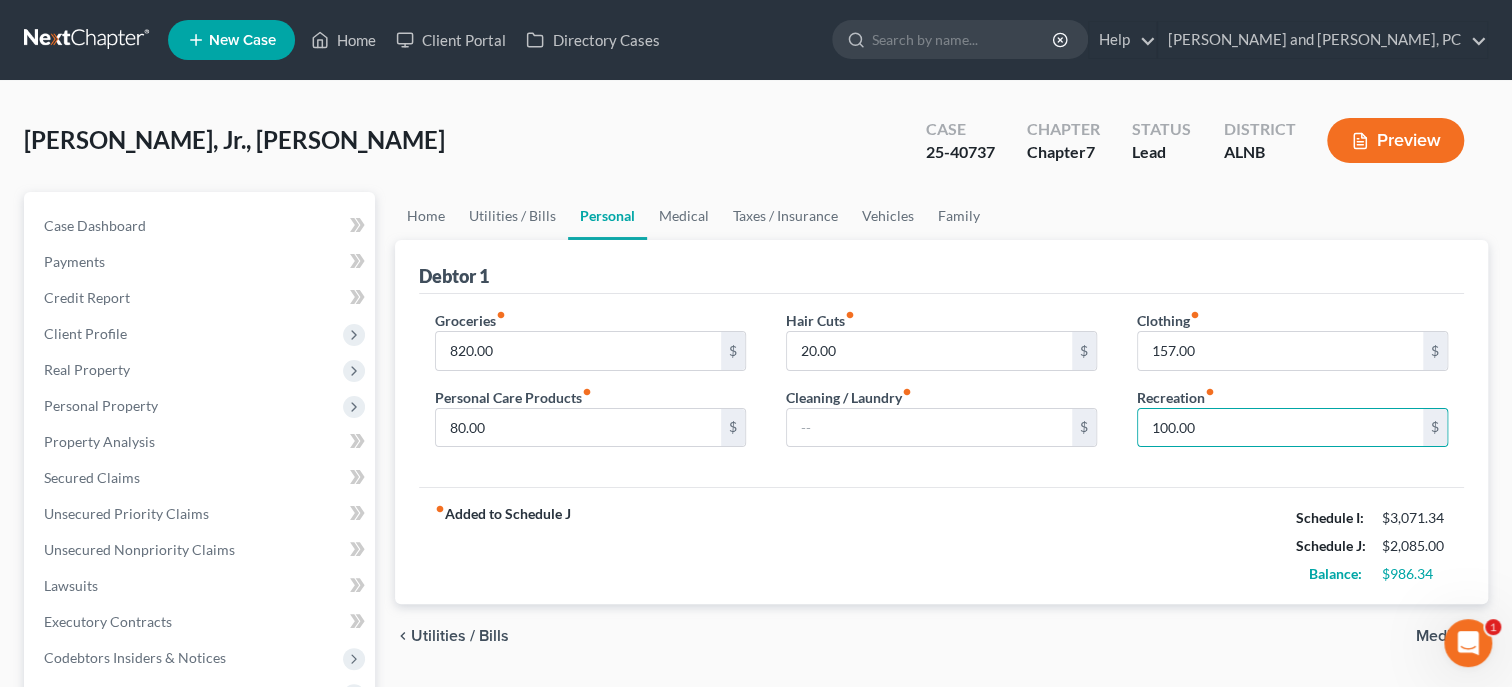 click on "fiber_manual_record  Added to Schedule J Schedule I: $3,071.34 Schedule J: $2,085.00 Balance: $986.34" at bounding box center (941, 545) 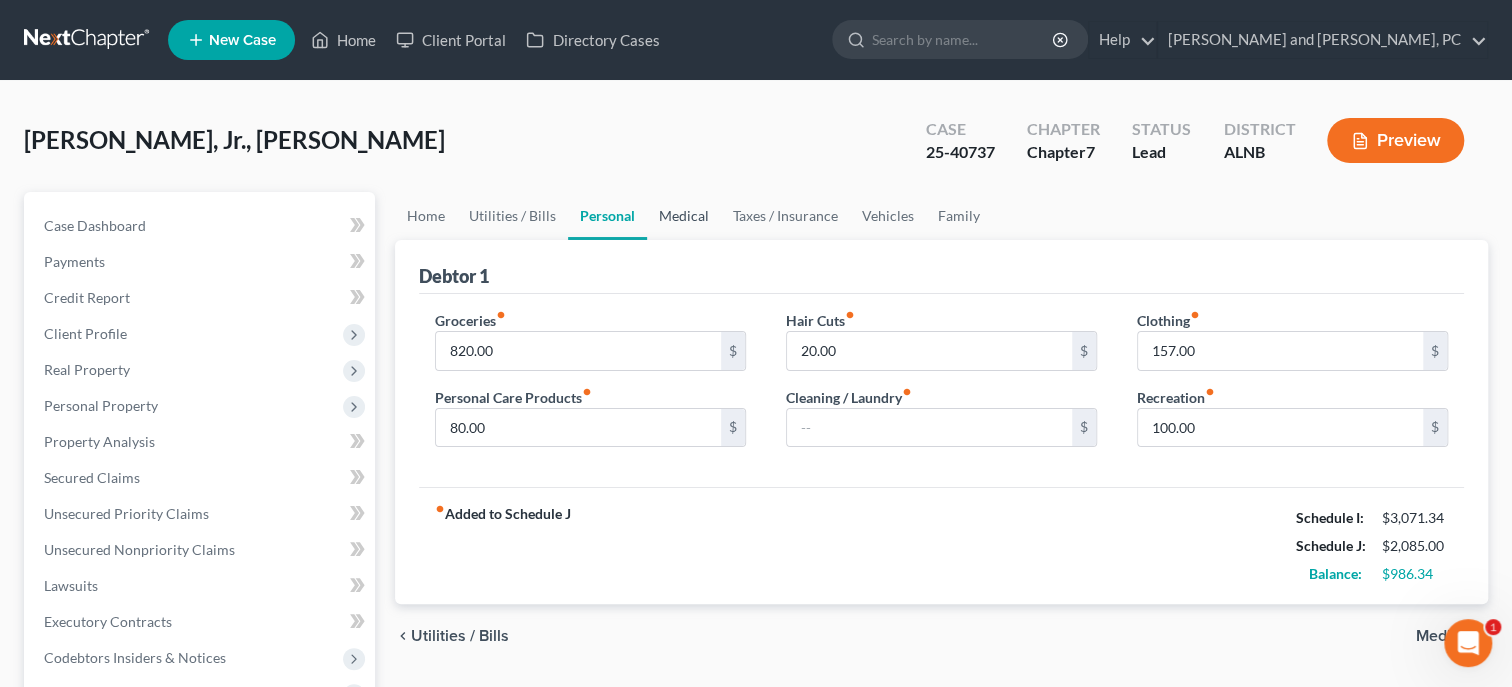 click on "Medical" at bounding box center (684, 216) 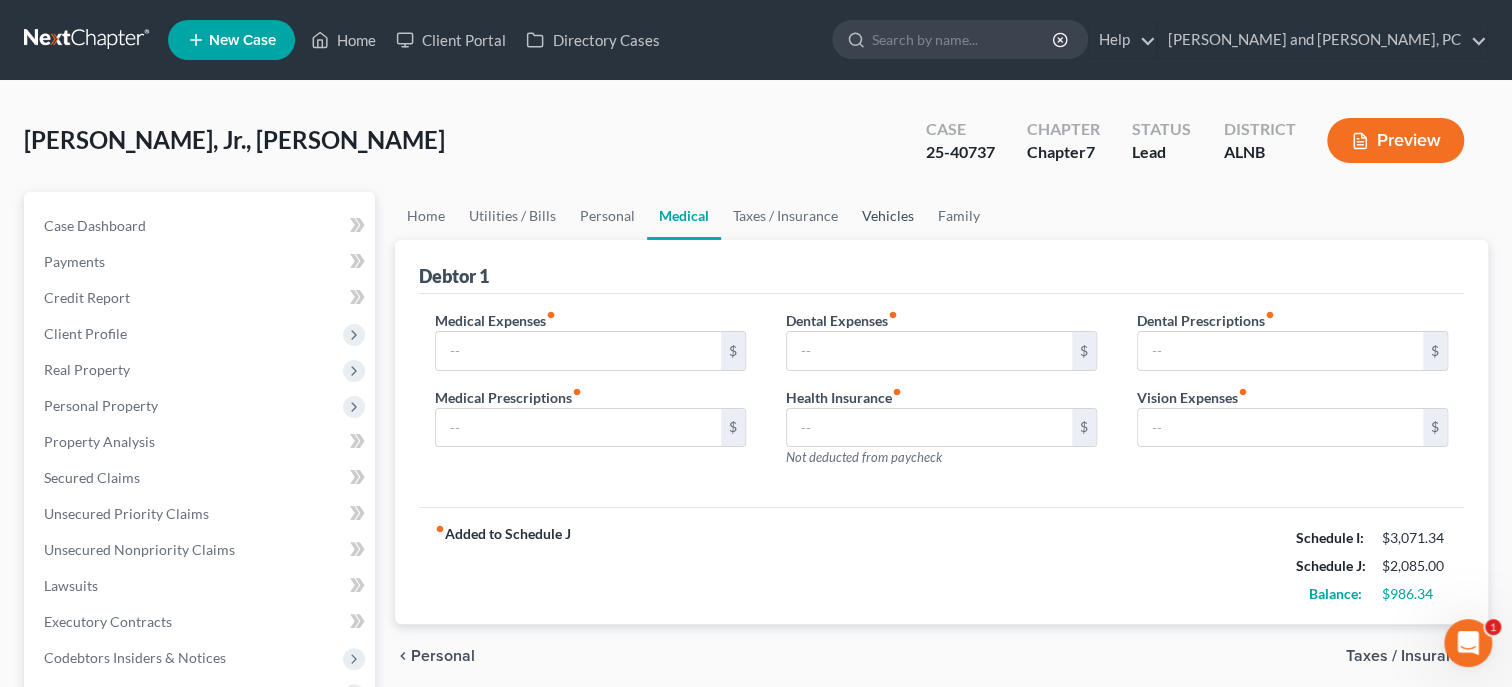 click on "Vehicles" at bounding box center (888, 216) 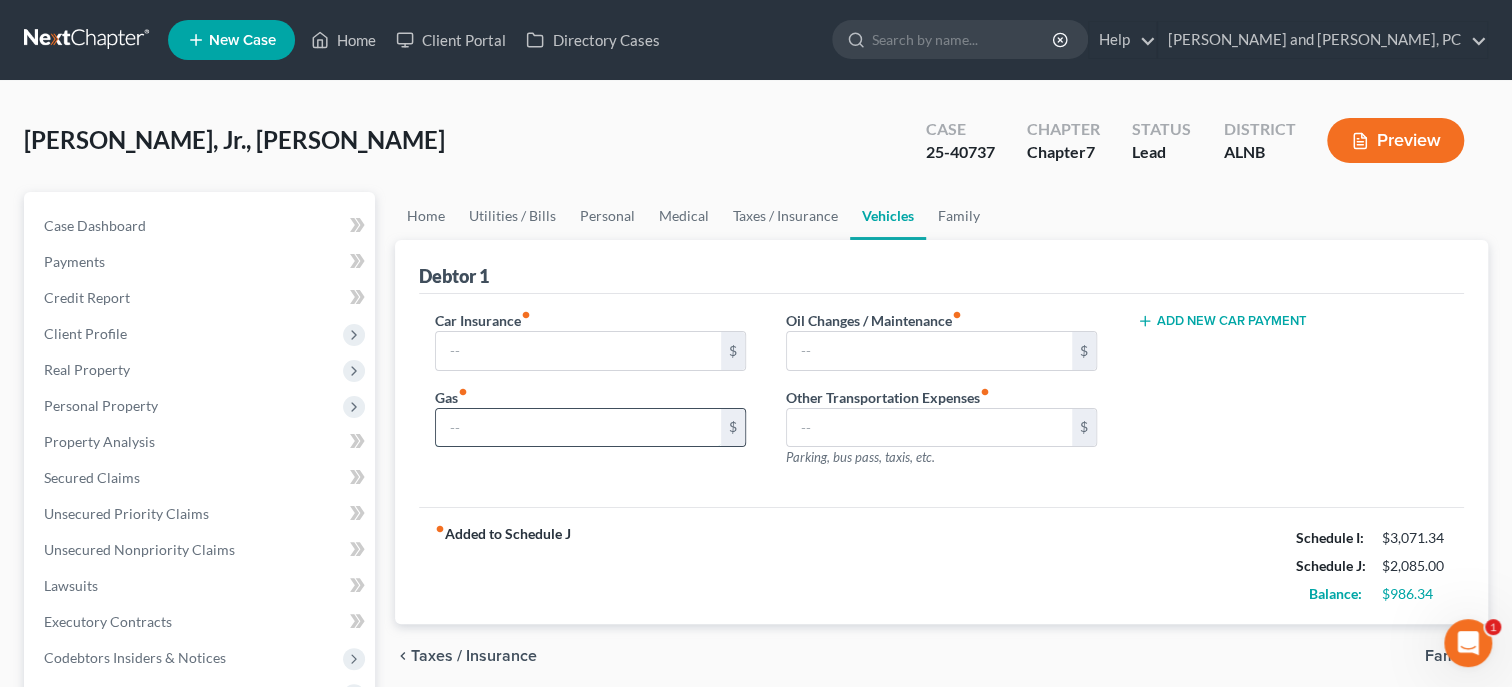 click at bounding box center (578, 428) 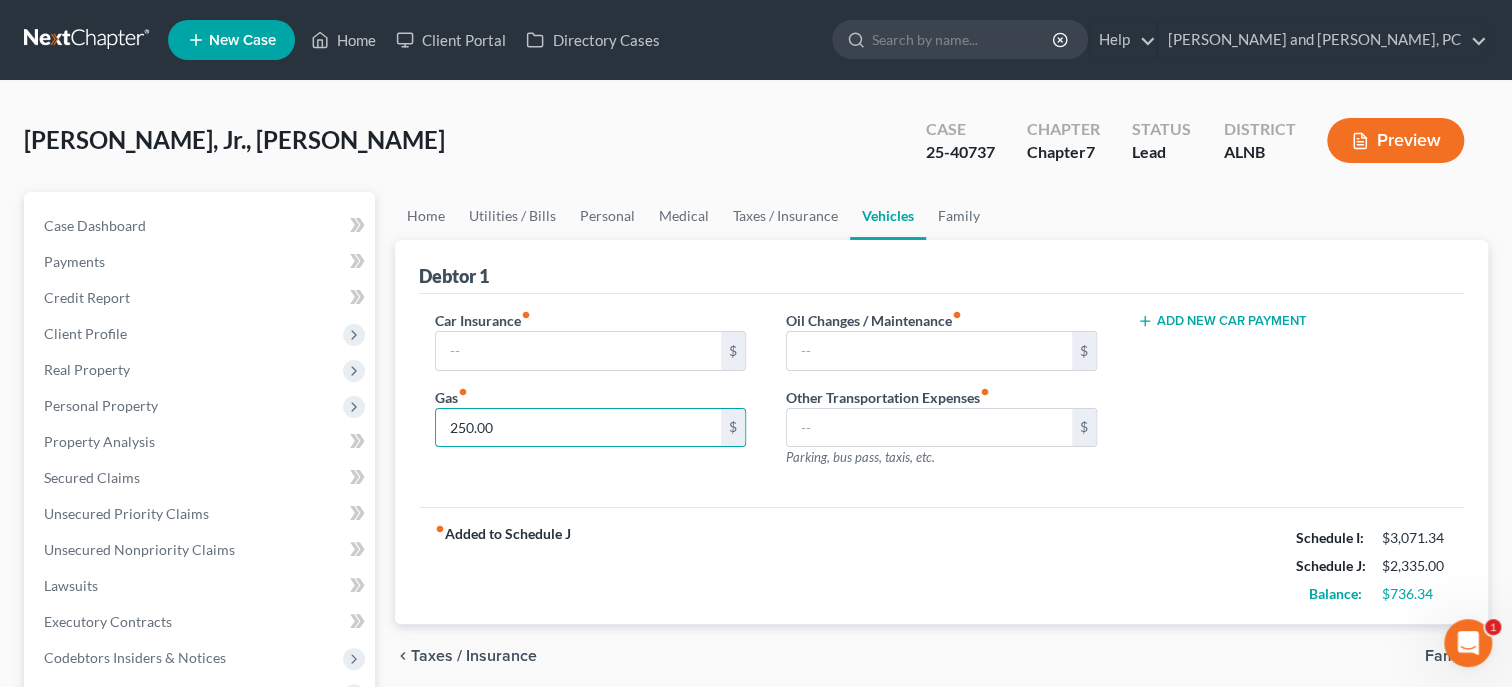 type on "250.00" 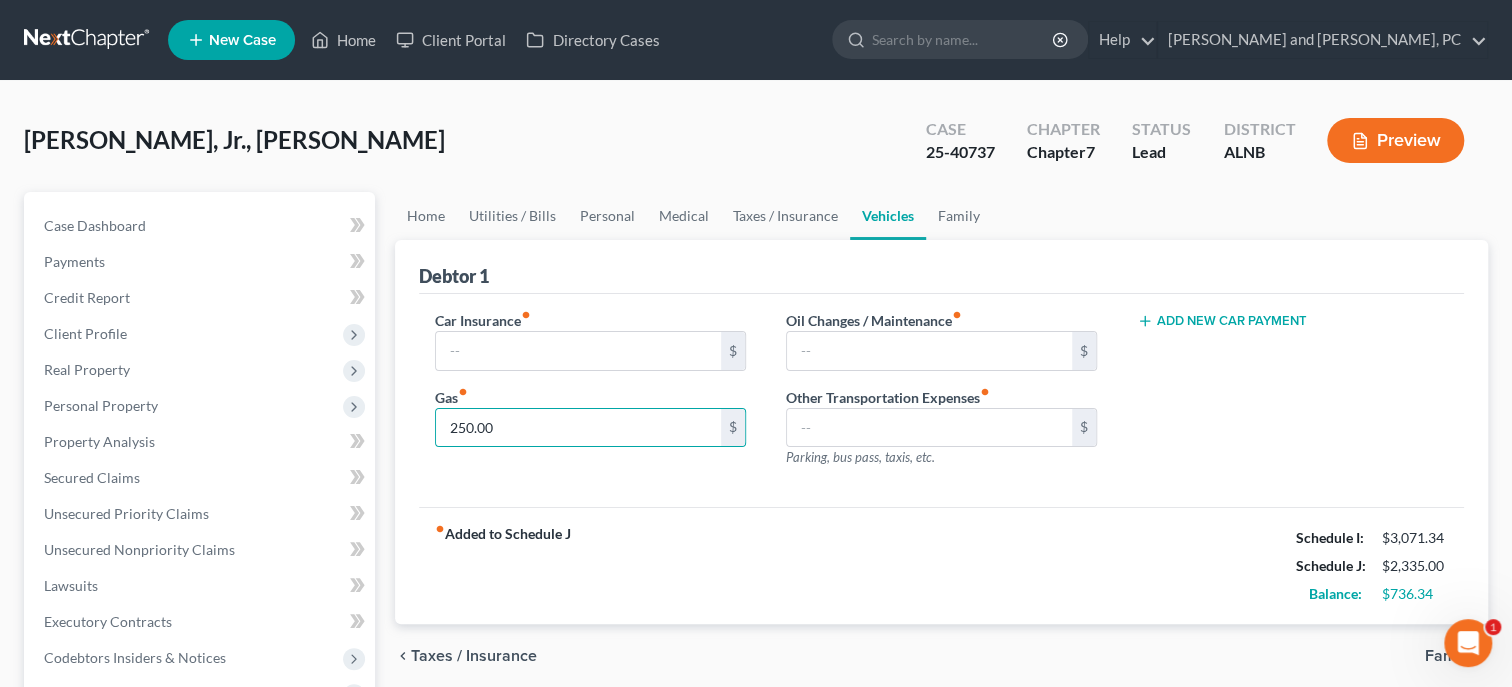 click on "fiber_manual_record  Added to Schedule J Schedule I: $3,071.34 Schedule J: $2,335.00 Balance: $736.34" at bounding box center (941, 565) 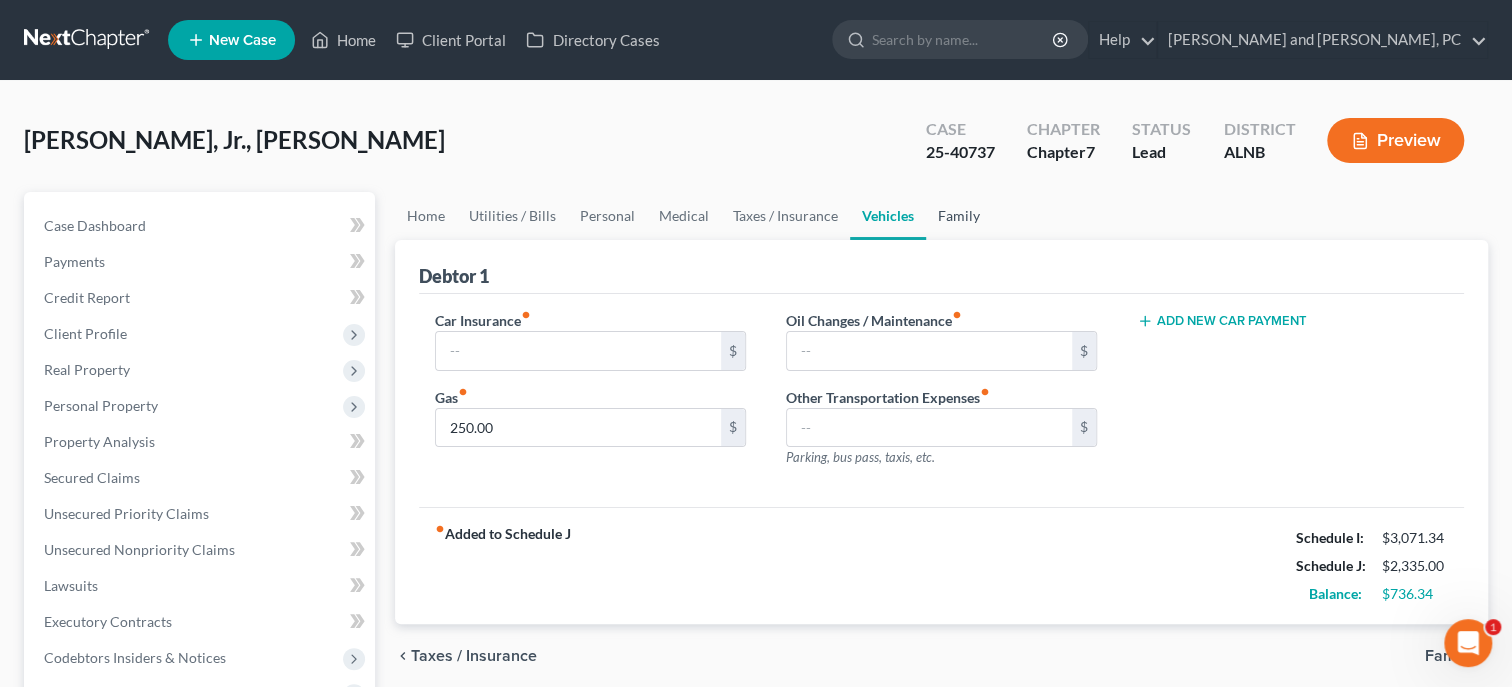 click on "Family" at bounding box center [959, 216] 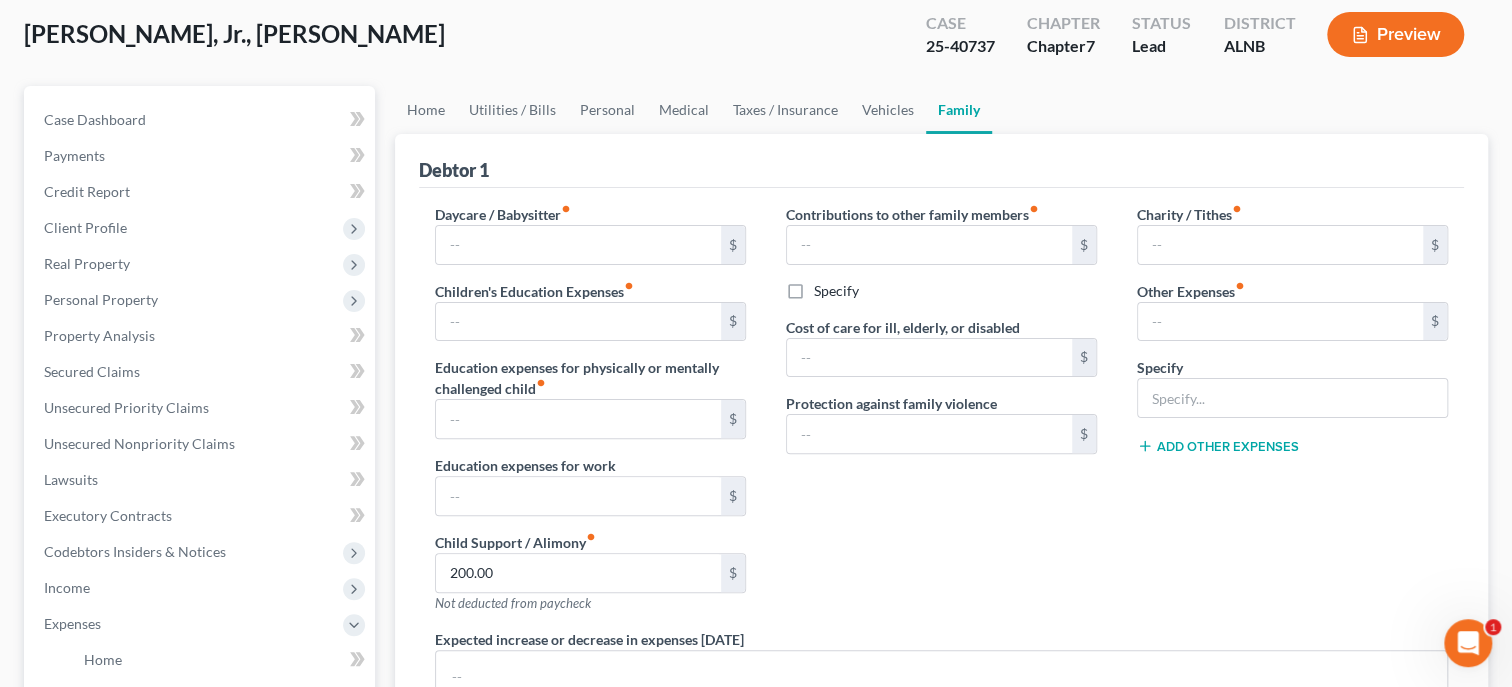 scroll, scrollTop: 0, scrollLeft: 0, axis: both 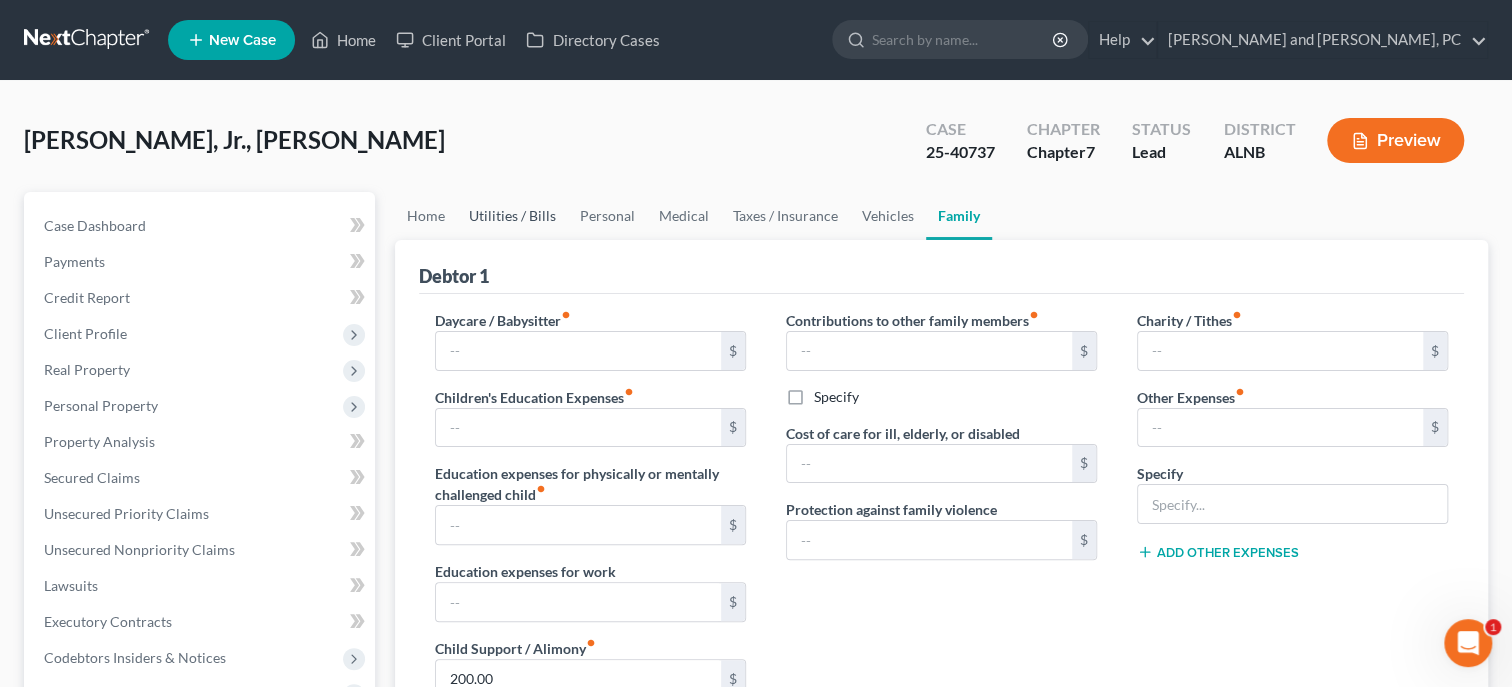 click on "Utilities / Bills" at bounding box center (512, 216) 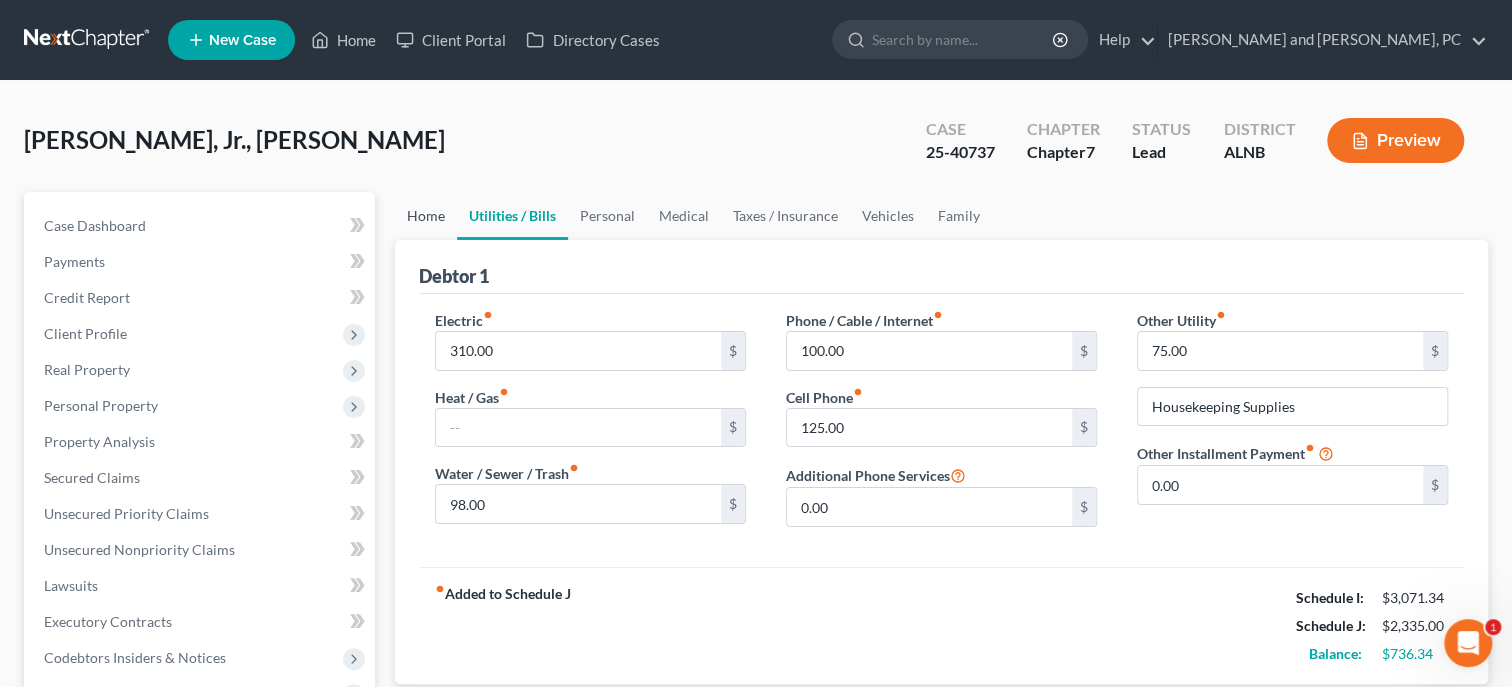 click on "Home" at bounding box center [426, 216] 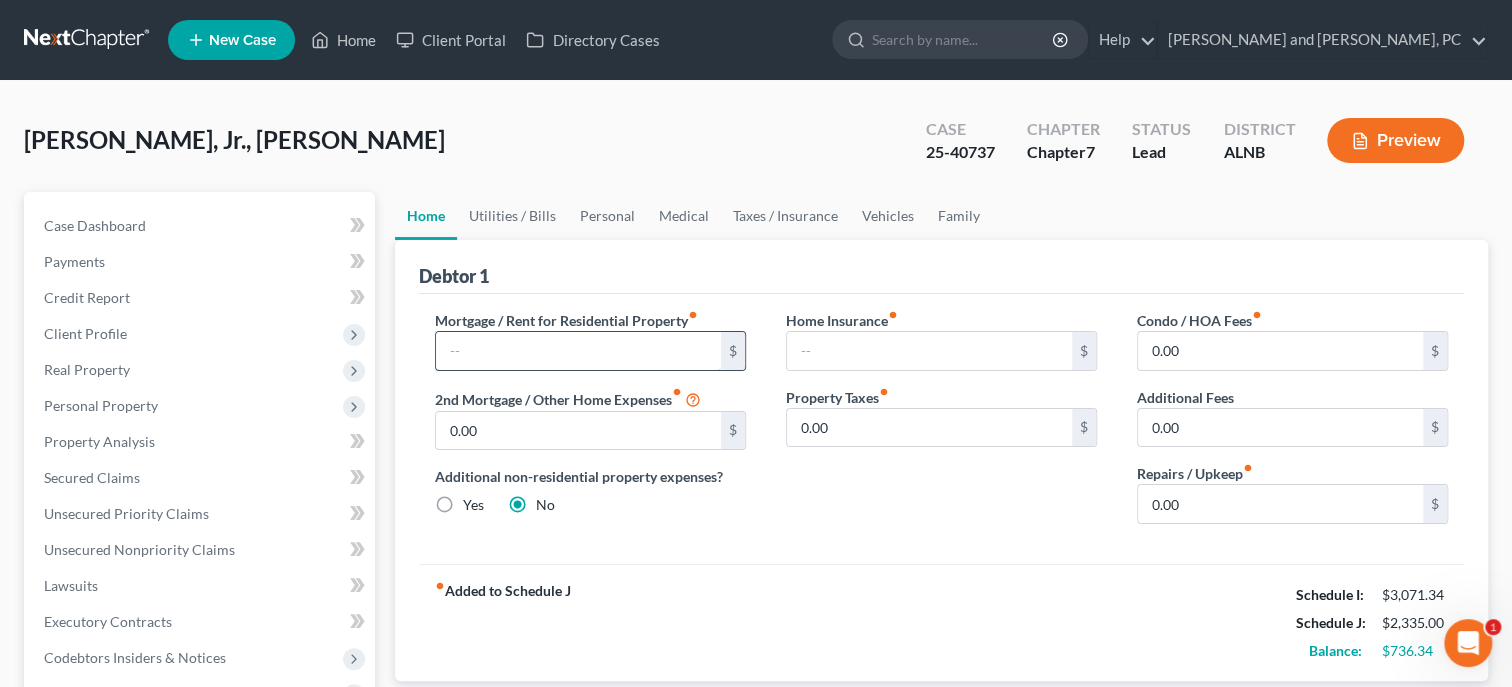 click at bounding box center [578, 351] 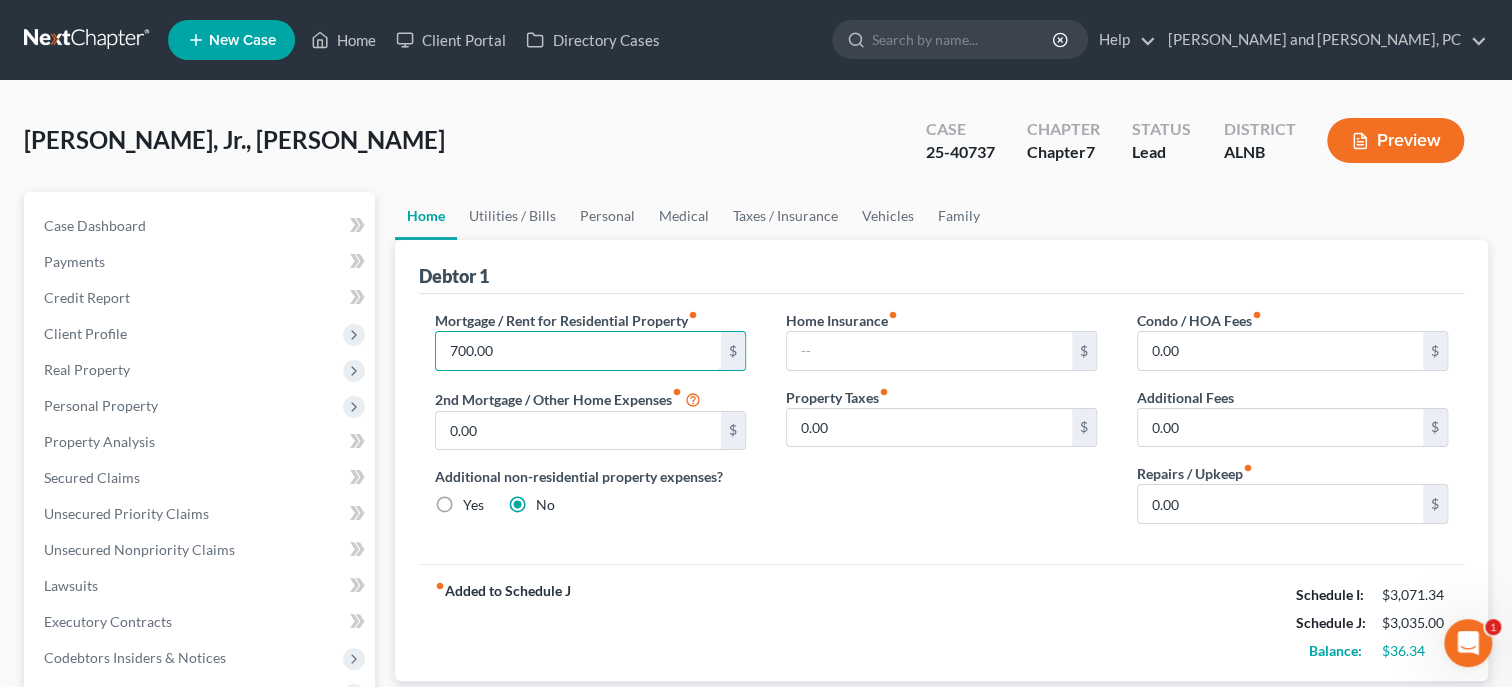 type on "700.00" 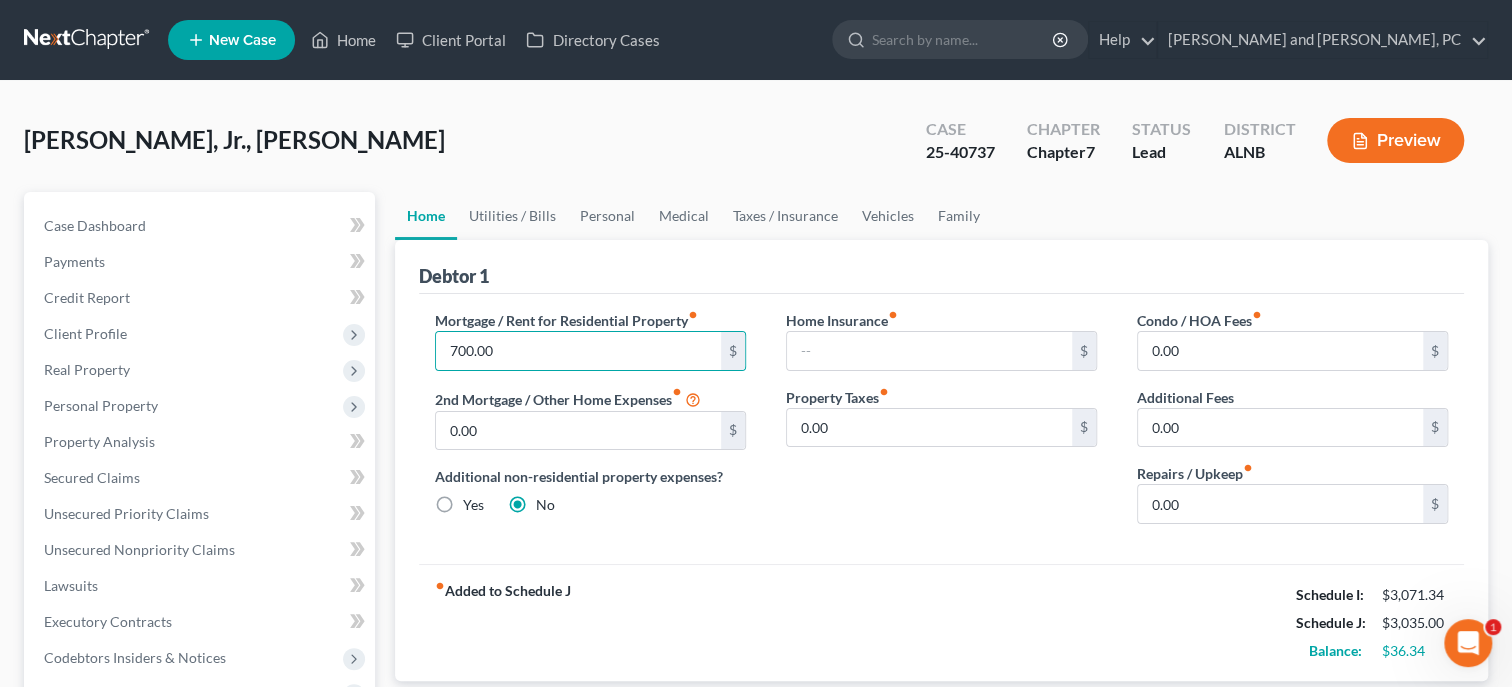 click on "Home Insurance  fiber_manual_record $ Property Taxes  fiber_manual_record 0.00 $" at bounding box center [941, 425] 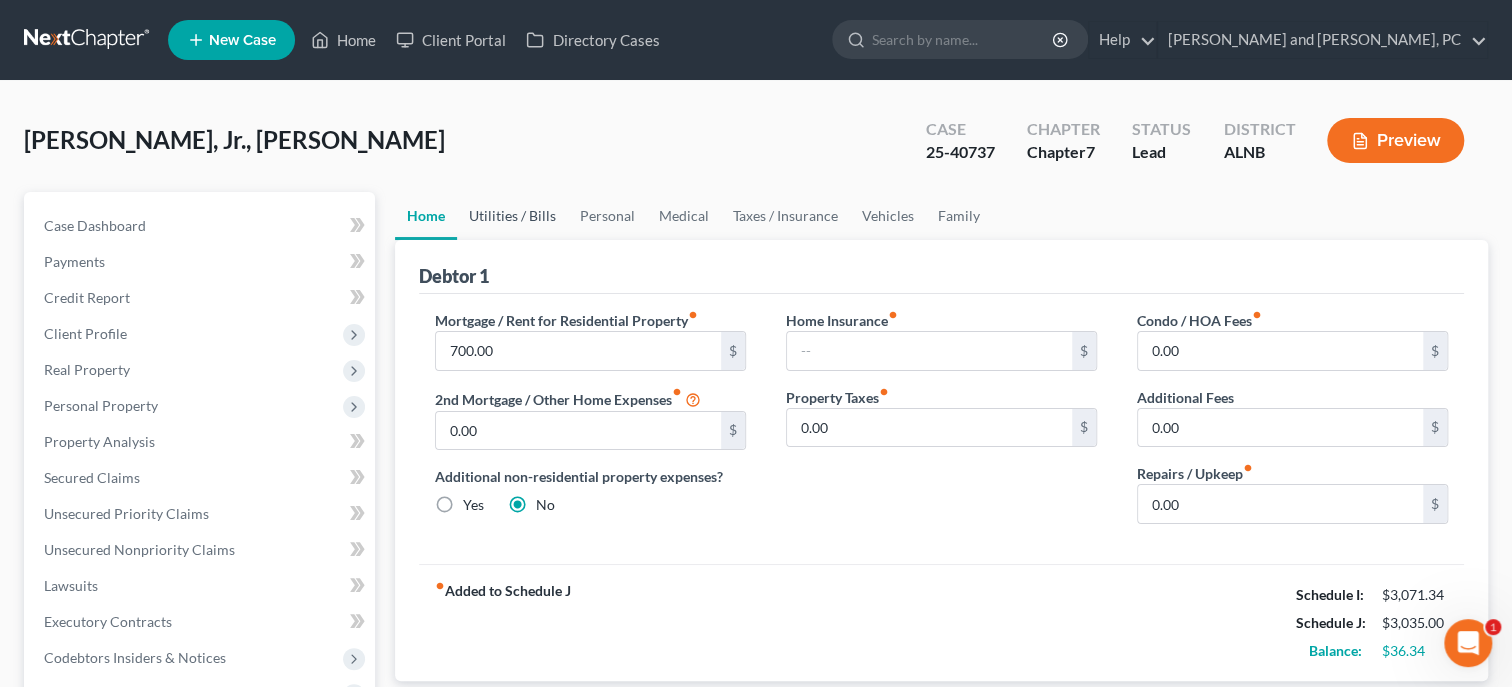 click on "Utilities / Bills" at bounding box center (512, 216) 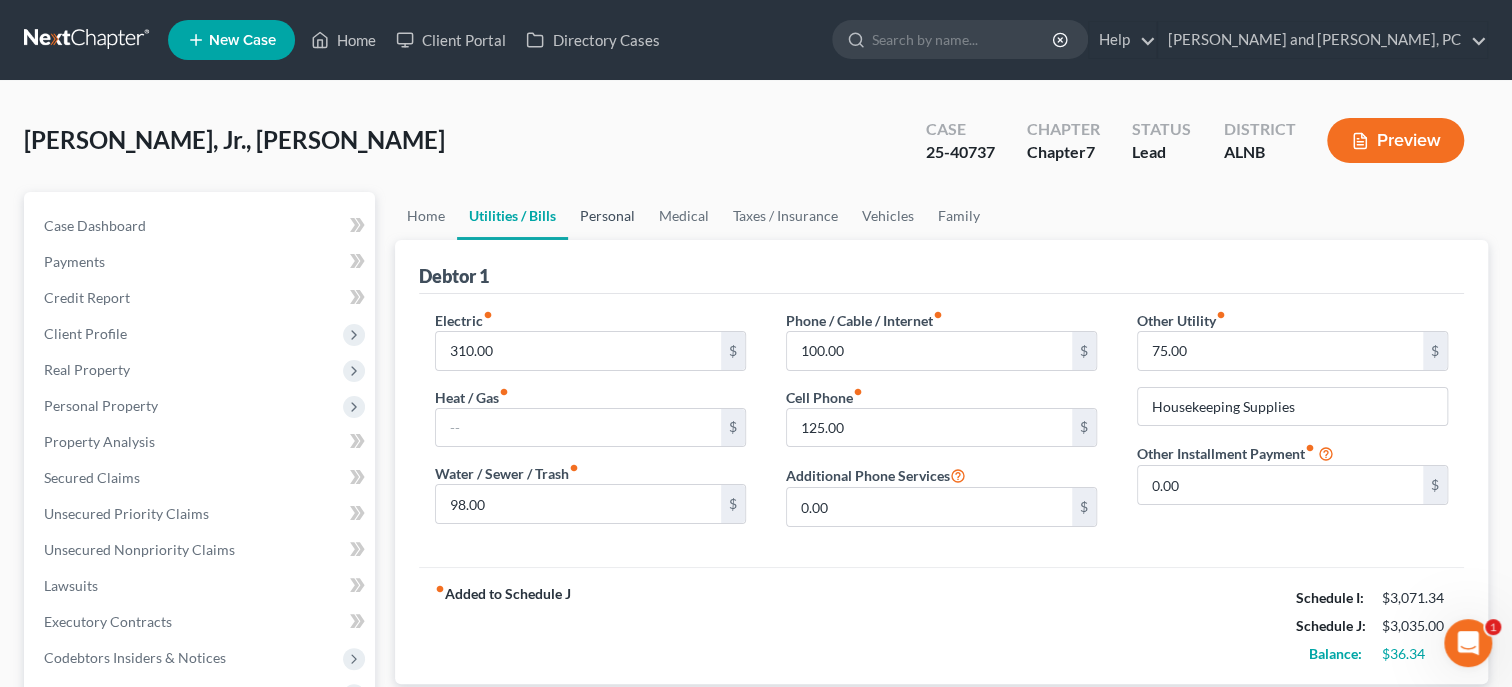 click on "Personal" at bounding box center (607, 216) 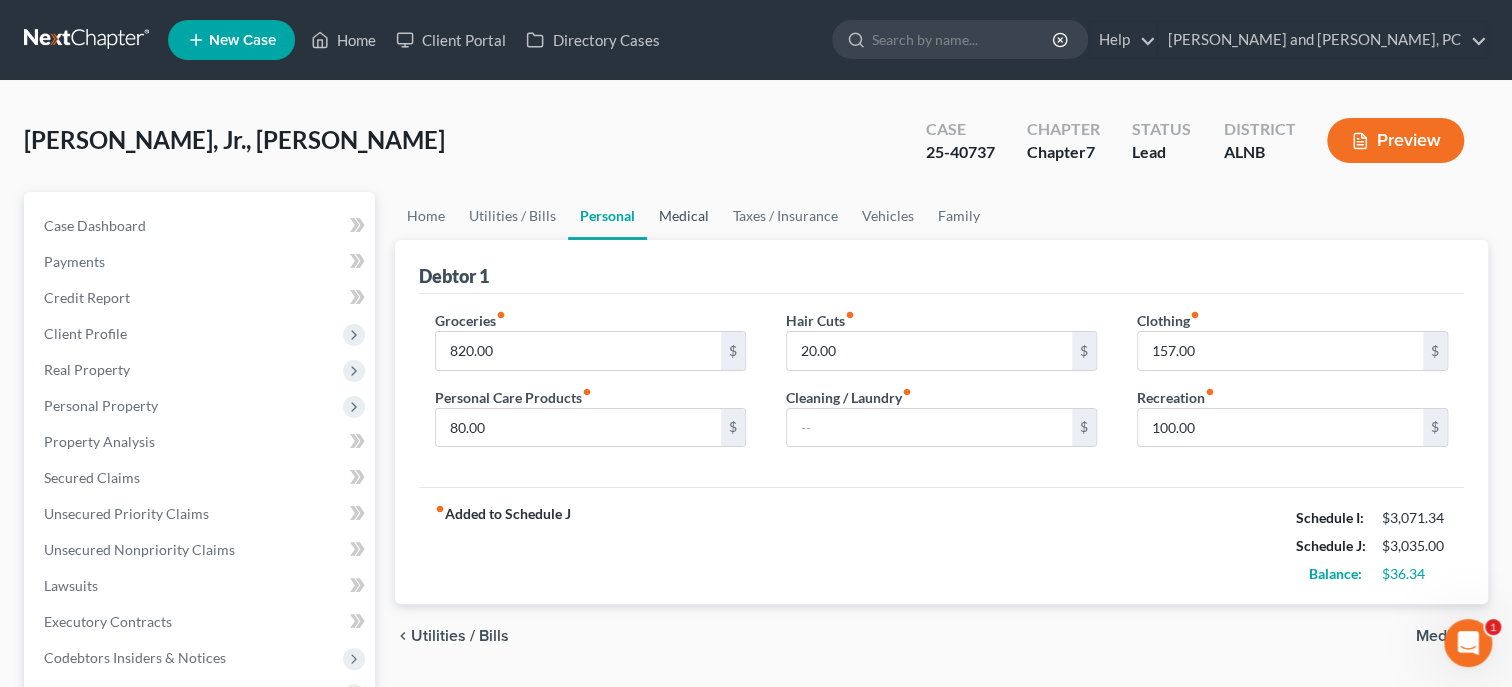 click on "Medical" at bounding box center (684, 216) 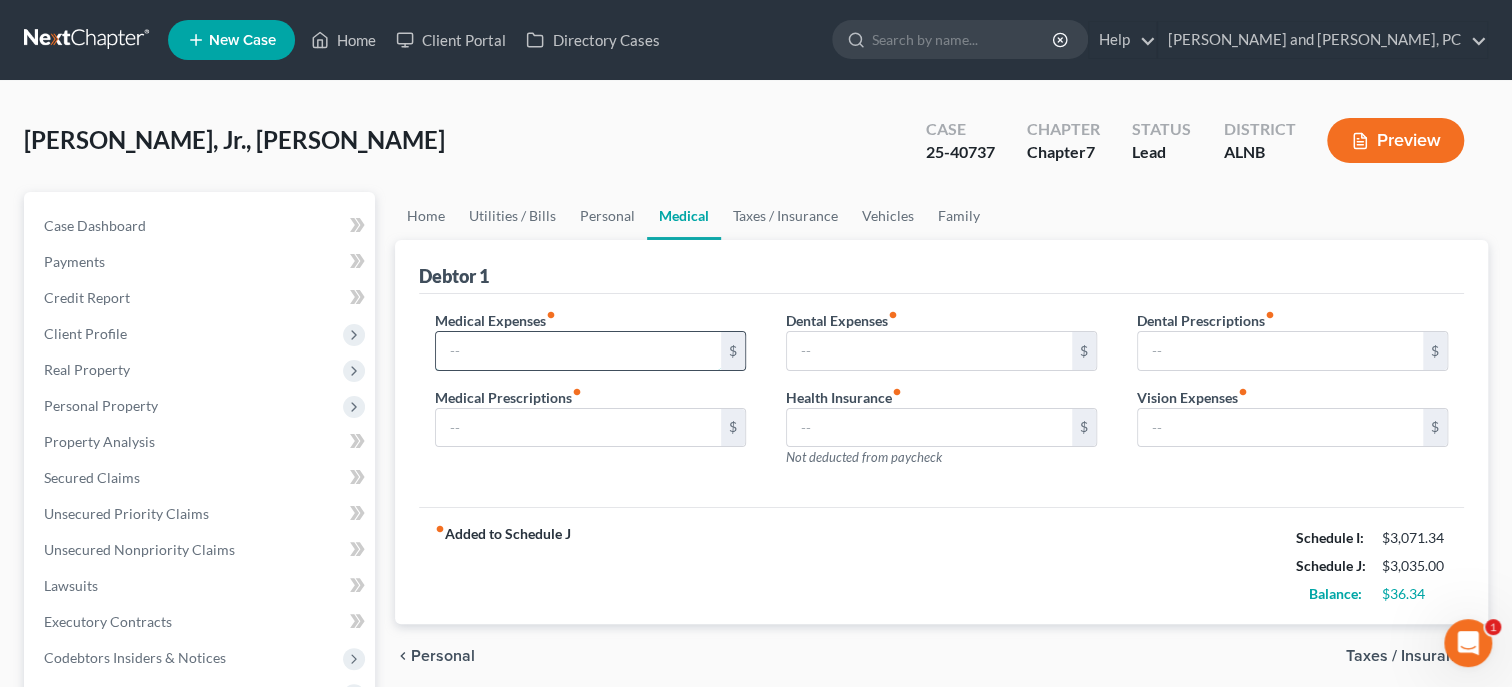 click at bounding box center (578, 351) 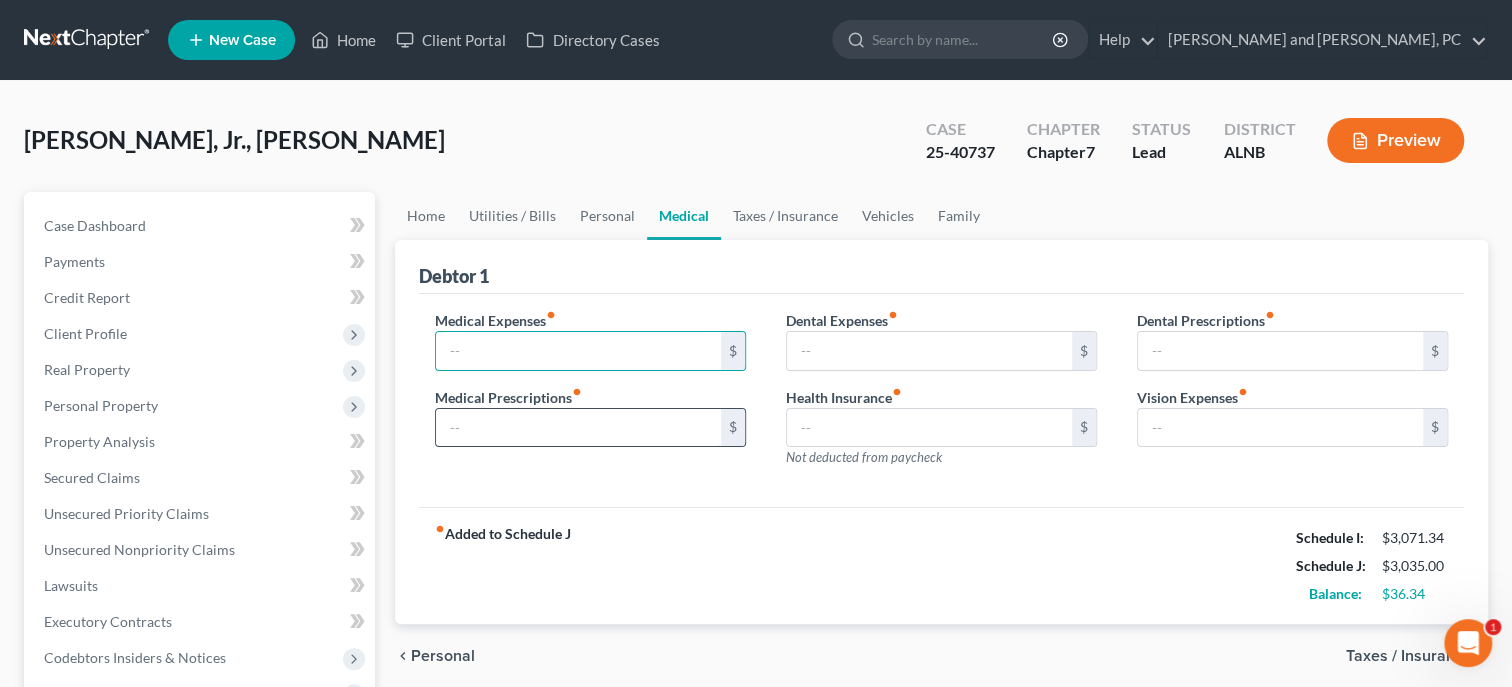 click at bounding box center [578, 428] 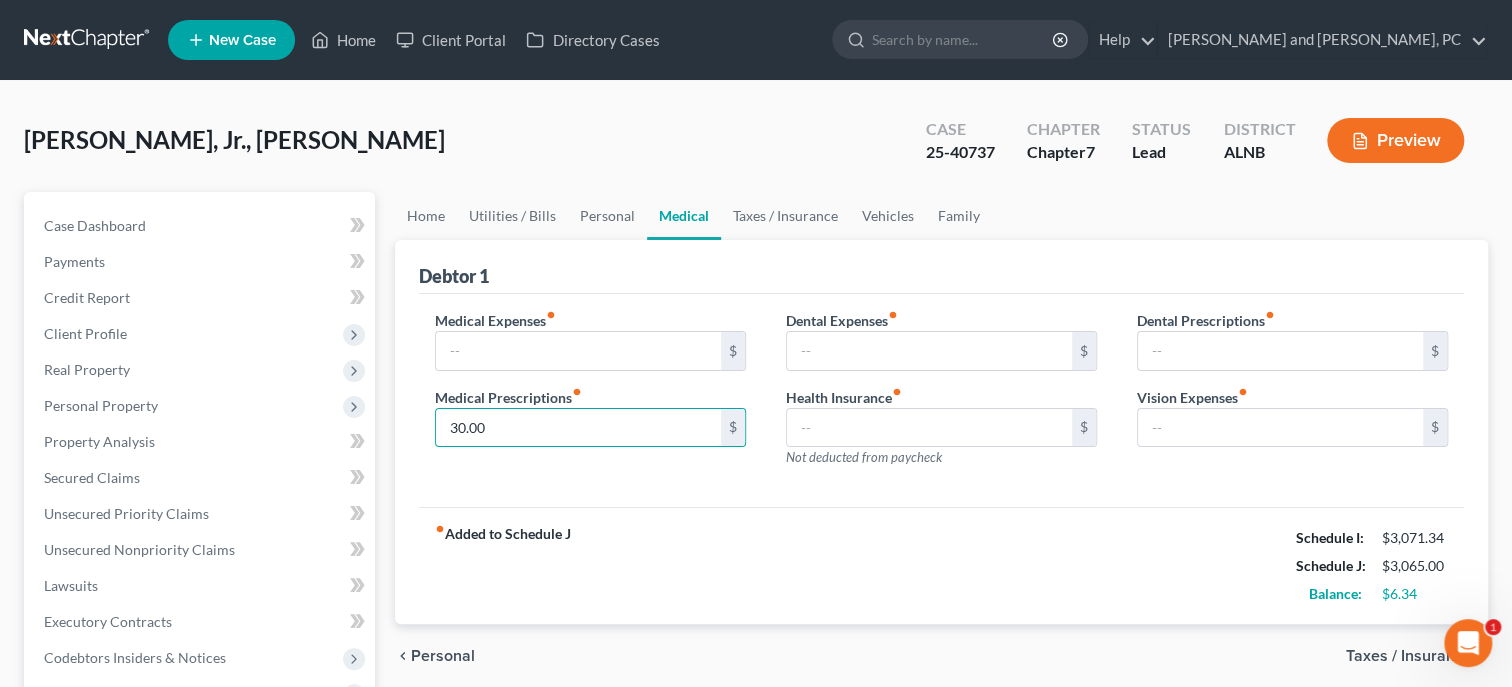 type on "30.00" 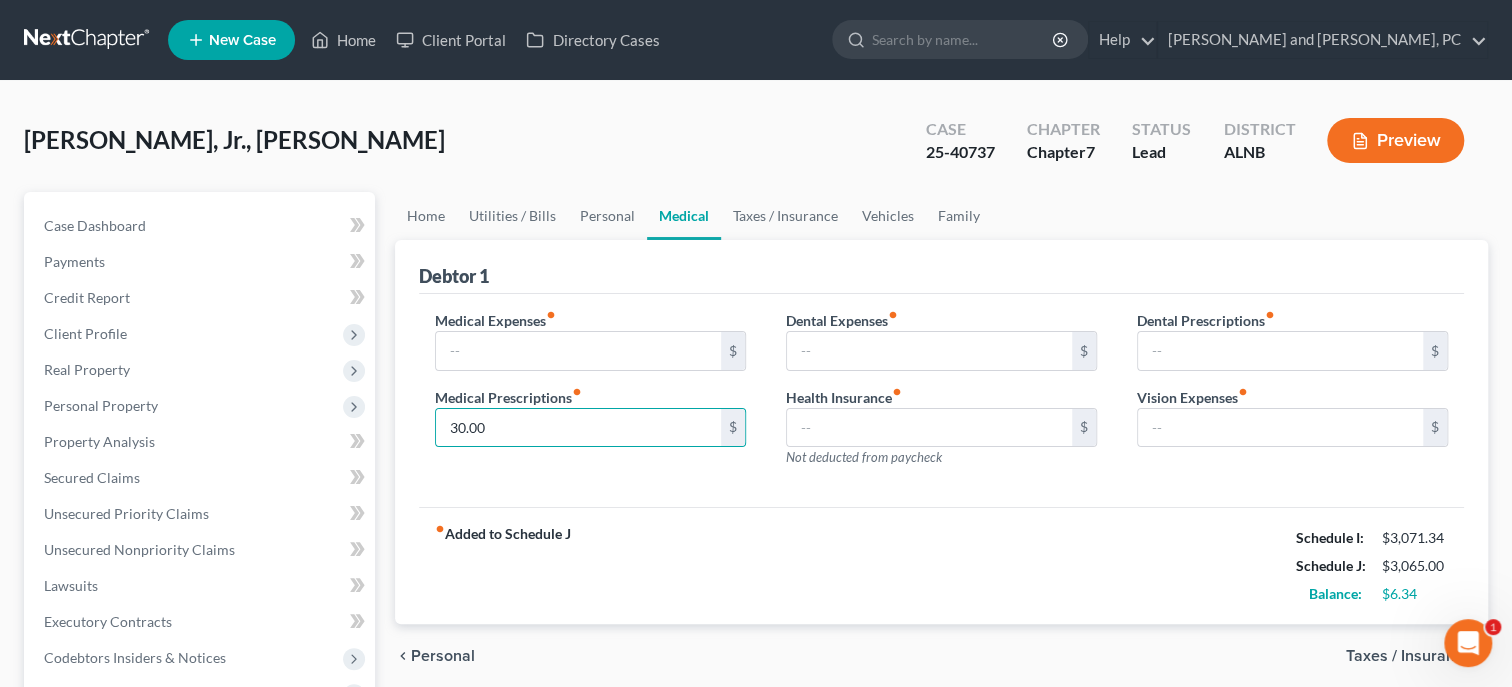 click on "fiber_manual_record  Added to Schedule J Schedule I: $3,071.34 Schedule J: $3,065.00 Balance: $6.34" at bounding box center [941, 565] 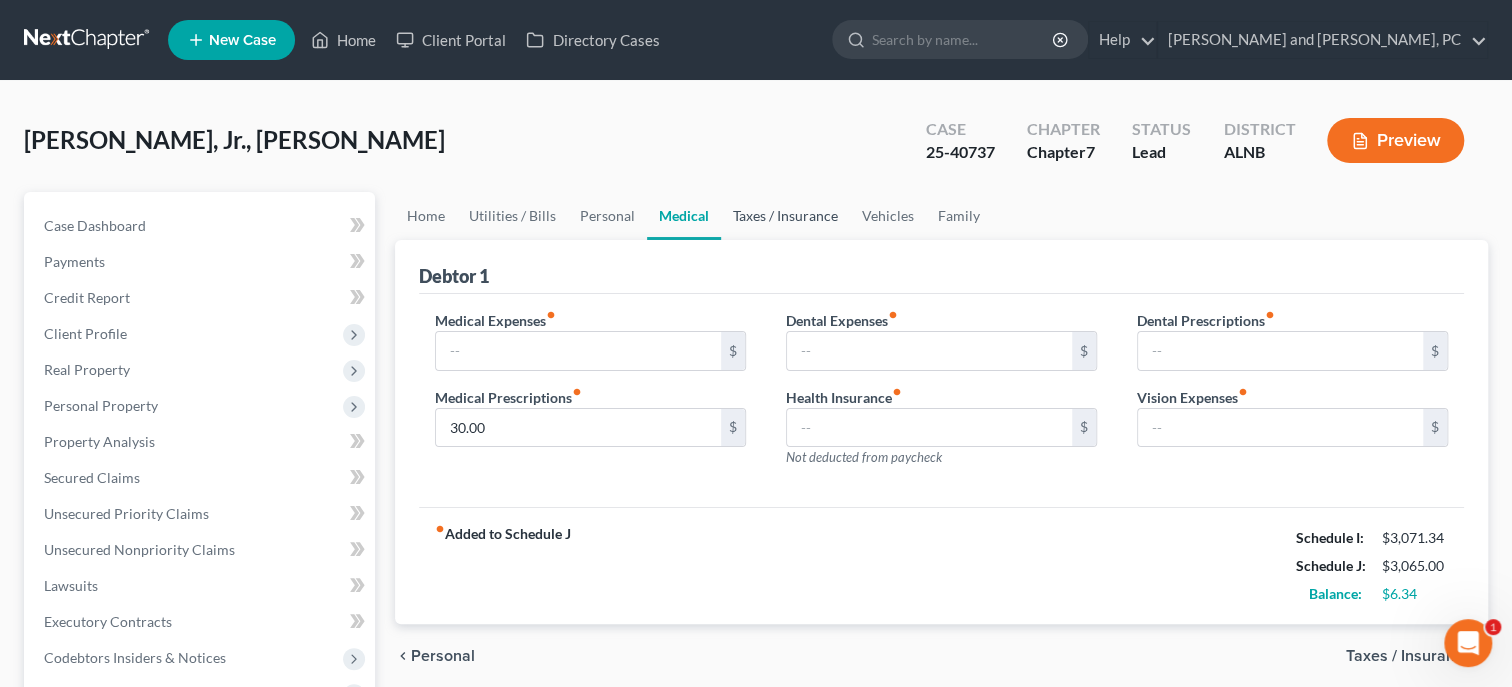 click on "Taxes / Insurance" at bounding box center [785, 216] 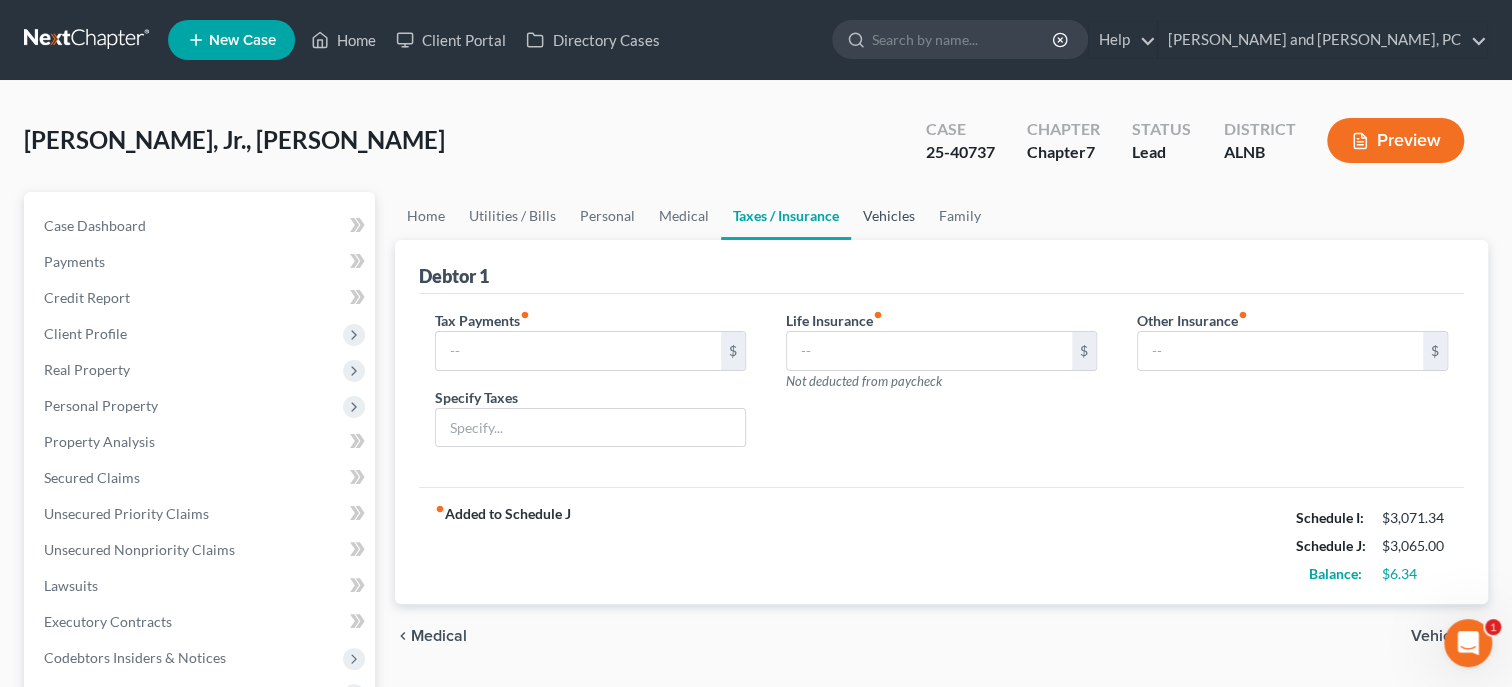 click on "Vehicles" at bounding box center (889, 216) 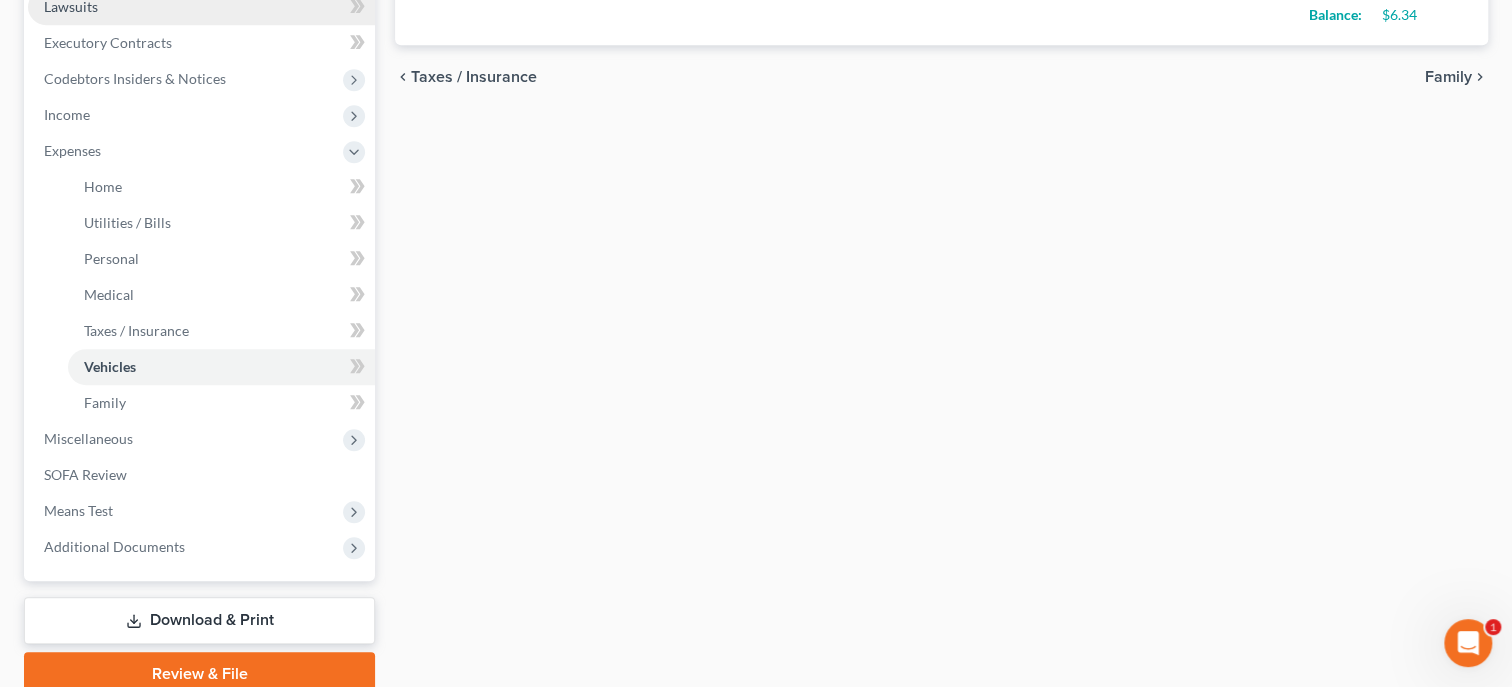 scroll, scrollTop: 661, scrollLeft: 0, axis: vertical 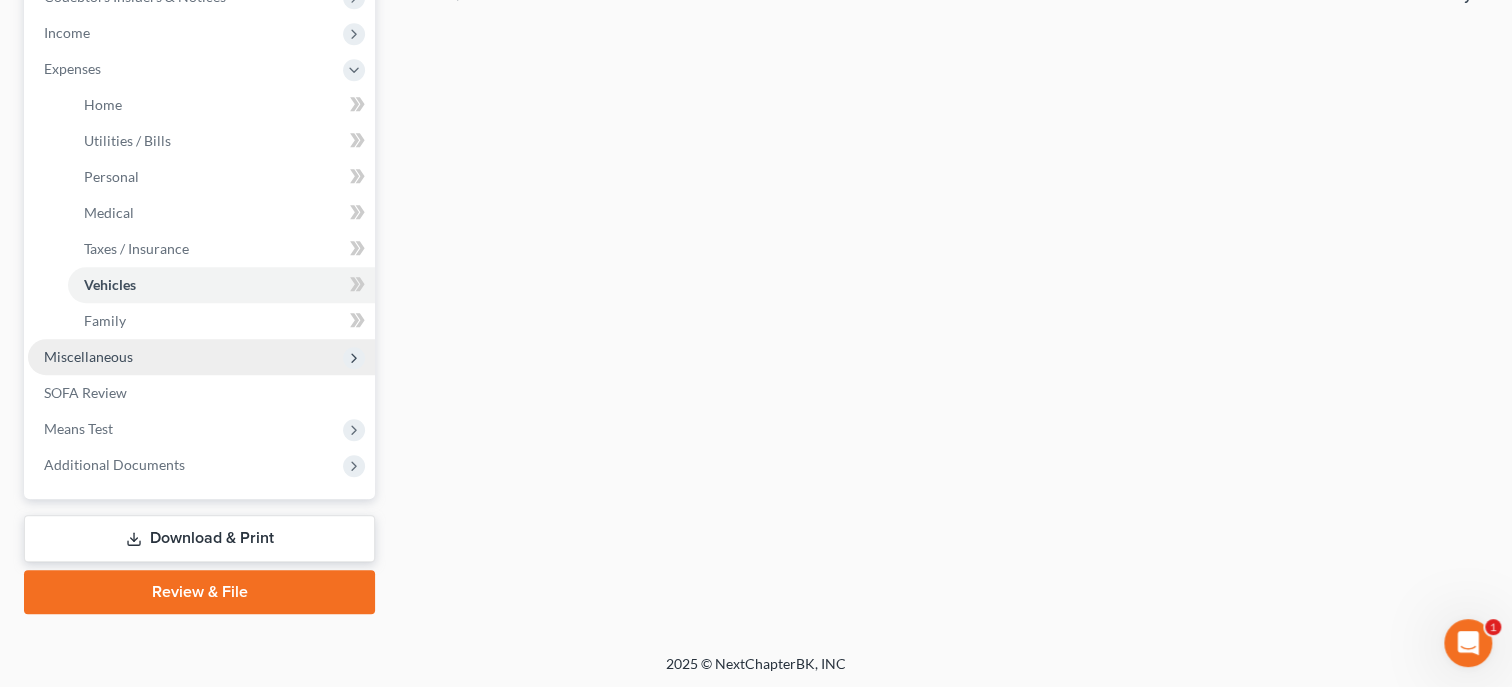 click on "Miscellaneous" at bounding box center [201, 357] 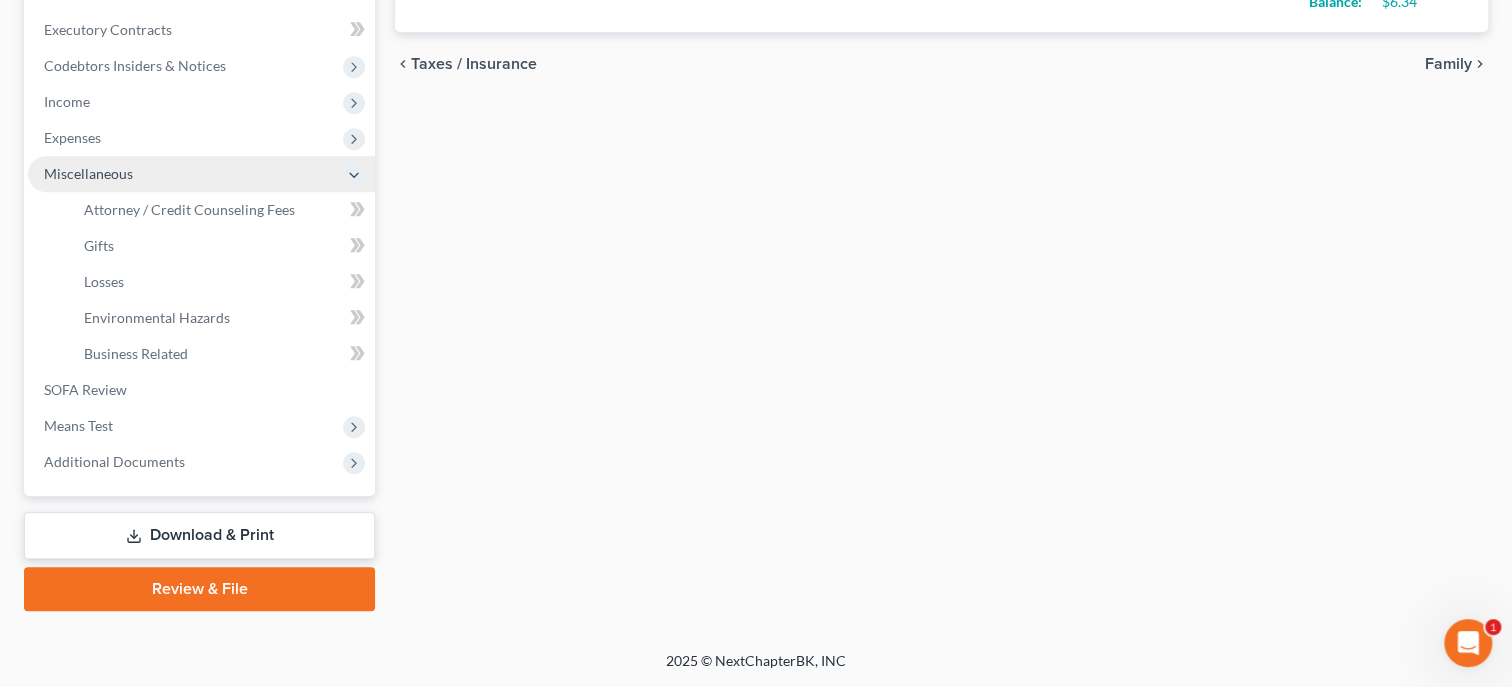 scroll, scrollTop: 589, scrollLeft: 0, axis: vertical 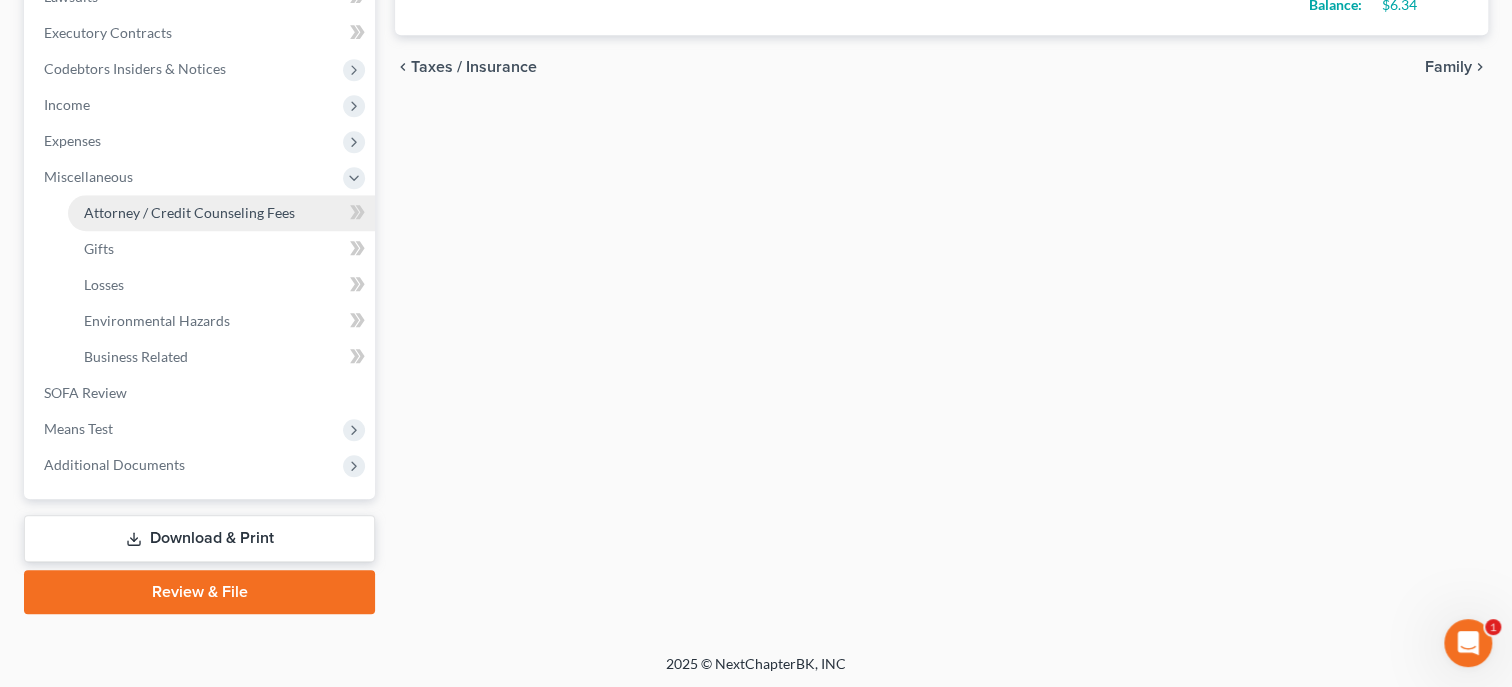 click on "Attorney / Credit Counseling Fees" at bounding box center (221, 213) 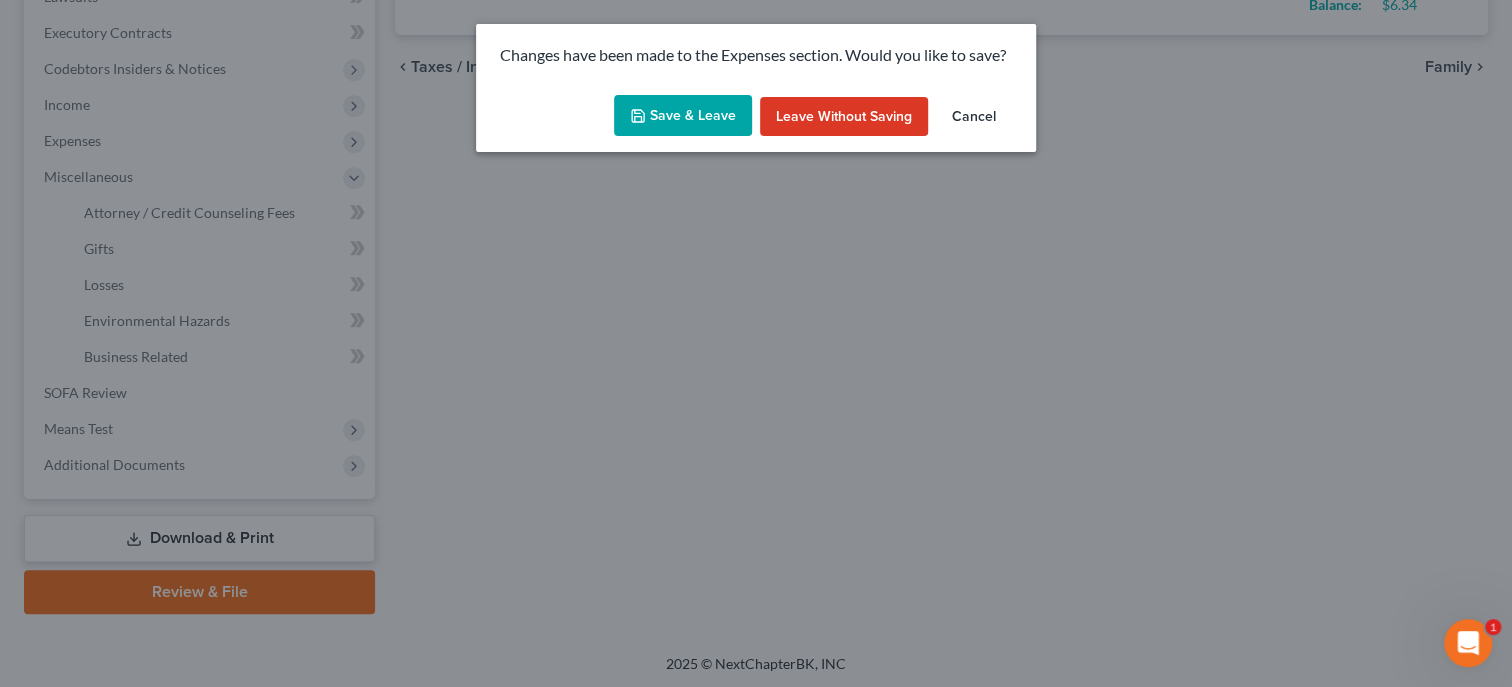 click on "Save & Leave" at bounding box center [683, 116] 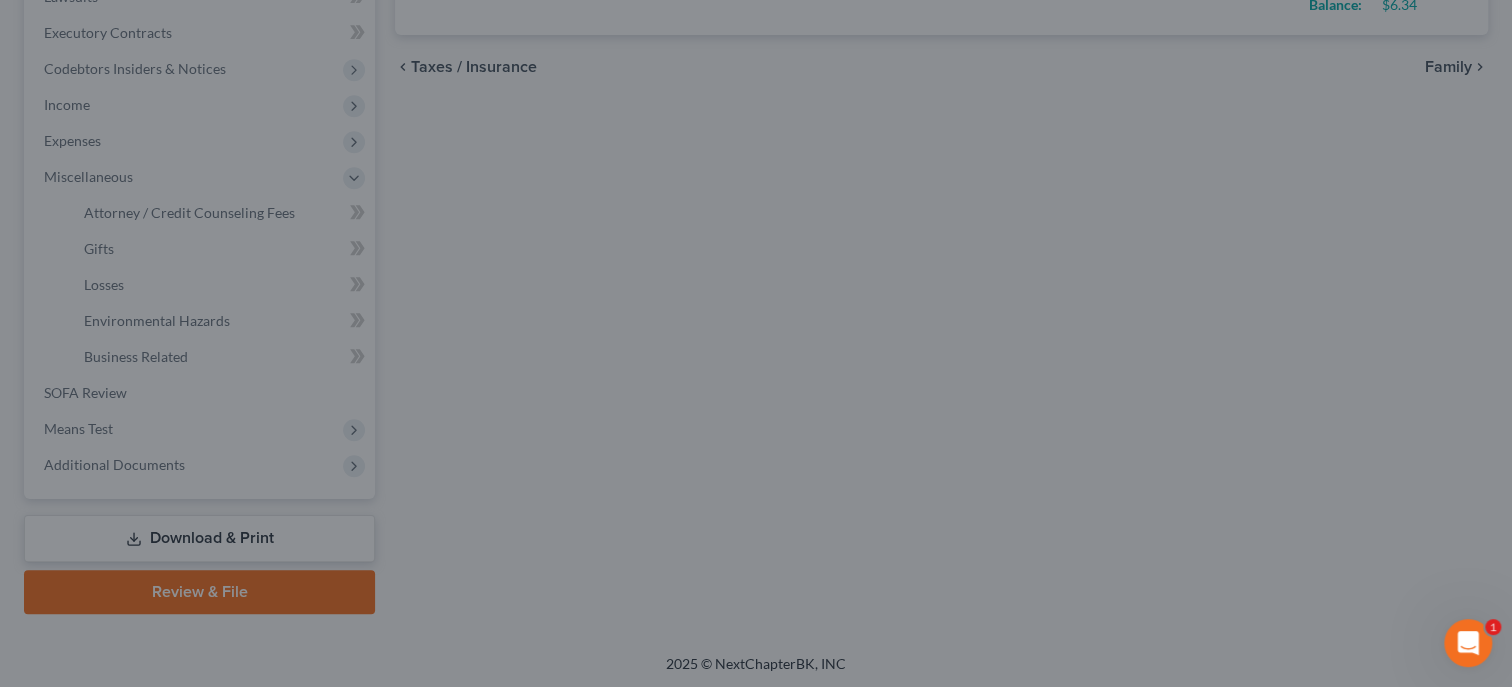 scroll, scrollTop: 131, scrollLeft: 0, axis: vertical 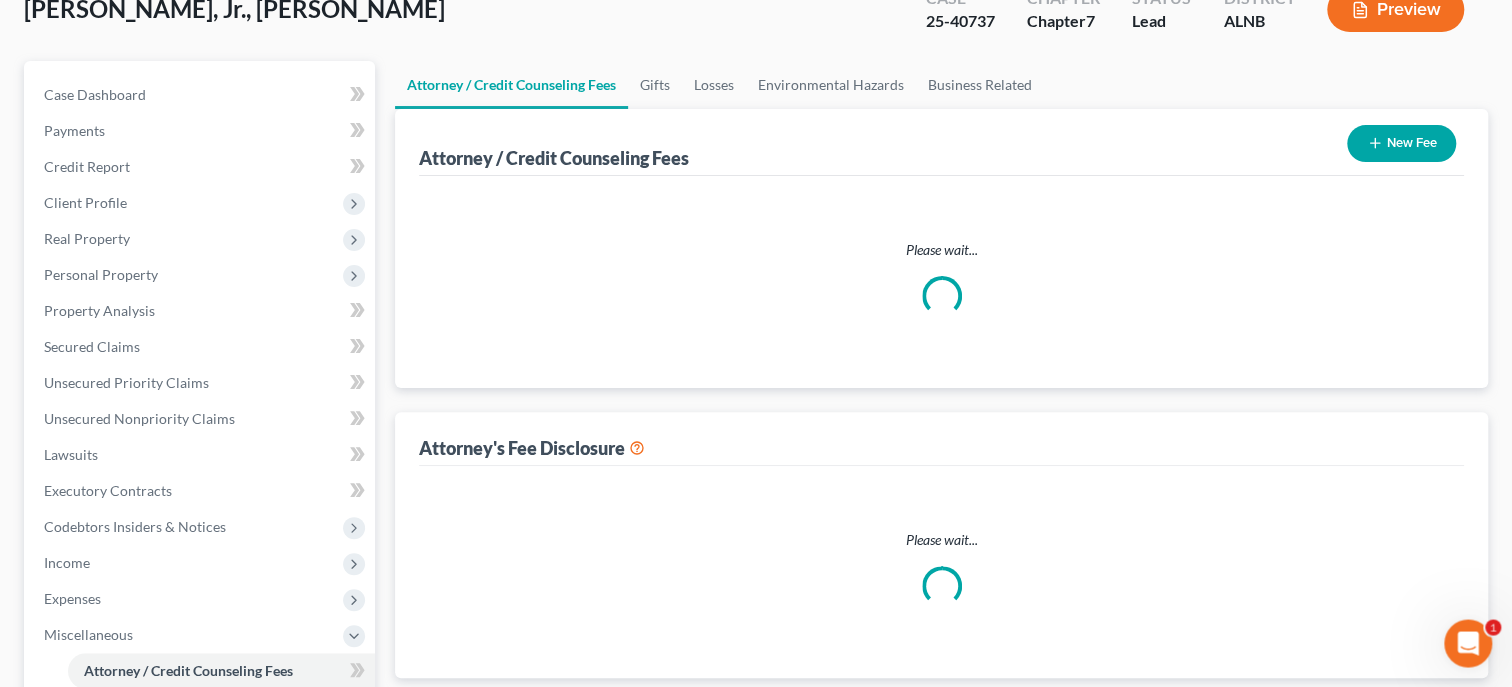 select on "0" 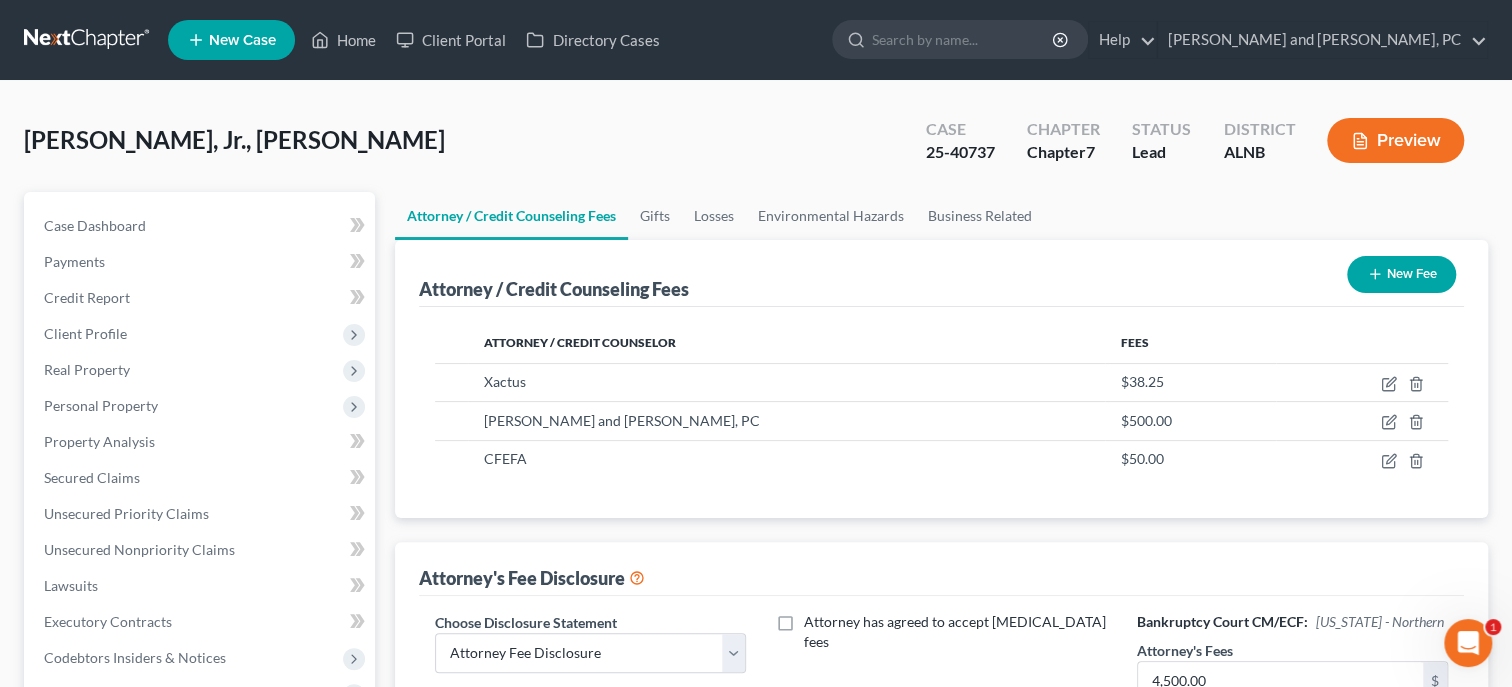 scroll, scrollTop: 0, scrollLeft: 0, axis: both 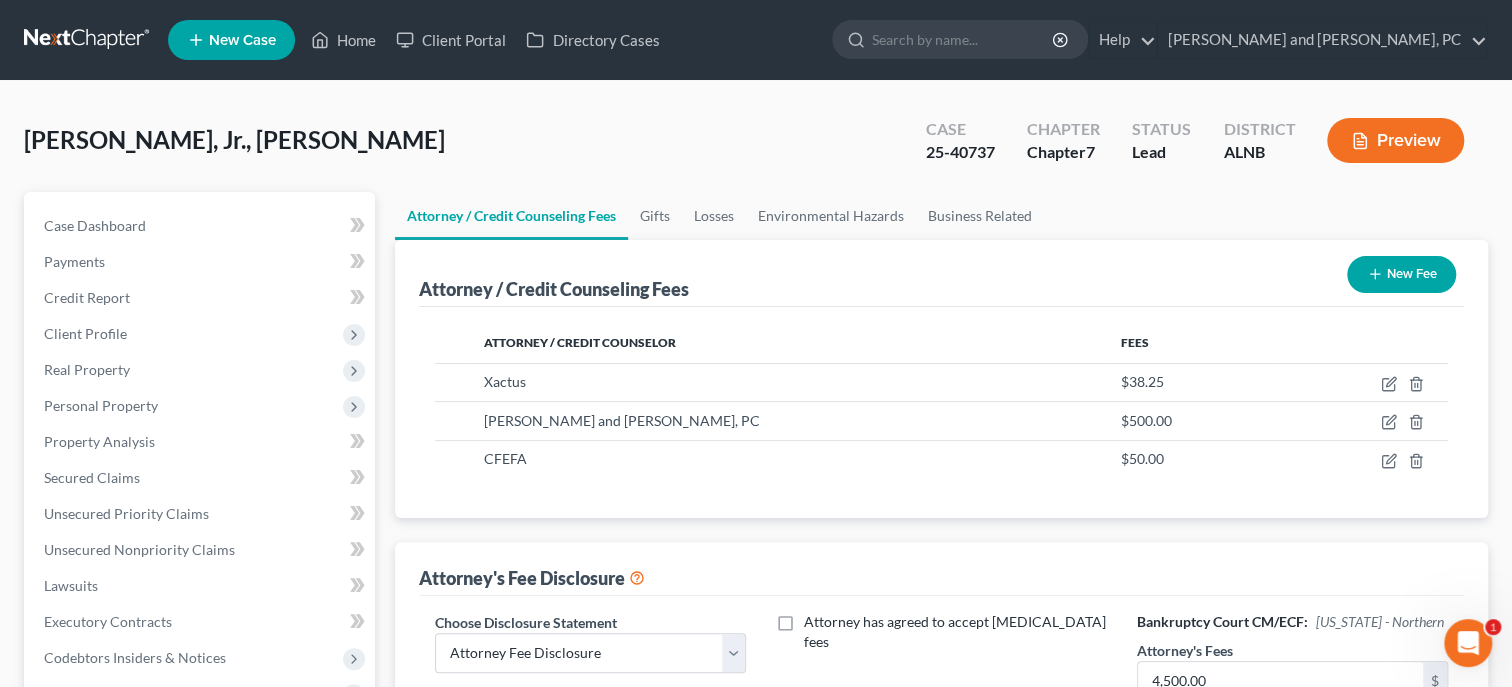 click on "New Fee" at bounding box center [1401, 274] 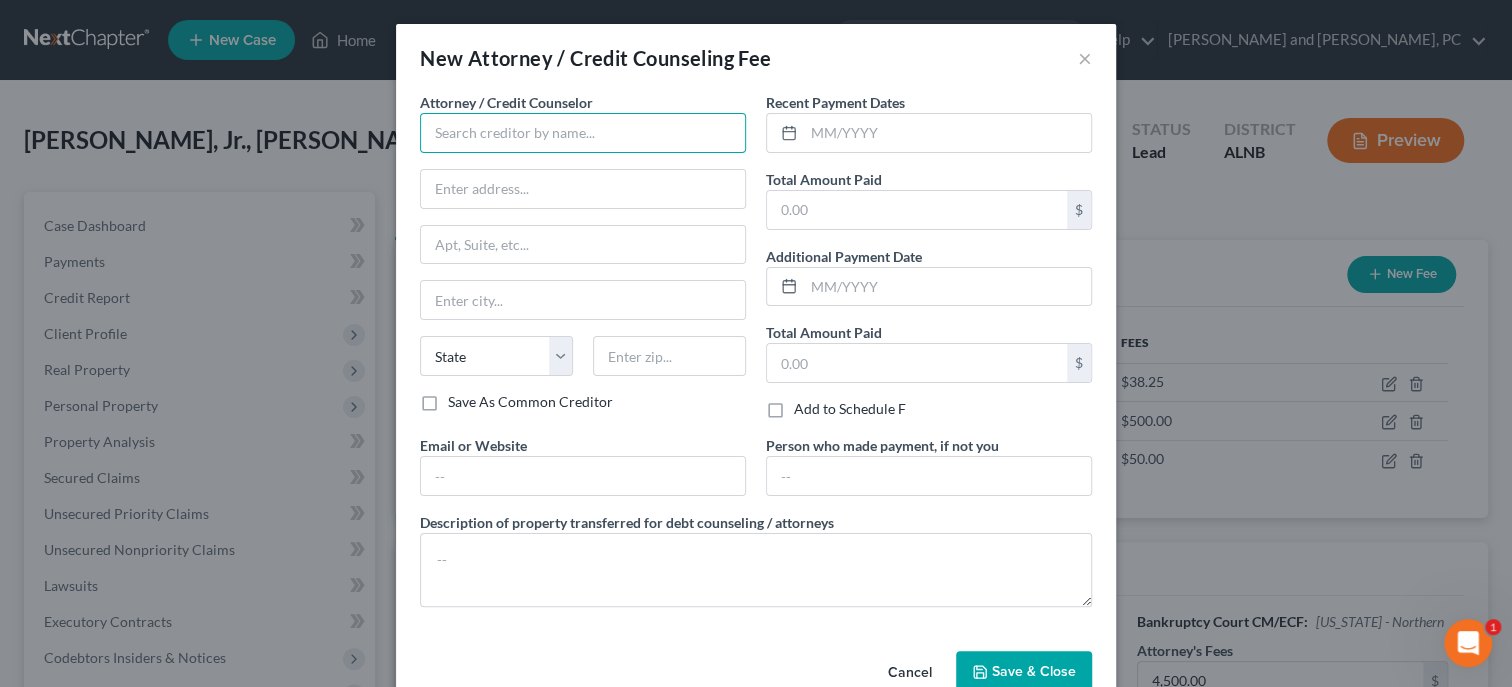 click at bounding box center (583, 133) 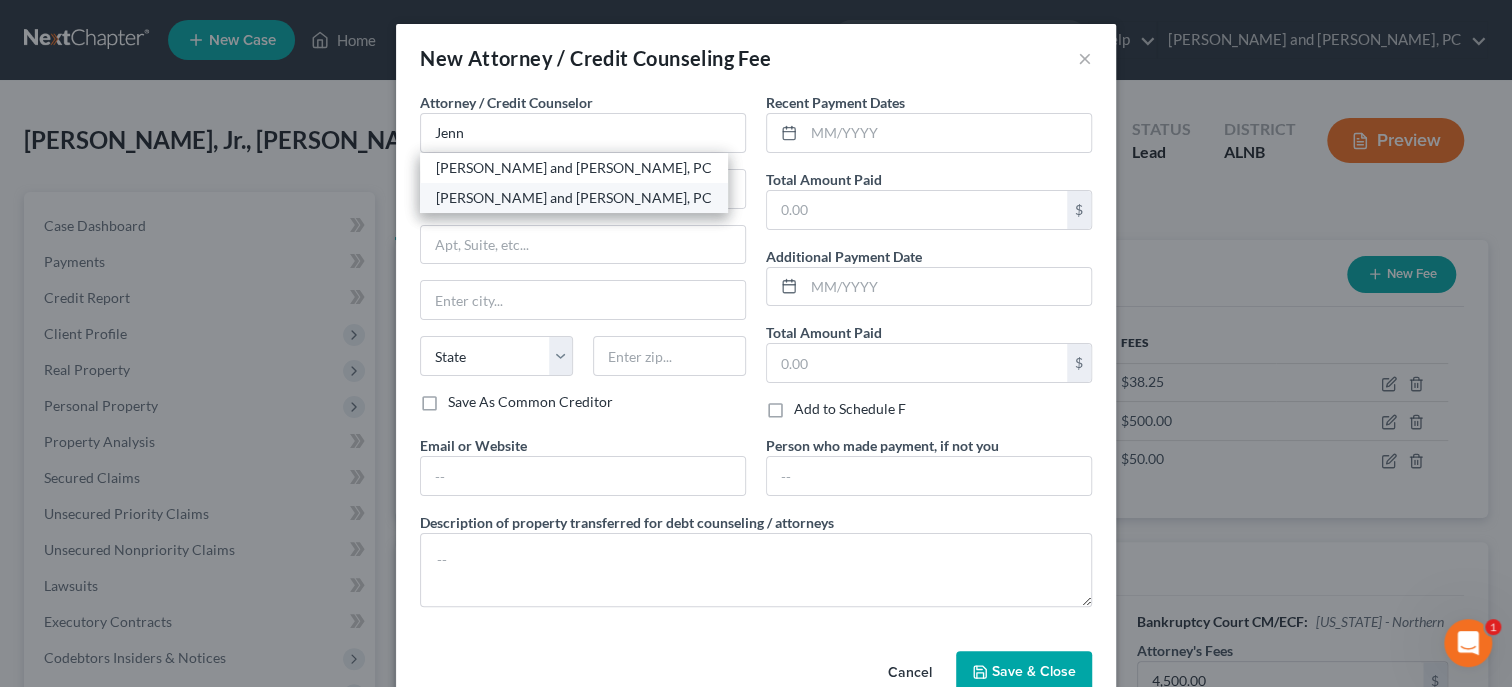 click on "[PERSON_NAME] and [PERSON_NAME], PC" at bounding box center [574, 198] 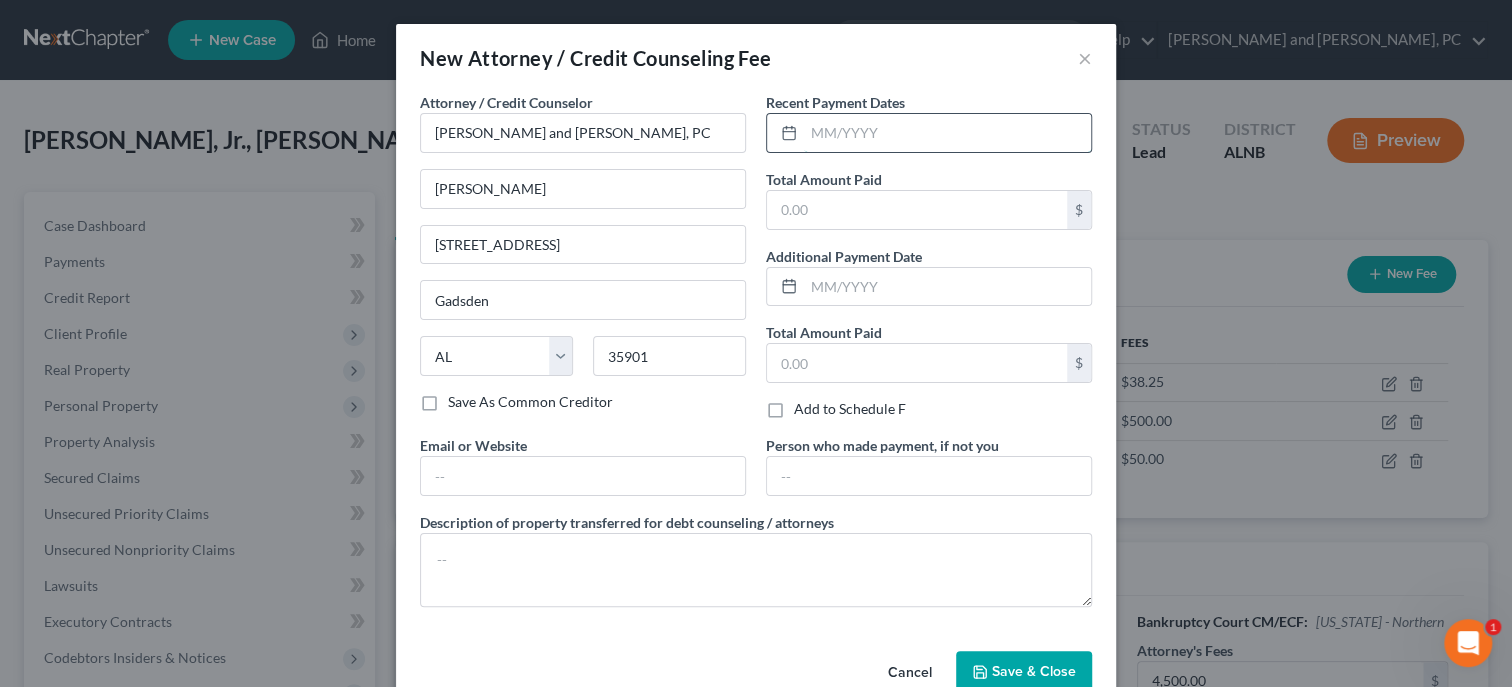 click at bounding box center (947, 133) 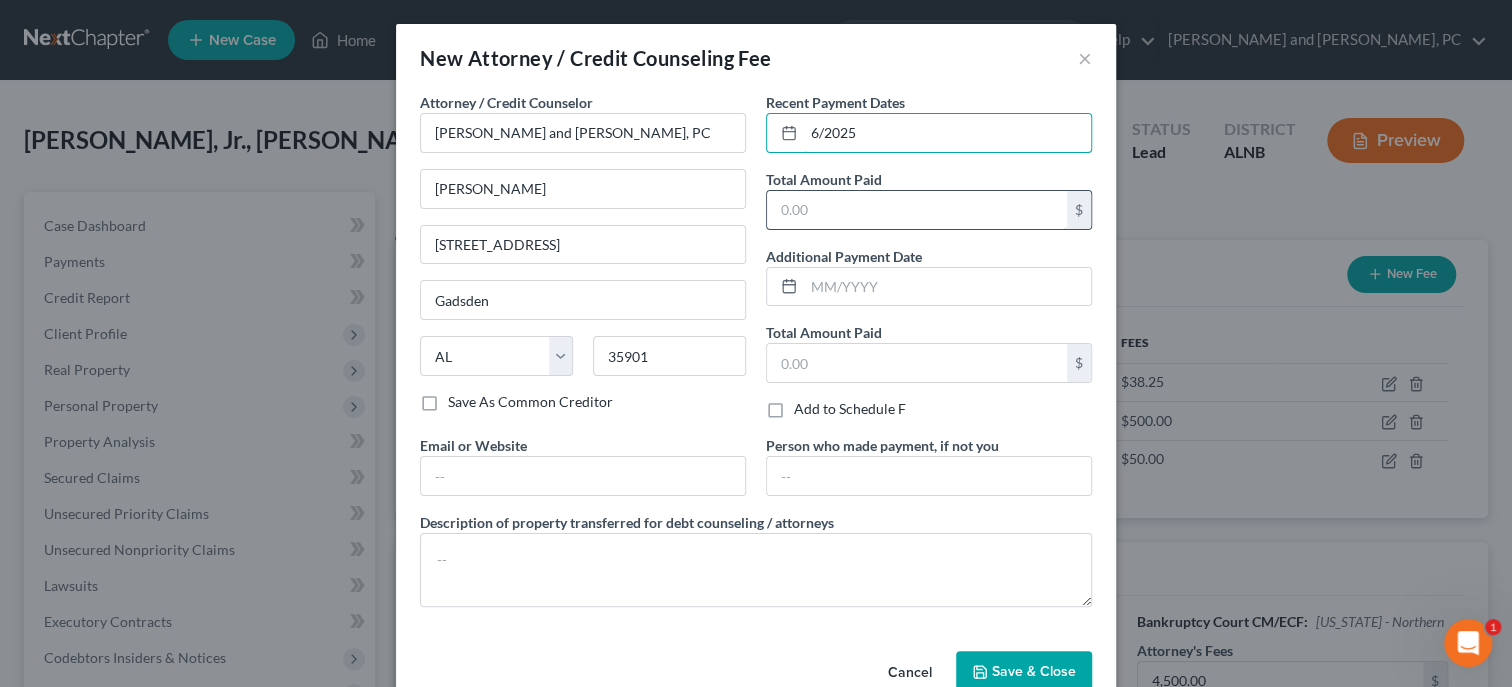 type on "6/2025" 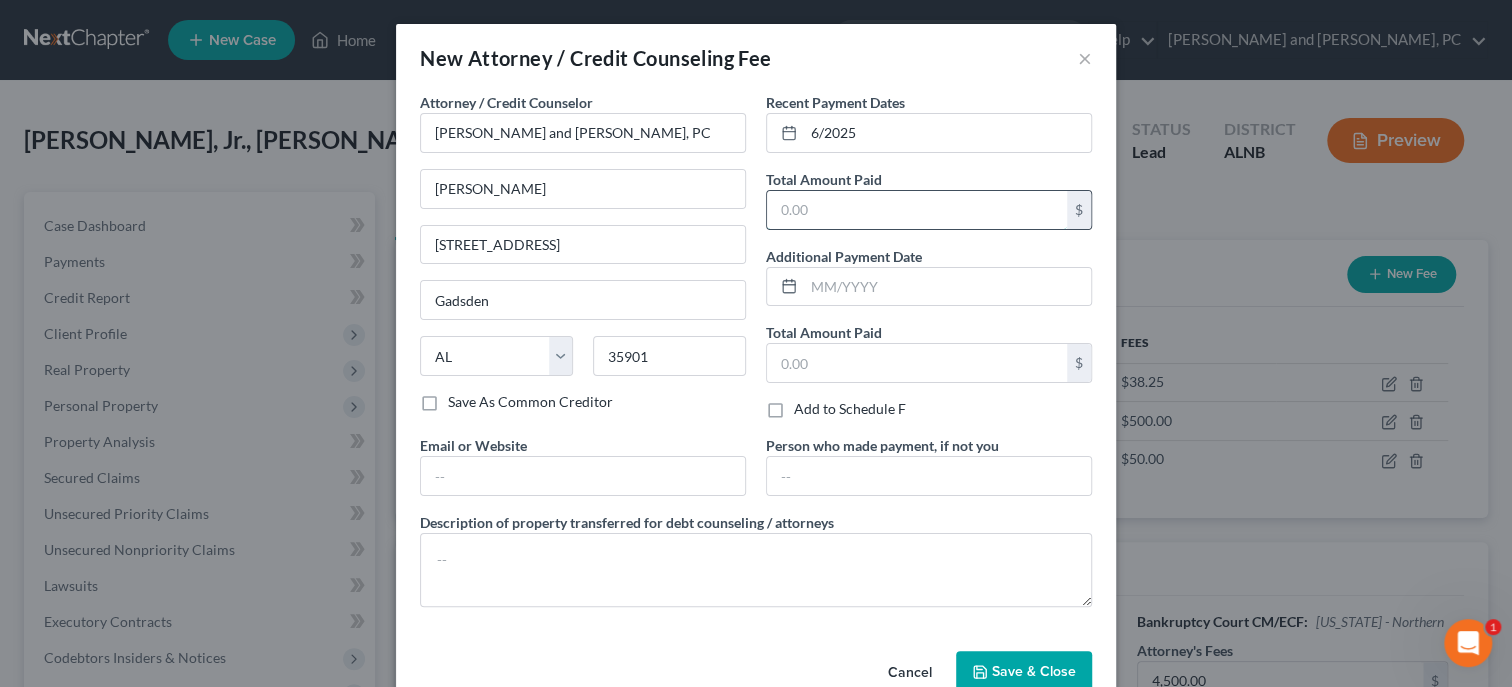click at bounding box center (917, 210) 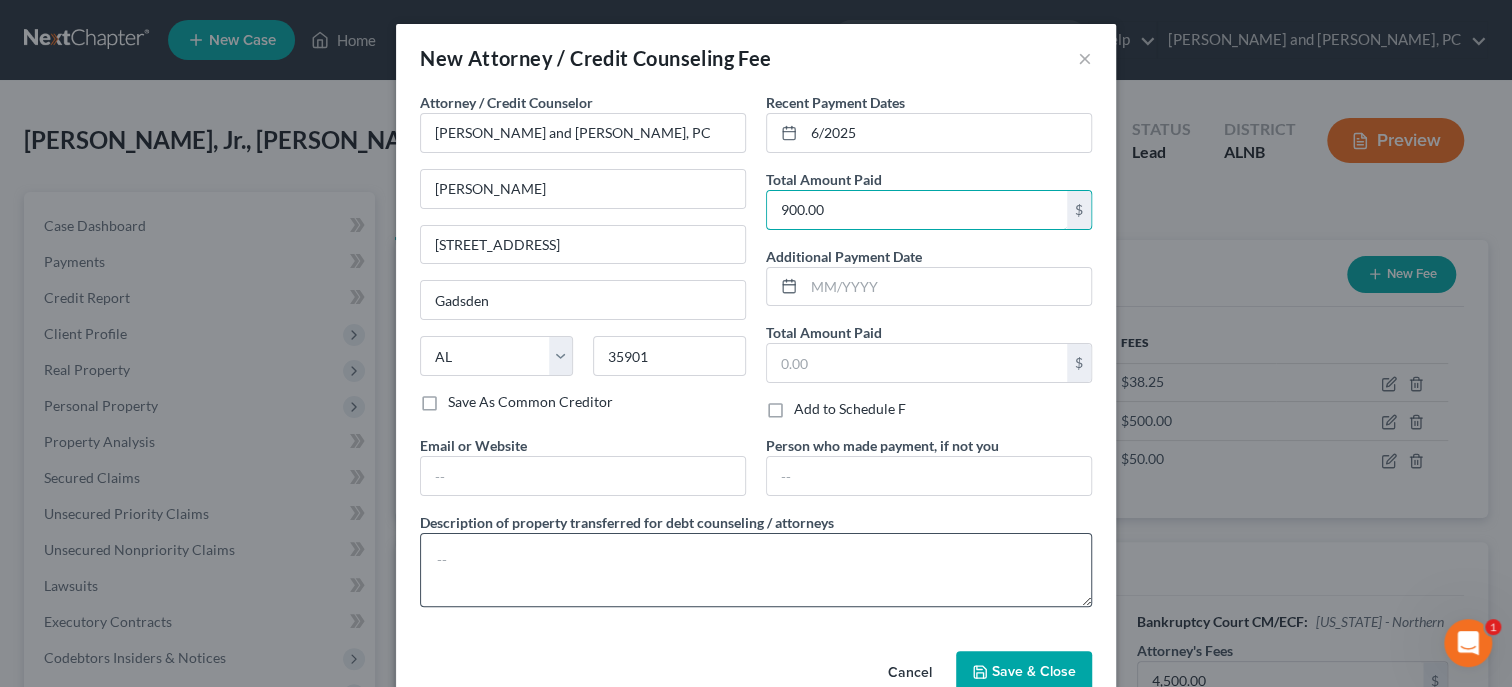 type on "900.00" 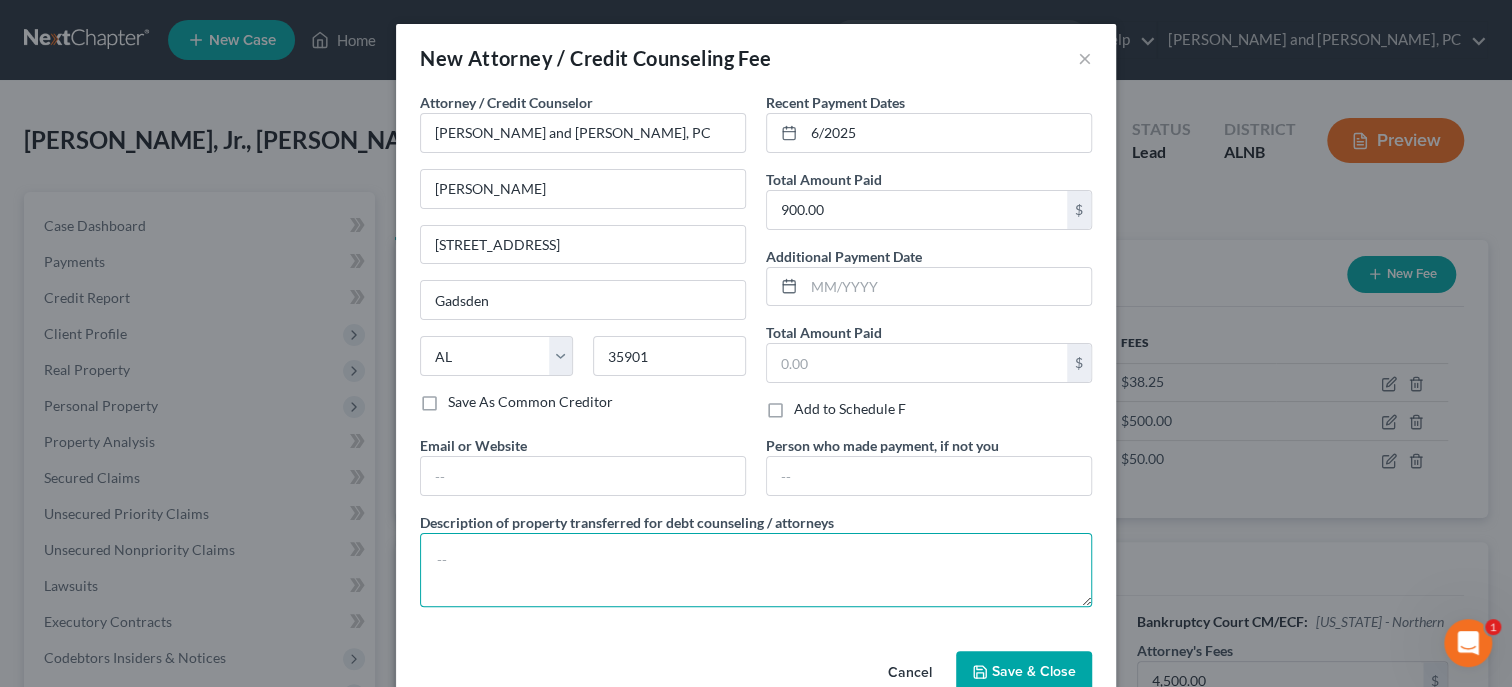 click at bounding box center (756, 570) 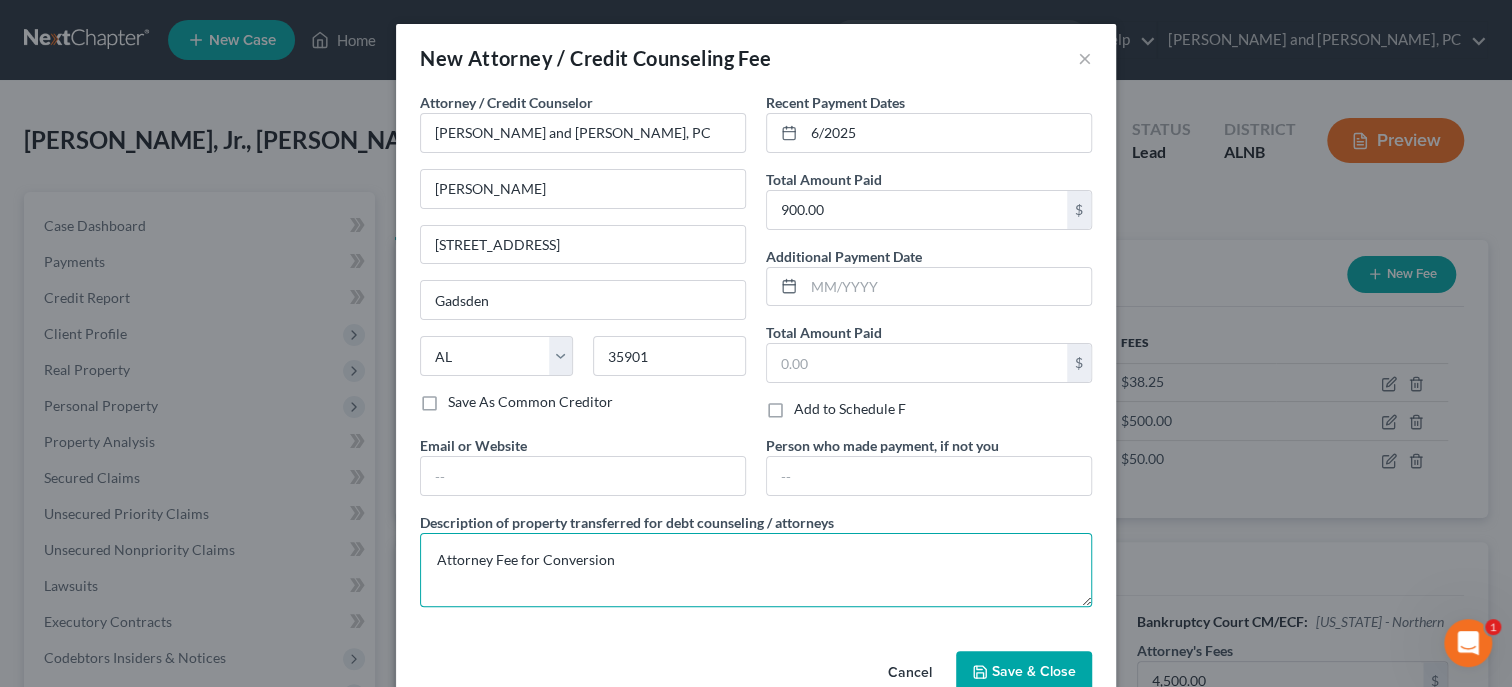 type on "Attorney Fee for Conversion" 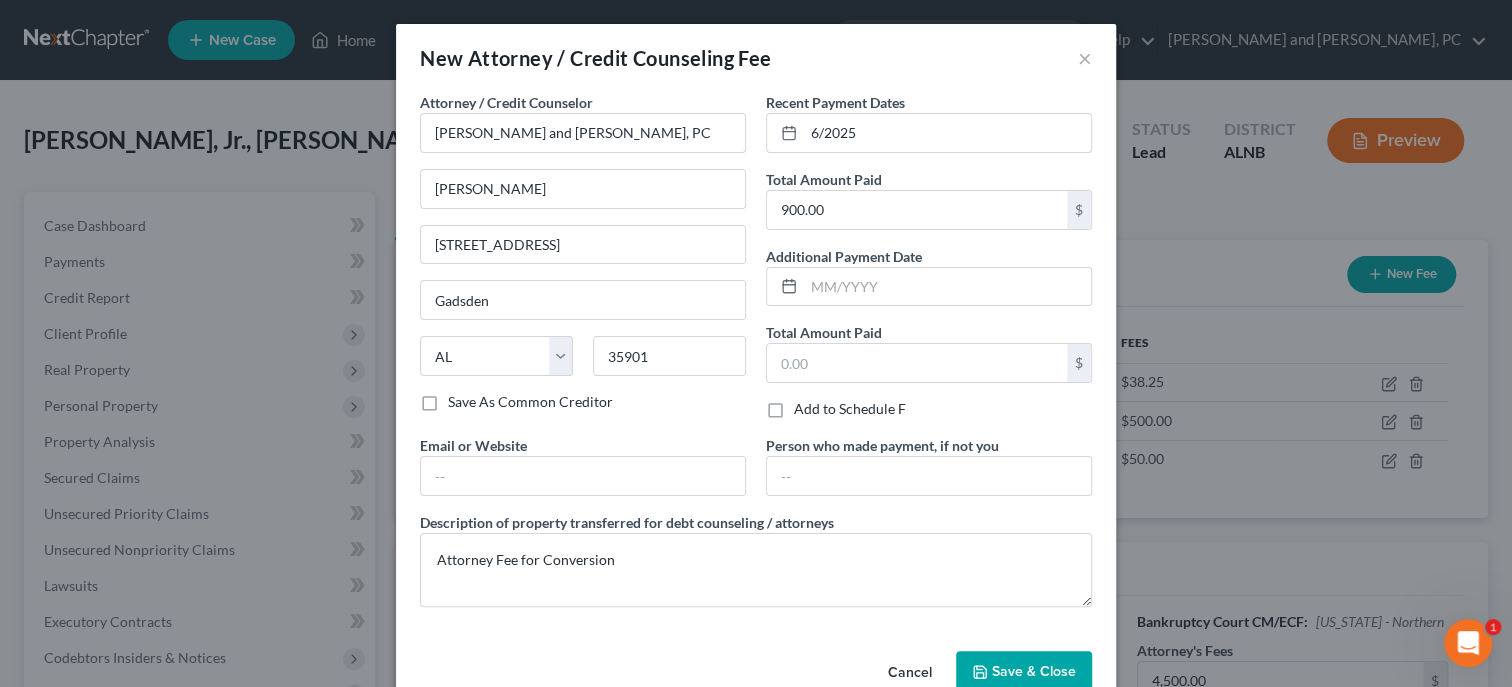 click on "Save & Close" at bounding box center (1024, 672) 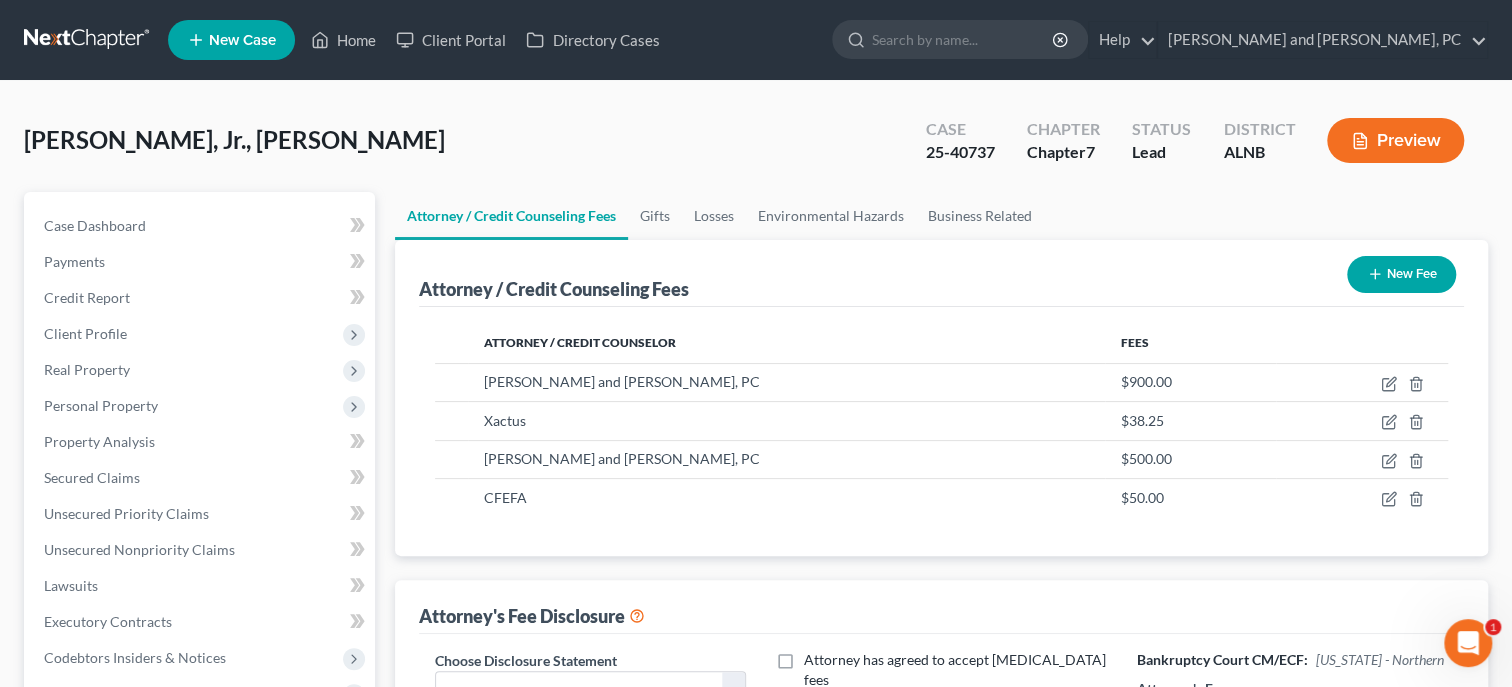 click on "Attorney / Credit Counselor
Fees
[PERSON_NAME] and [PERSON_NAME], PC
$900.00
Xactus
$38.25
[PERSON_NAME] and [PERSON_NAME], PC
$500.00" at bounding box center [941, 432] 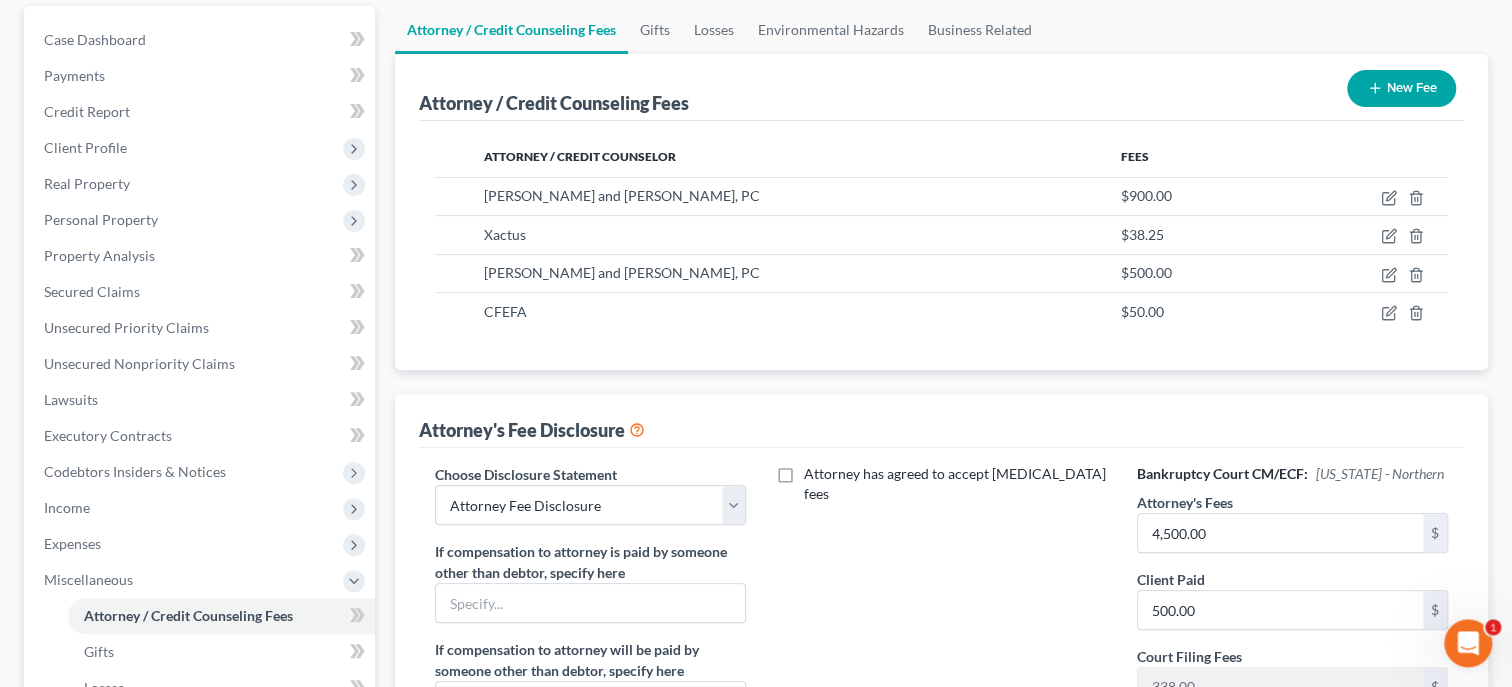 scroll, scrollTop: 205, scrollLeft: 0, axis: vertical 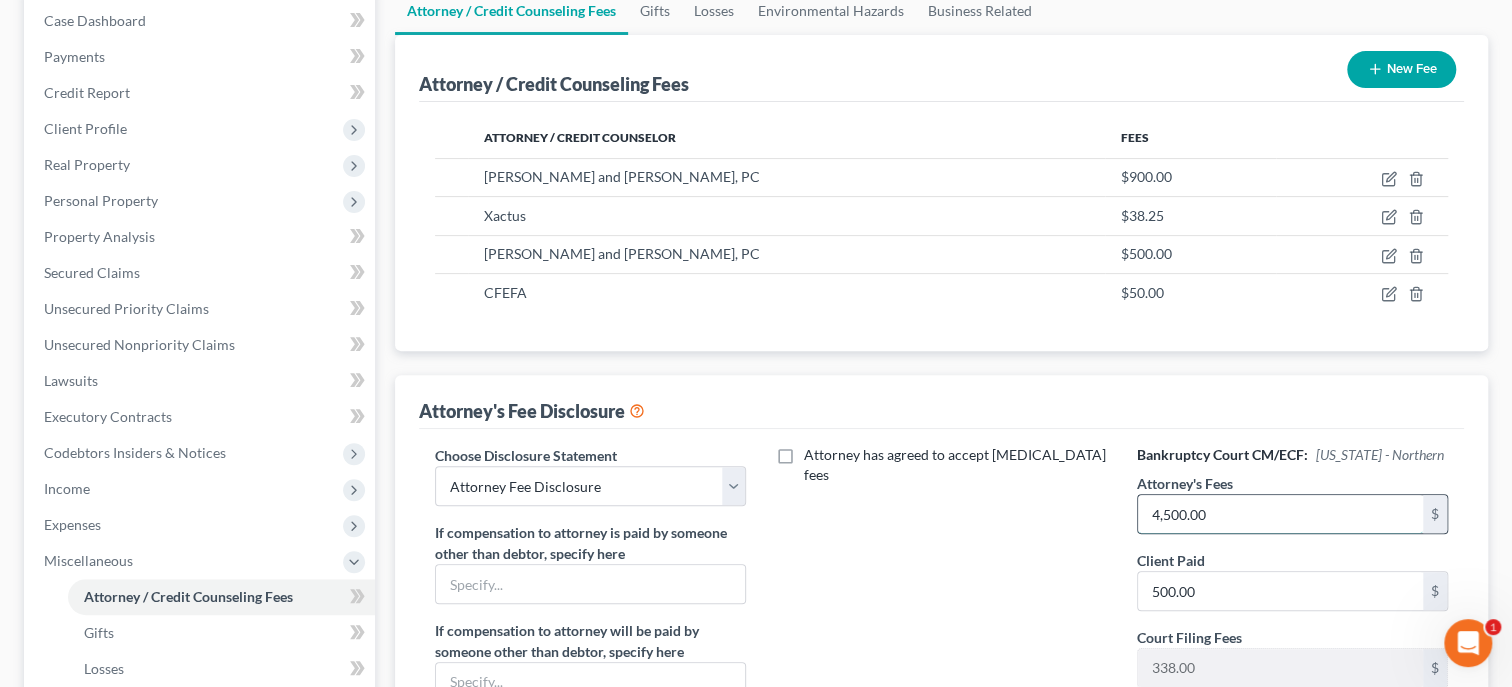 click on "4,500.00" at bounding box center (1280, 514) 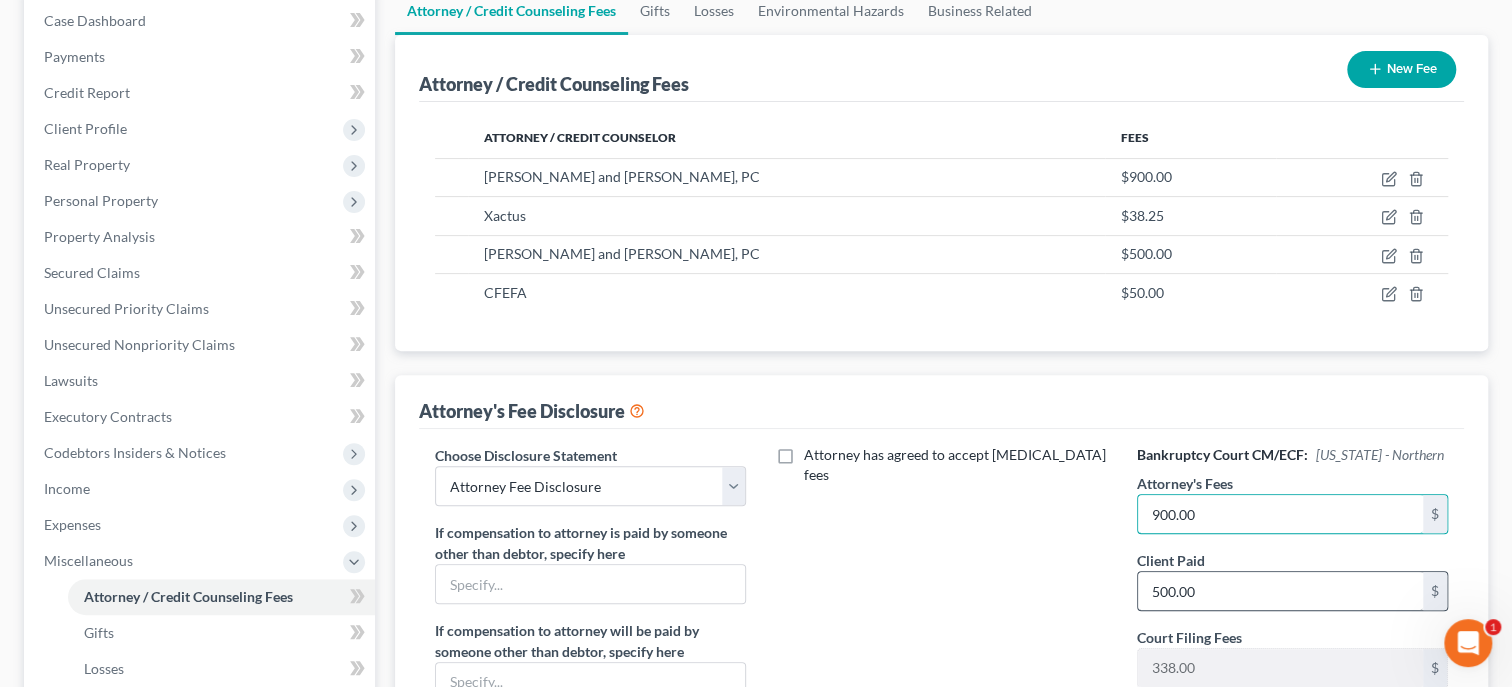 type on "900.00" 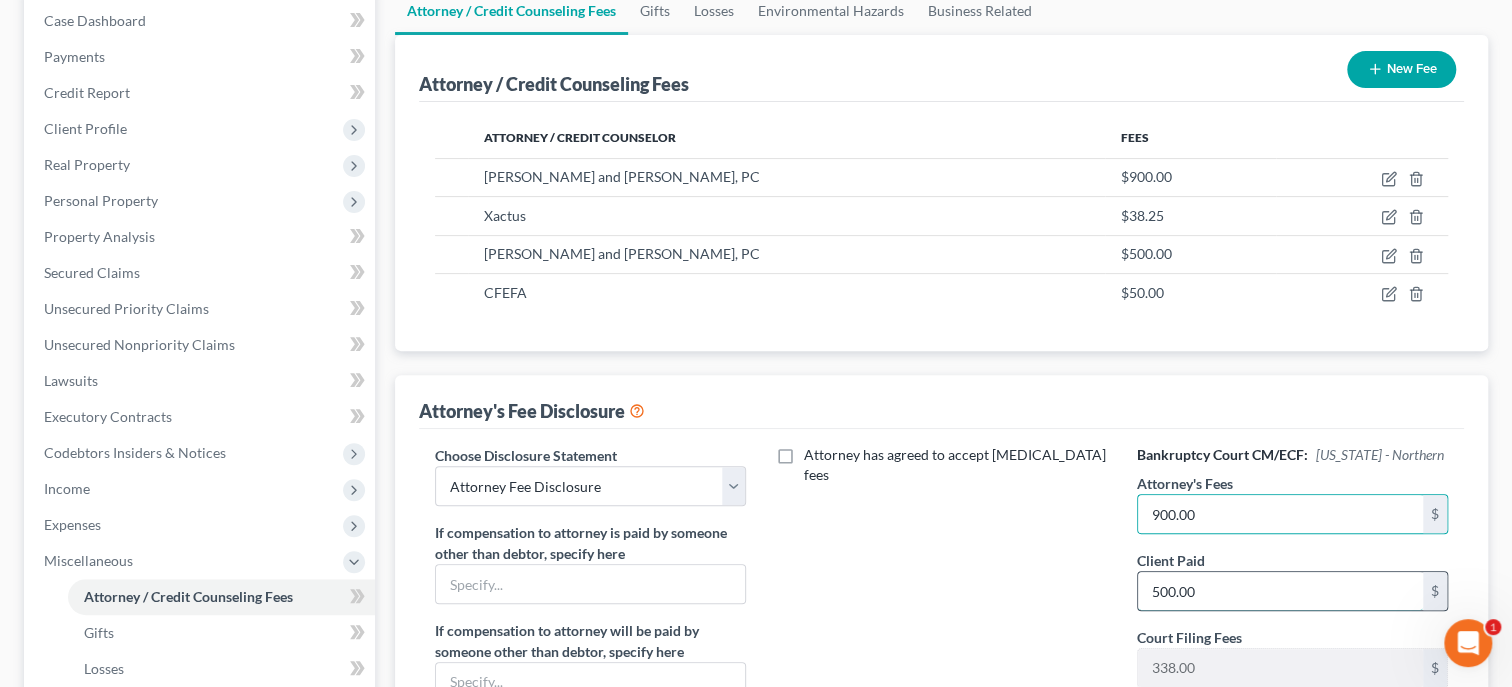 click on "500.00" at bounding box center [1280, 591] 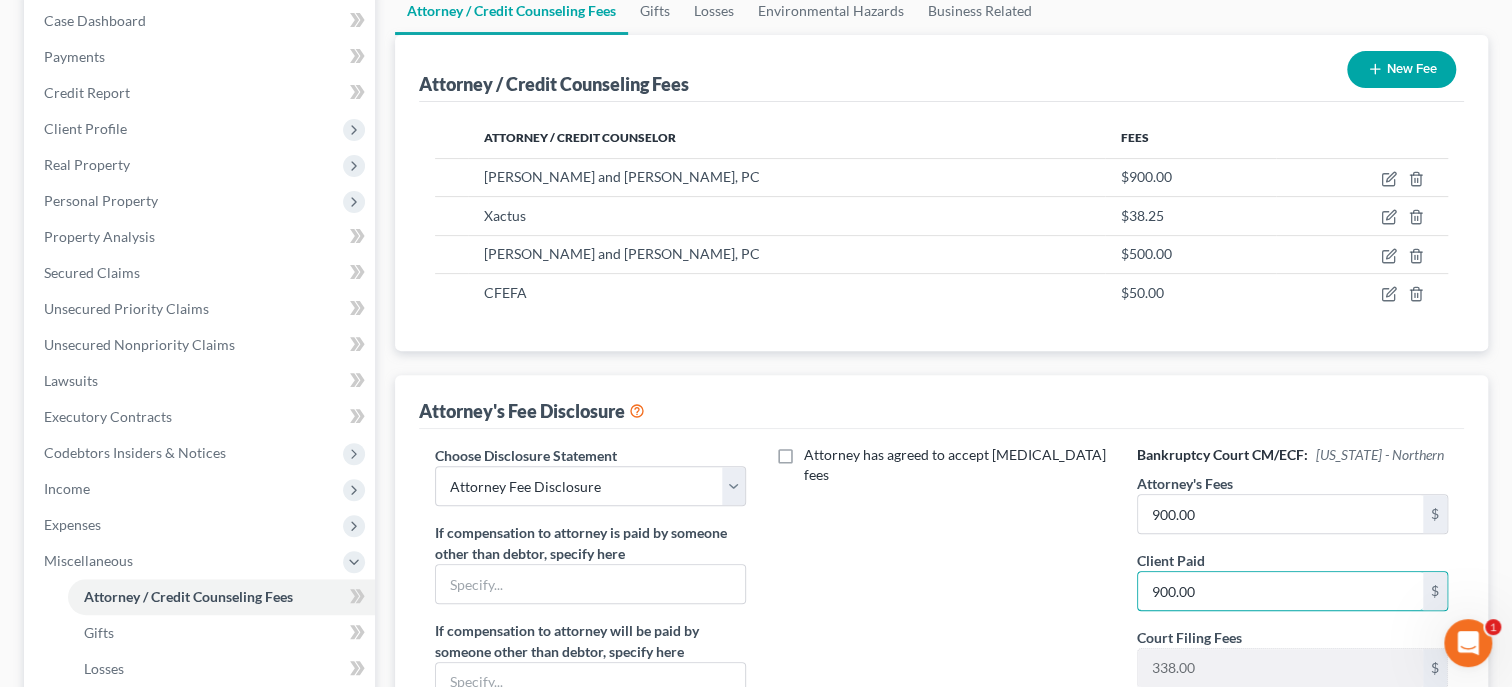 type on "900.00" 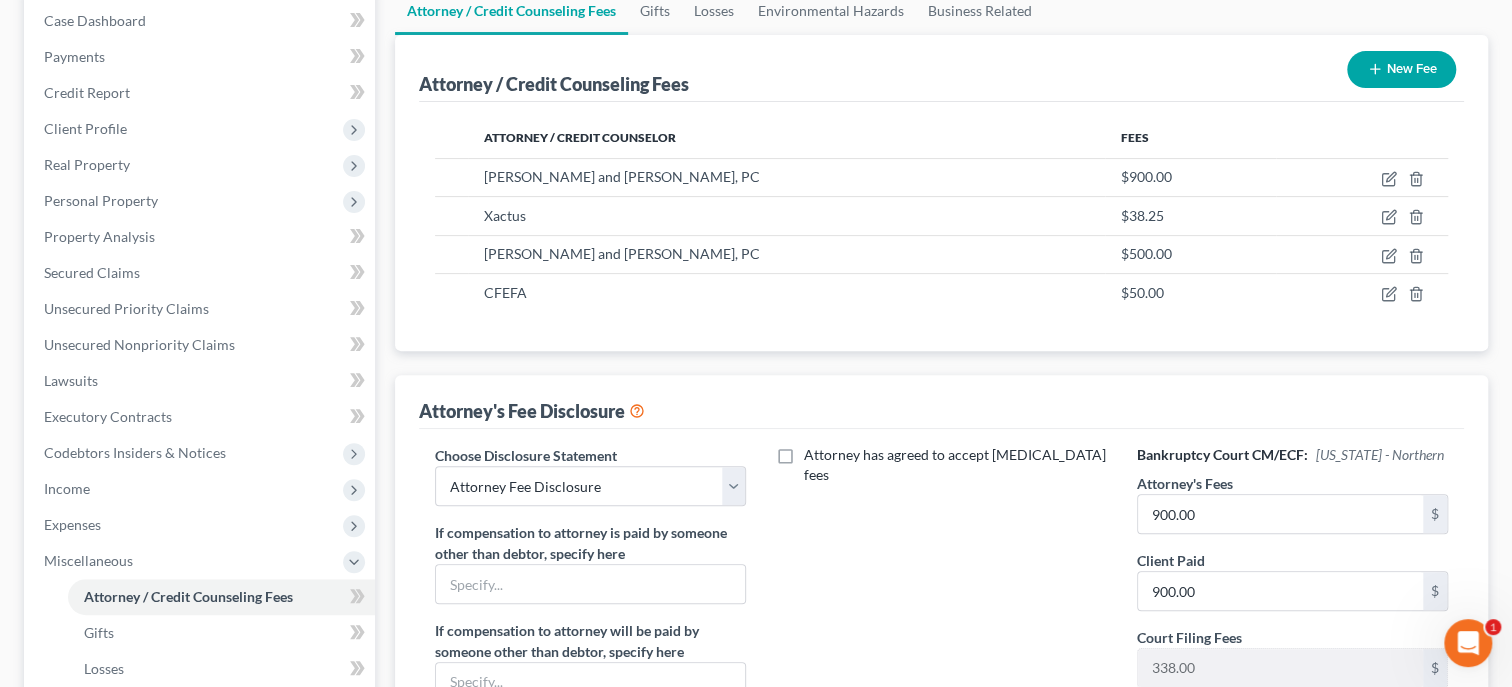 click on "Attorney has agreed to accept [MEDICAL_DATA] fees" at bounding box center [941, 630] 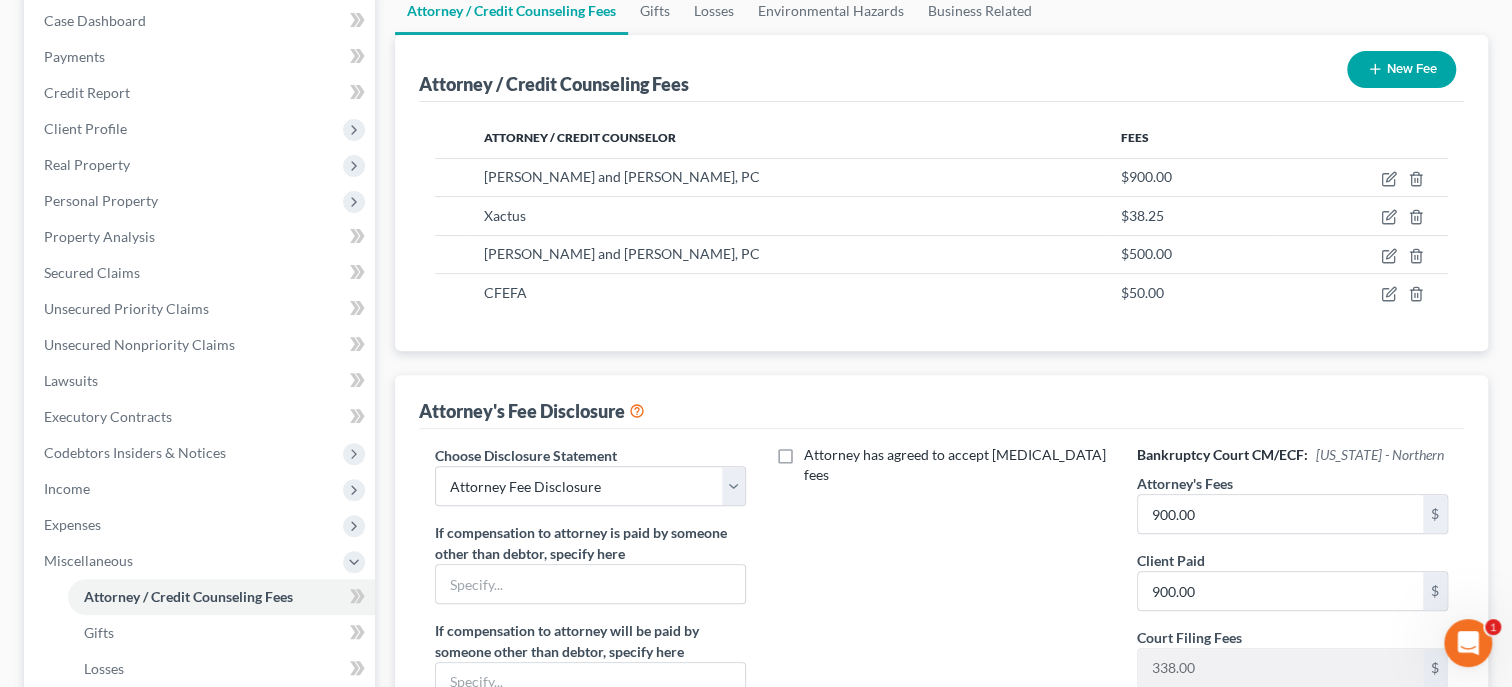 scroll, scrollTop: 411, scrollLeft: 0, axis: vertical 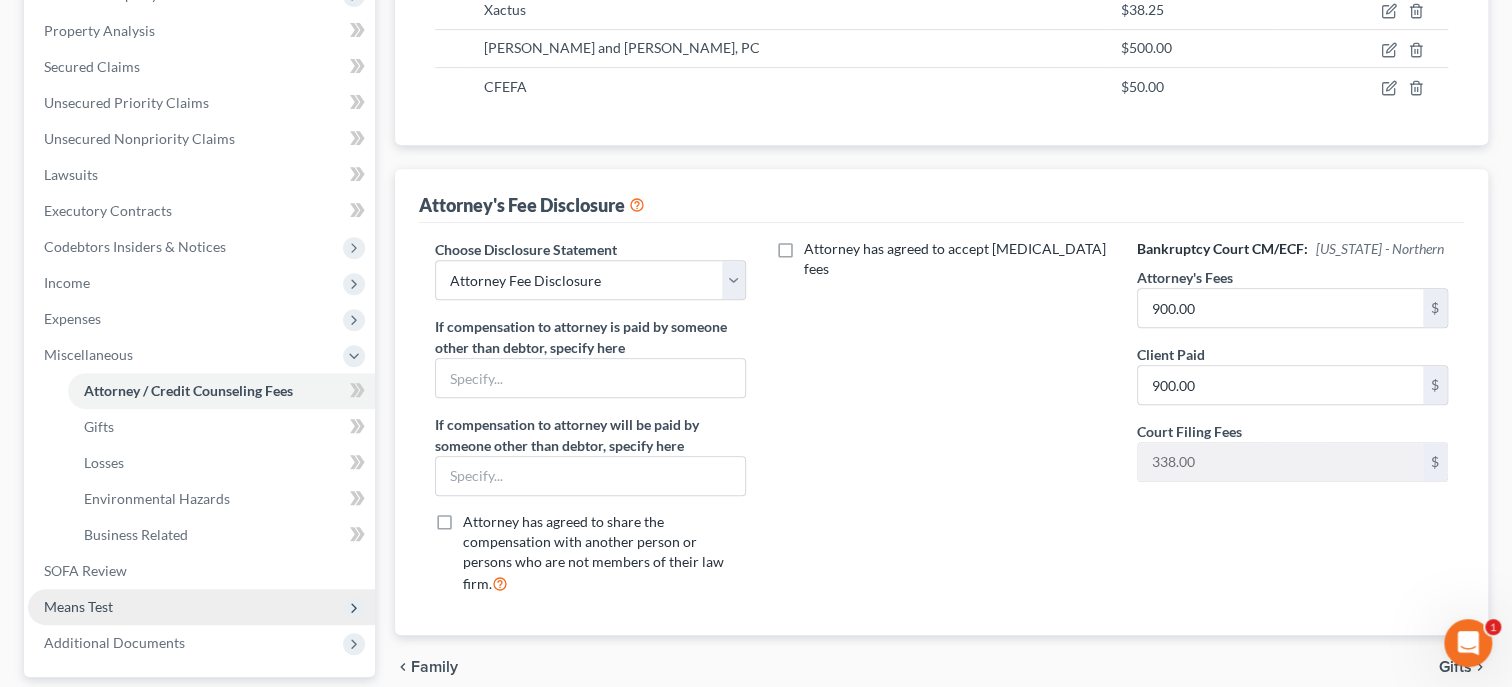 click on "Means Test" at bounding box center (201, 607) 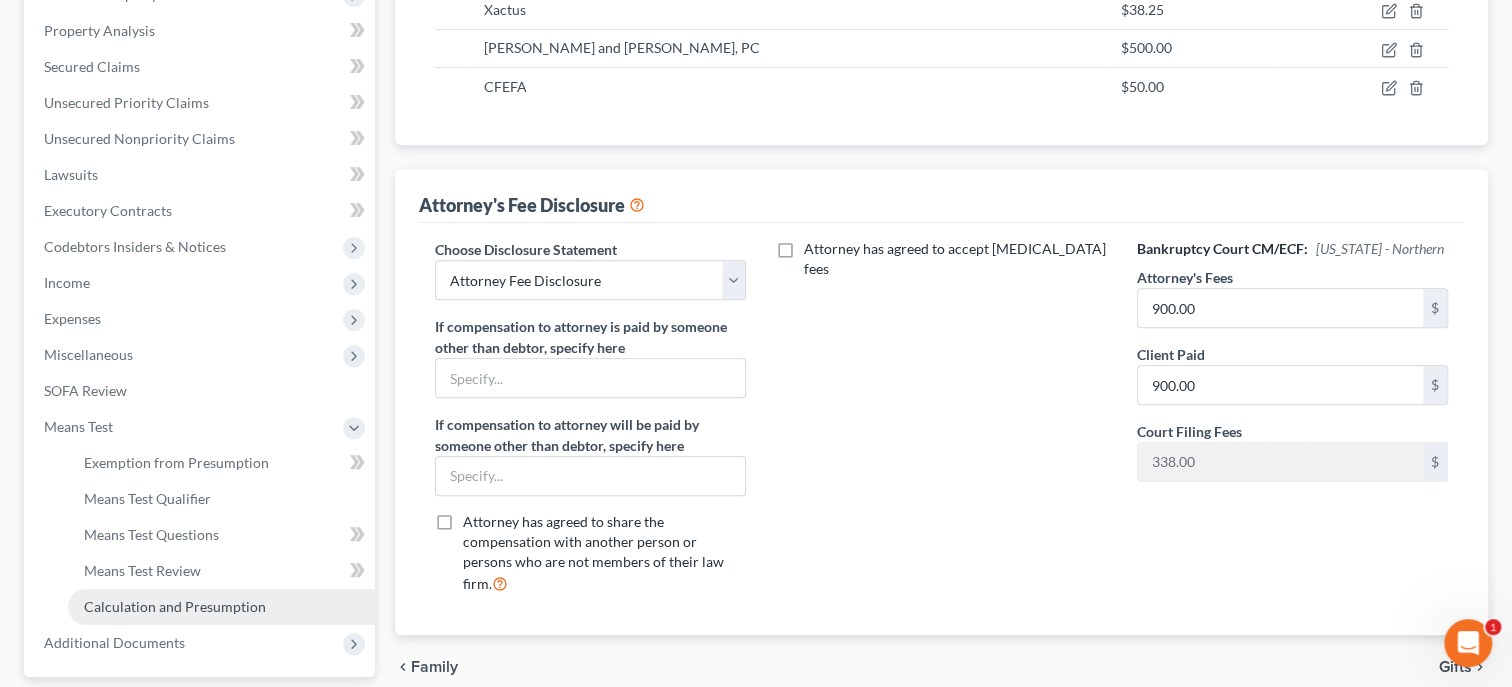 click on "Calculation and Presumption" at bounding box center [175, 606] 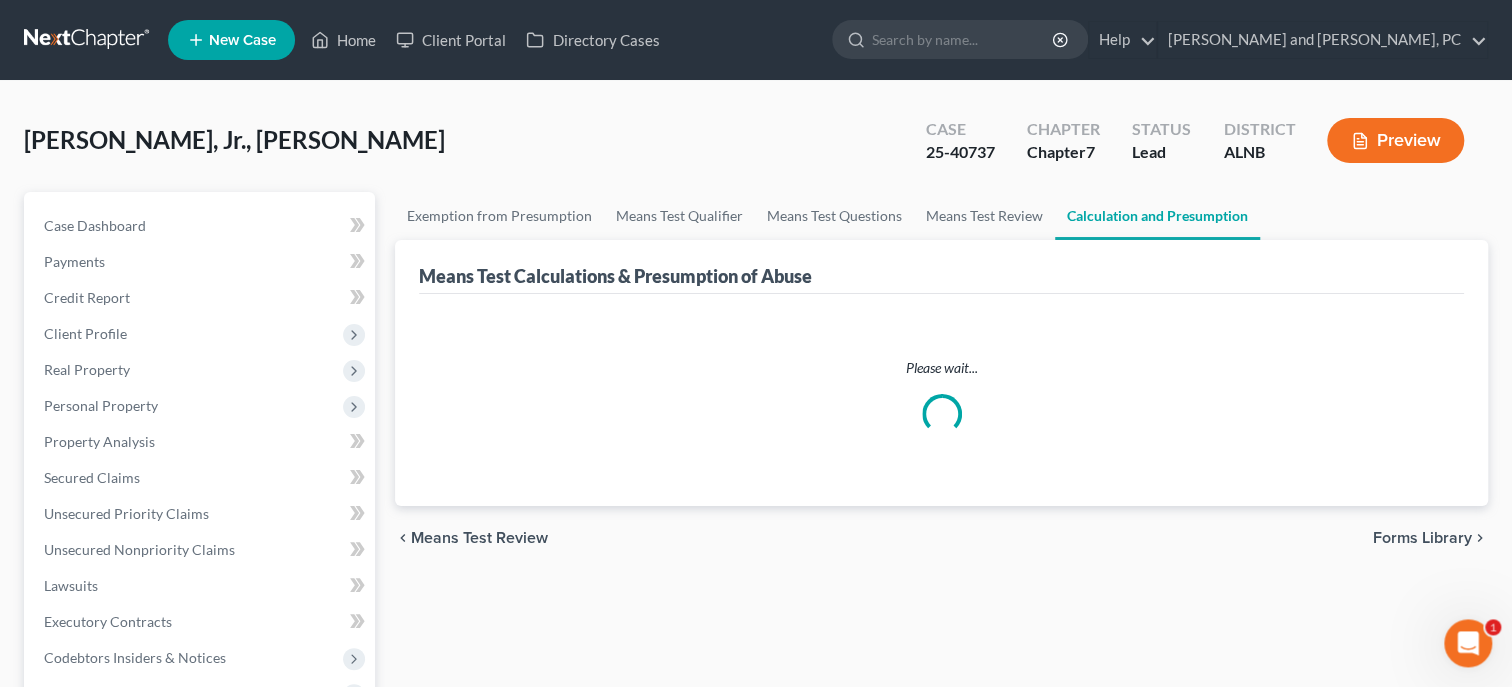 scroll, scrollTop: 0, scrollLeft: 0, axis: both 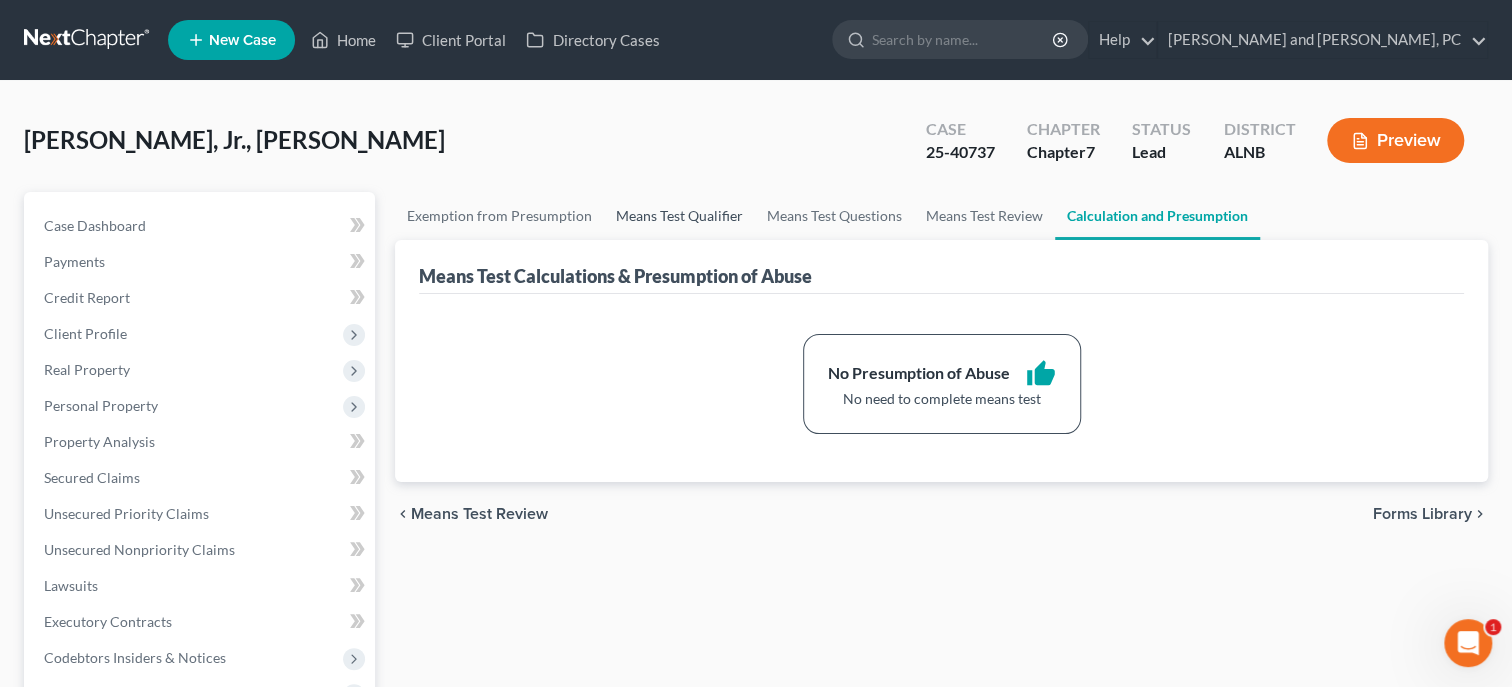 click on "Means Test Qualifier" at bounding box center (679, 216) 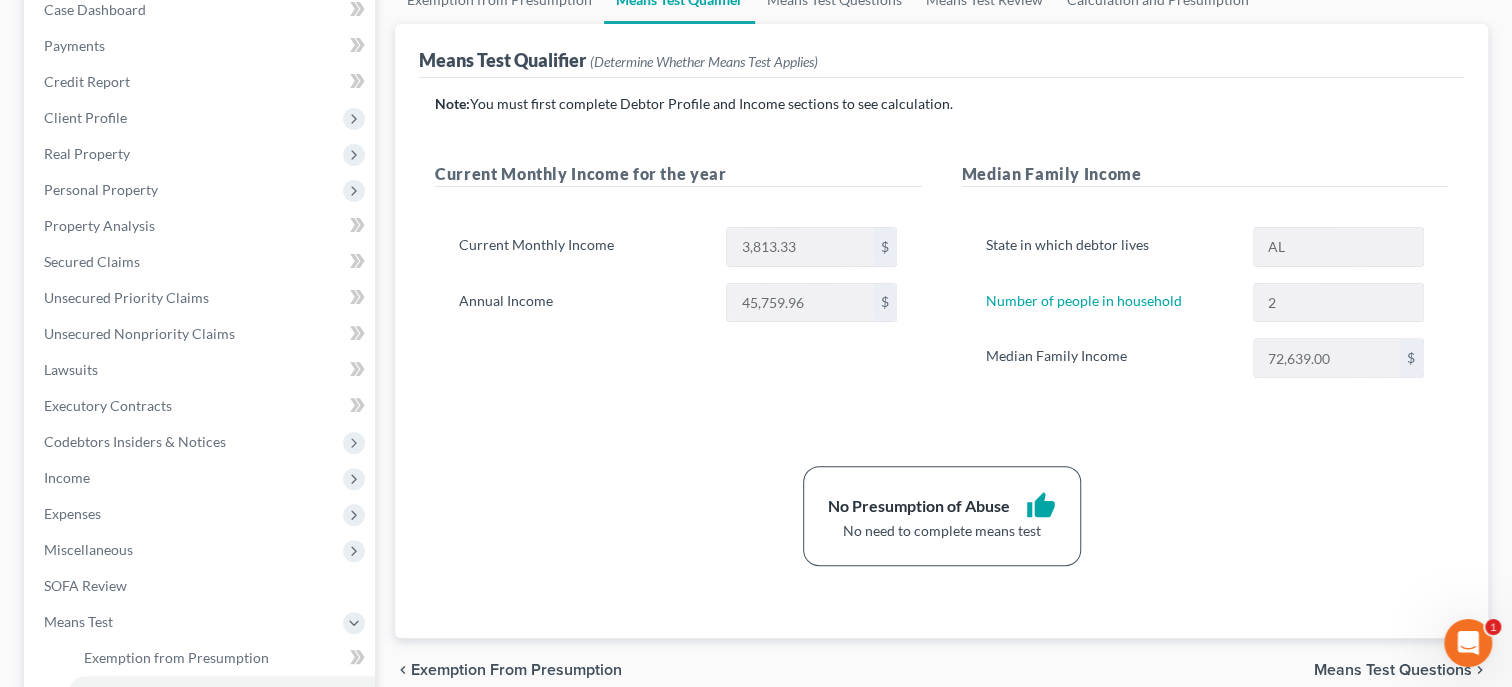 scroll, scrollTop: 178, scrollLeft: 0, axis: vertical 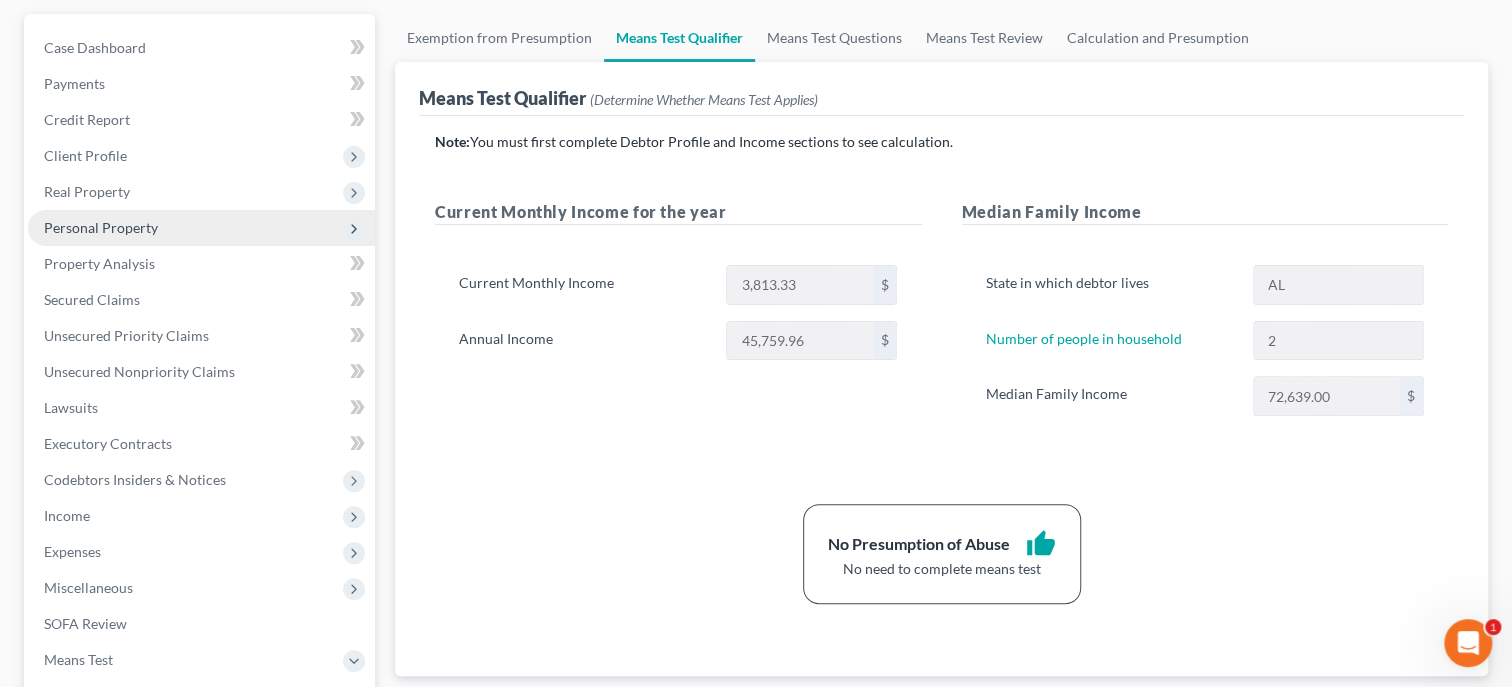 click on "Personal Property" at bounding box center [201, 228] 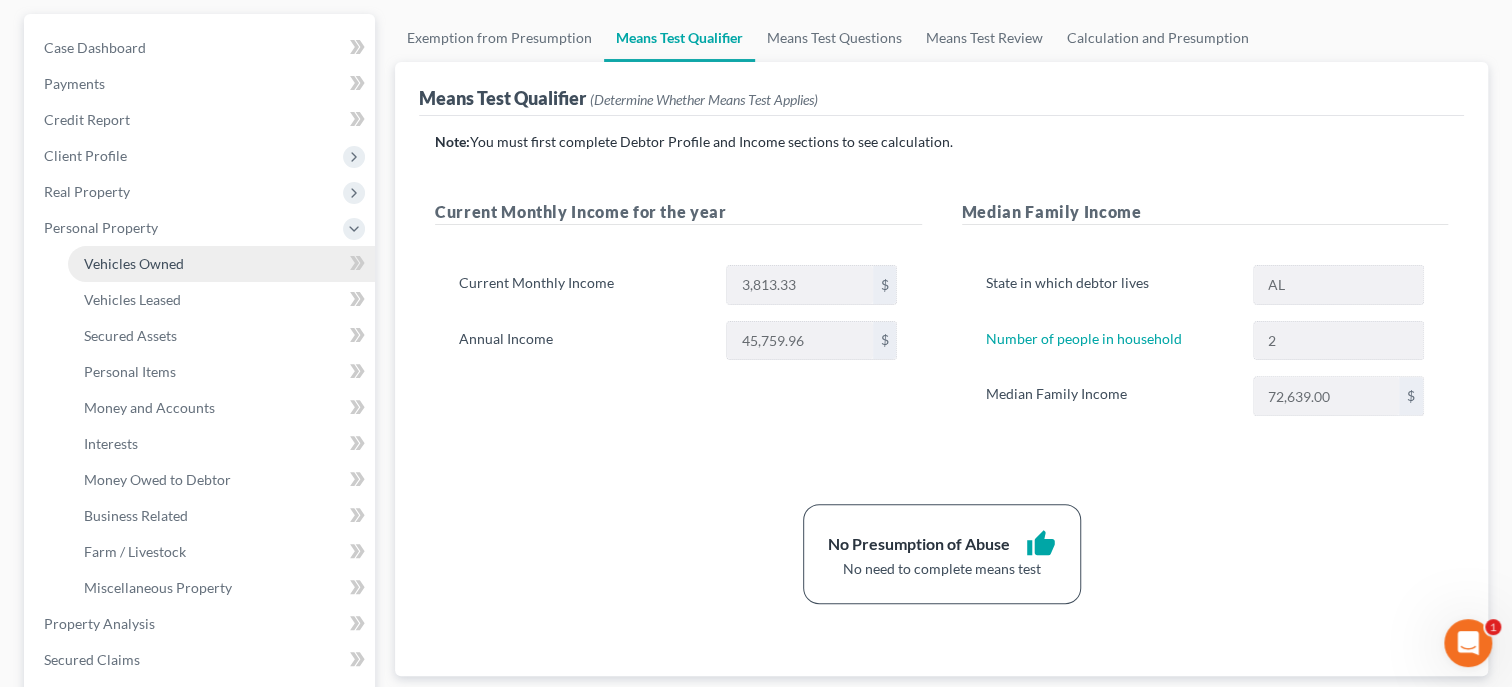 click on "Vehicles Owned" at bounding box center (134, 263) 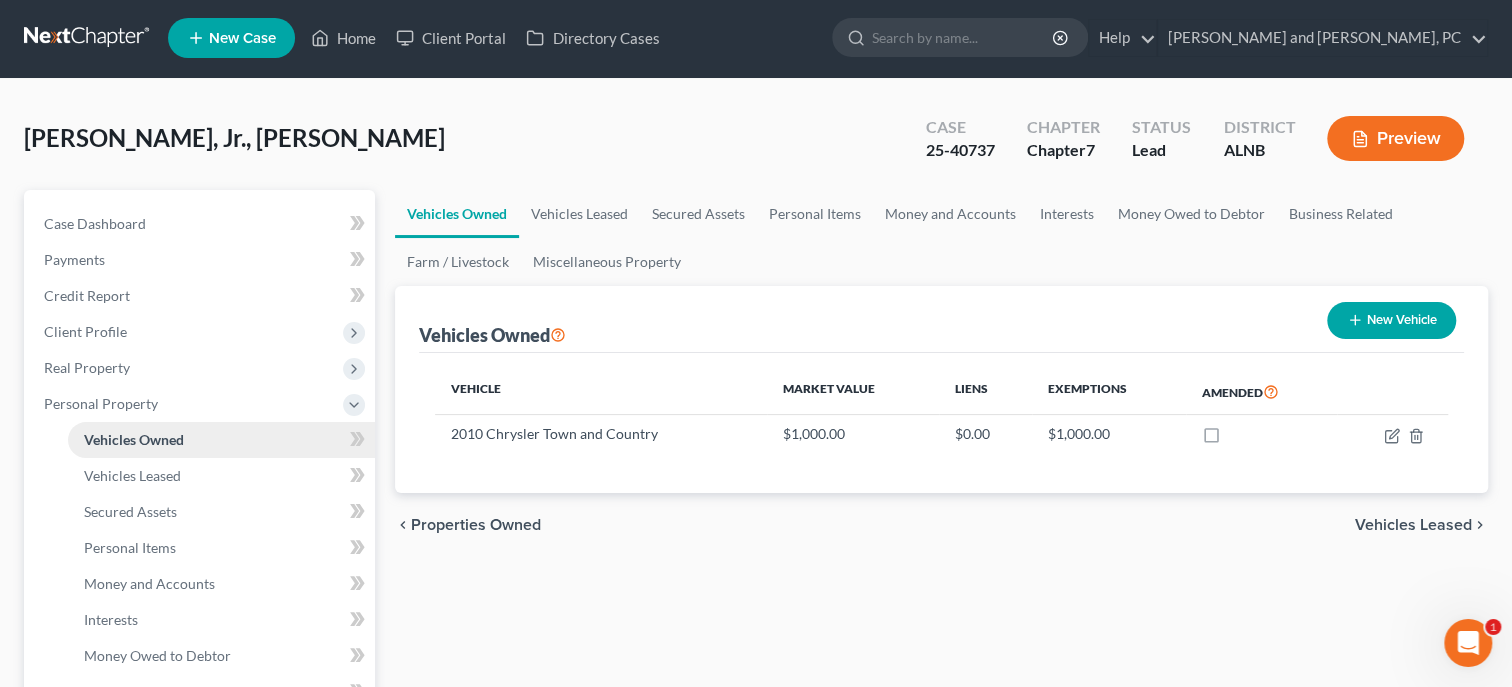 scroll, scrollTop: 0, scrollLeft: 0, axis: both 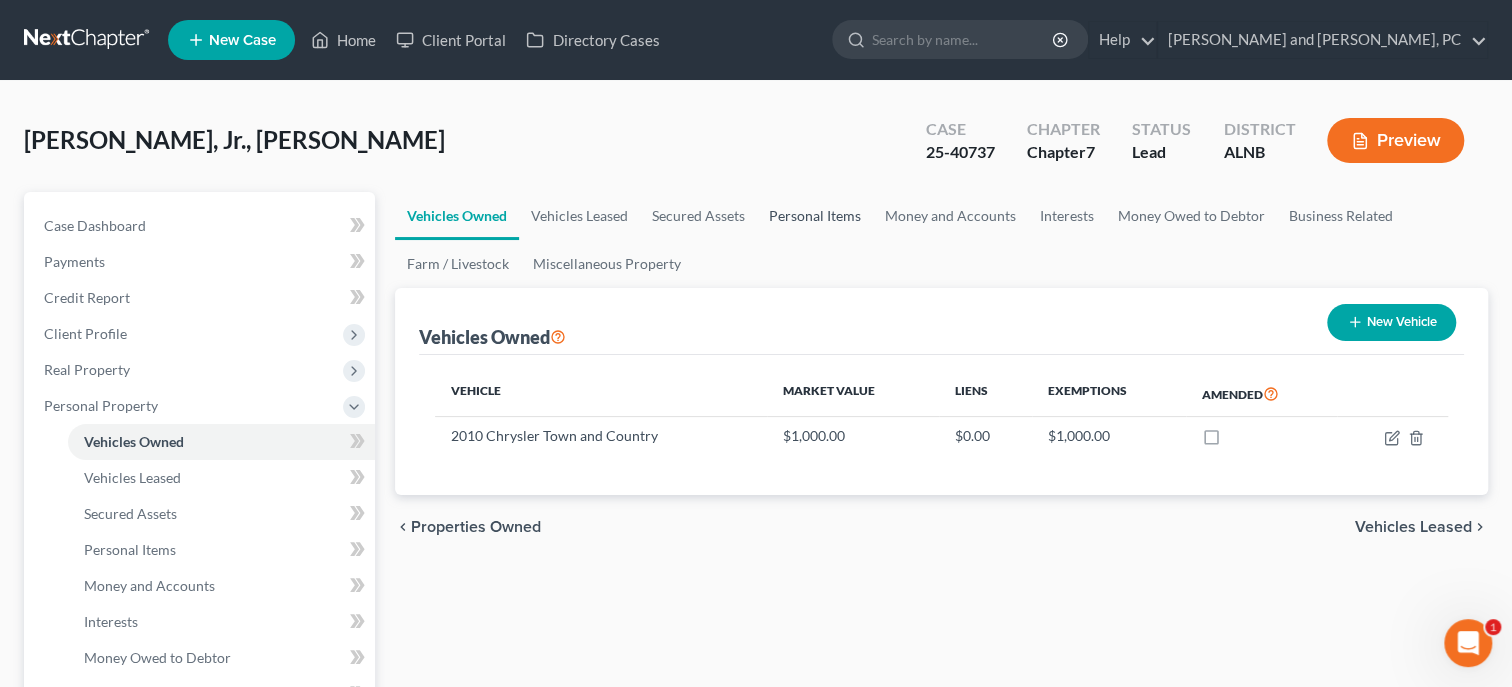 click on "Personal Items" at bounding box center (815, 216) 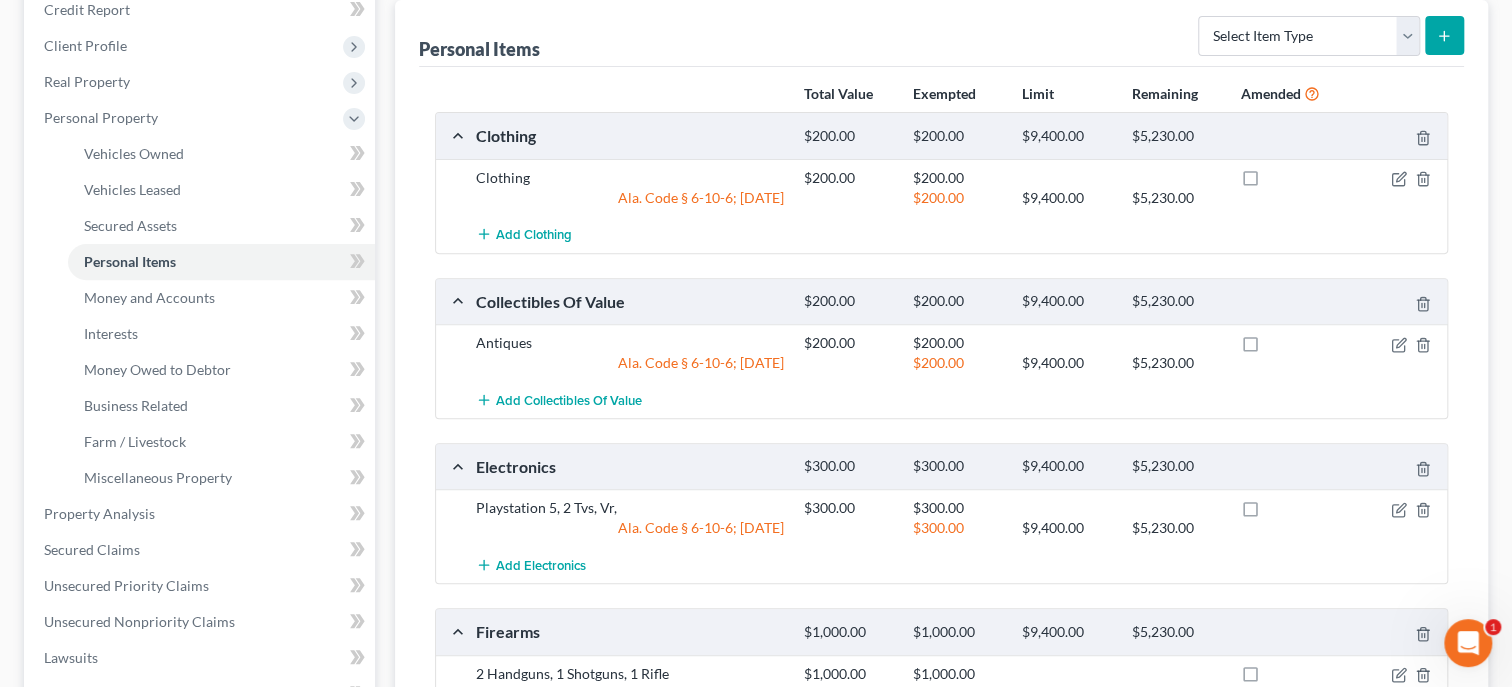 scroll, scrollTop: 0, scrollLeft: 0, axis: both 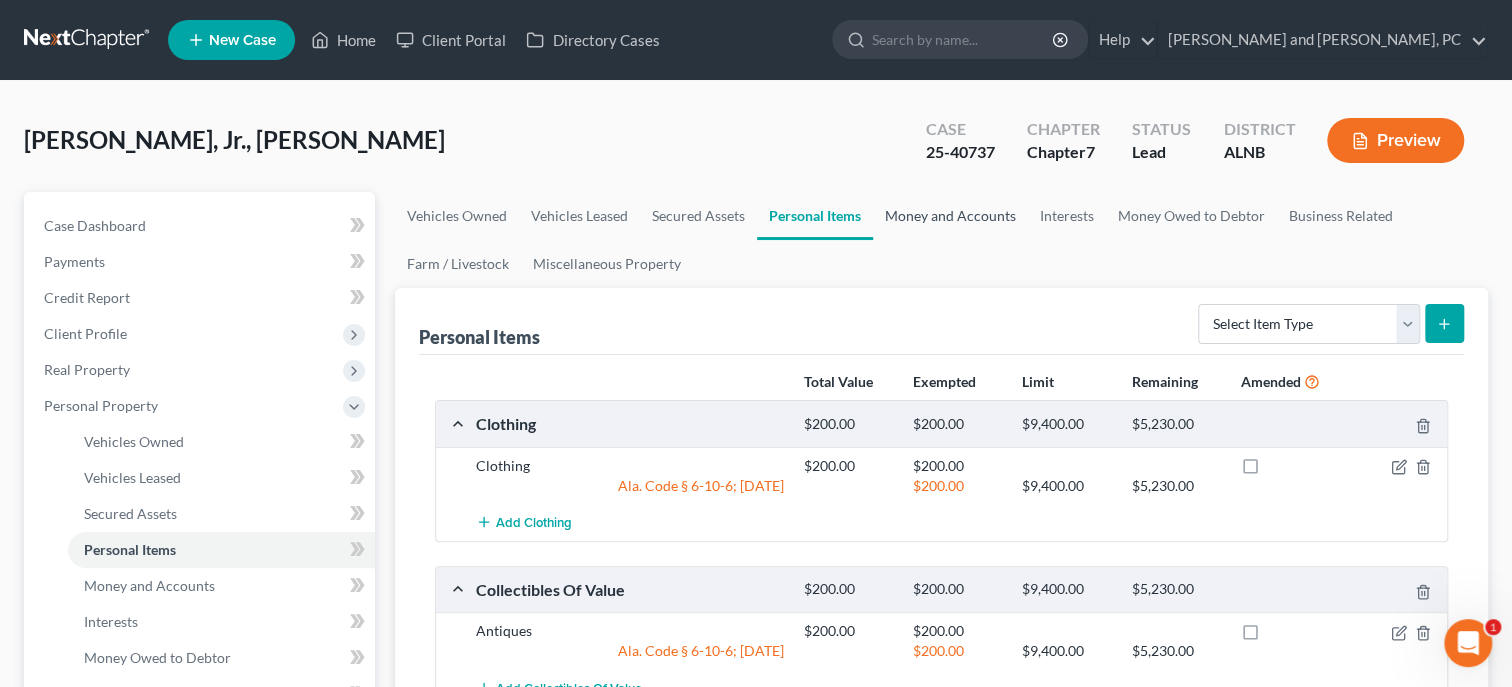 click on "Money and Accounts" at bounding box center [950, 216] 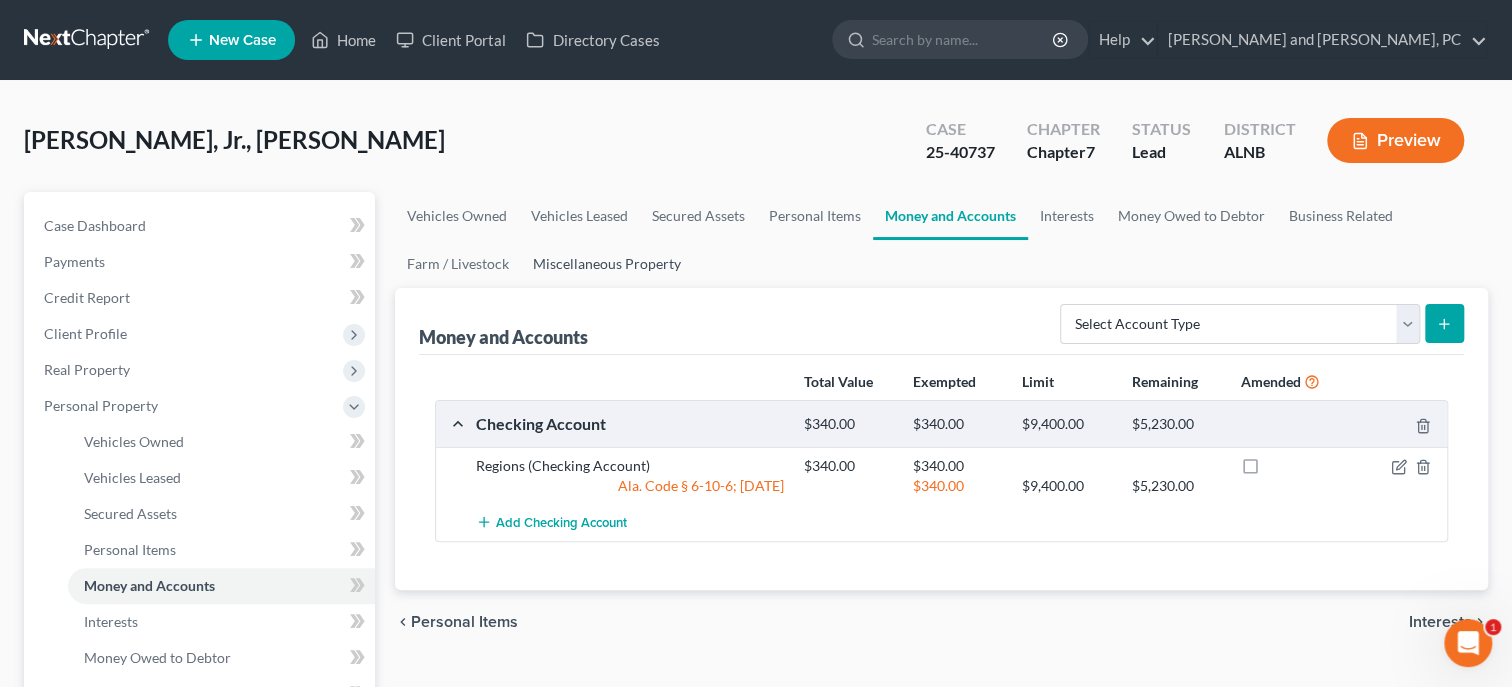 click on "Miscellaneous Property" at bounding box center [607, 264] 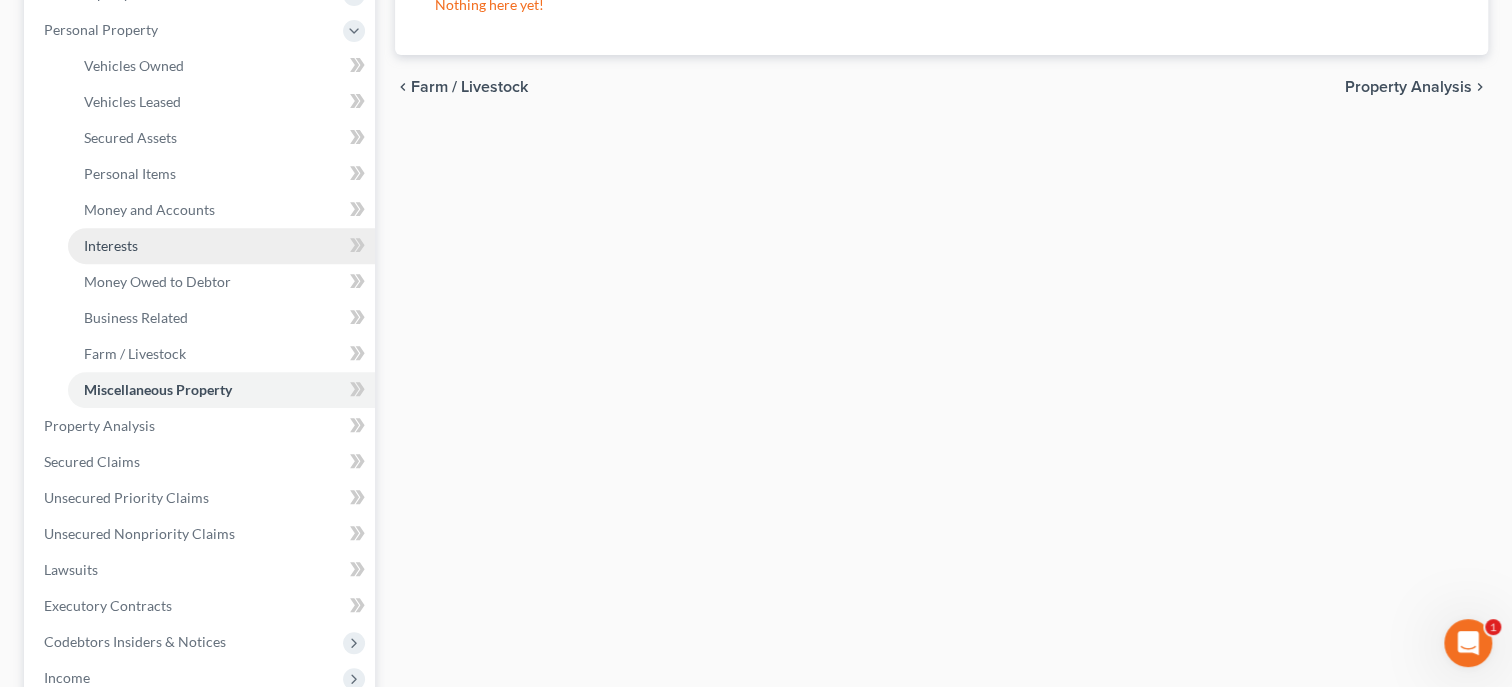 scroll, scrollTop: 411, scrollLeft: 0, axis: vertical 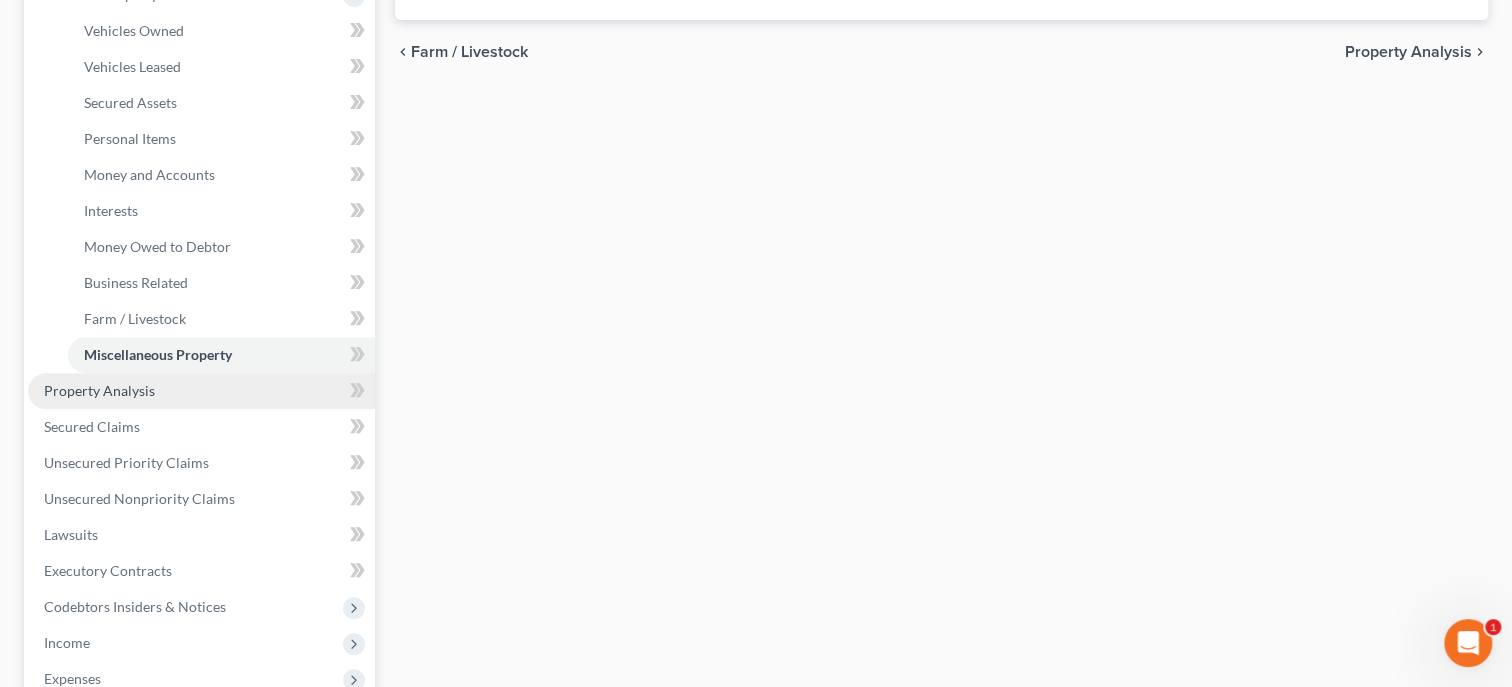 click on "Property Analysis" at bounding box center (201, 391) 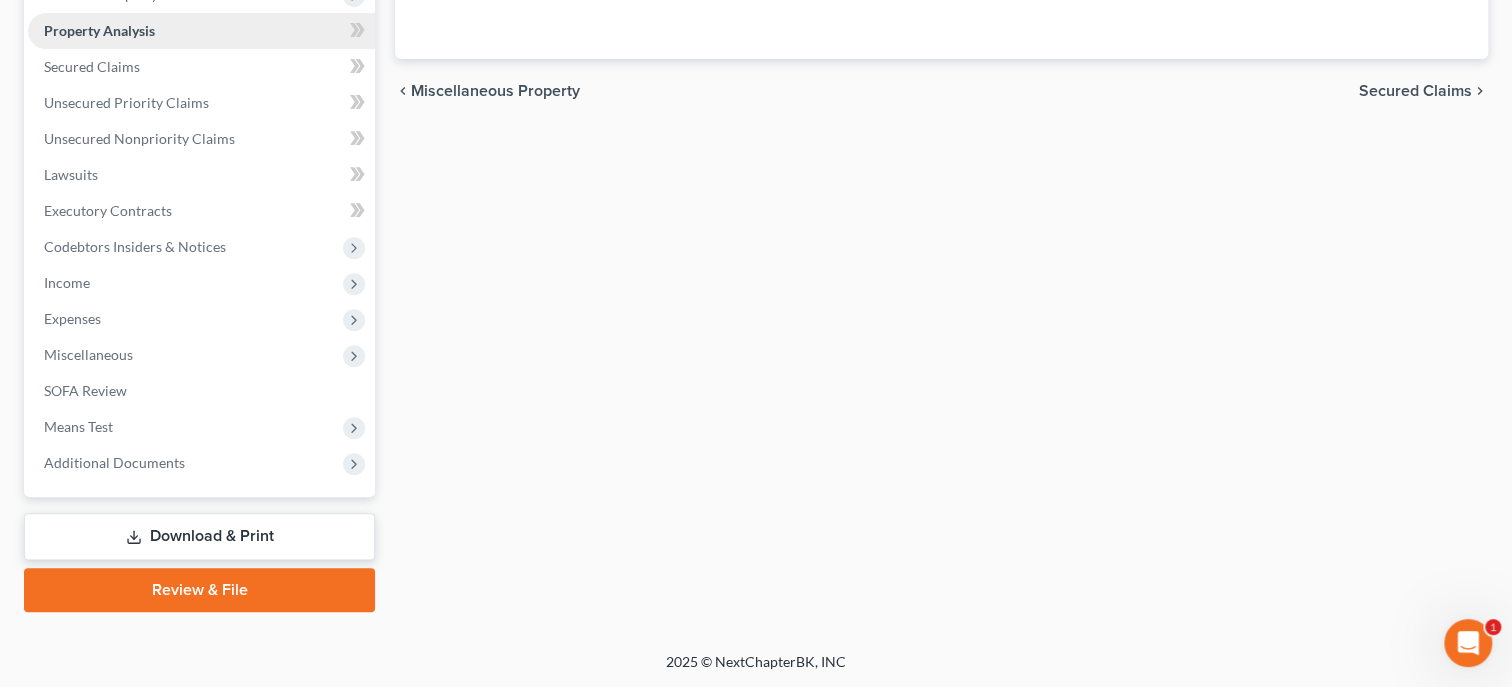 scroll, scrollTop: 387, scrollLeft: 0, axis: vertical 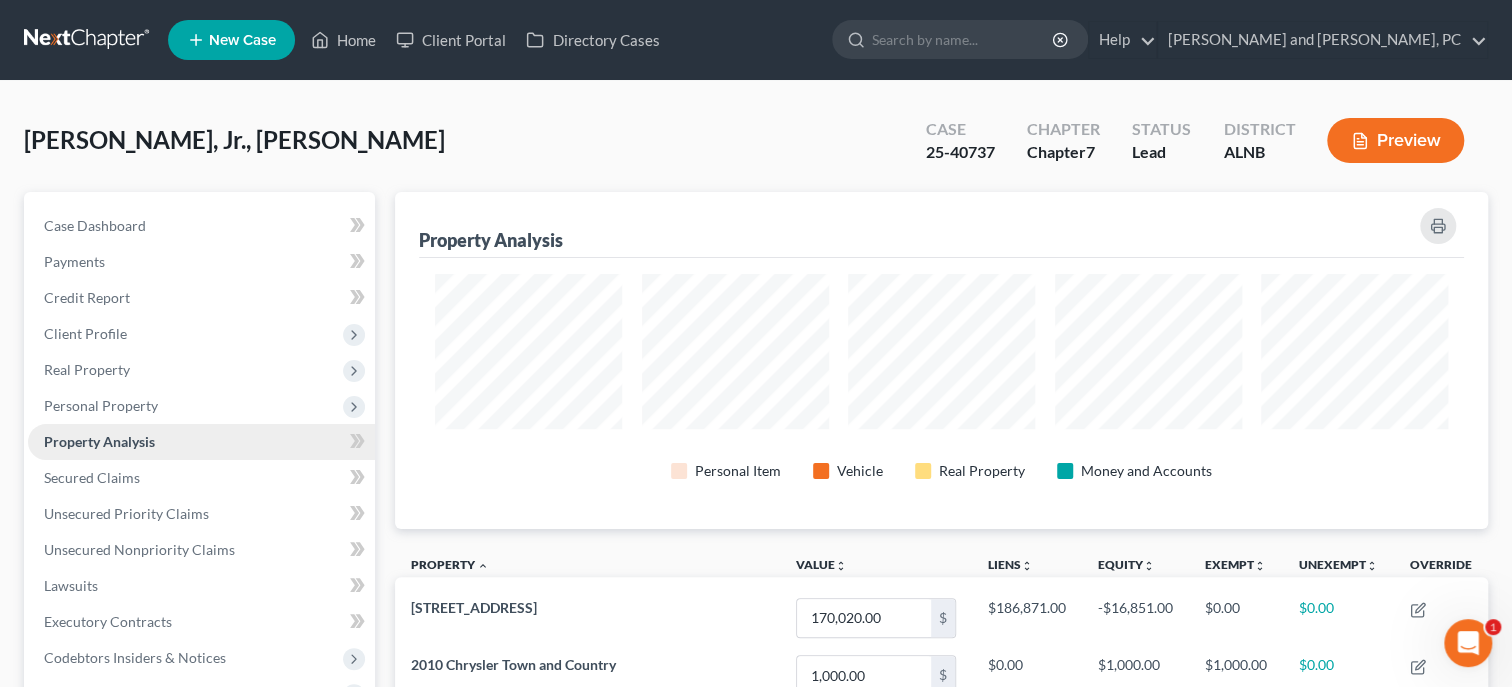 click on "Real Property" at bounding box center [201, 370] 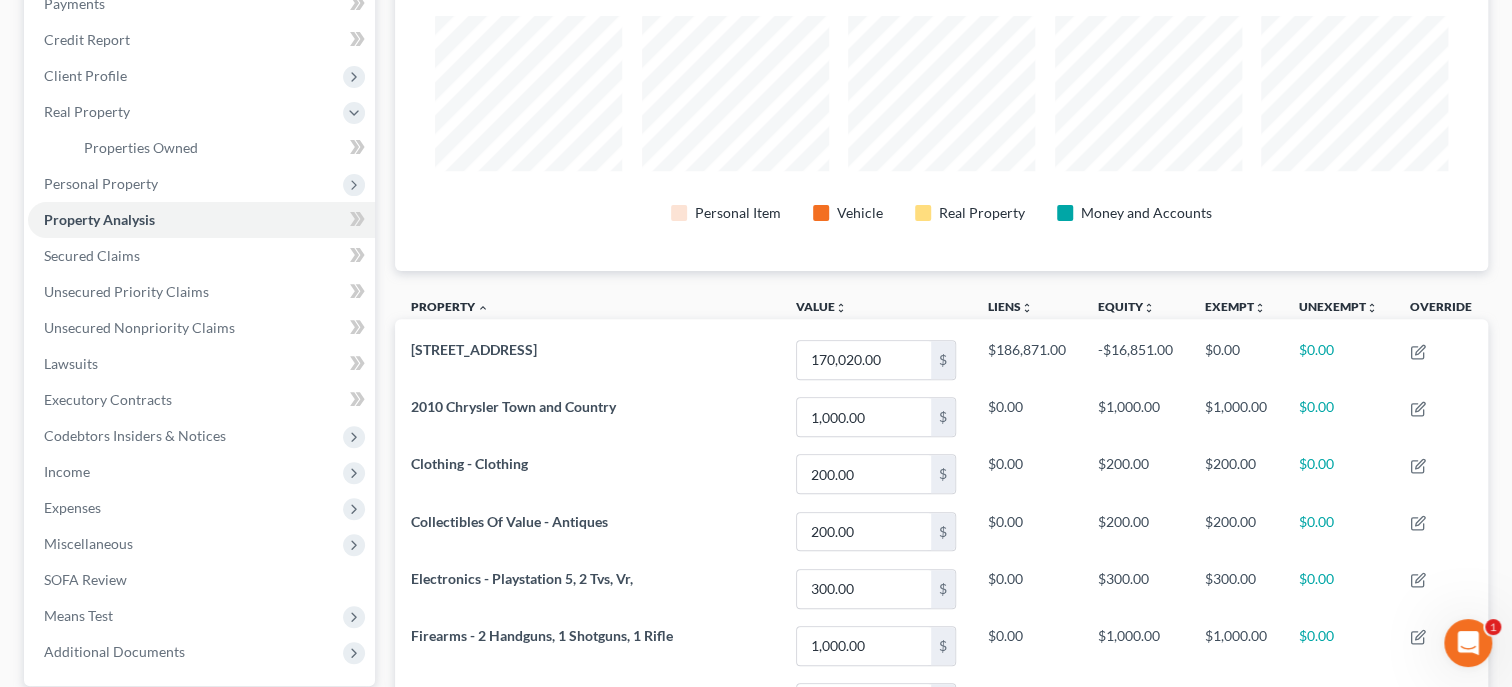 scroll, scrollTop: 205, scrollLeft: 0, axis: vertical 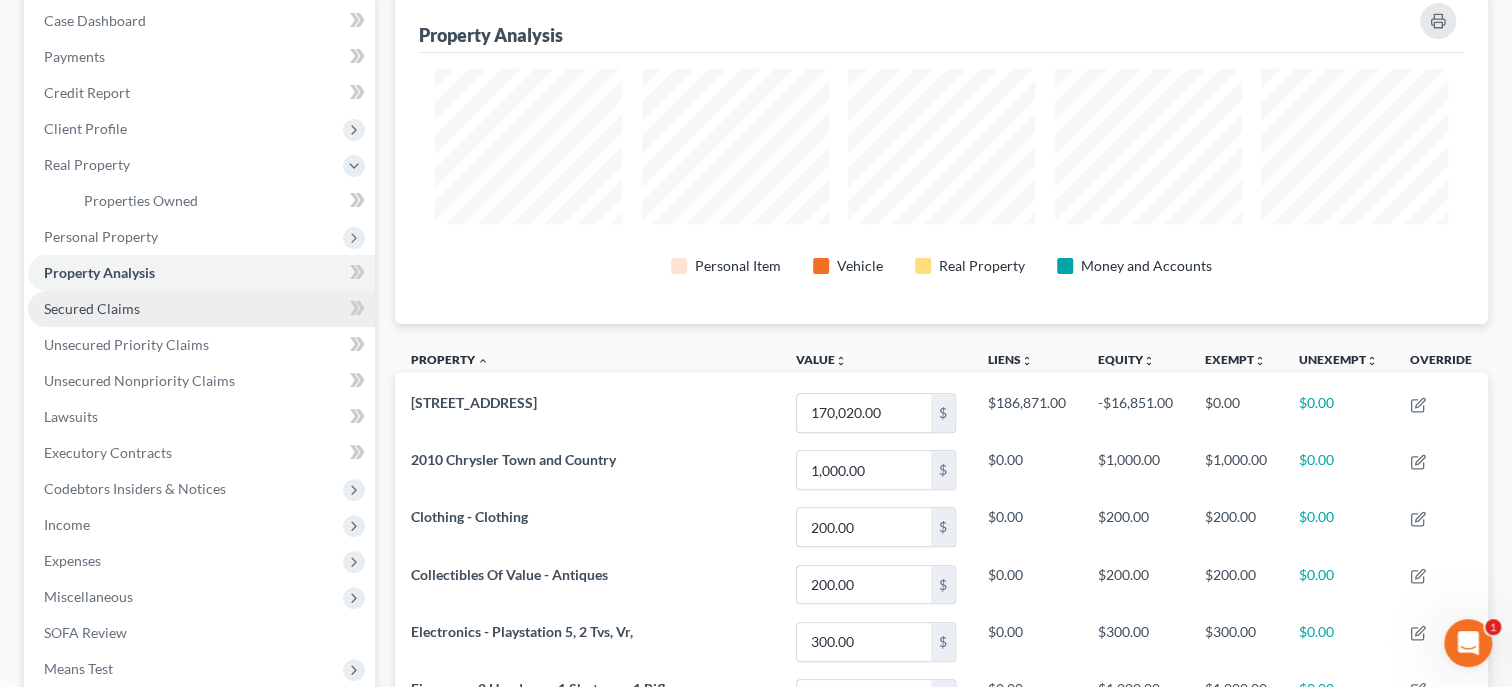 click on "Secured Claims" at bounding box center [92, 308] 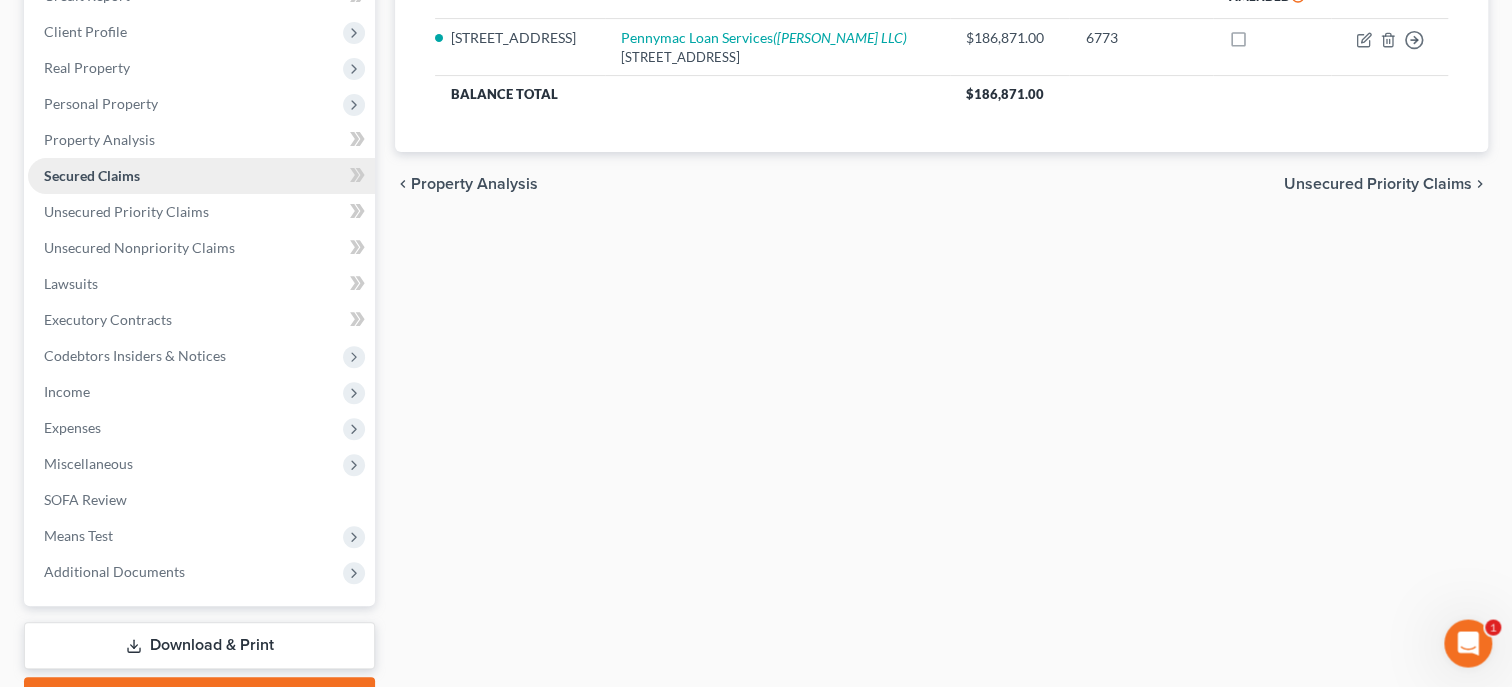 scroll, scrollTop: 308, scrollLeft: 0, axis: vertical 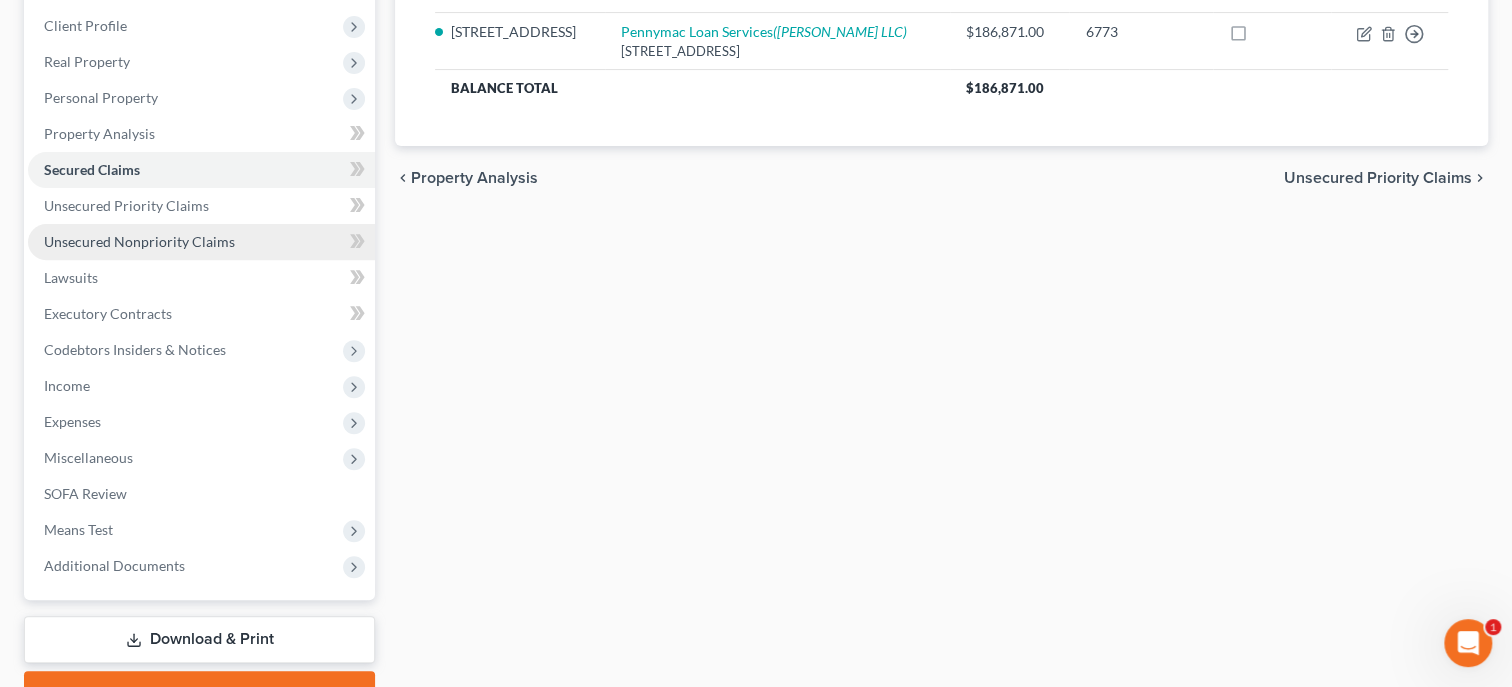 click on "Unsecured Nonpriority Claims" at bounding box center (139, 241) 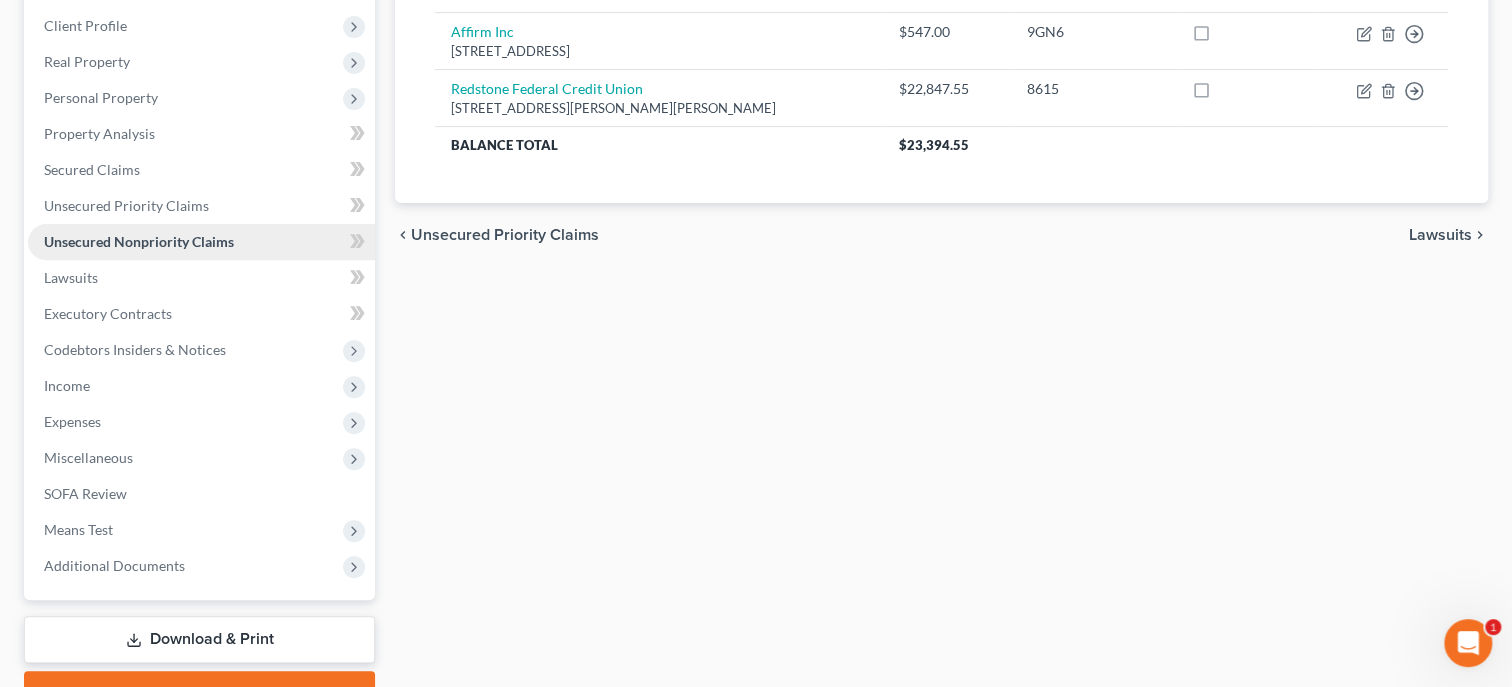 scroll, scrollTop: 23, scrollLeft: 0, axis: vertical 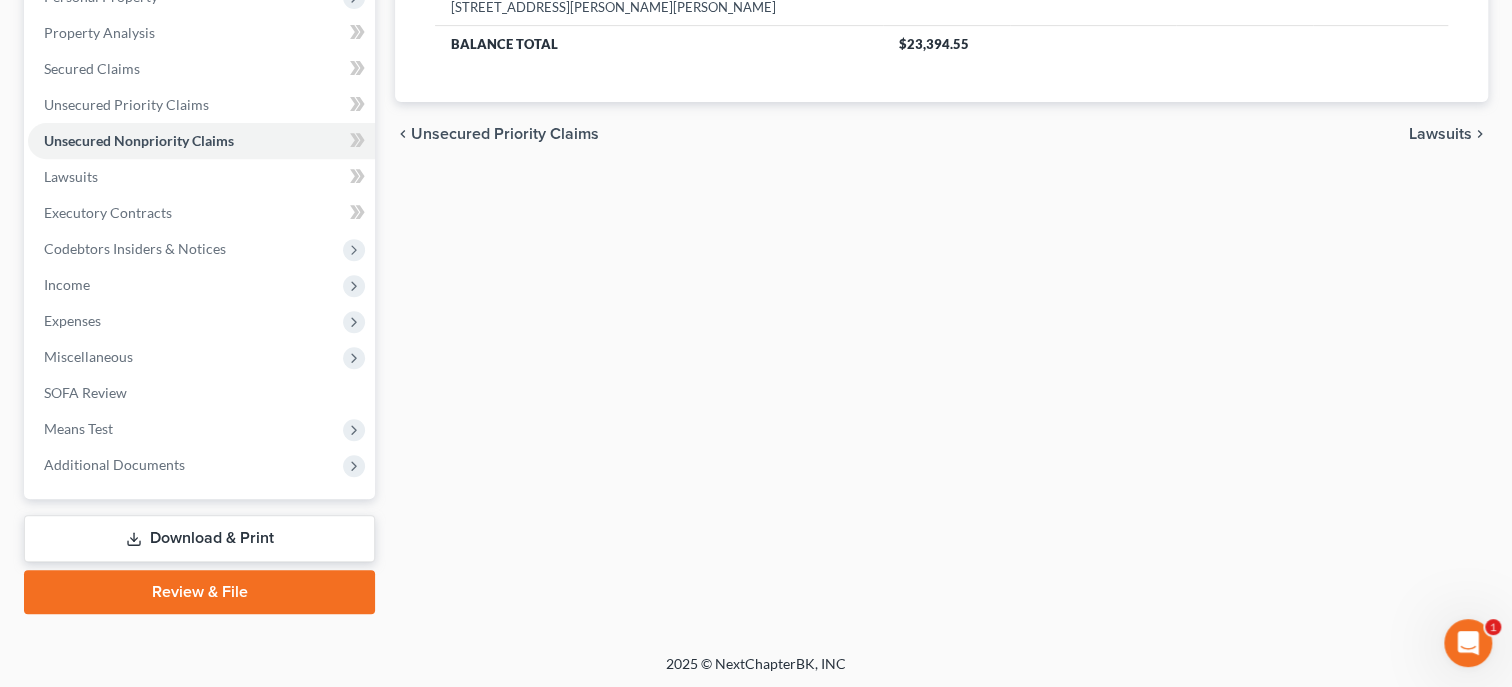 click on "Download & Print" at bounding box center [199, 538] 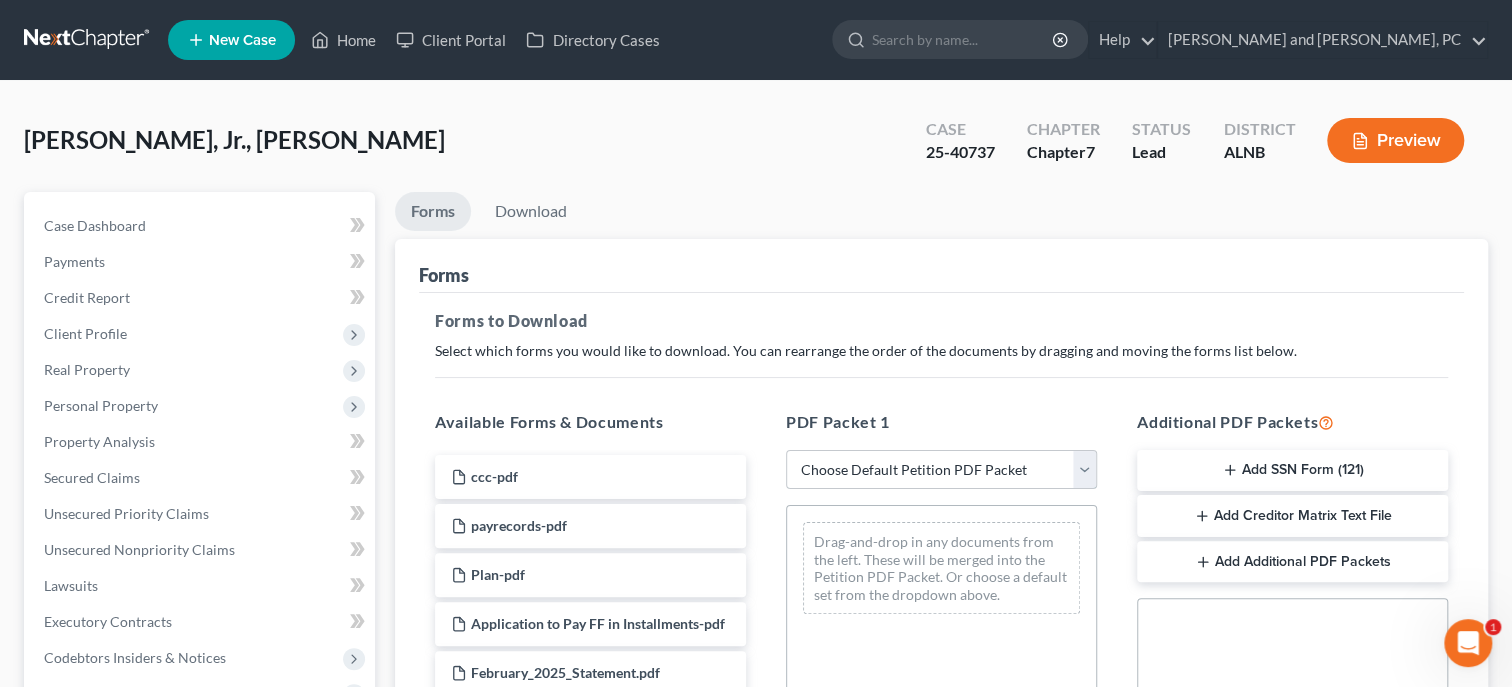 select on "0" 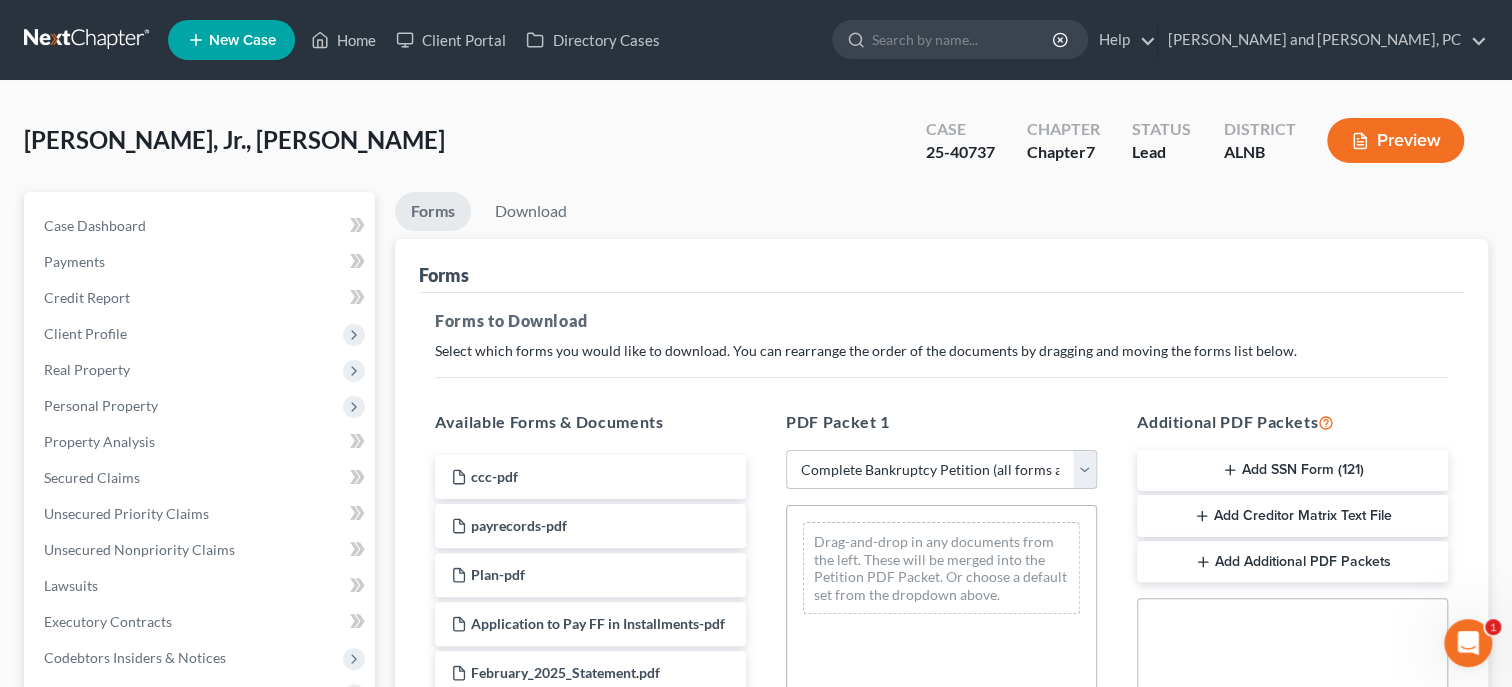 click on "Complete Bankruptcy Petition (all forms and schedules)" at bounding box center [0, 0] 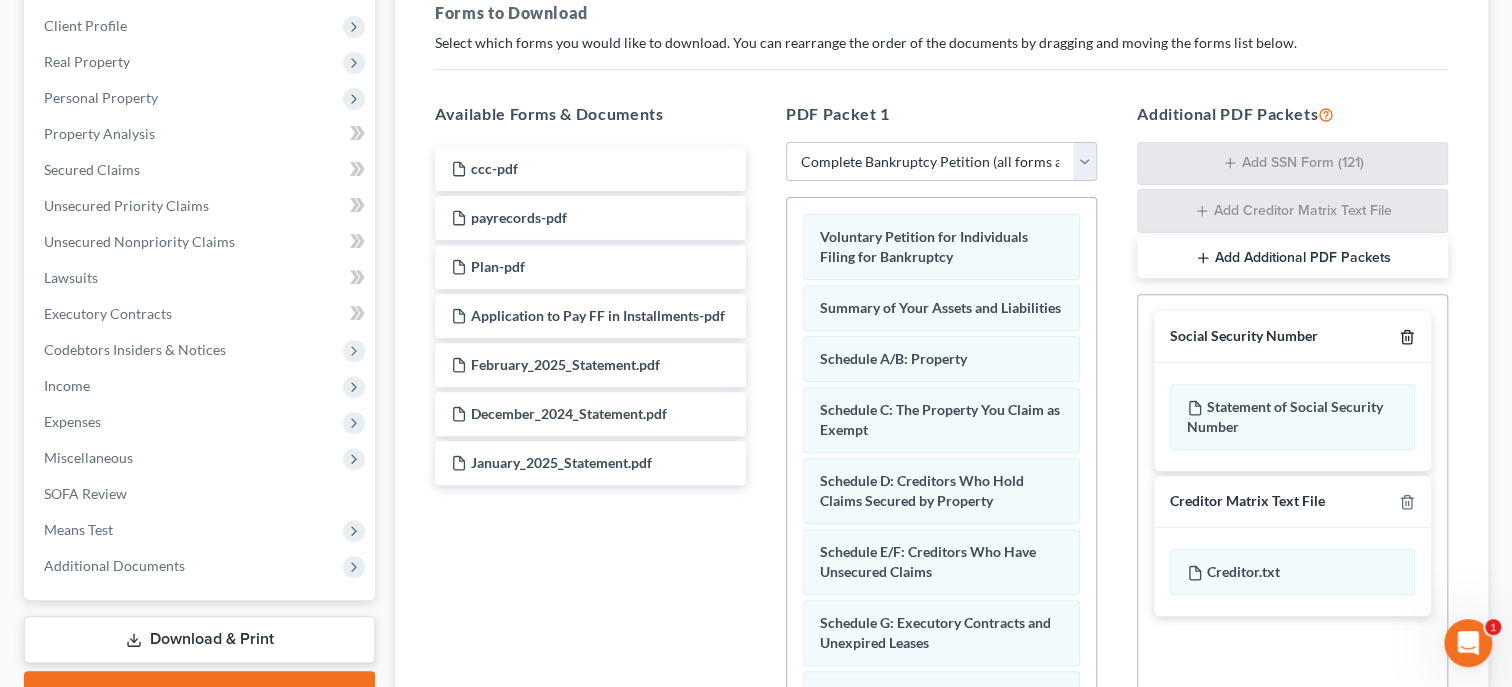 click 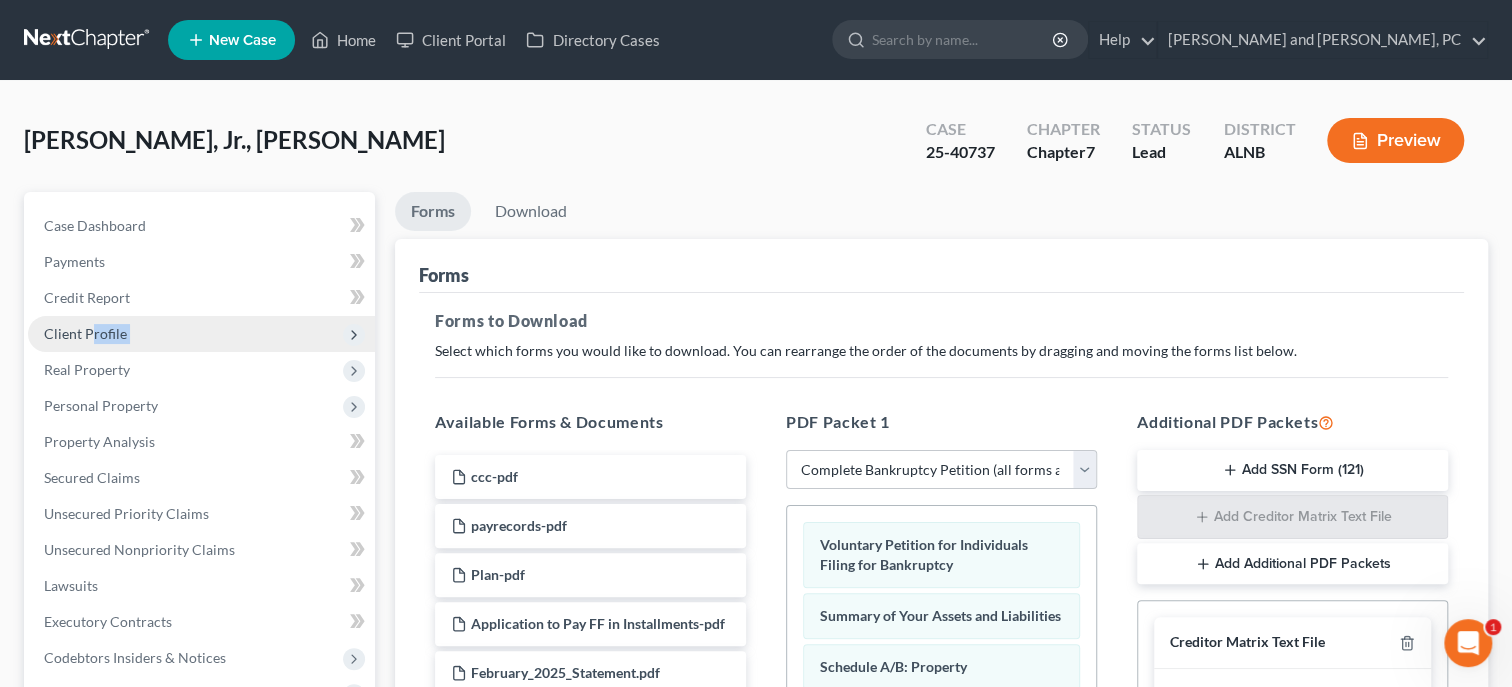 drag, startPoint x: 85, startPoint y: 353, endPoint x: 88, endPoint y: 332, distance: 21.213203 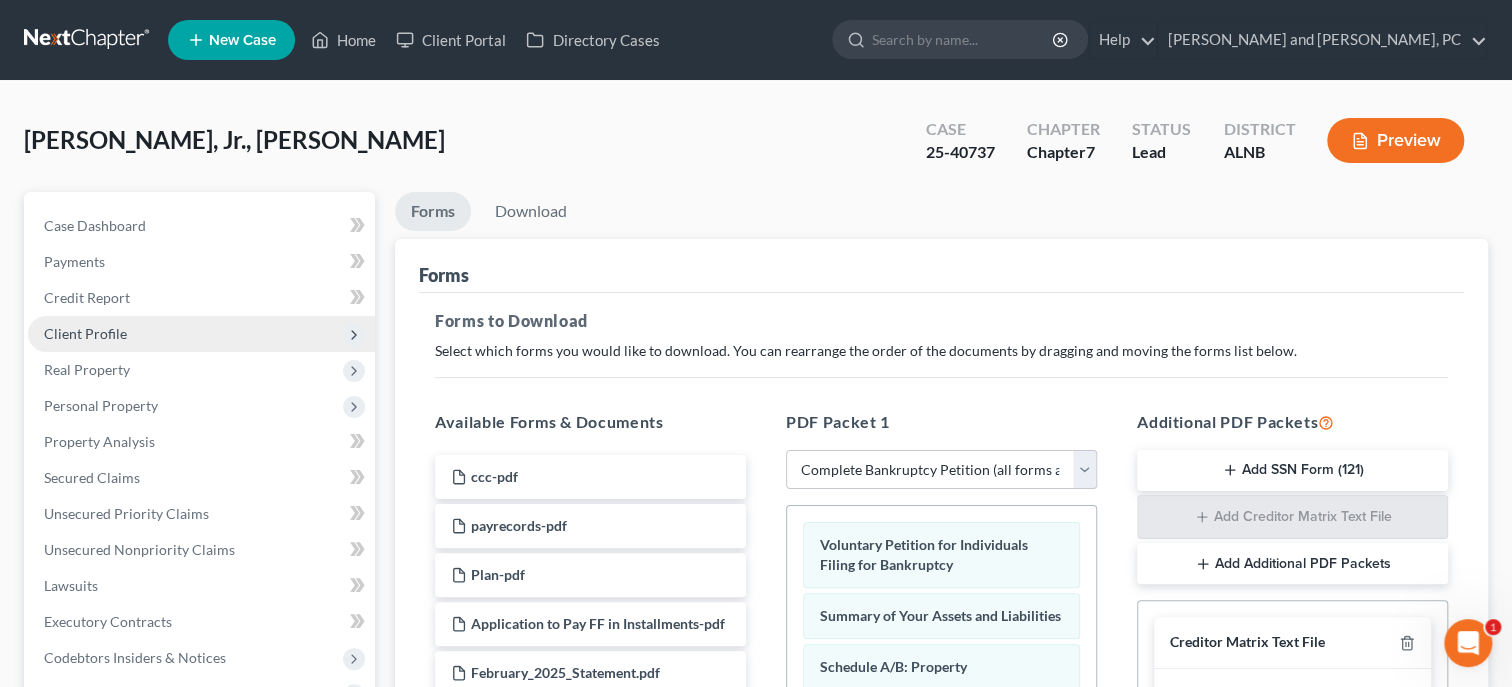 click on "Client Profile" at bounding box center (85, 333) 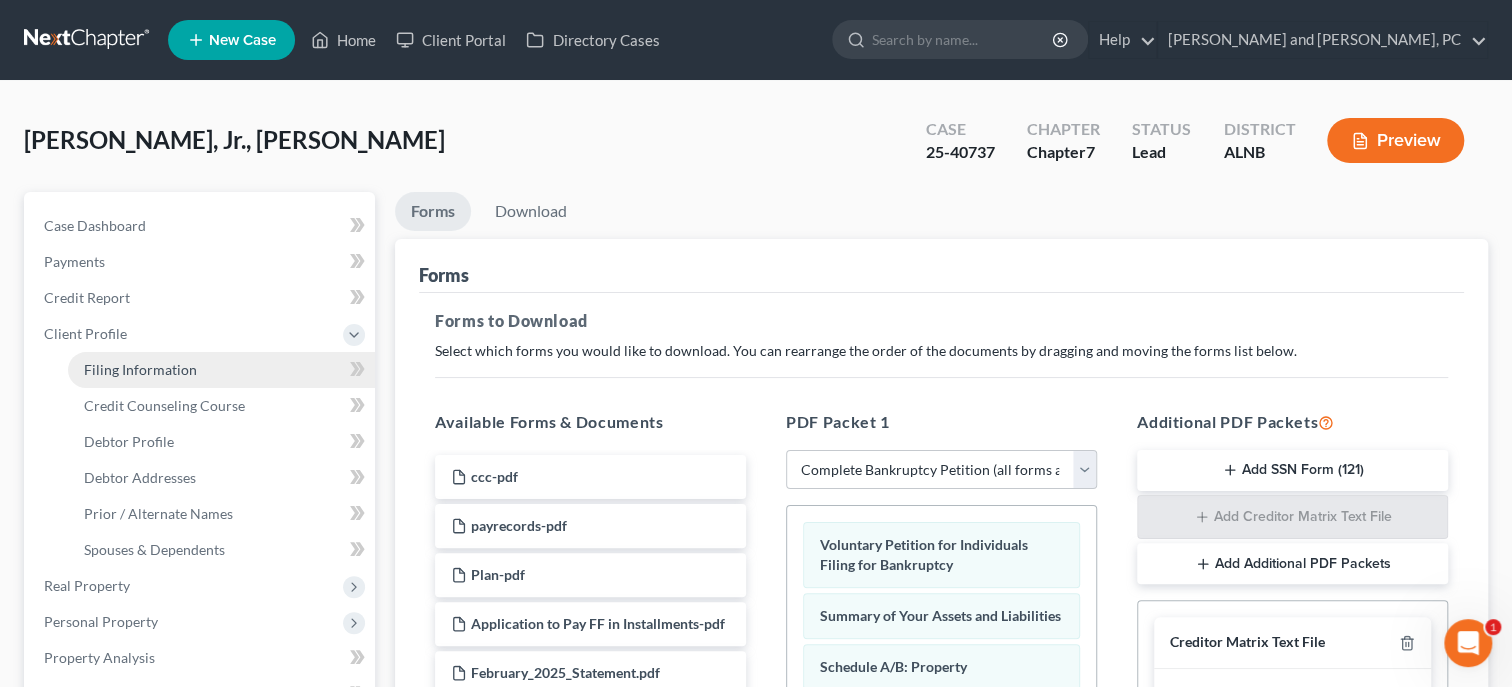 click on "Filing Information" at bounding box center (140, 369) 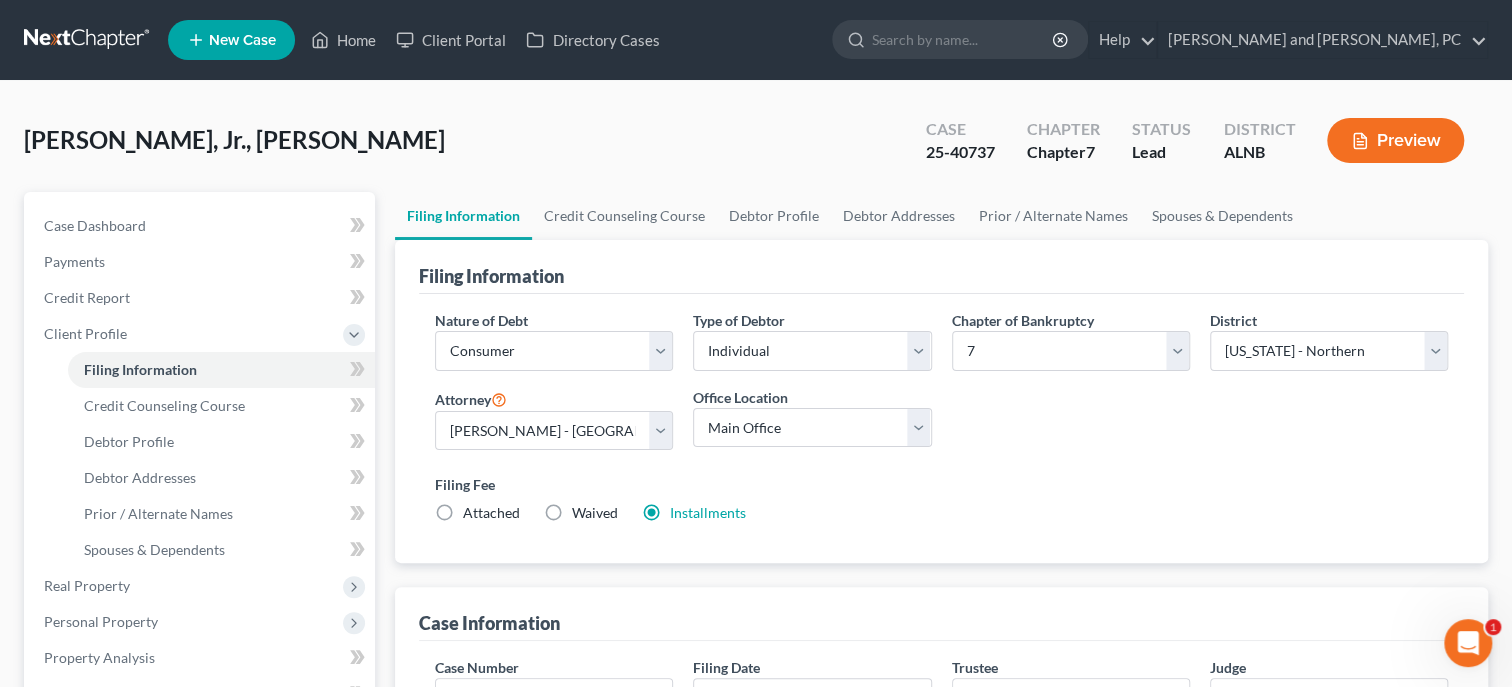 click on "Attached" at bounding box center (491, 513) 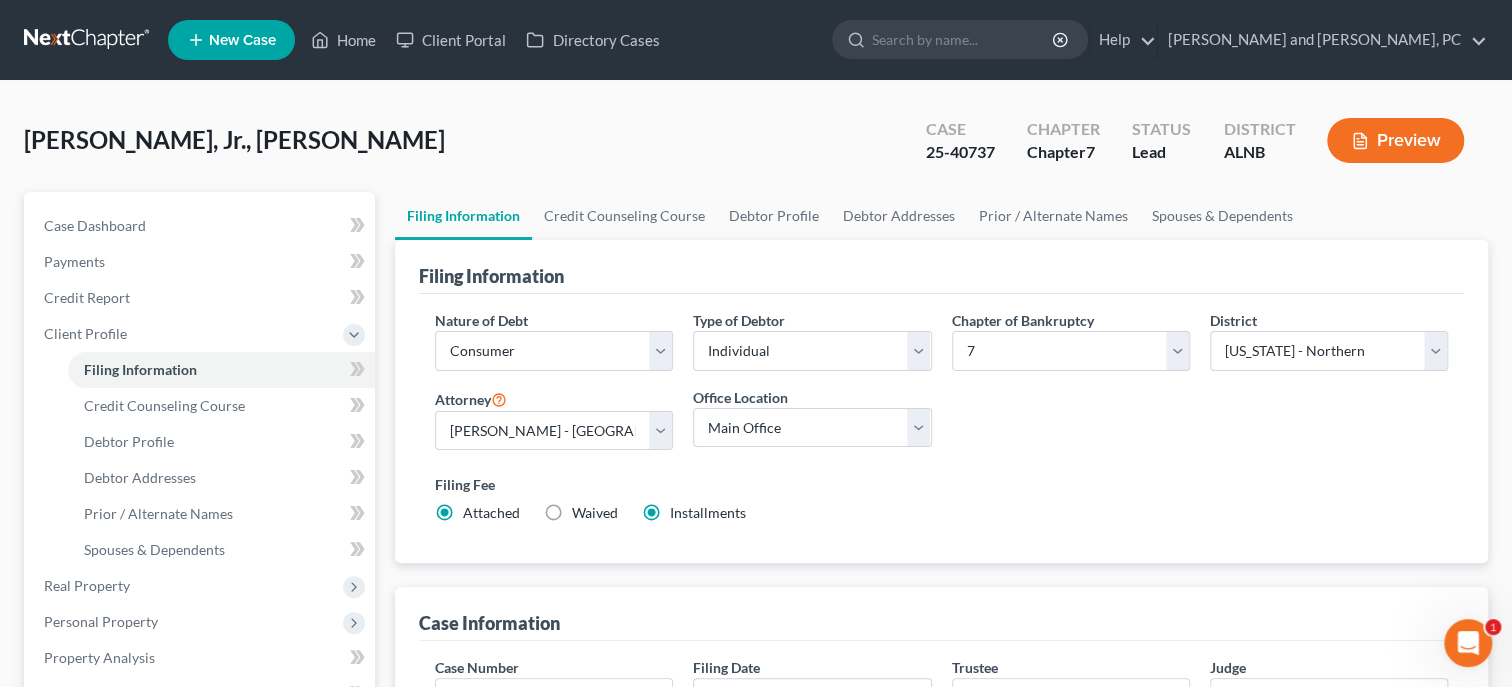 radio on "false" 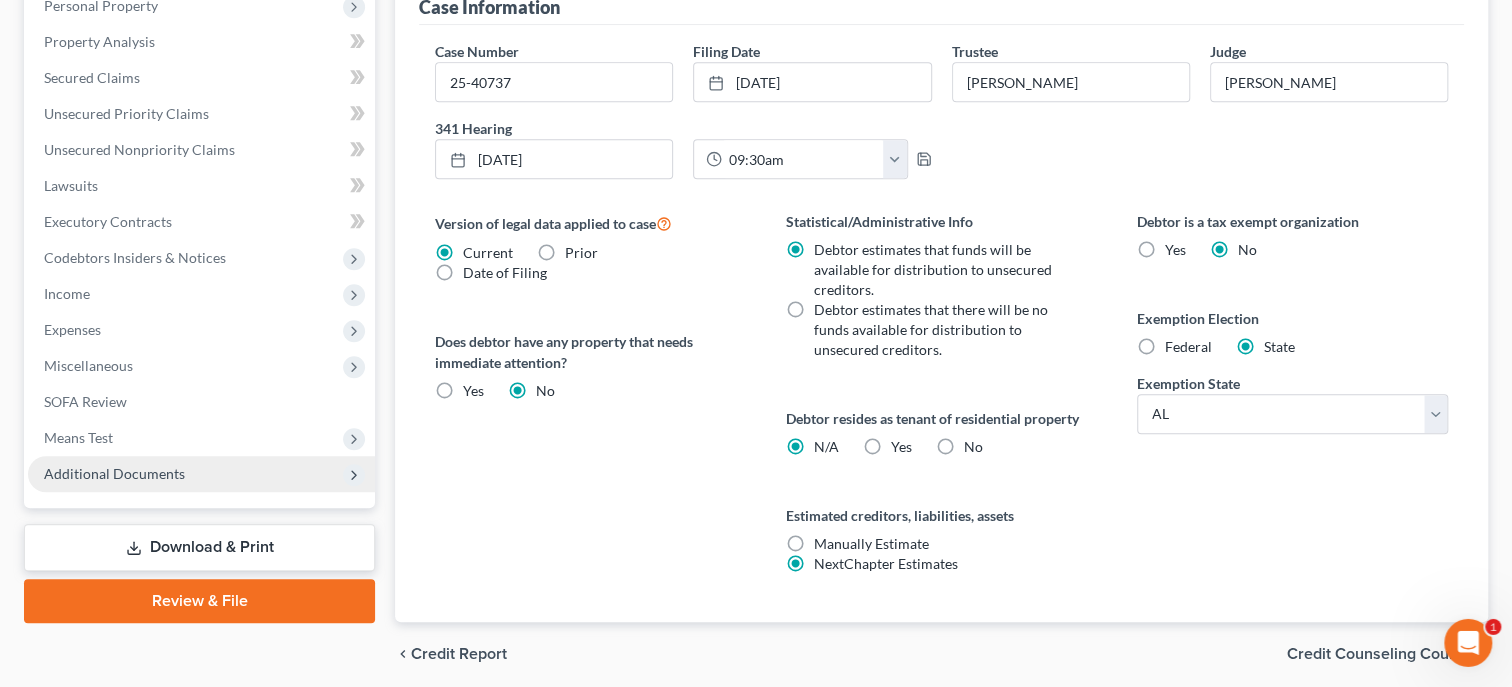 scroll, scrollTop: 617, scrollLeft: 0, axis: vertical 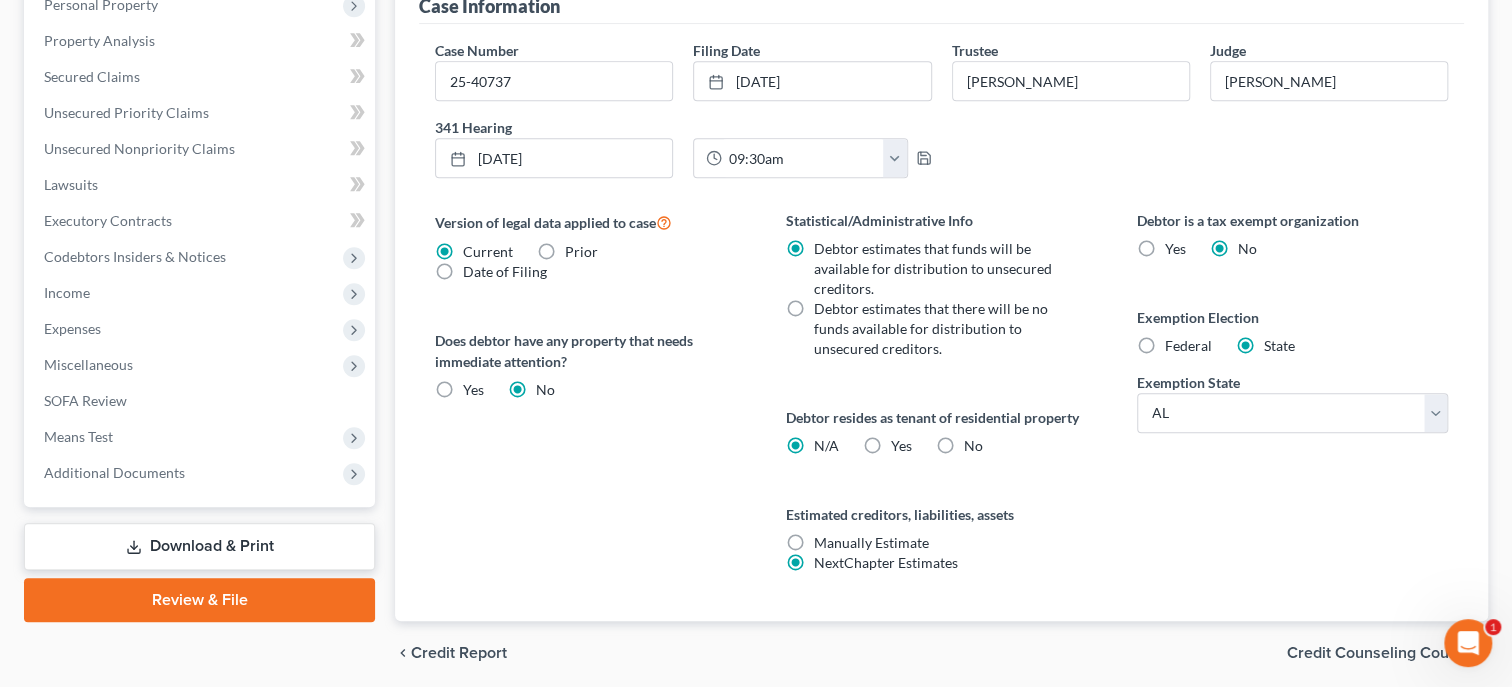 click on "Download & Print" at bounding box center [199, 546] 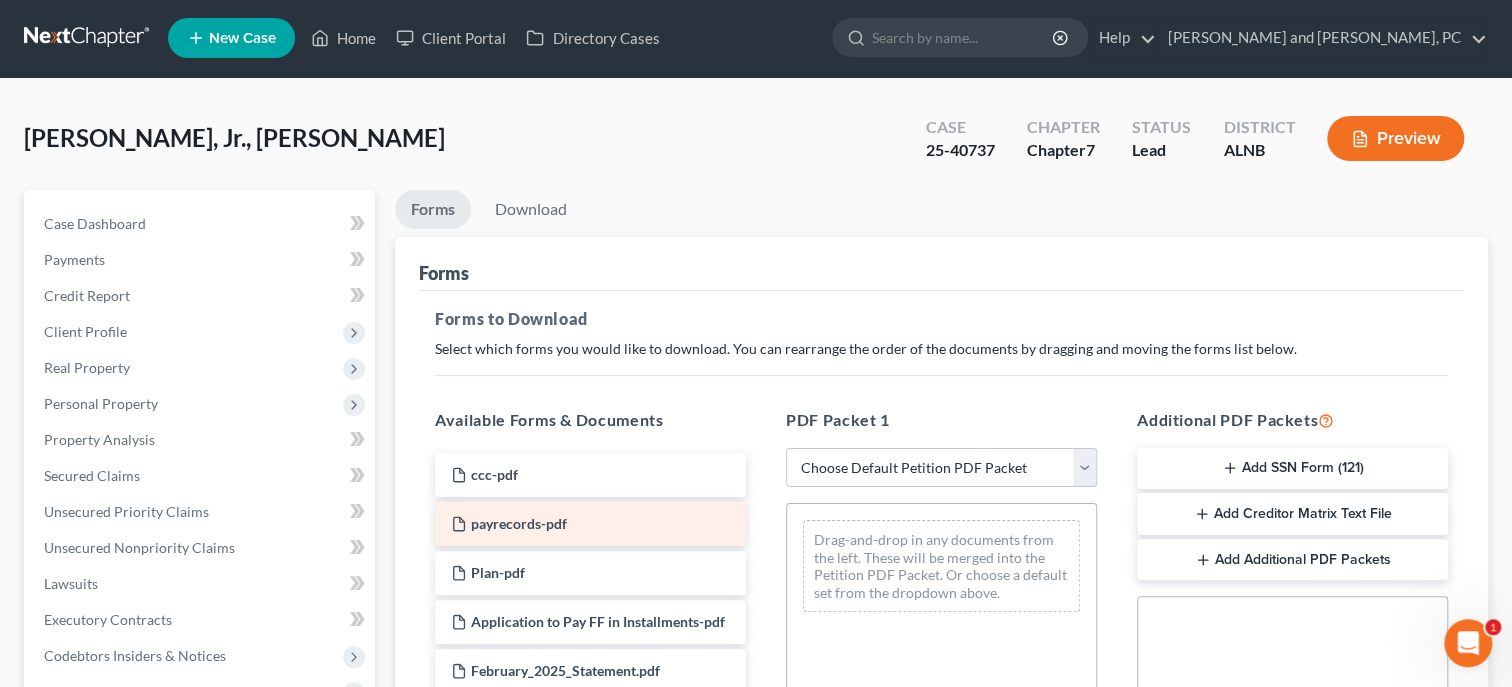 scroll, scrollTop: 0, scrollLeft: 0, axis: both 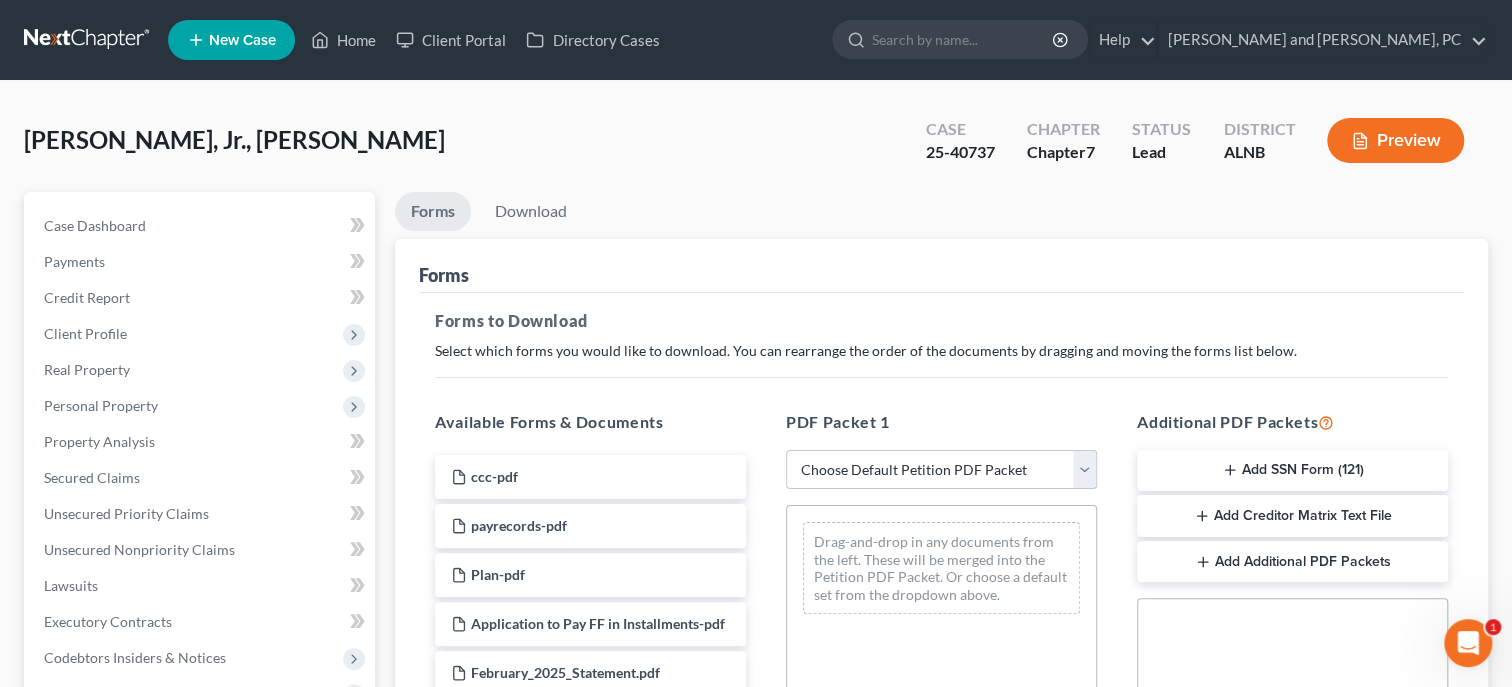 select on "0" 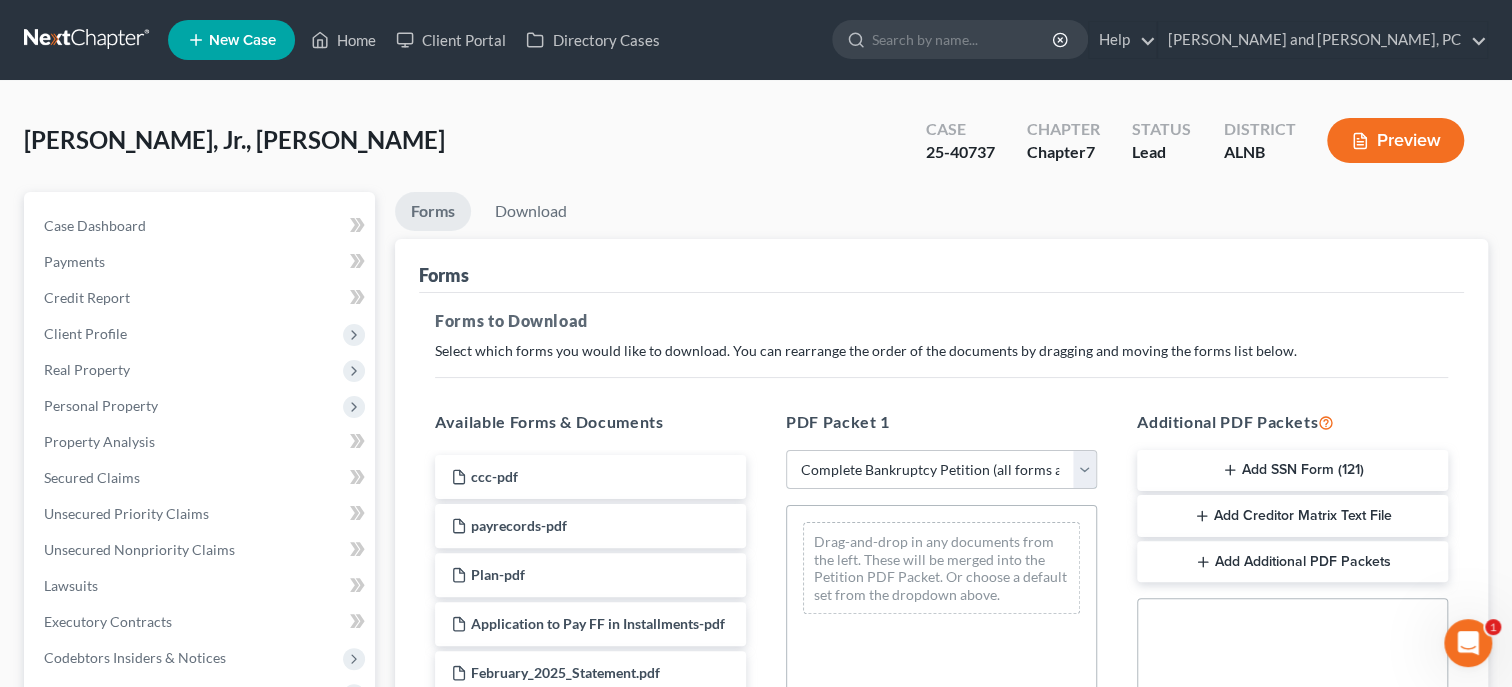 click on "Complete Bankruptcy Petition (all forms and schedules)" at bounding box center (0, 0) 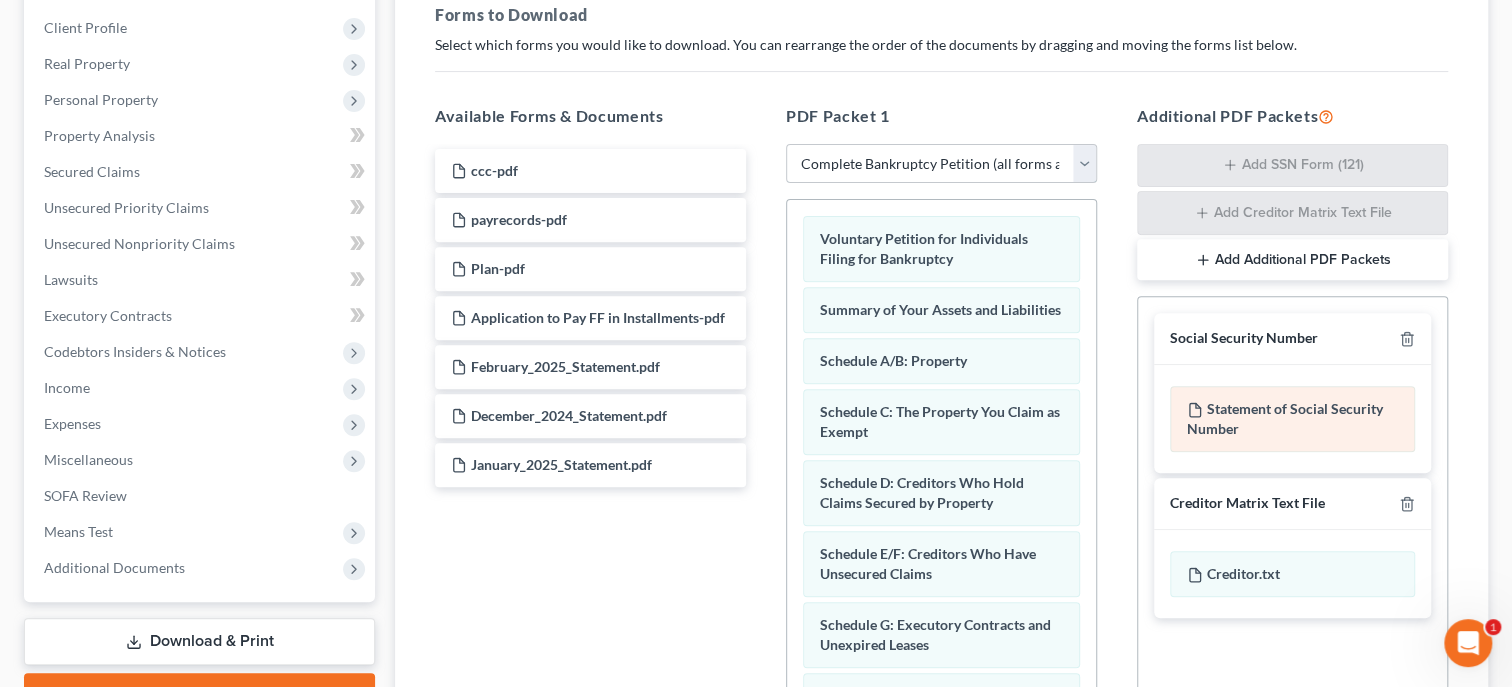 scroll, scrollTop: 308, scrollLeft: 0, axis: vertical 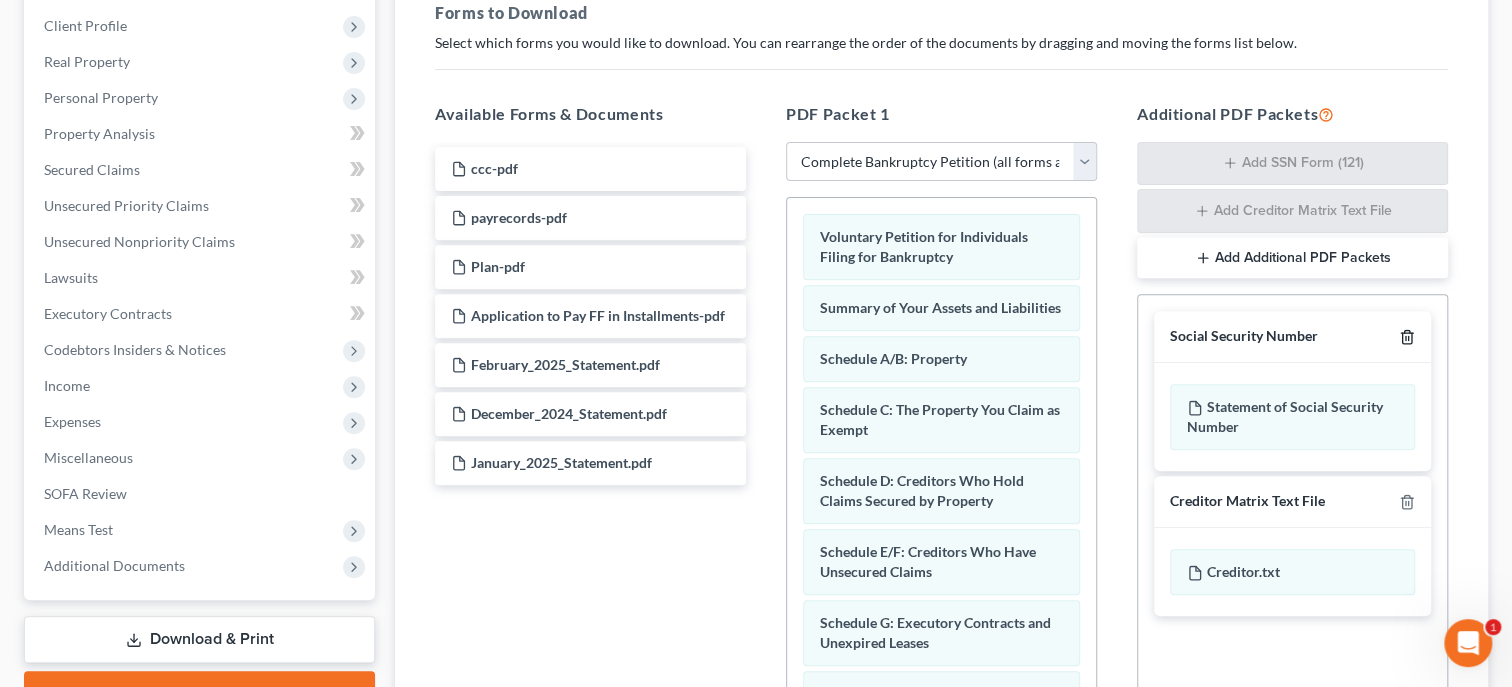 click 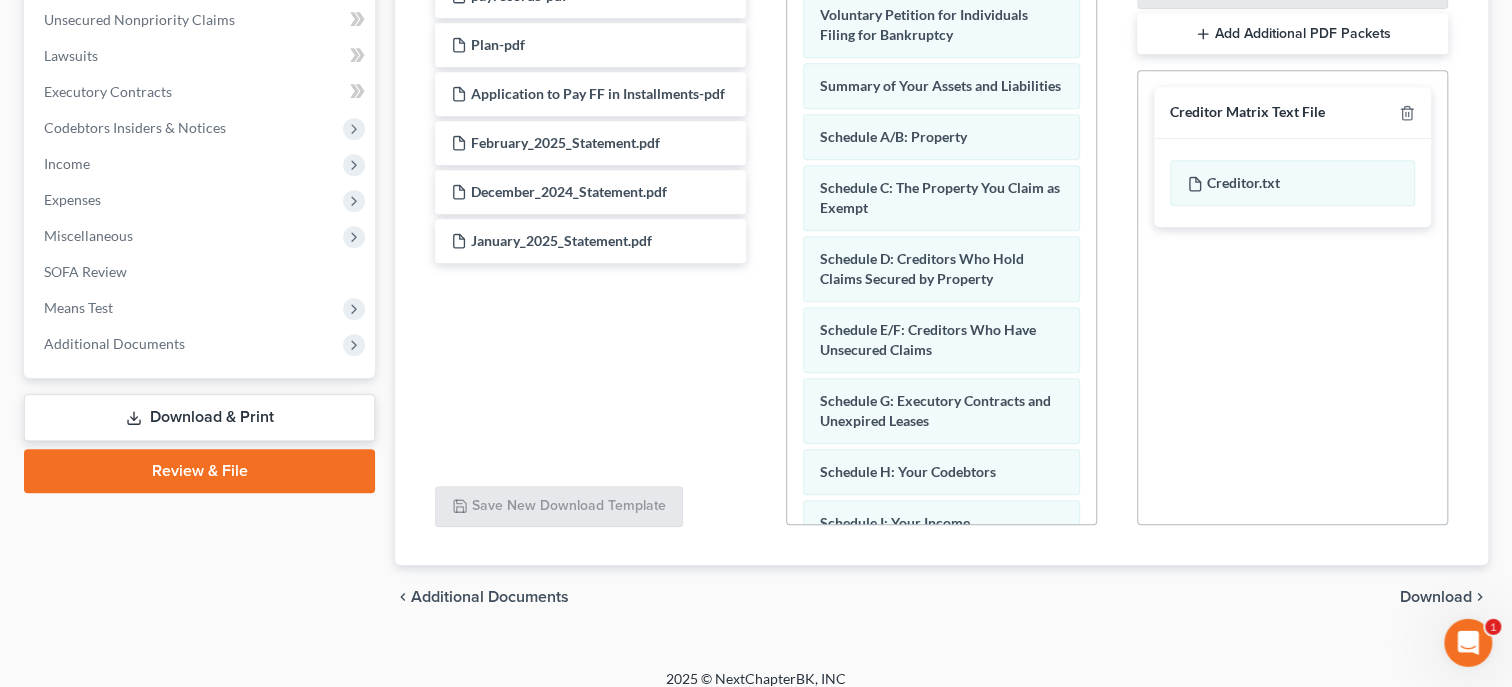 scroll, scrollTop: 546, scrollLeft: 0, axis: vertical 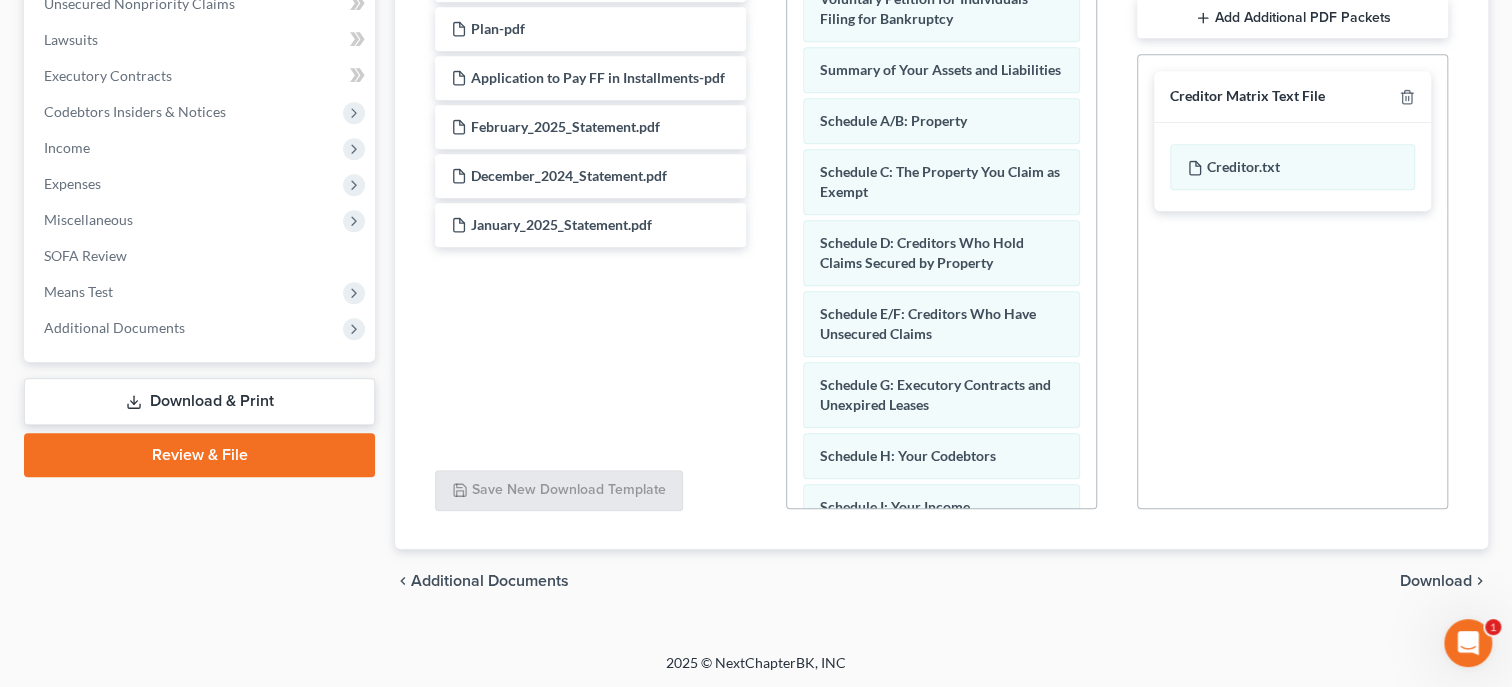 click on "Download" at bounding box center (1436, 581) 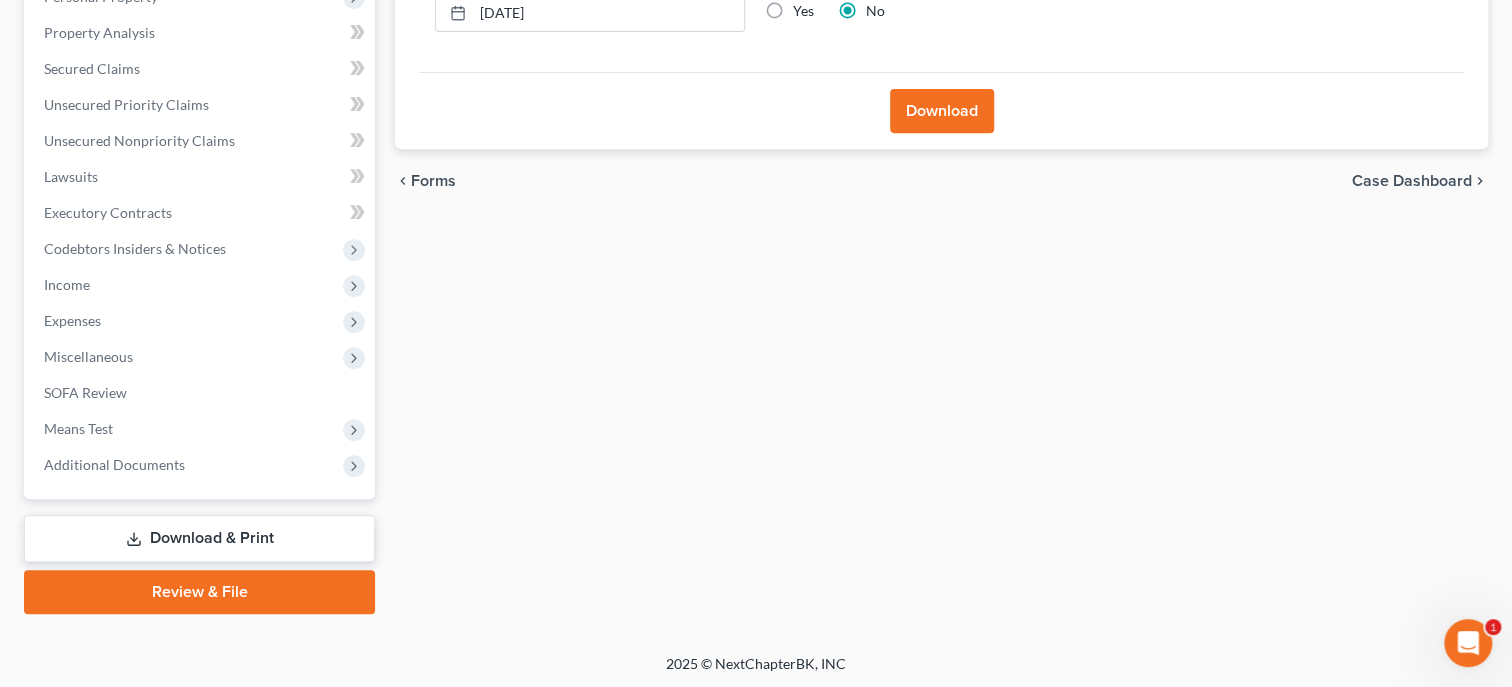 scroll, scrollTop: 203, scrollLeft: 0, axis: vertical 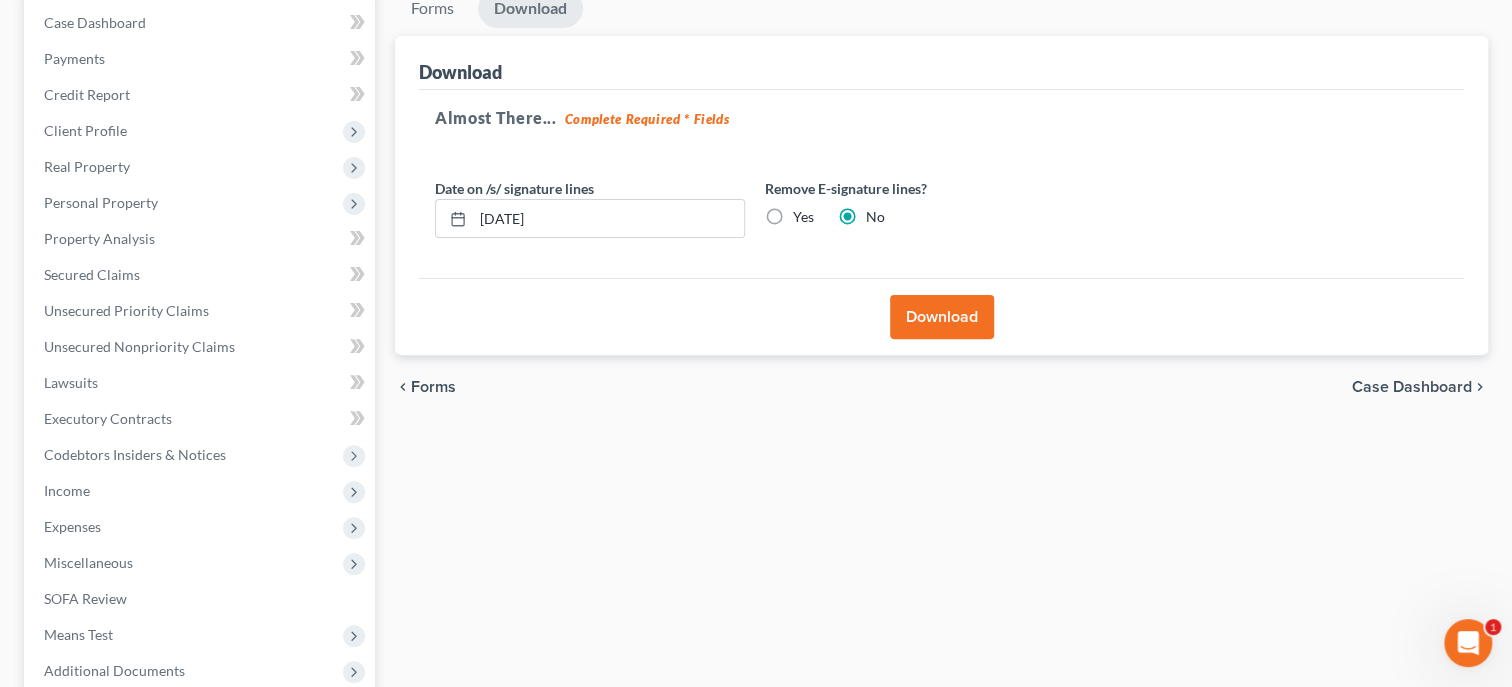 click on "Download" at bounding box center (942, 317) 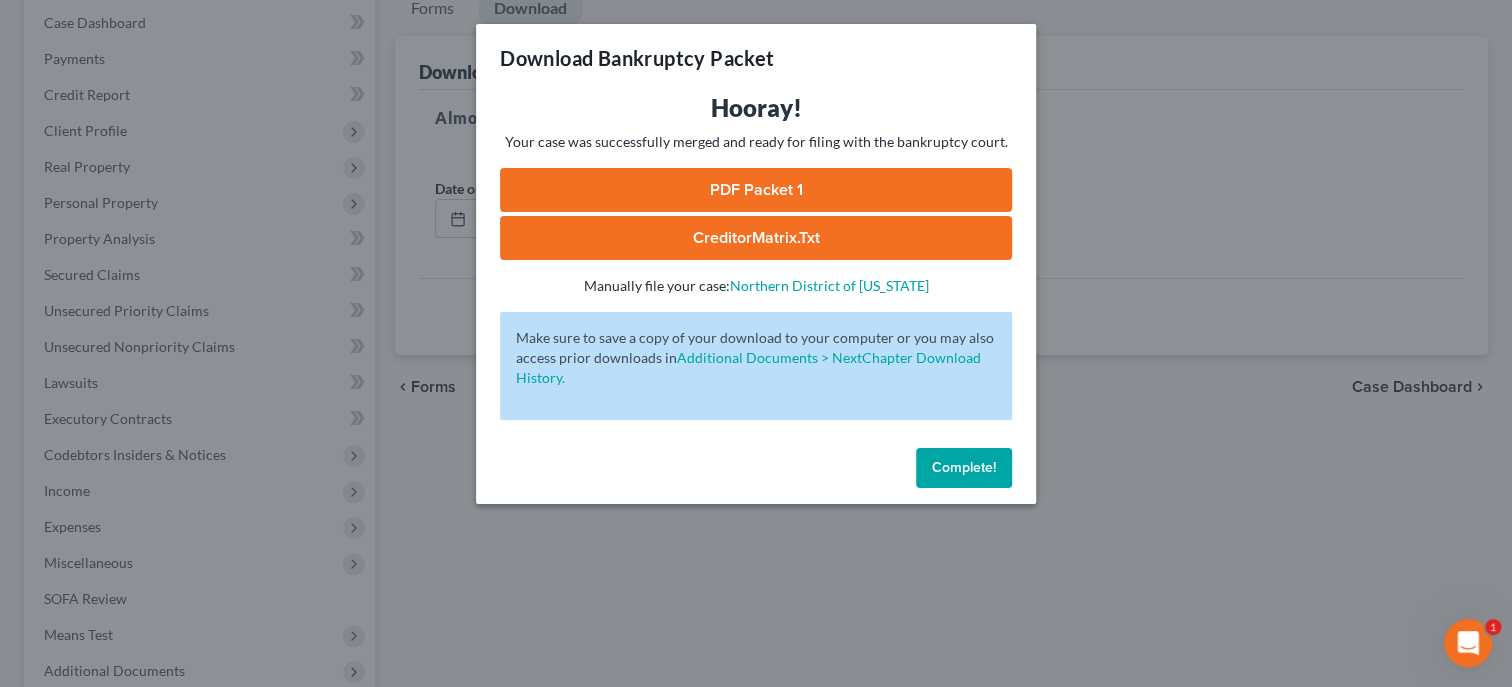 click on "PDF Packet 1" at bounding box center (756, 190) 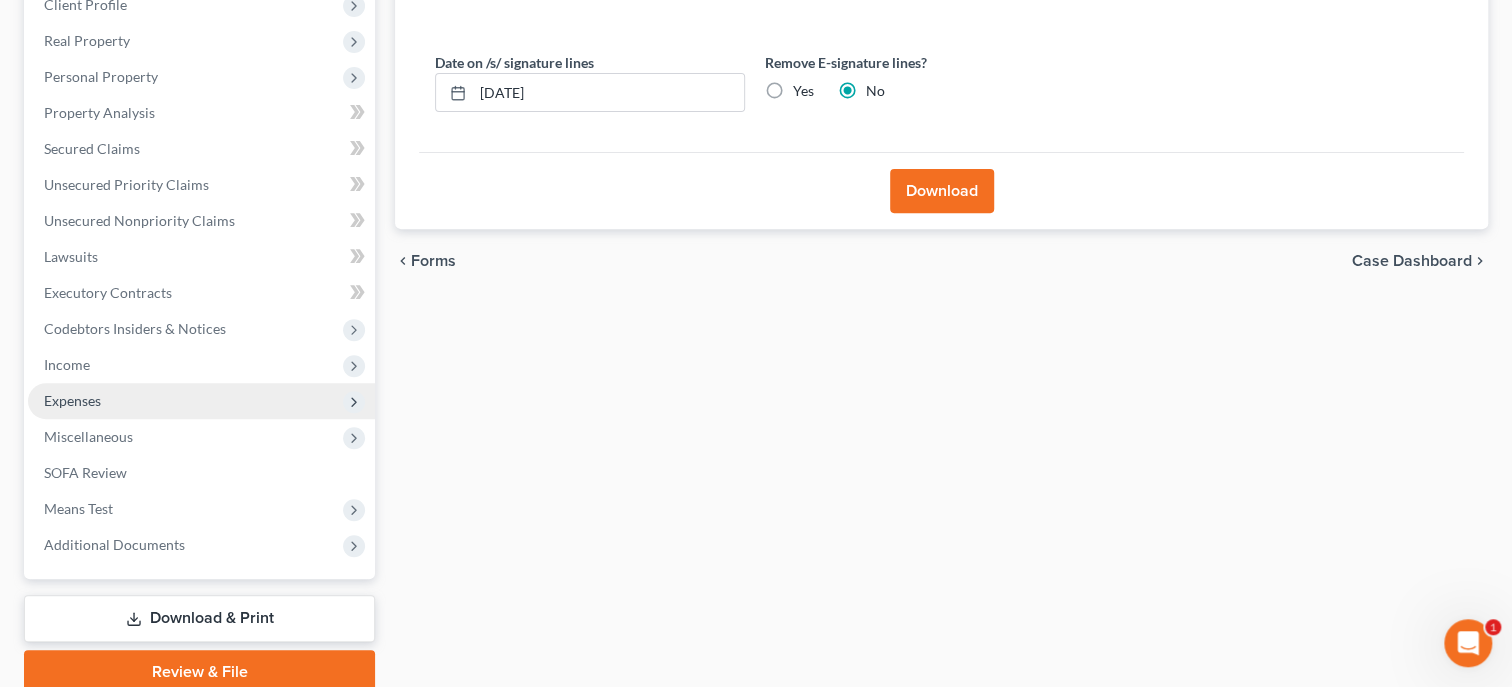scroll, scrollTop: 409, scrollLeft: 0, axis: vertical 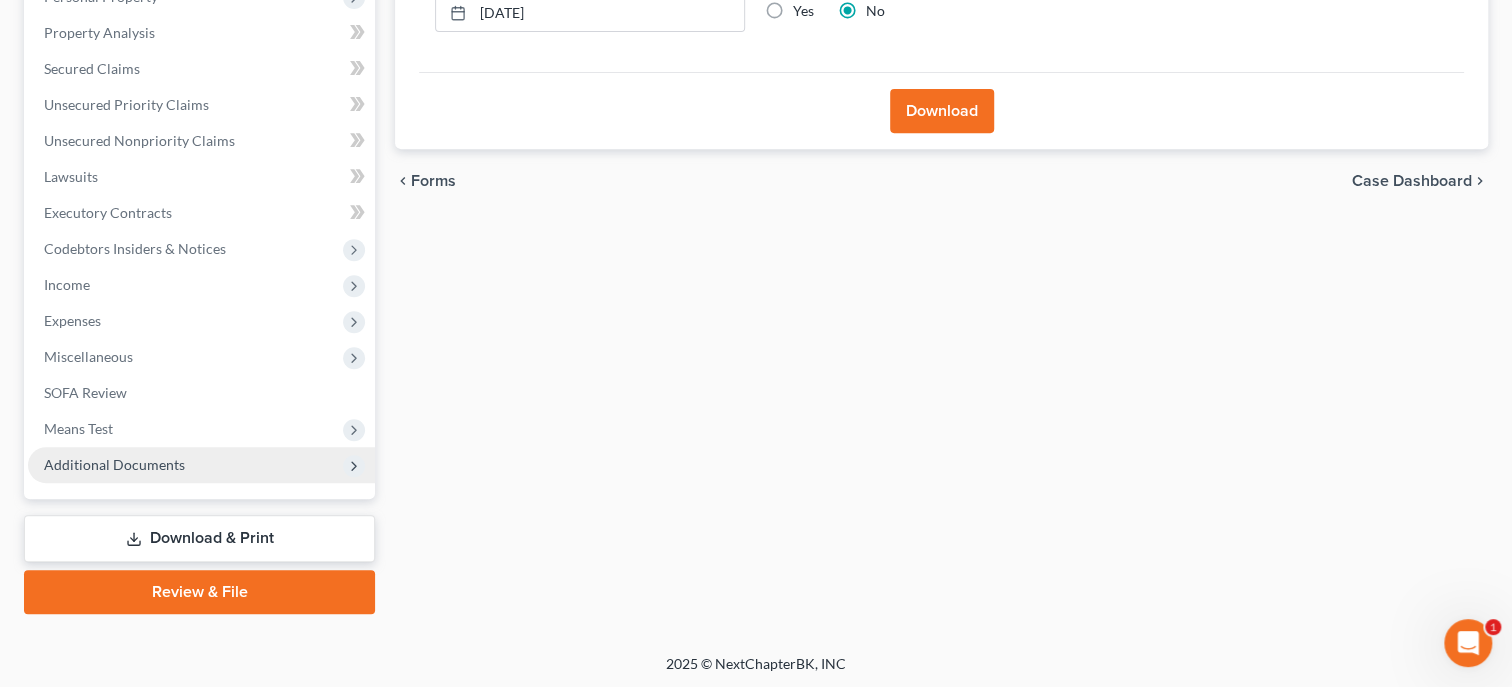 click on "Additional Documents" at bounding box center (114, 464) 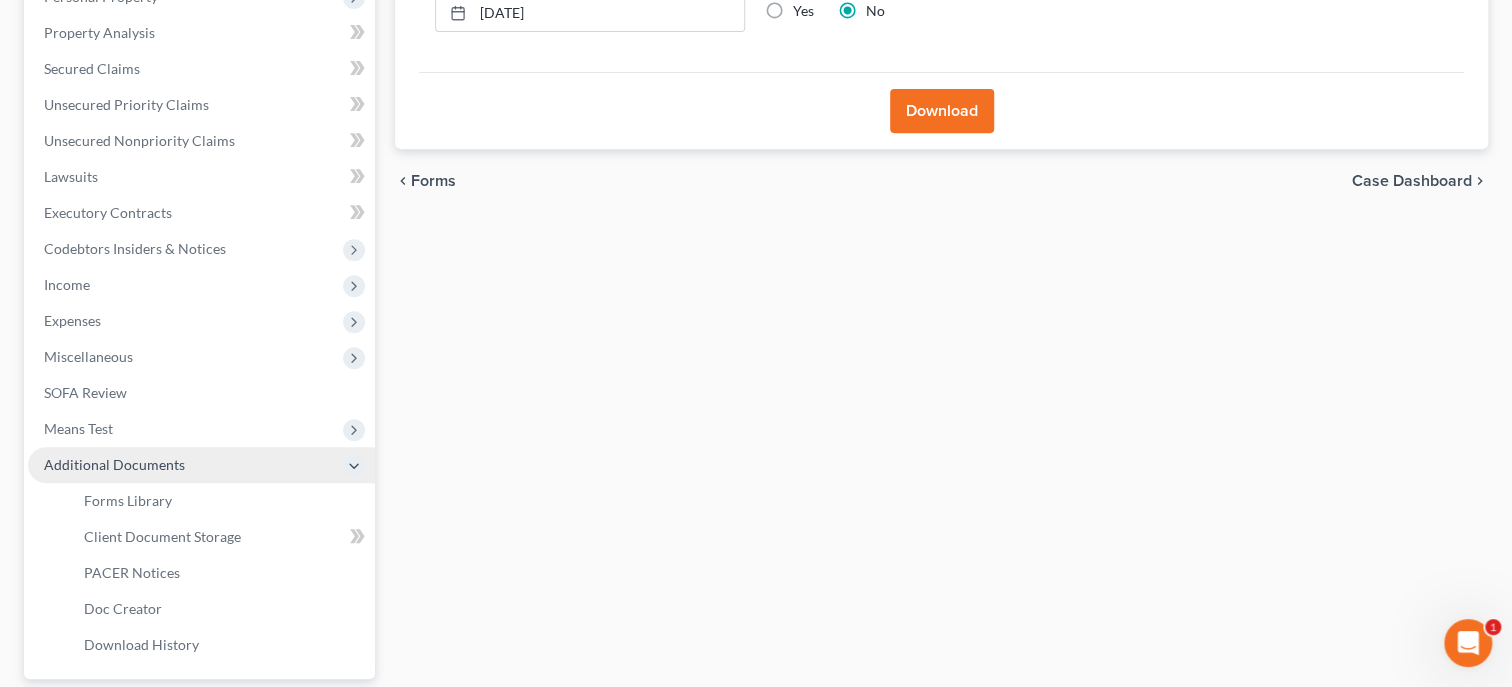 scroll, scrollTop: 589, scrollLeft: 0, axis: vertical 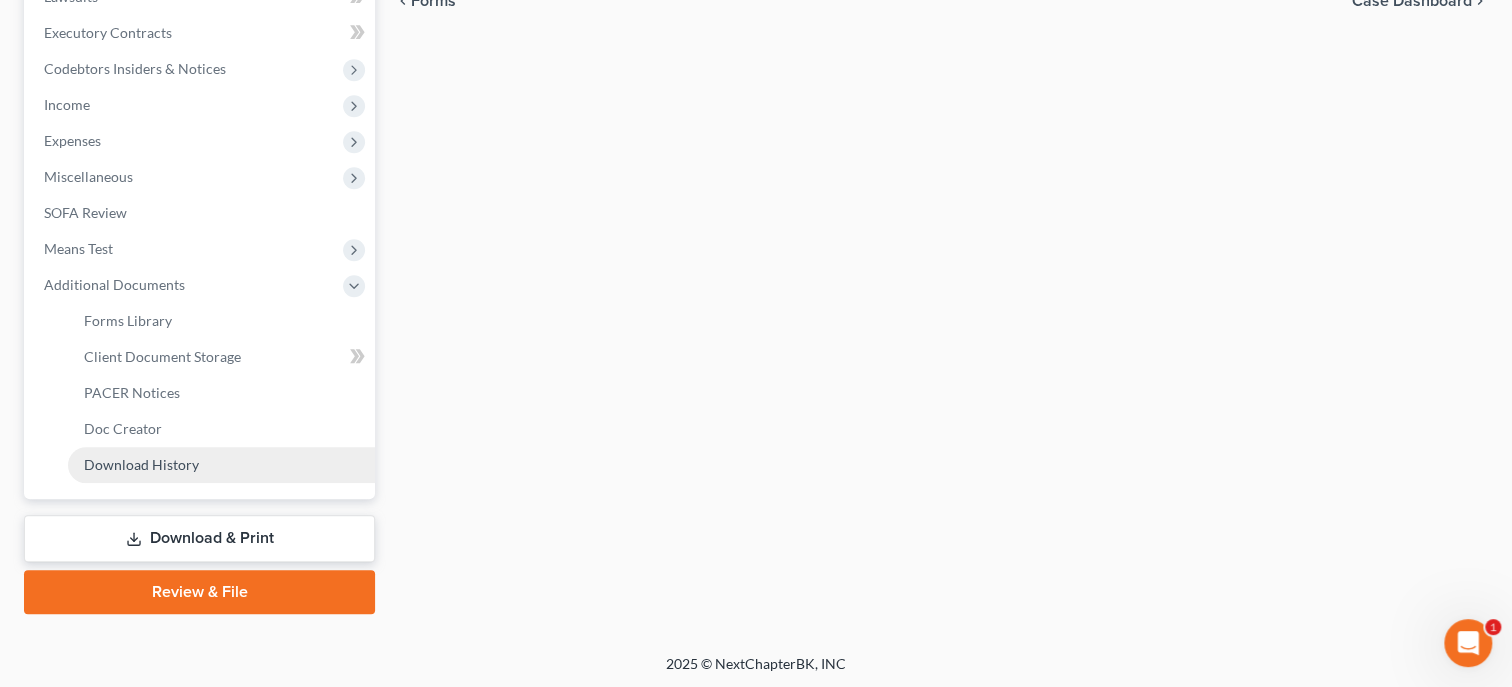 click on "Download History" at bounding box center [141, 464] 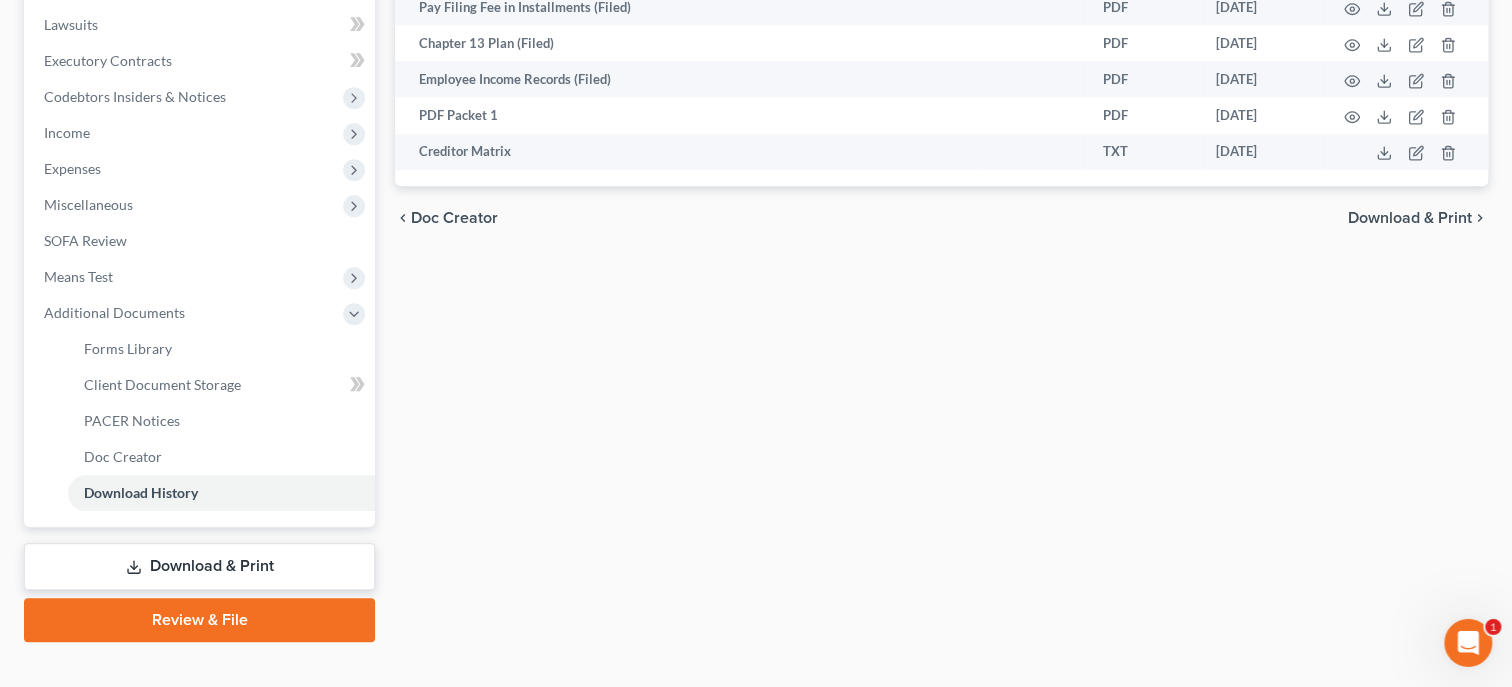 scroll, scrollTop: 589, scrollLeft: 0, axis: vertical 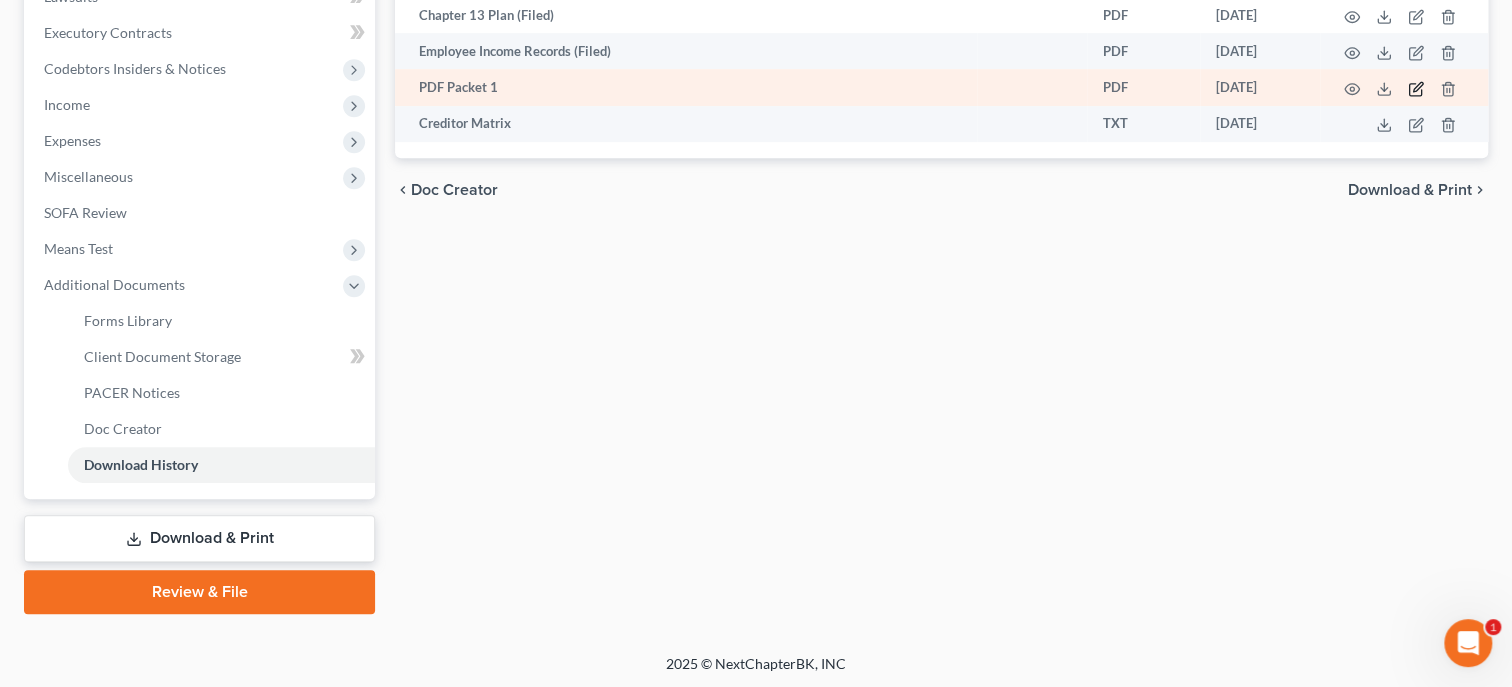 click 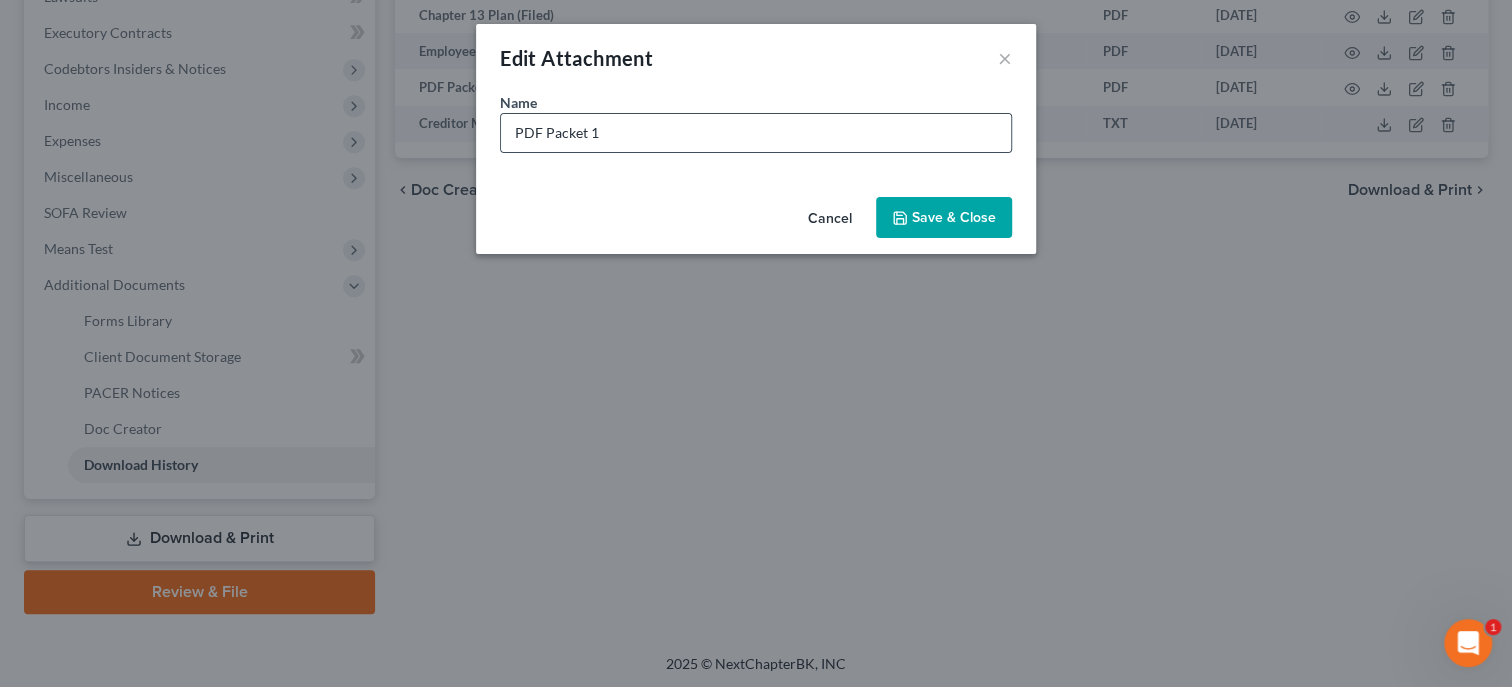 click on "PDF Packet 1" at bounding box center (756, 133) 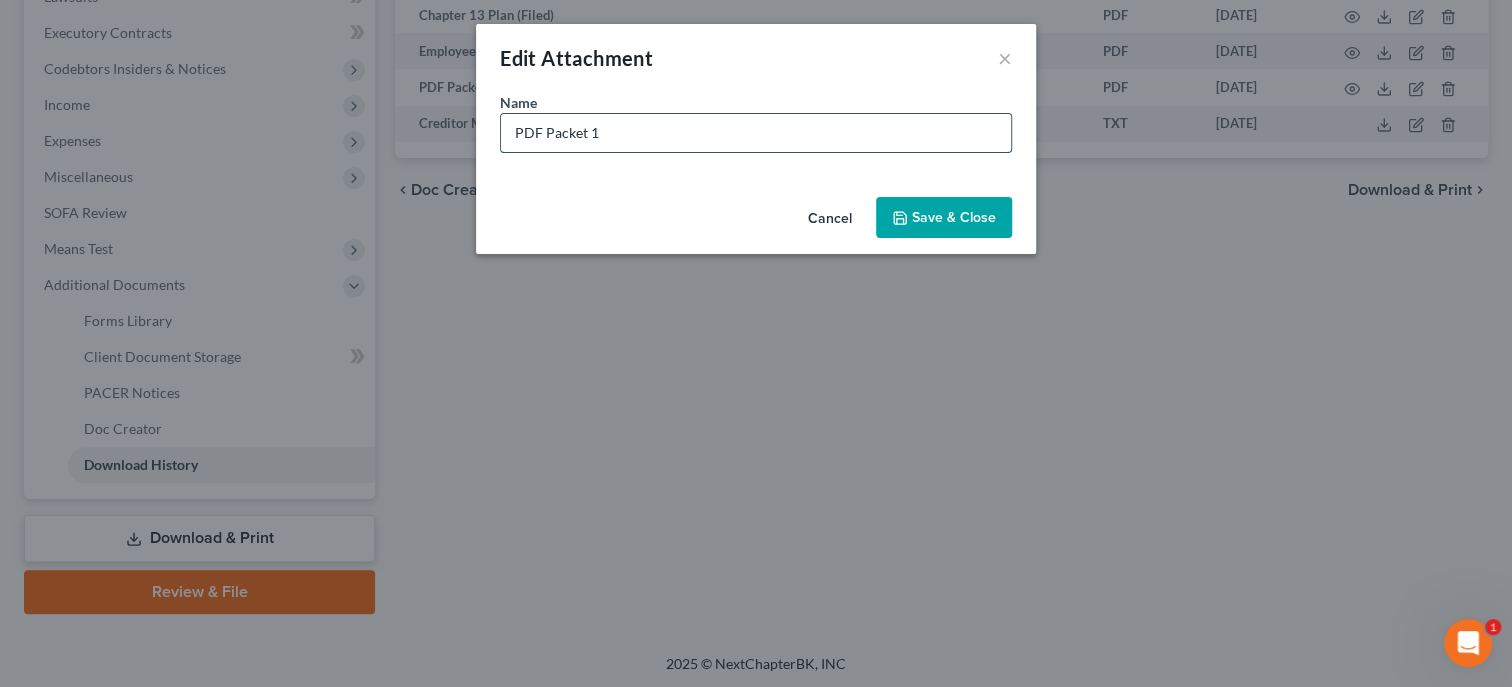click on "PDF Packet 1" at bounding box center (756, 133) 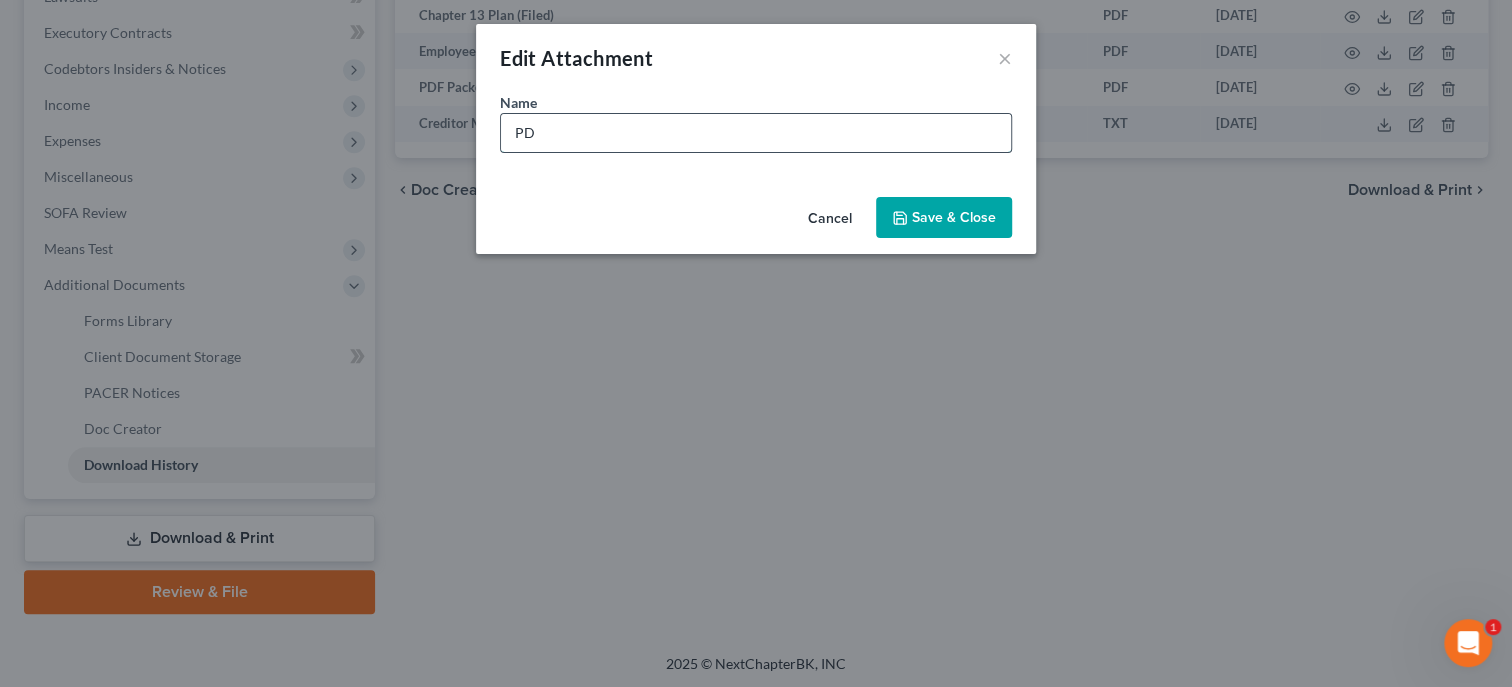 type on "P" 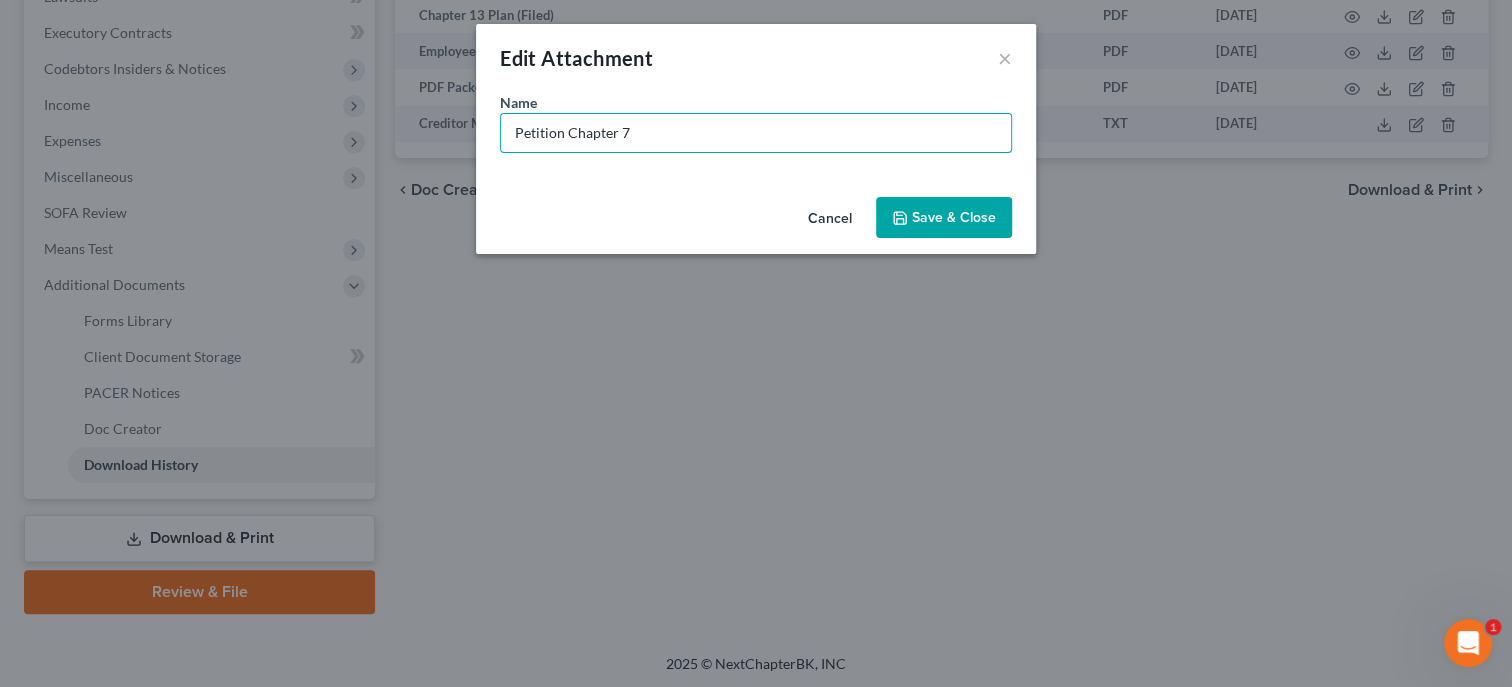 type on "Petition Chapter 7" 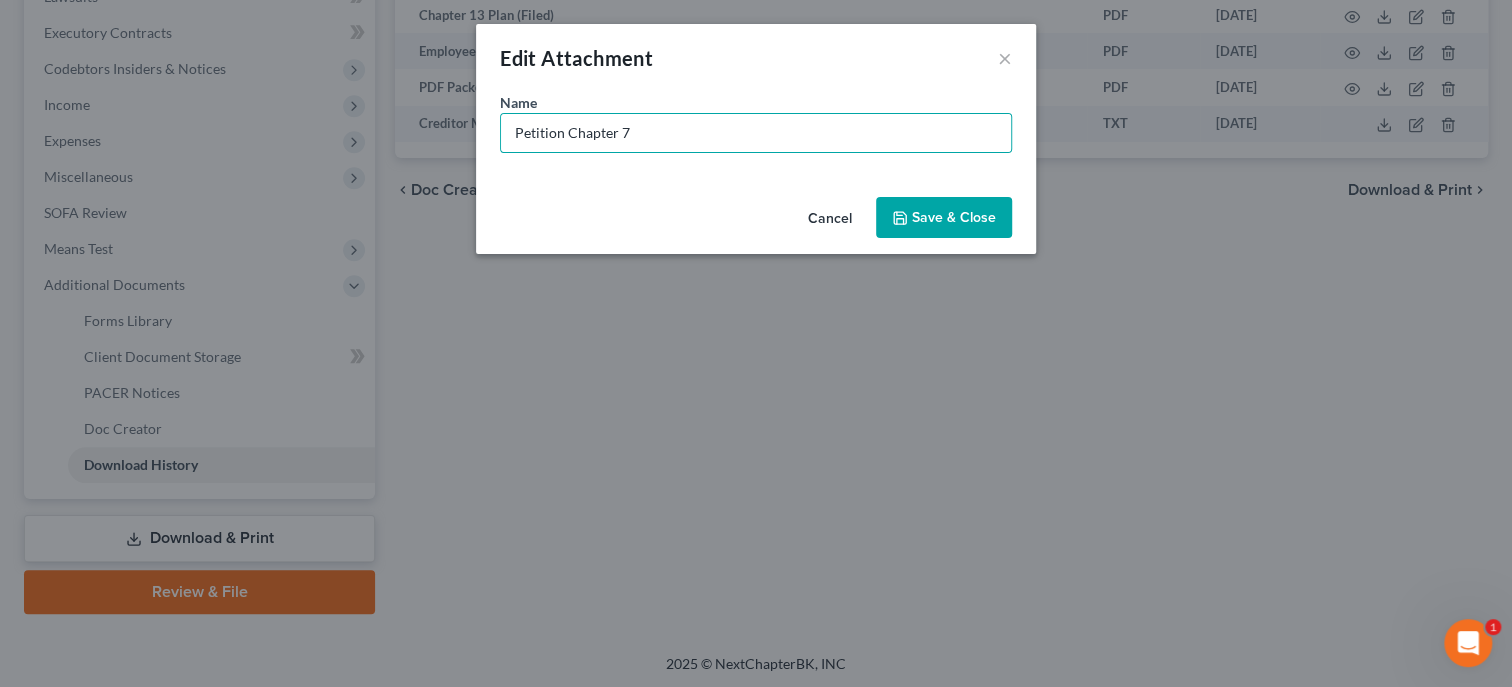 click on "Save & Close" at bounding box center (954, 217) 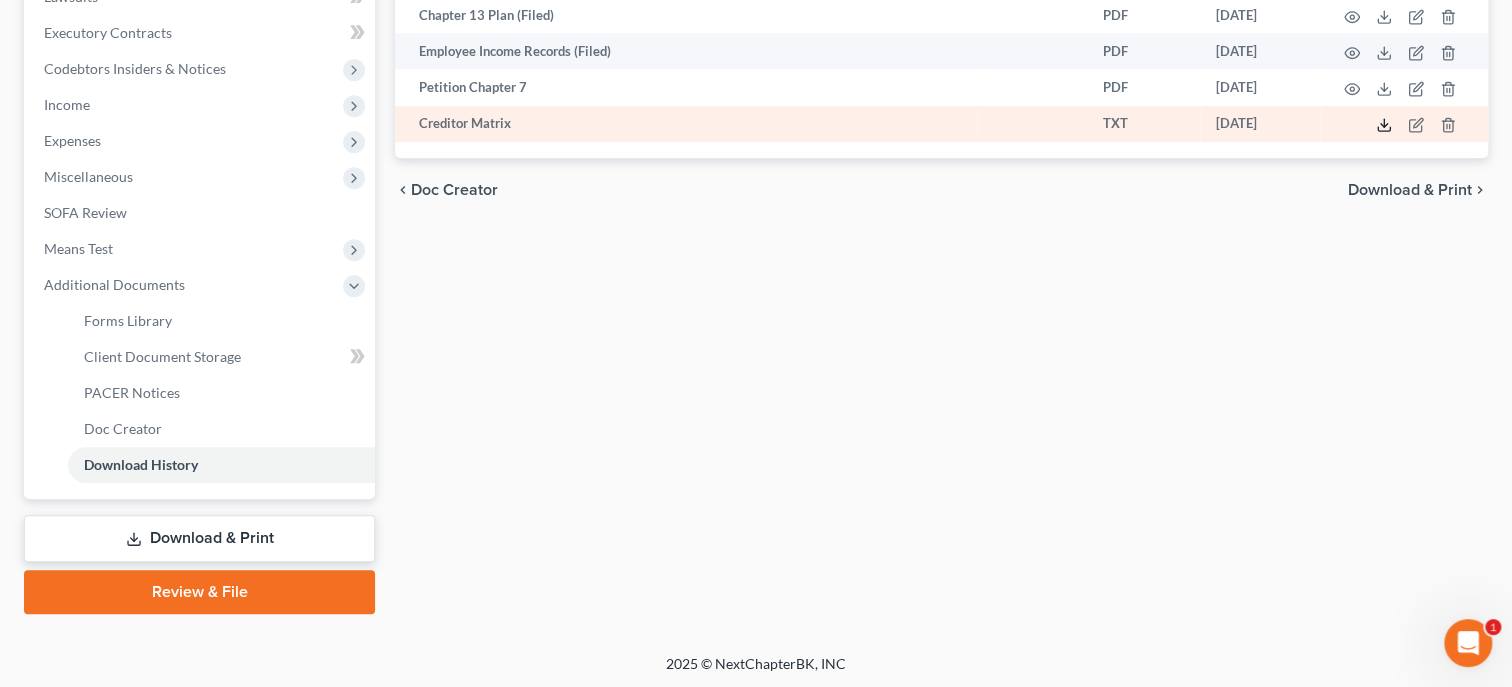 click 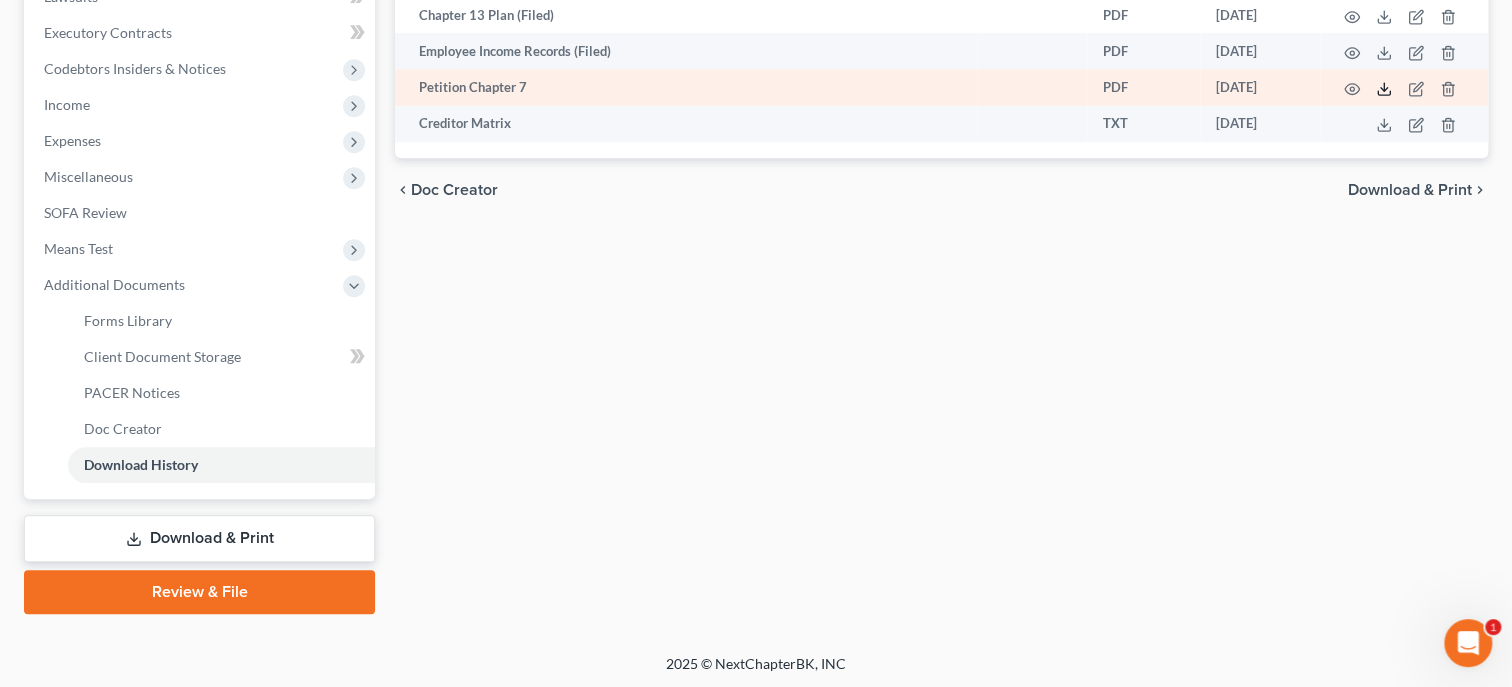 click 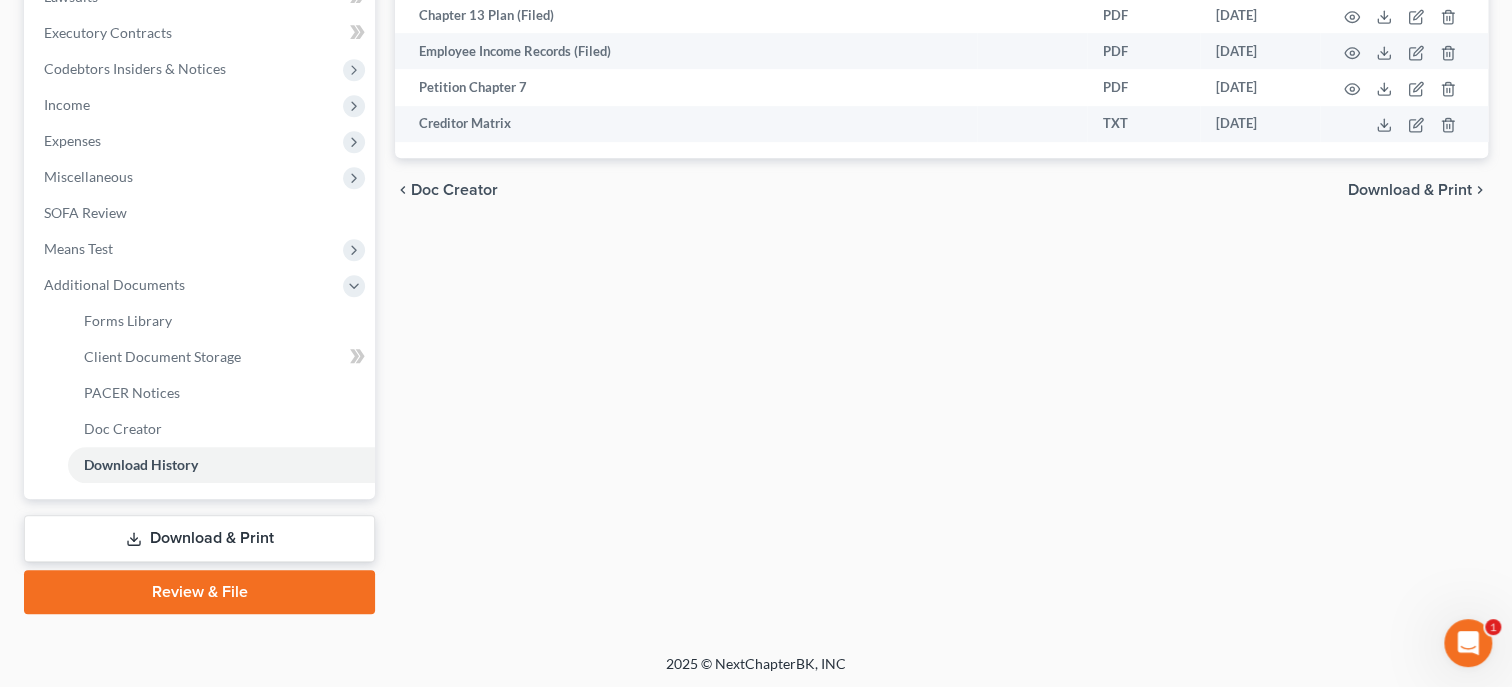 scroll, scrollTop: 0, scrollLeft: 0, axis: both 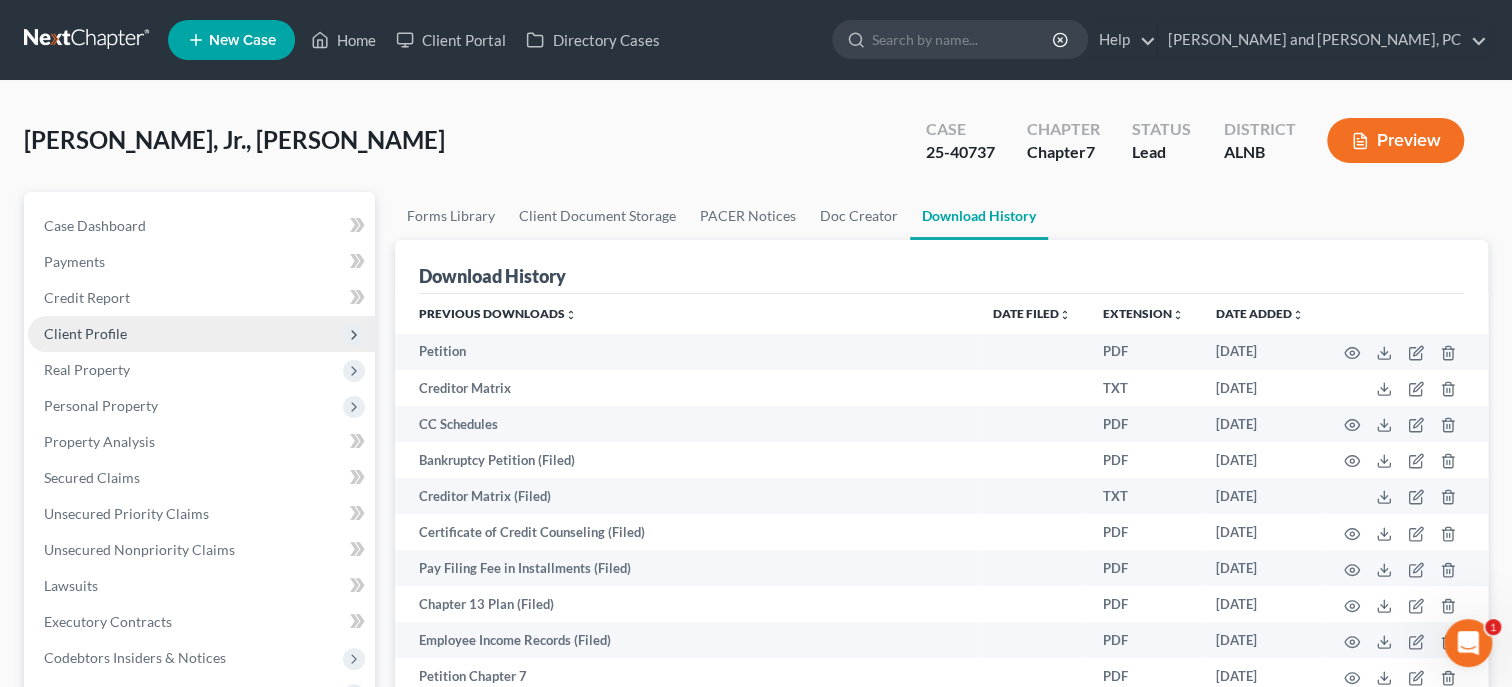 click on "Client Profile" at bounding box center [85, 333] 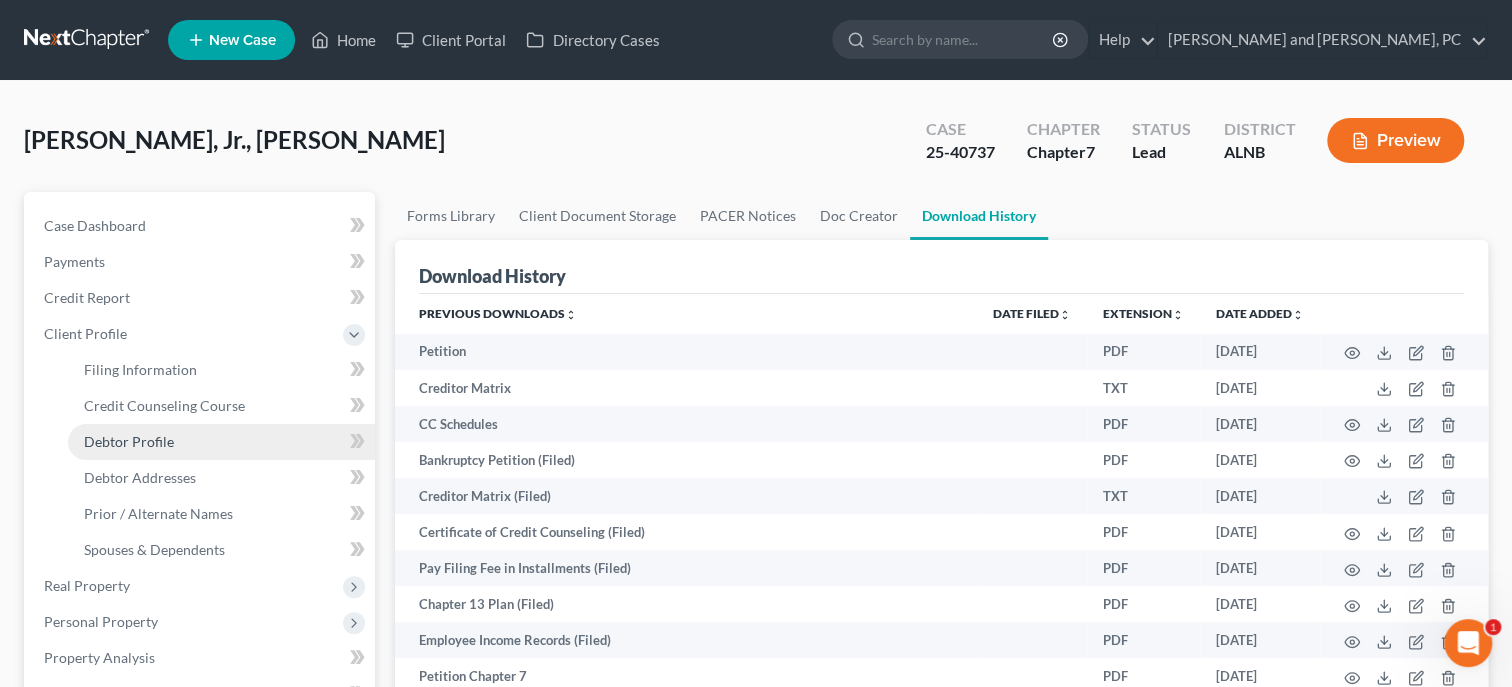 click on "Debtor Profile" at bounding box center (129, 441) 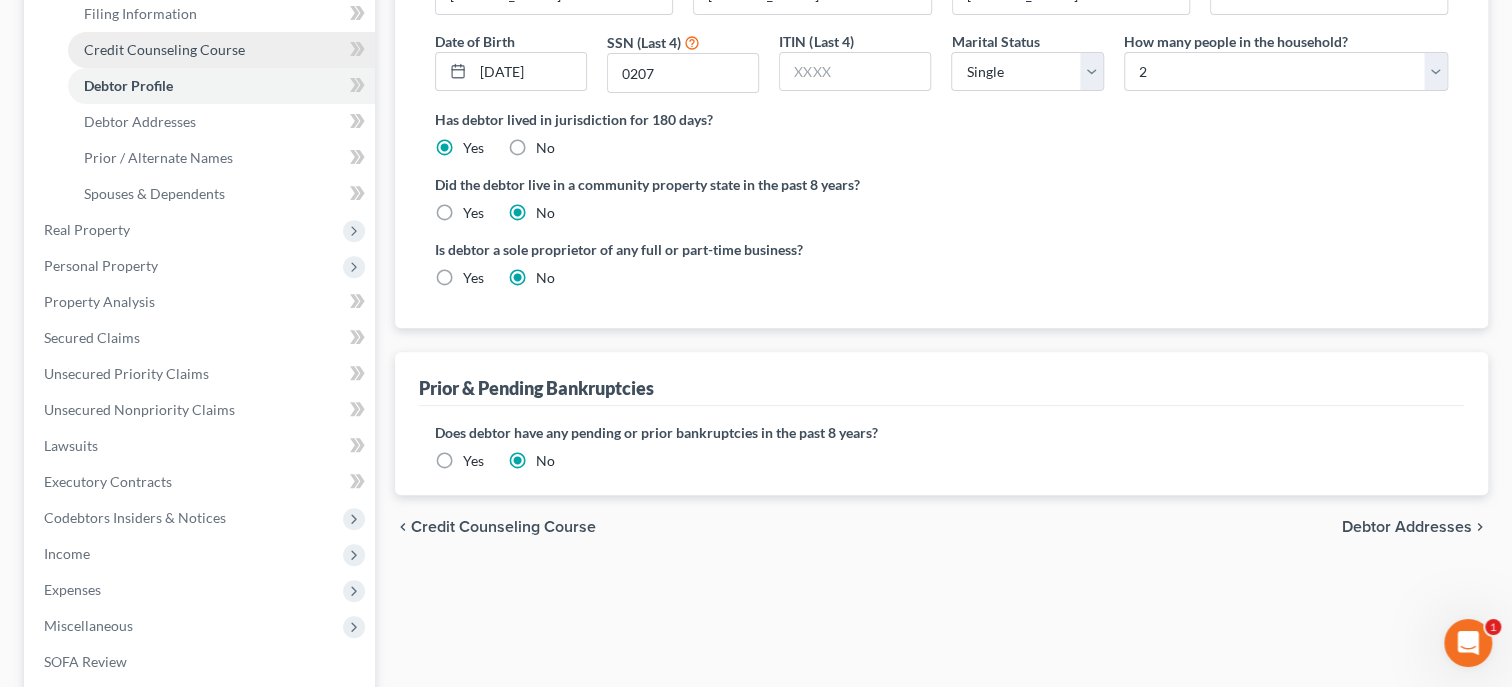scroll, scrollTop: 411, scrollLeft: 0, axis: vertical 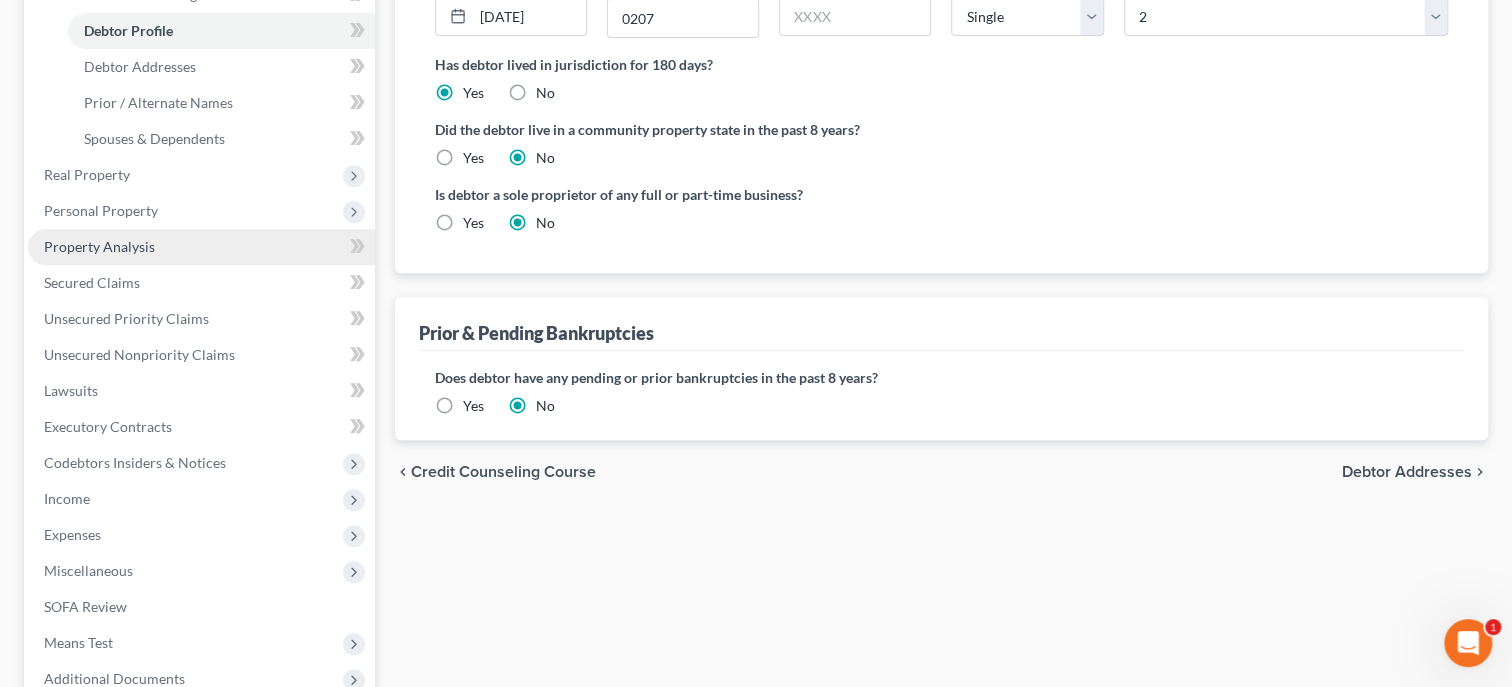 click on "Property Analysis" at bounding box center [99, 246] 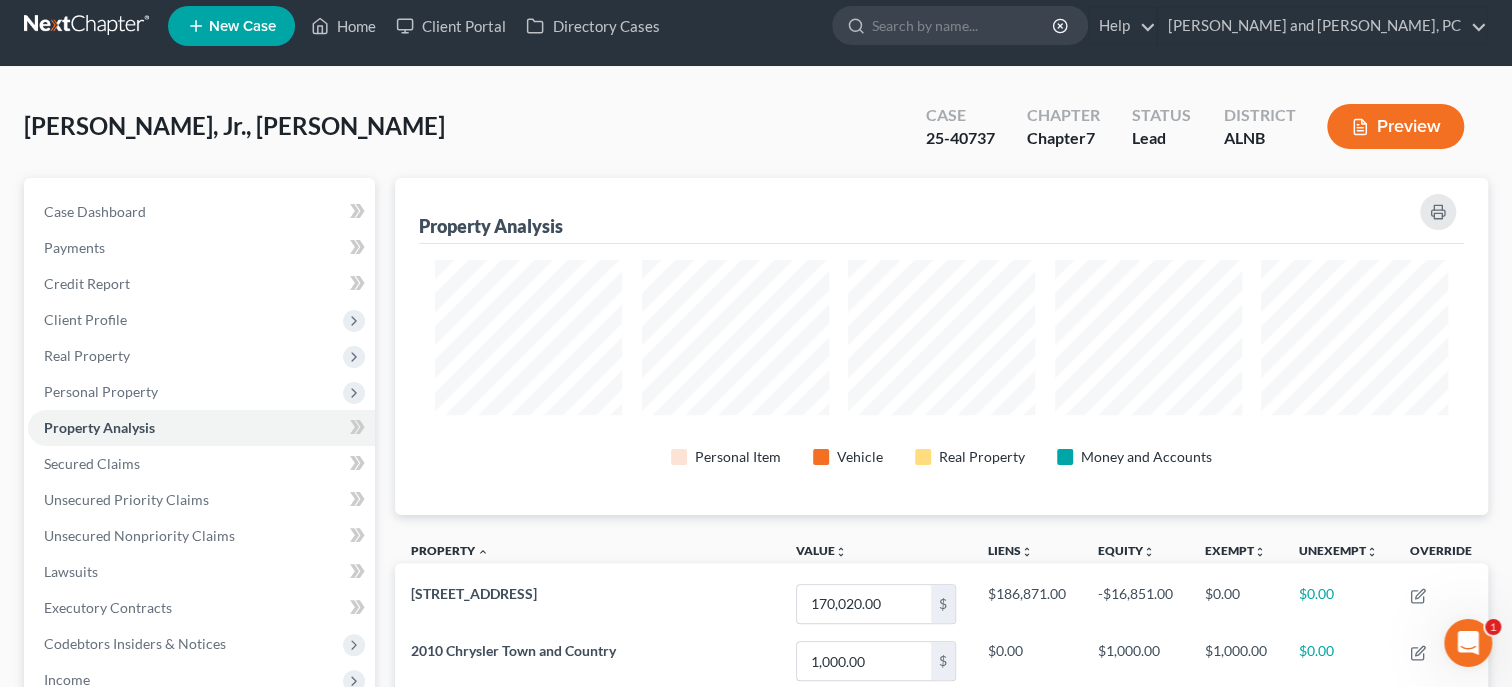 scroll, scrollTop: 0, scrollLeft: 0, axis: both 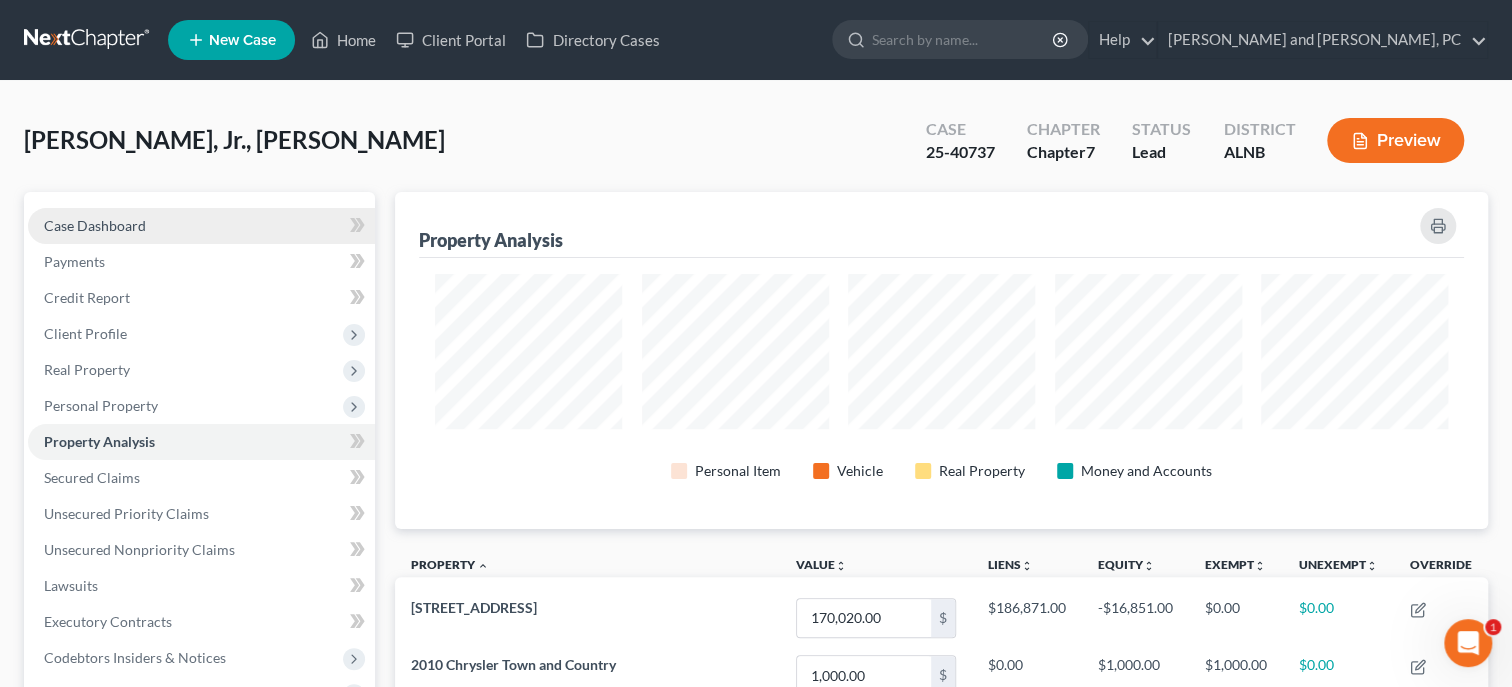 click on "Case Dashboard" at bounding box center (95, 225) 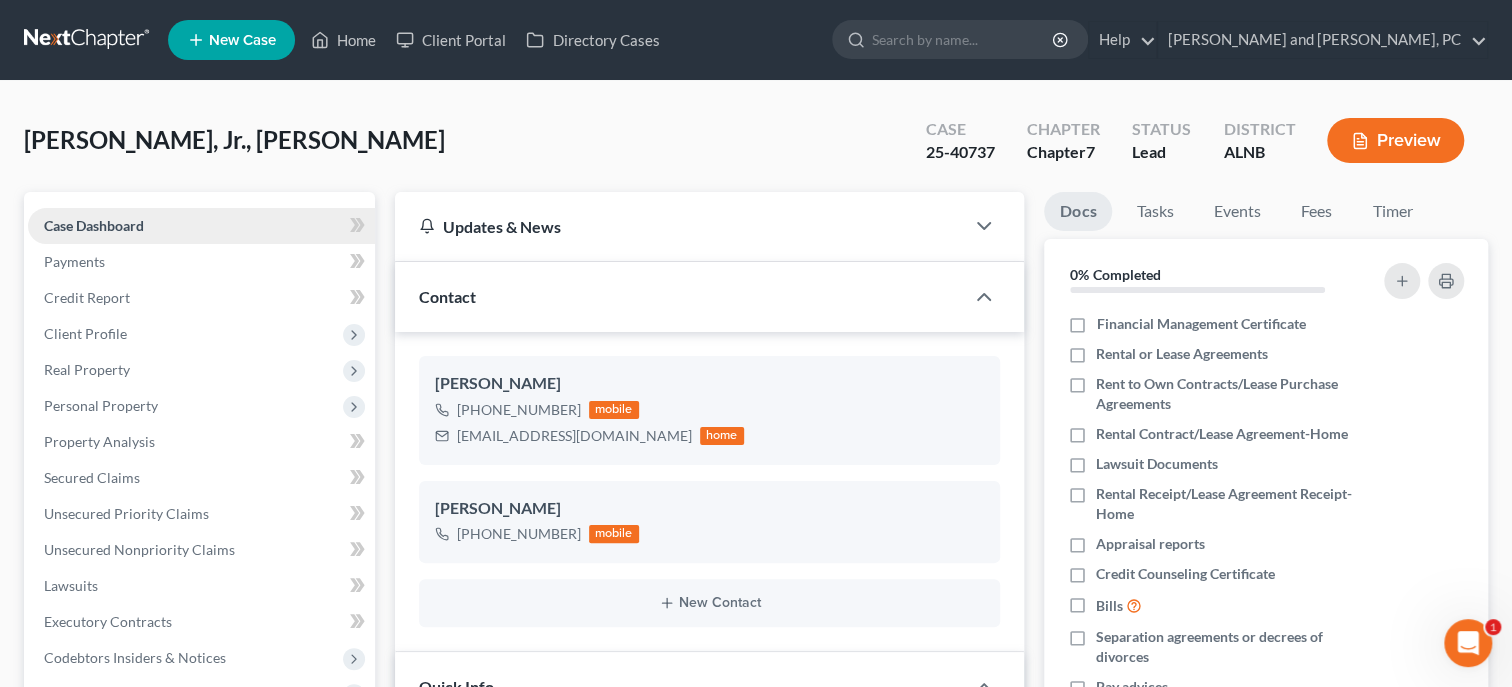 scroll, scrollTop: 617, scrollLeft: 0, axis: vertical 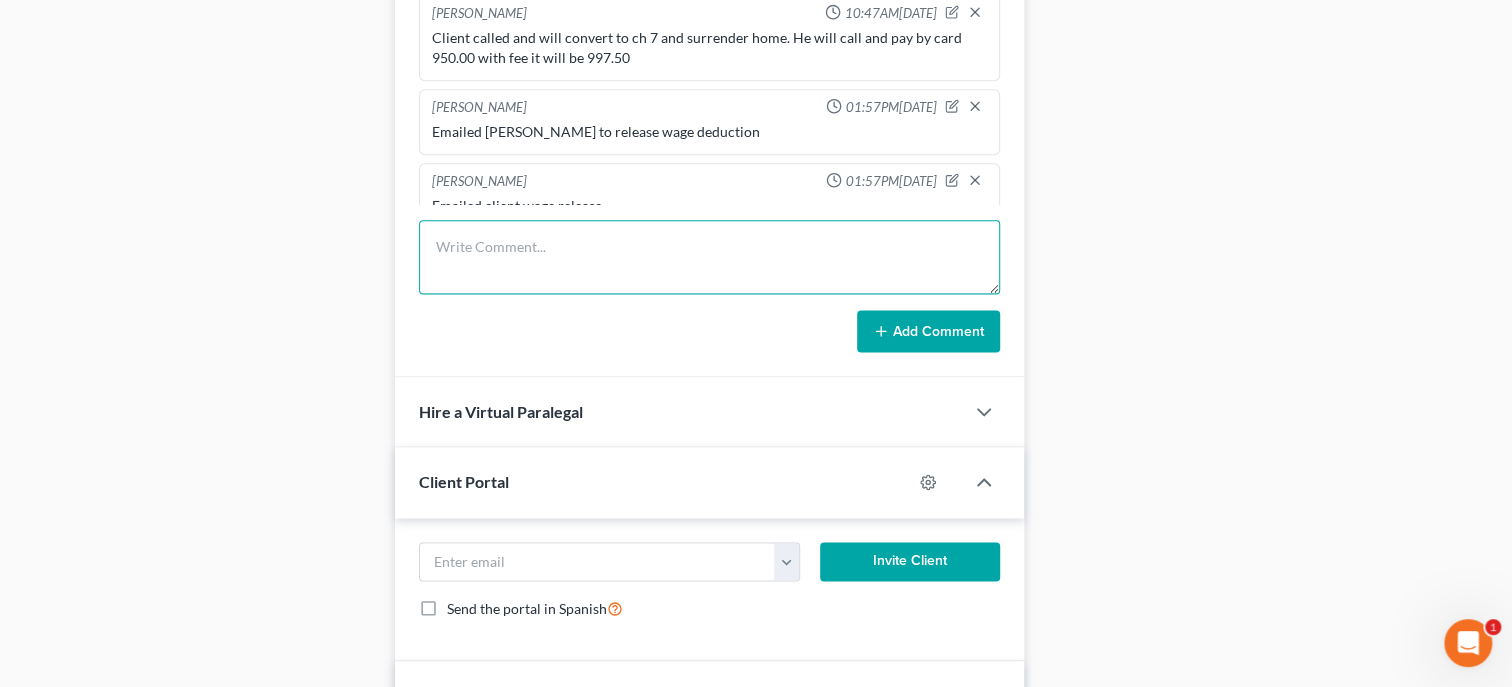 click at bounding box center [709, 257] 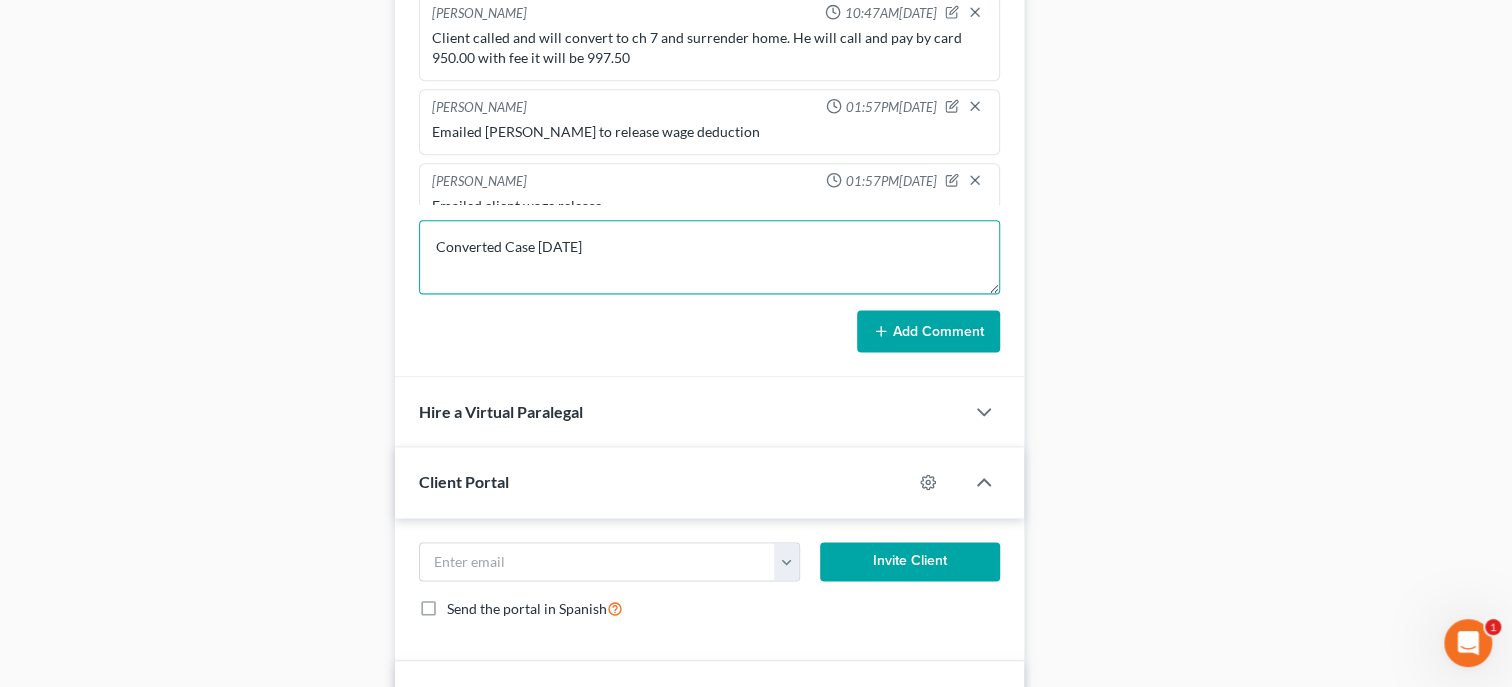 type on "Converted Case [DATE]" 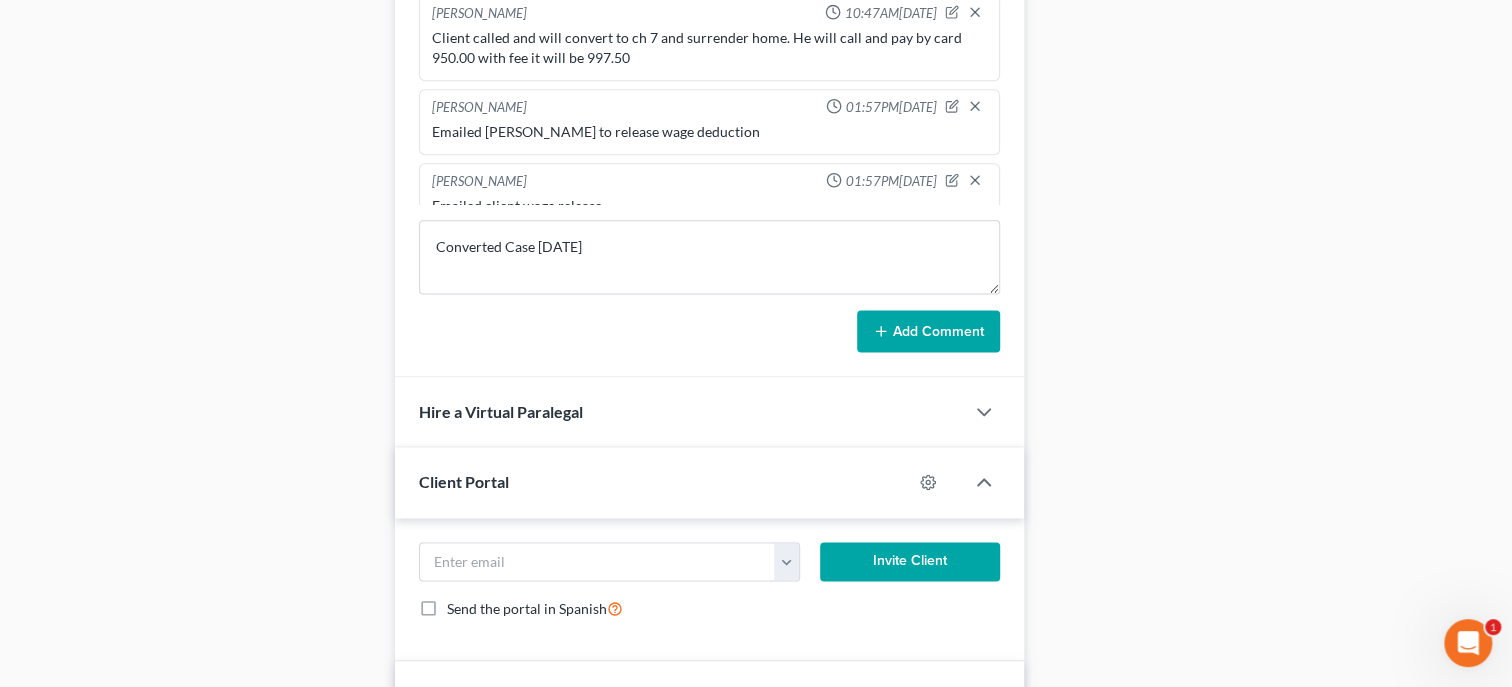 click on "Add Comment" at bounding box center [928, 331] 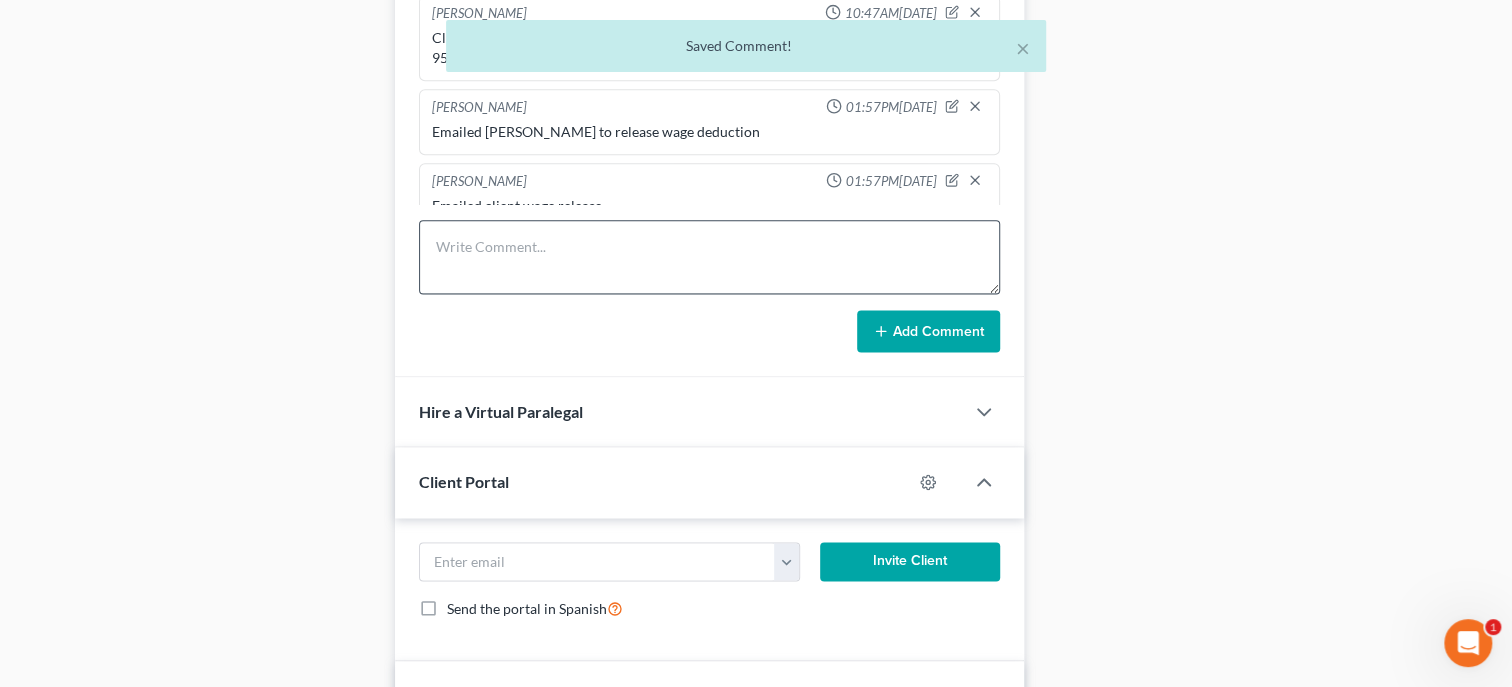 scroll, scrollTop: 785, scrollLeft: 0, axis: vertical 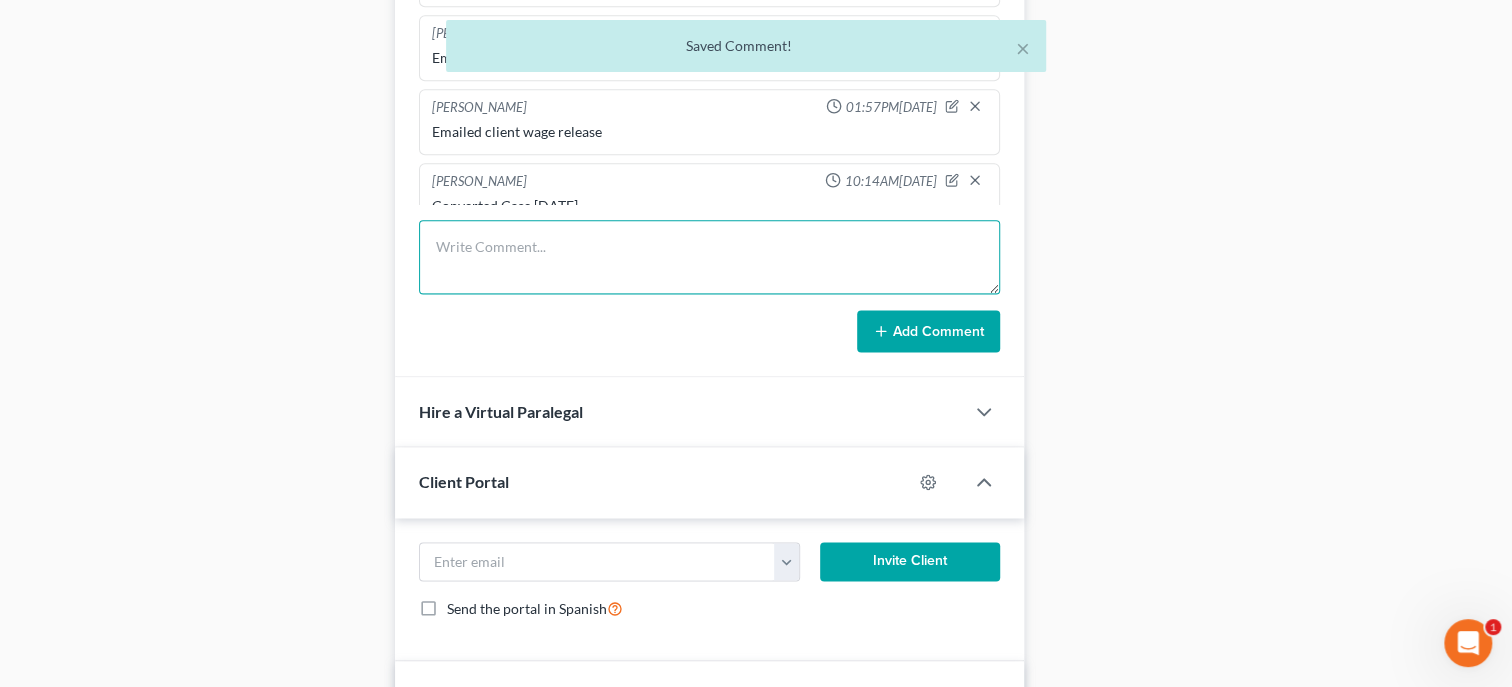 click at bounding box center (709, 257) 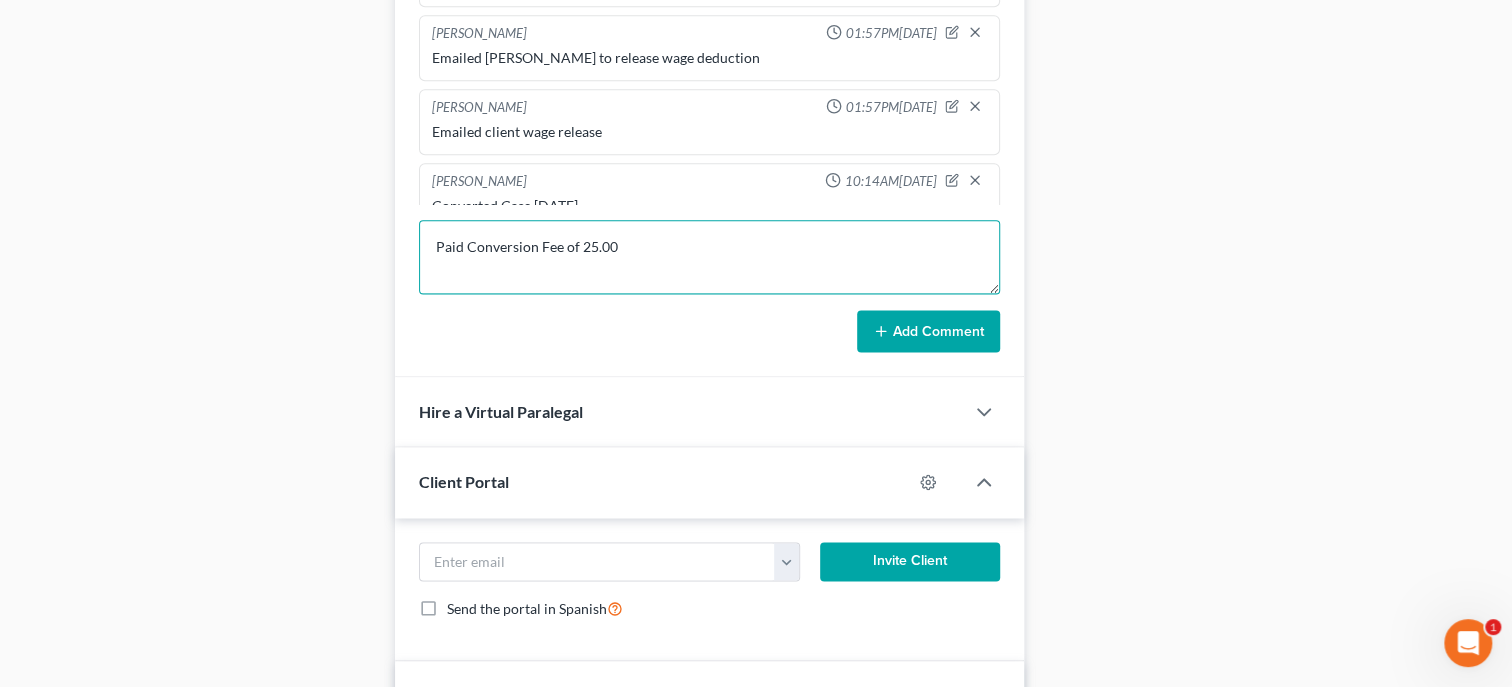 type on "Paid Conversion Fee of 25.00" 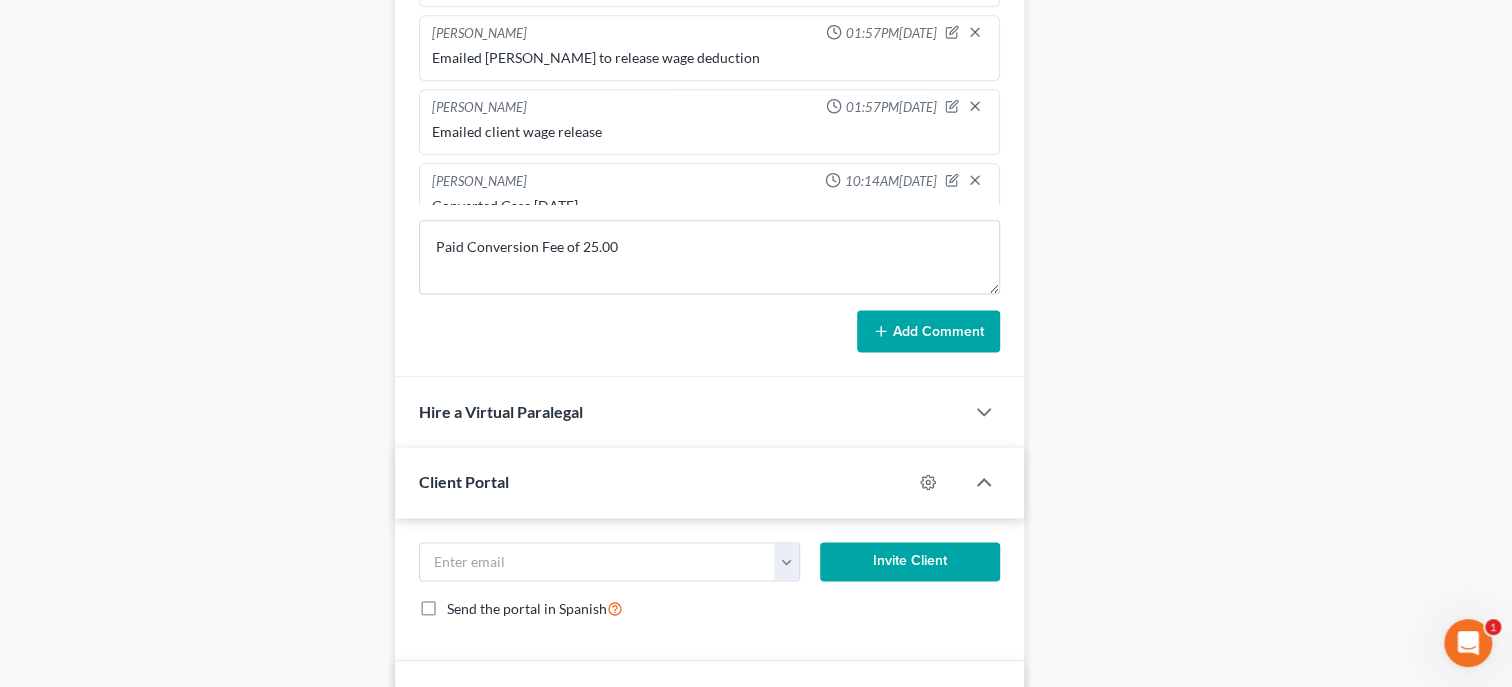 click 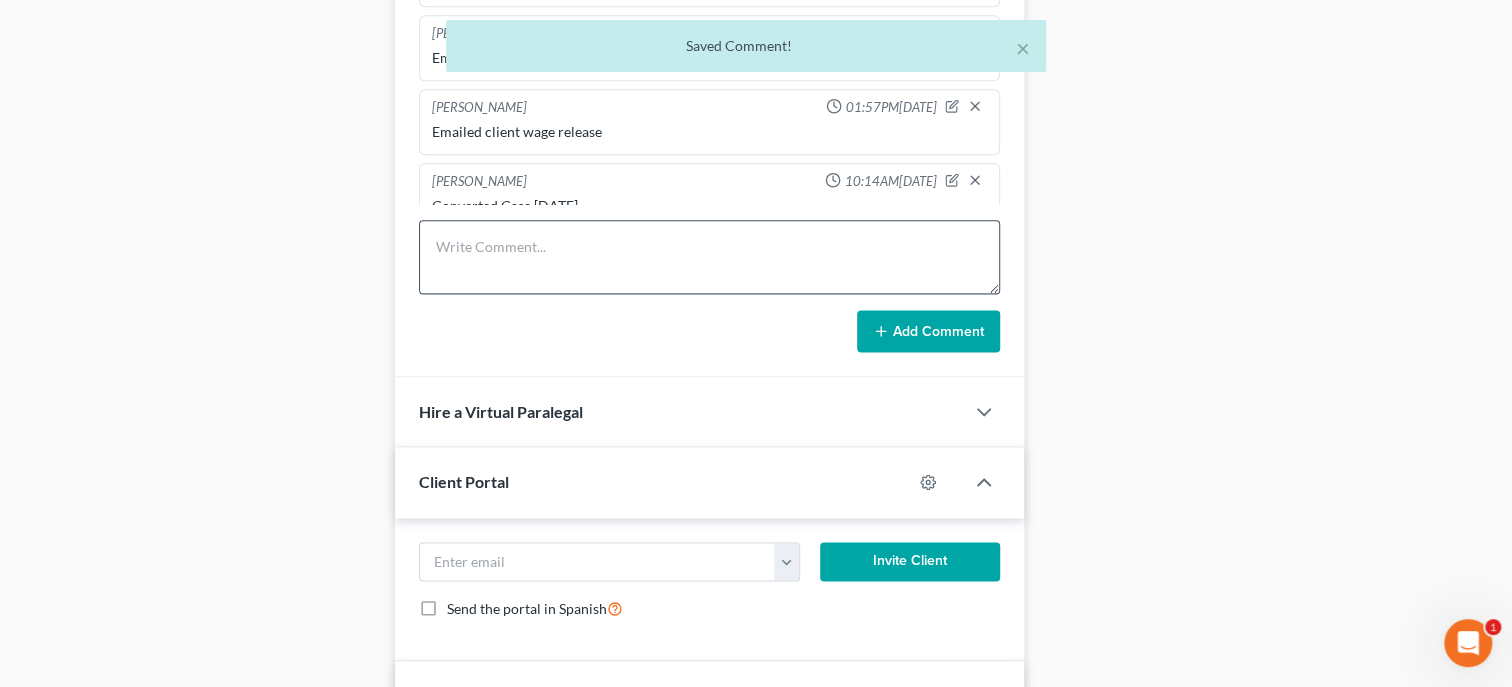 scroll, scrollTop: 858, scrollLeft: 0, axis: vertical 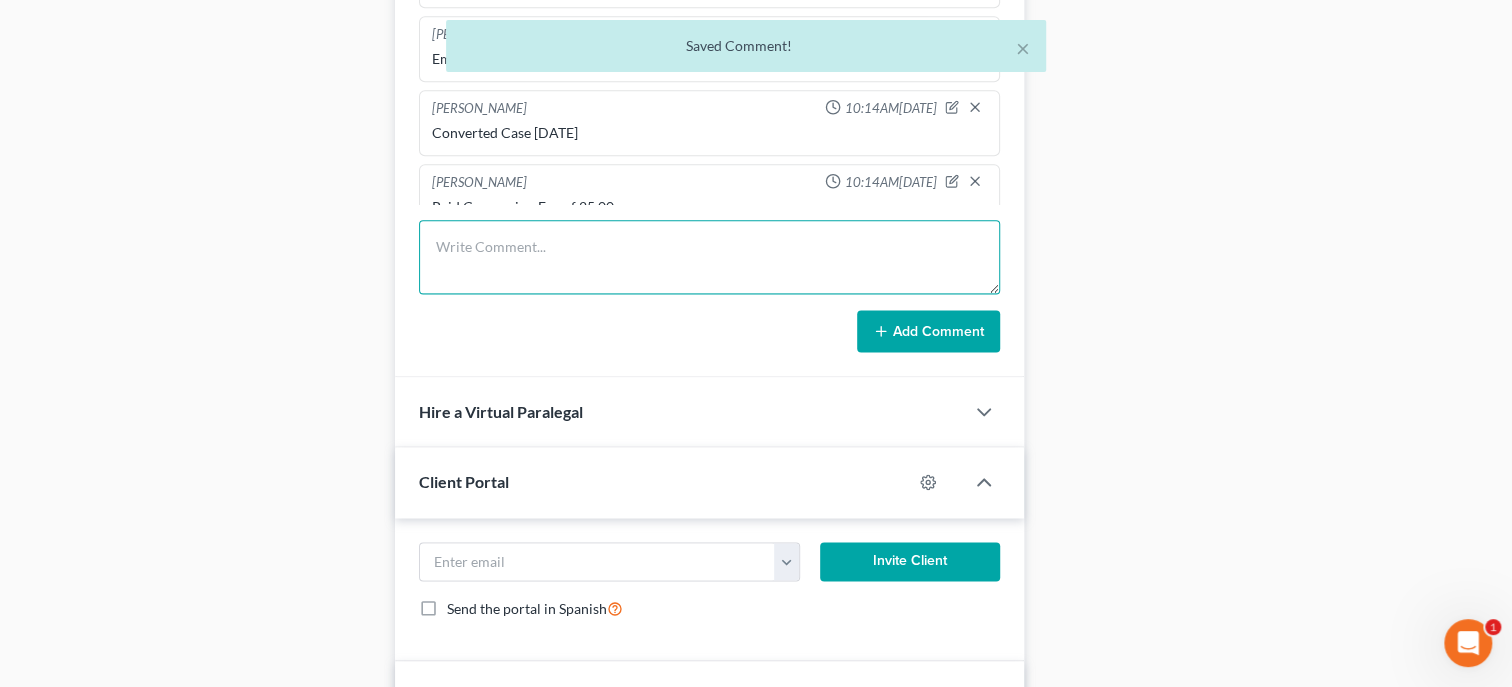 click at bounding box center (709, 257) 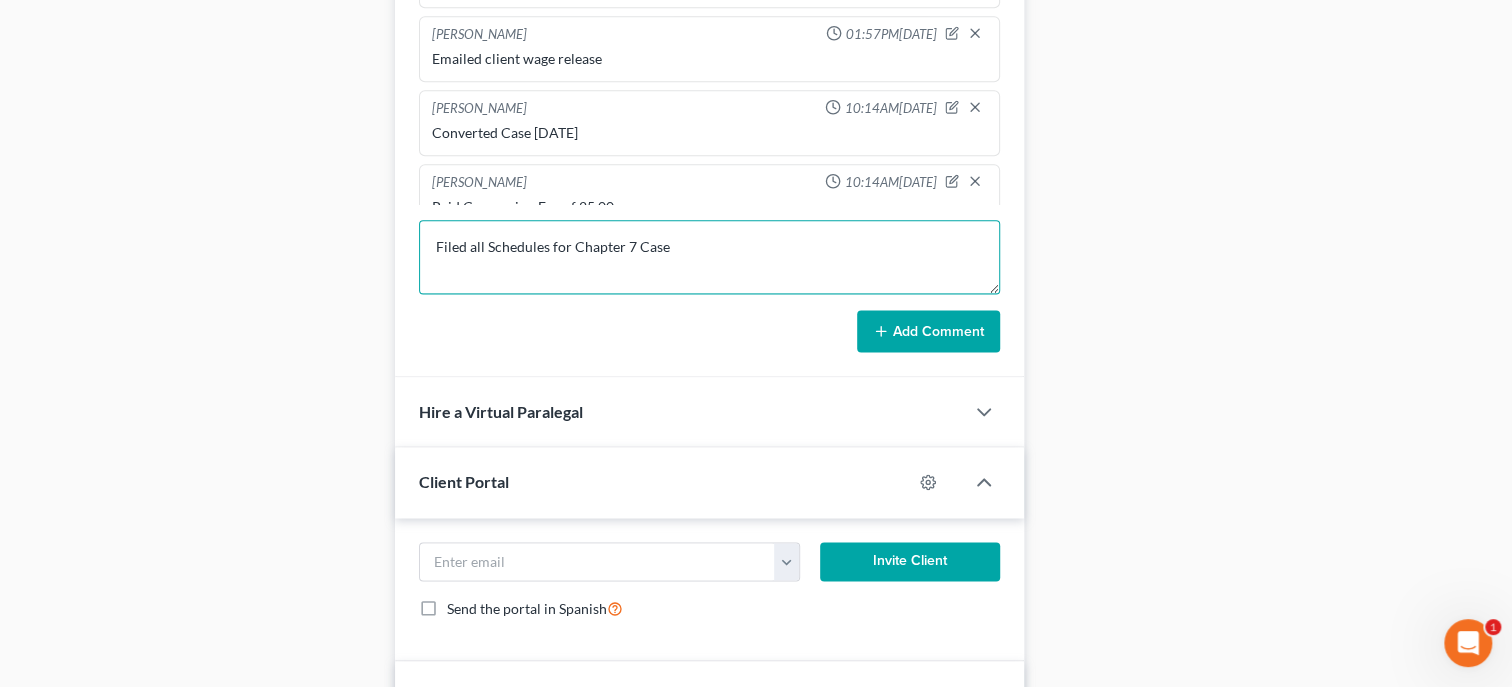 type on "Filed all Schedules for Chapter 7 Case" 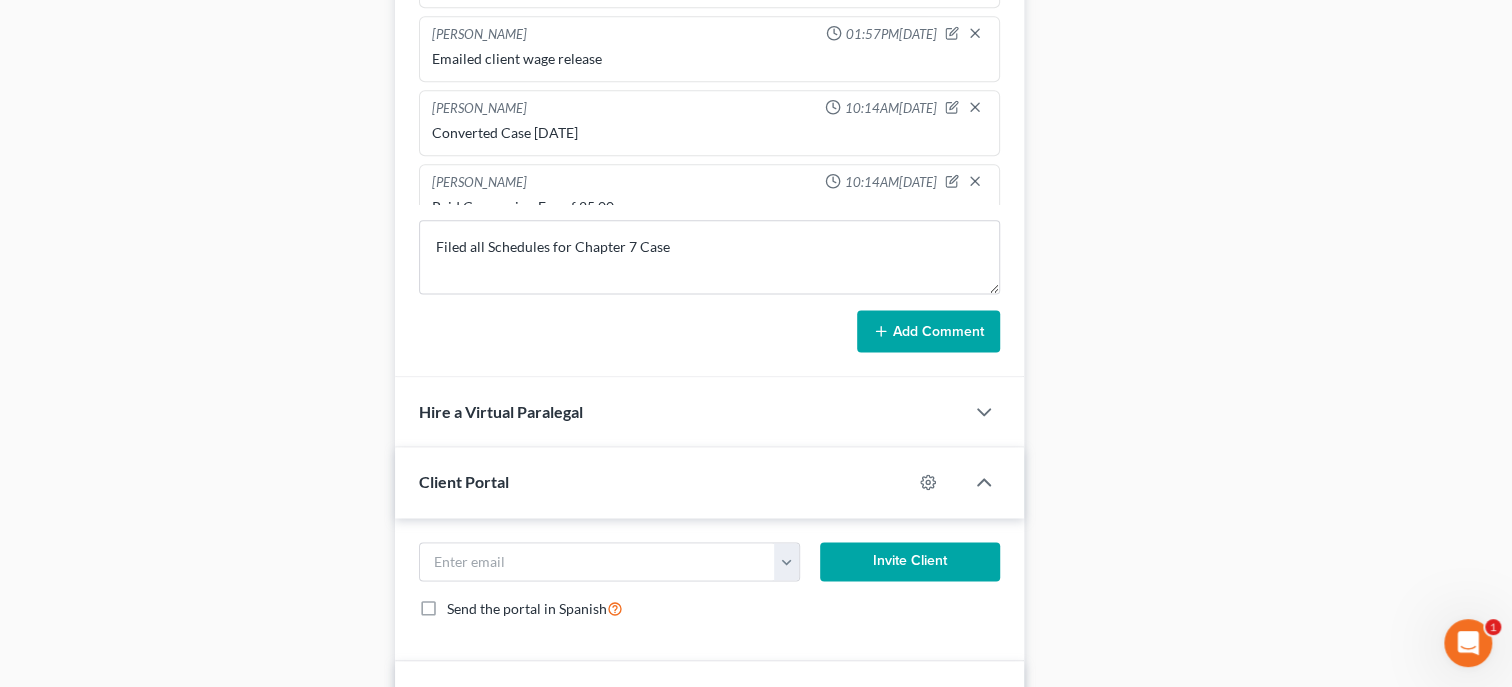 click on "Add Comment" at bounding box center (928, 331) 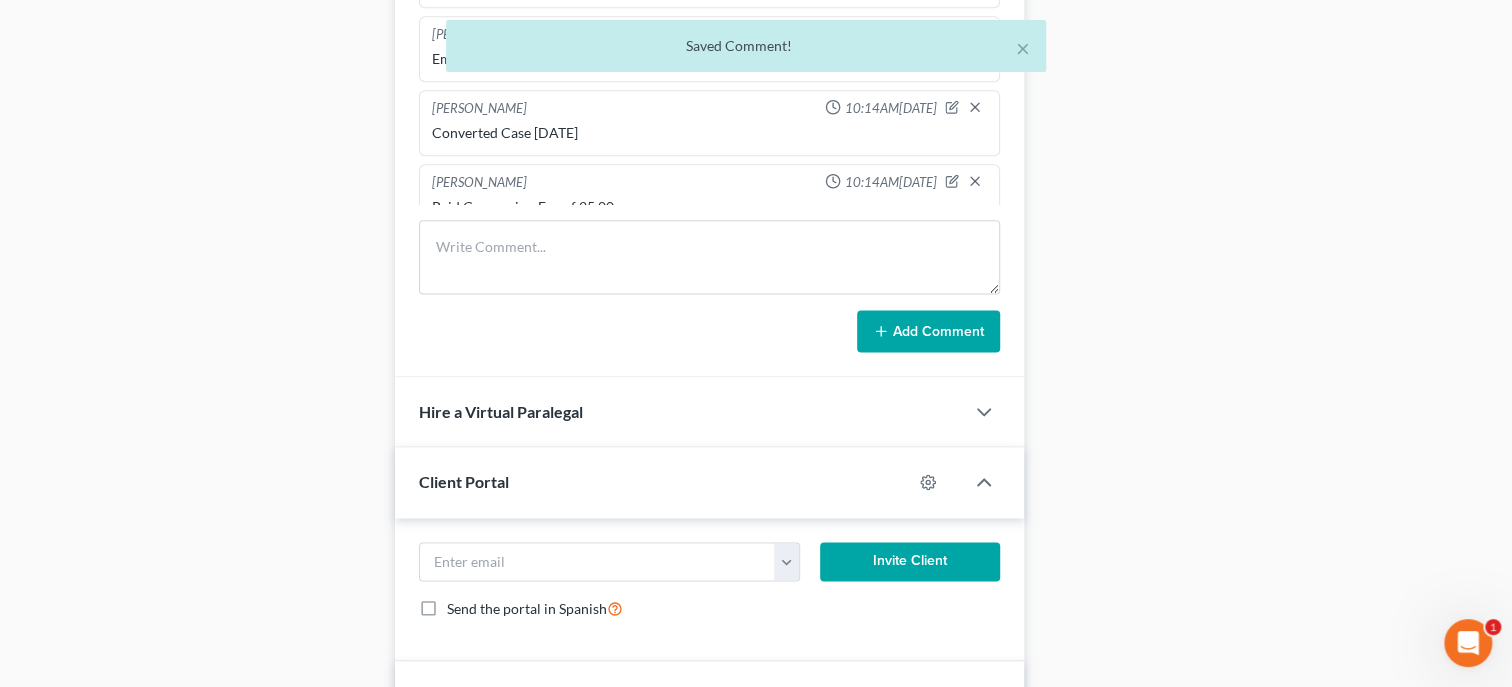 scroll, scrollTop: 932, scrollLeft: 0, axis: vertical 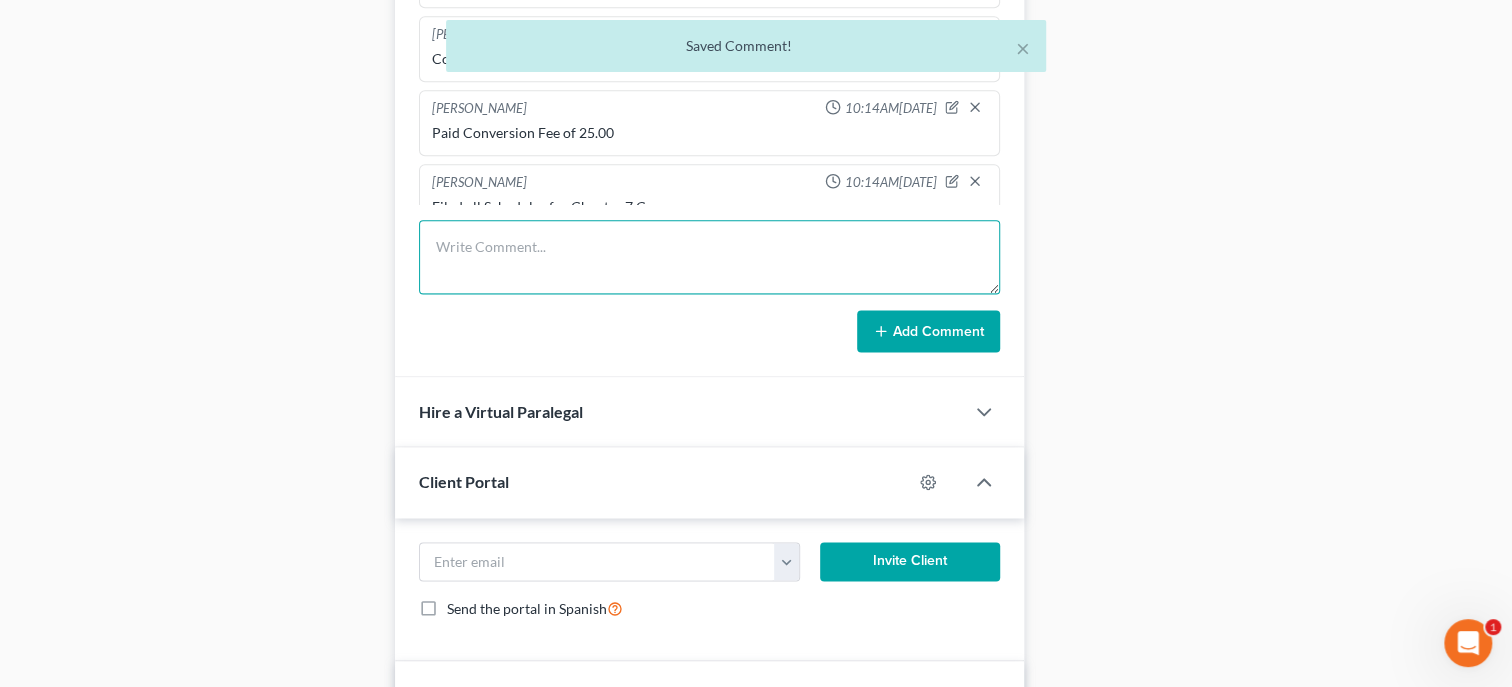click at bounding box center [709, 257] 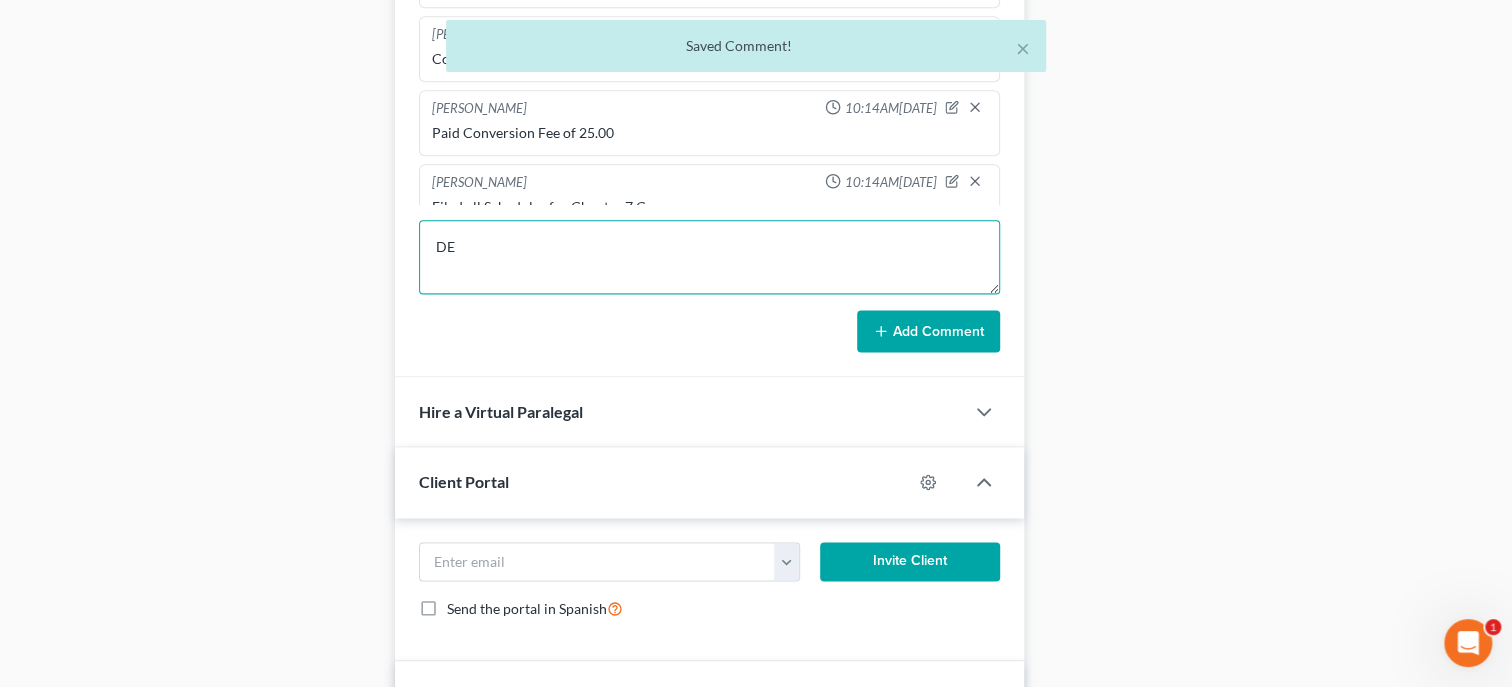 type on "D" 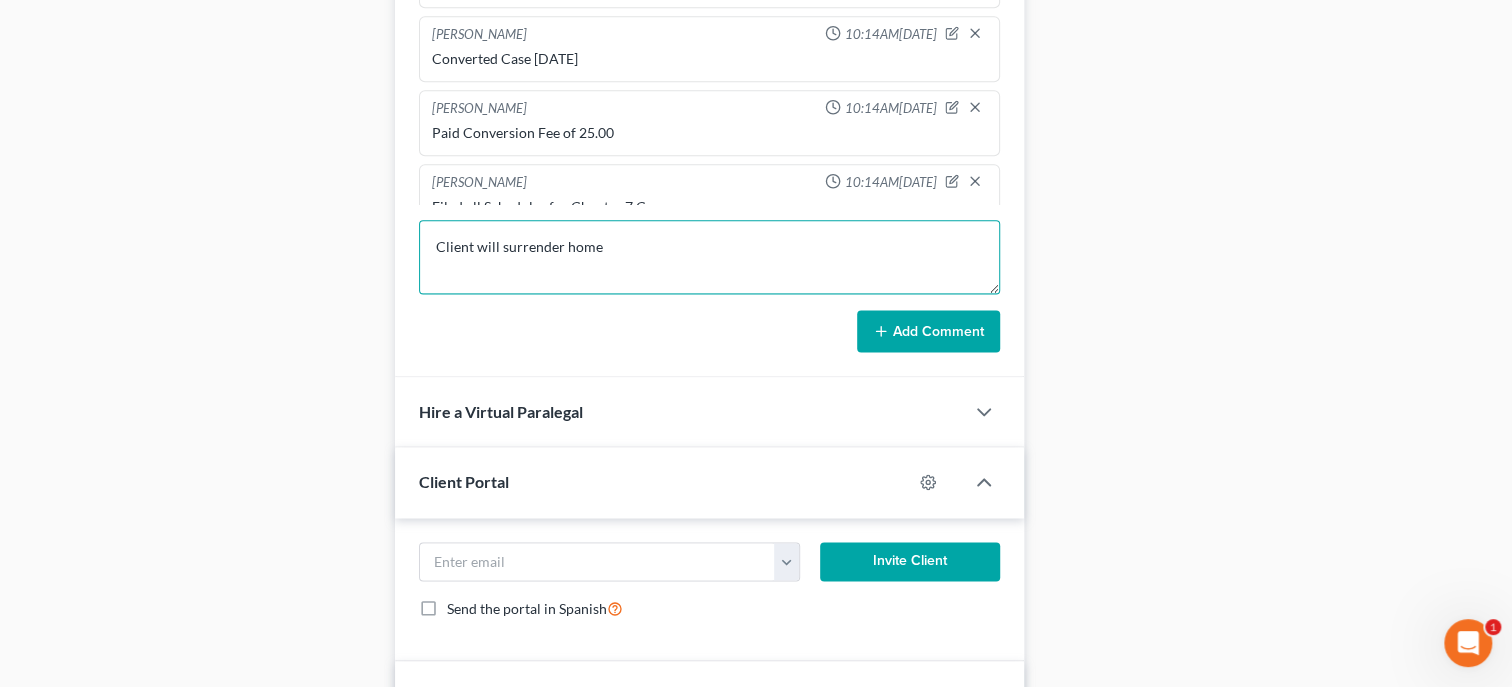 type on "Client will surrender home" 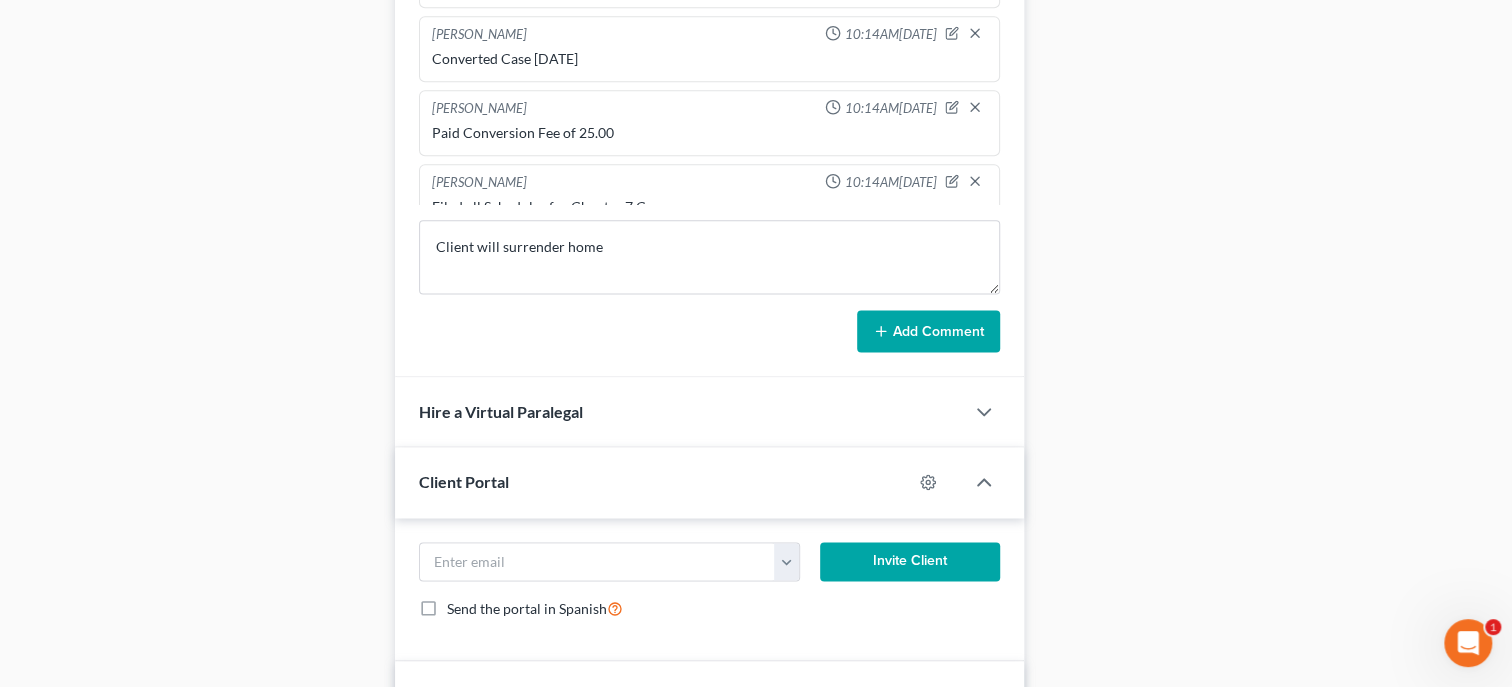click on "Add Comment" at bounding box center (928, 331) 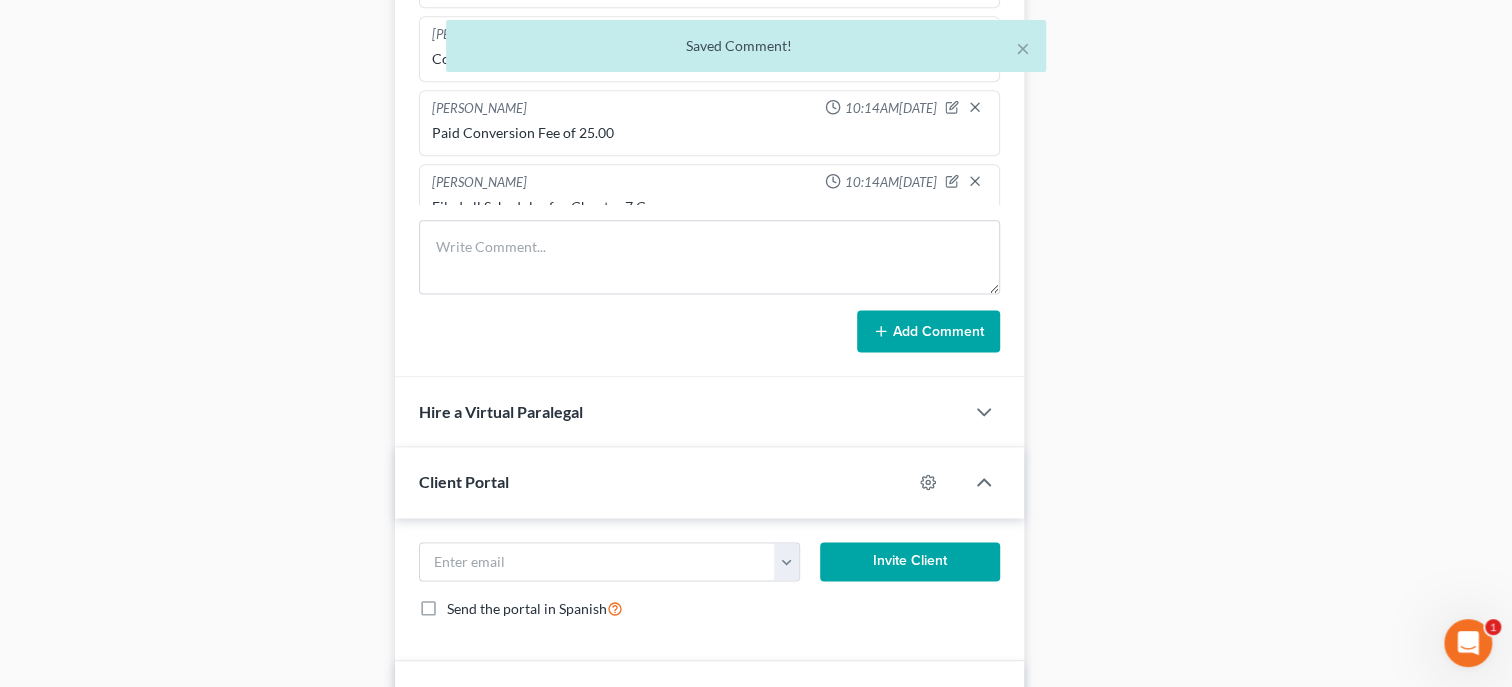 scroll, scrollTop: 1005, scrollLeft: 0, axis: vertical 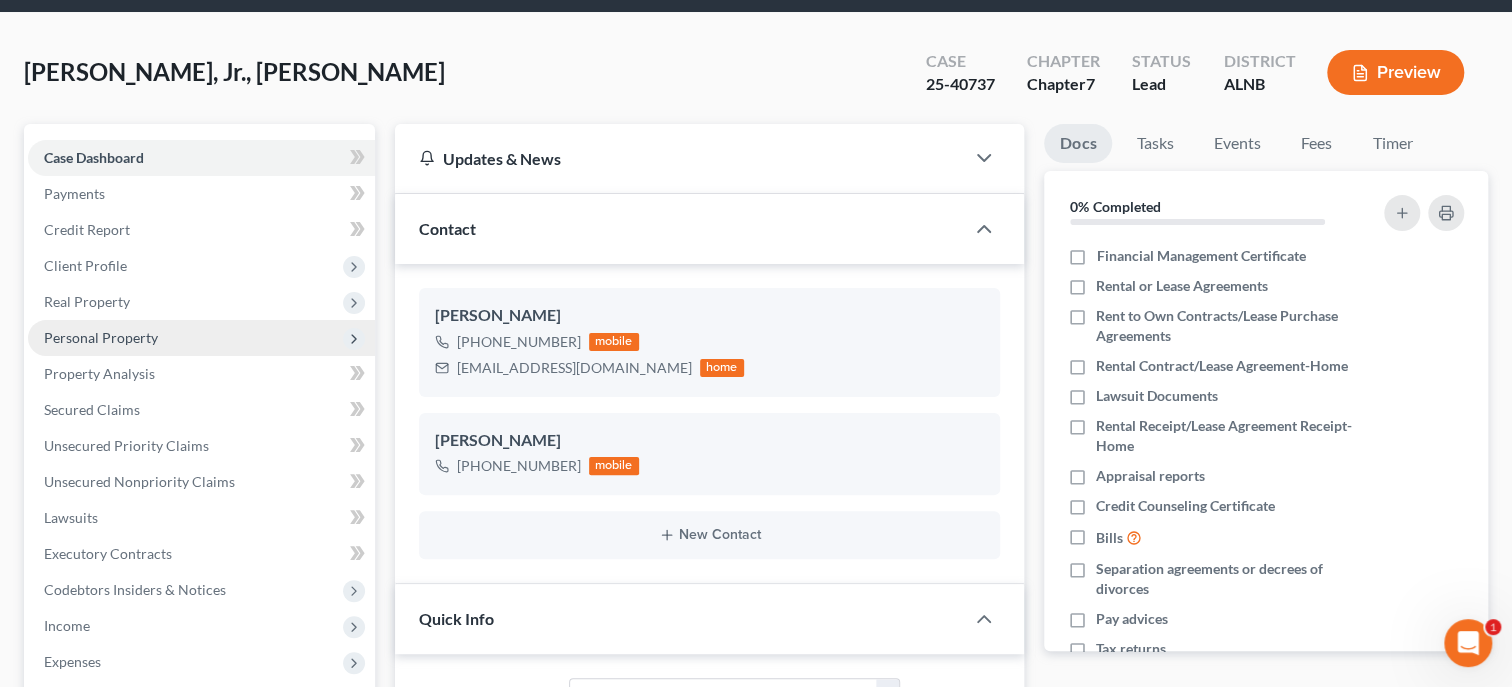 click on "Personal Property" at bounding box center (101, 337) 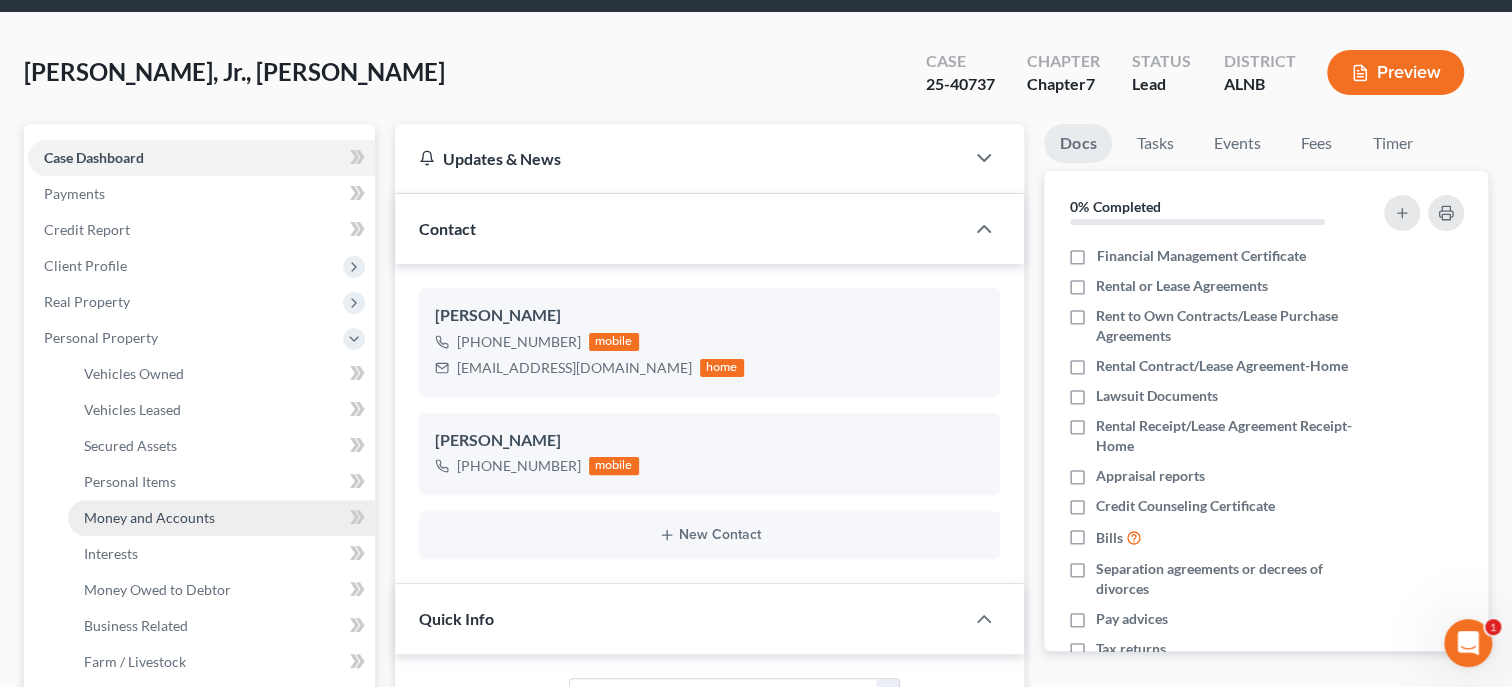 click on "Money and Accounts" at bounding box center [149, 517] 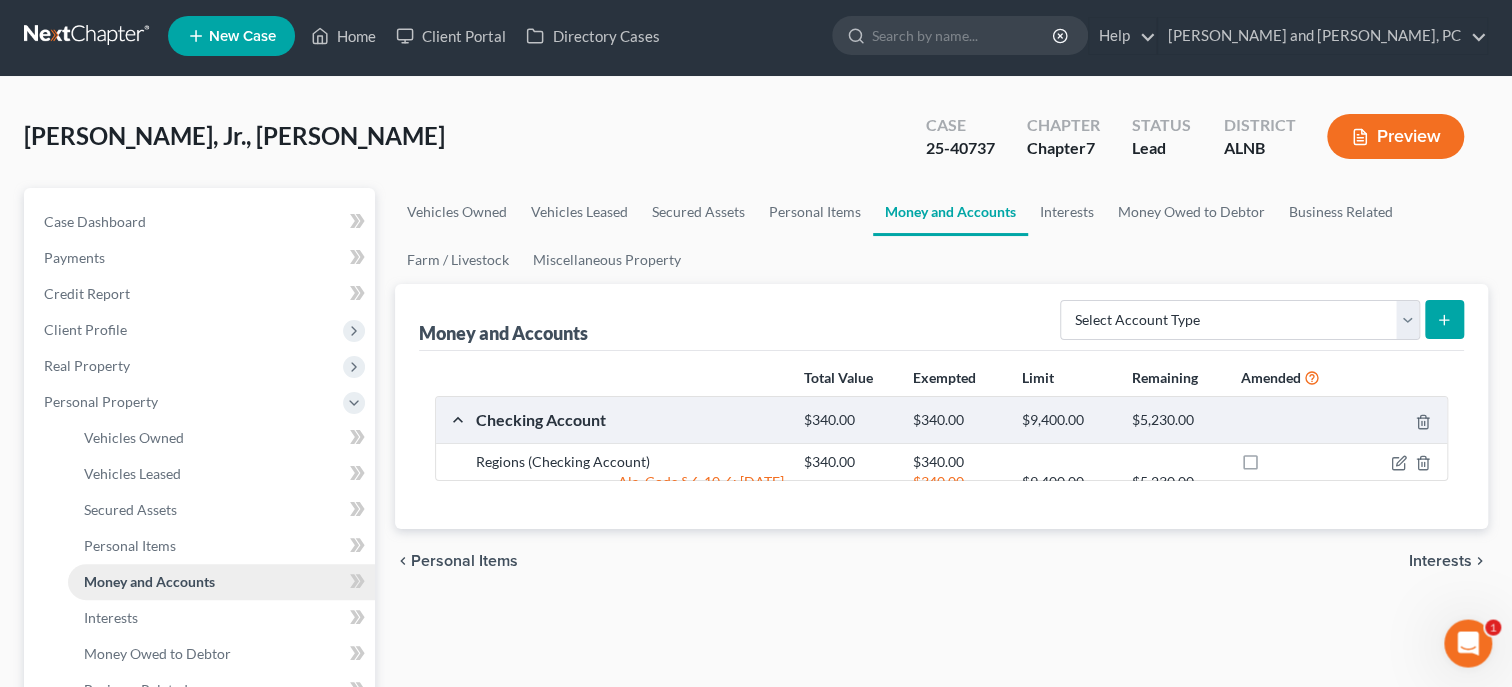 scroll, scrollTop: 0, scrollLeft: 0, axis: both 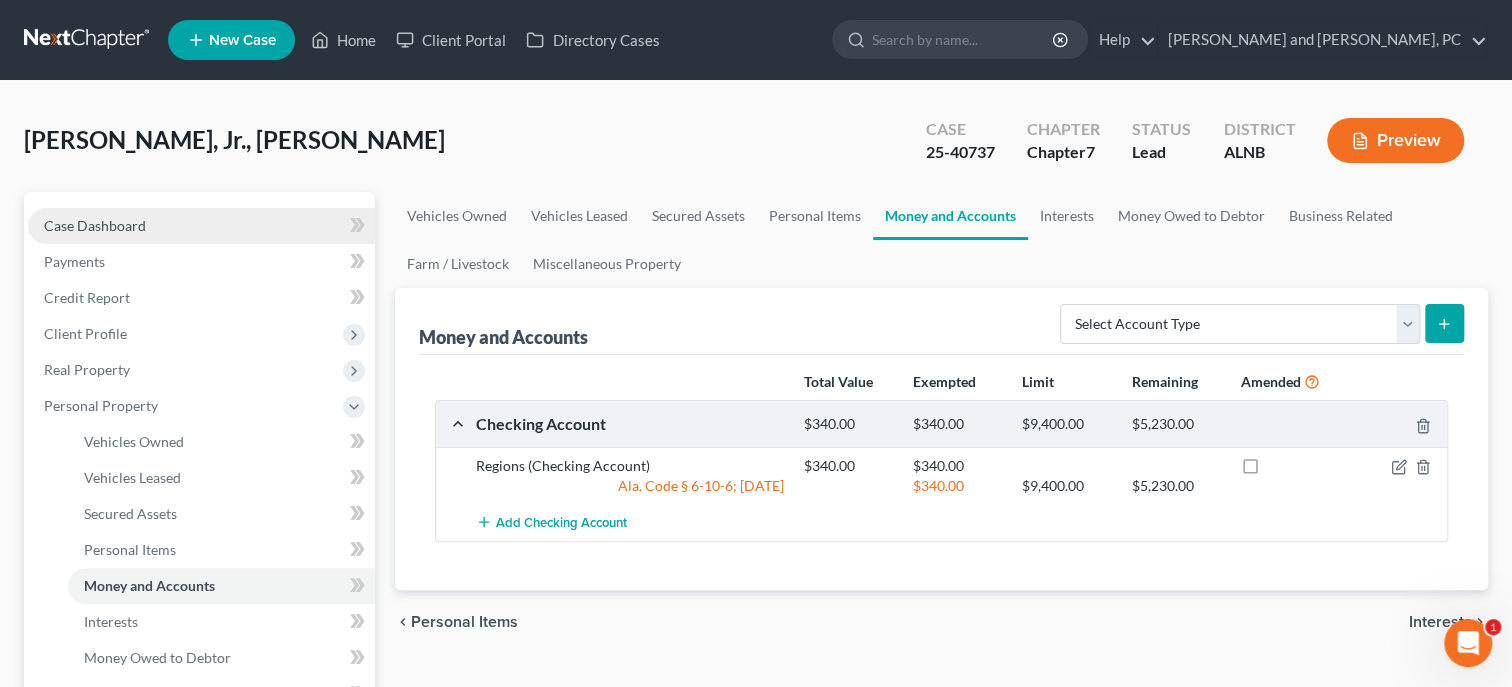 click on "Case Dashboard" at bounding box center (201, 226) 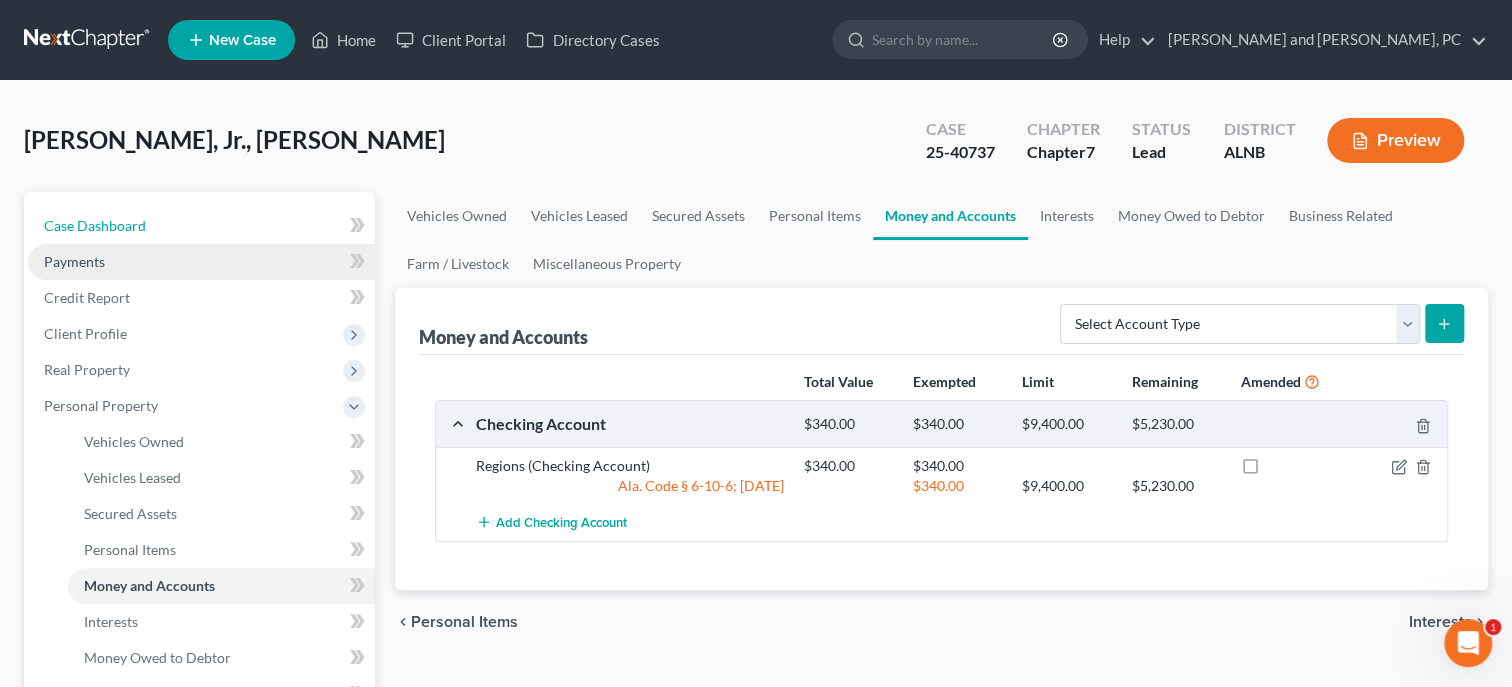 select on "10" 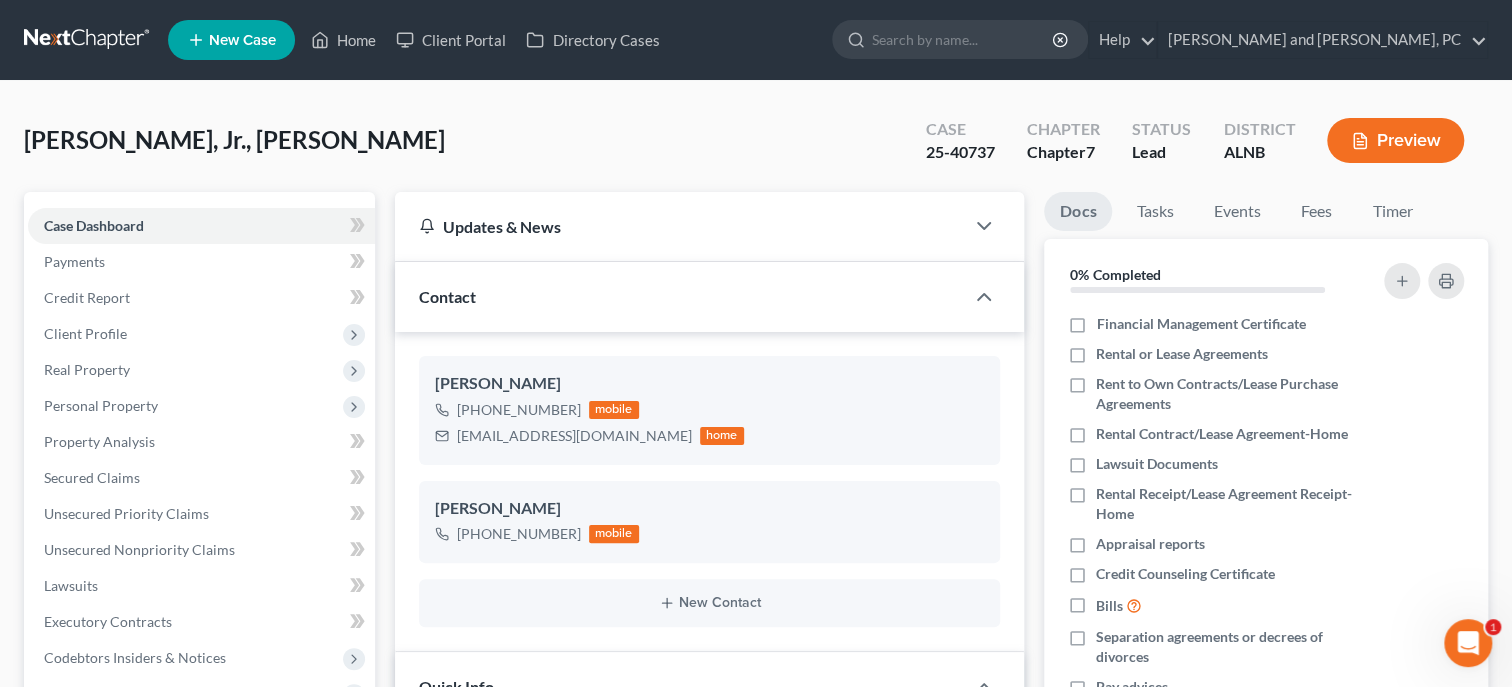 scroll, scrollTop: 507, scrollLeft: 0, axis: vertical 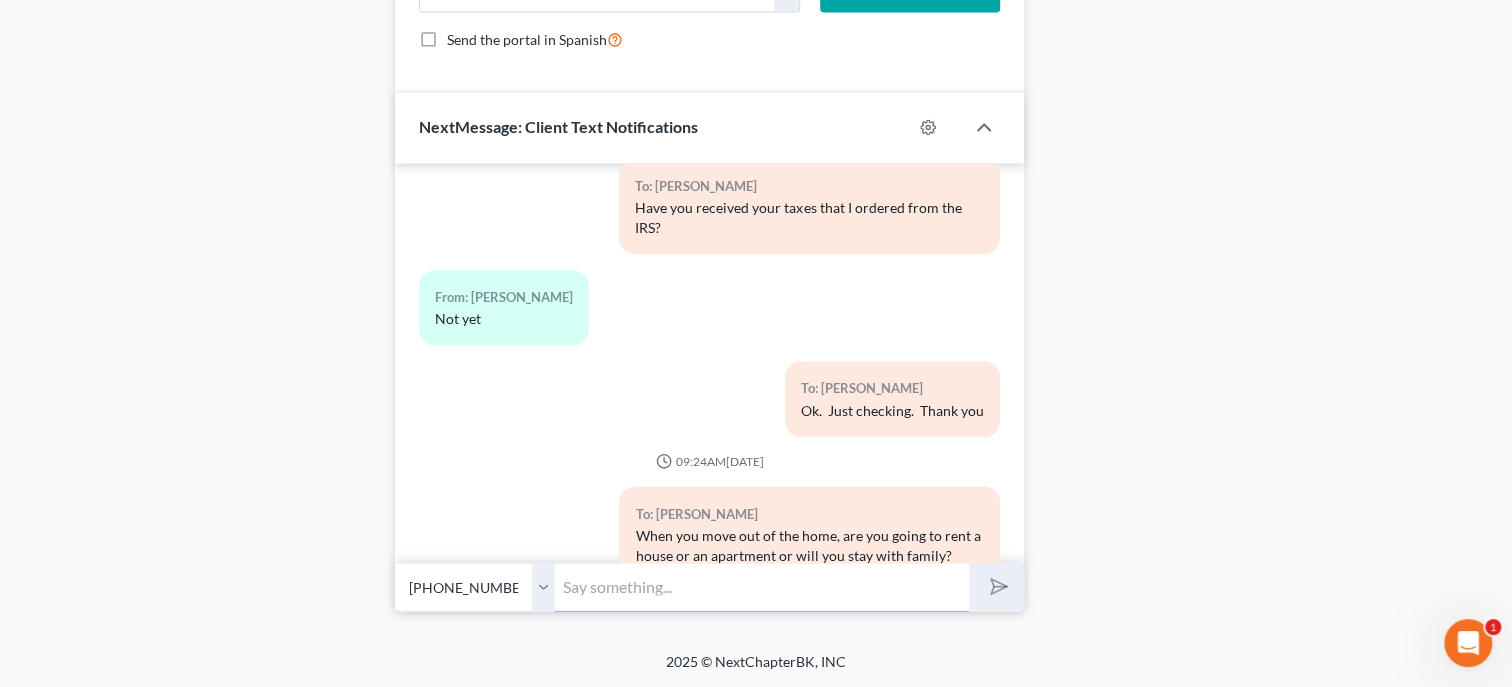 click at bounding box center (762, 586) 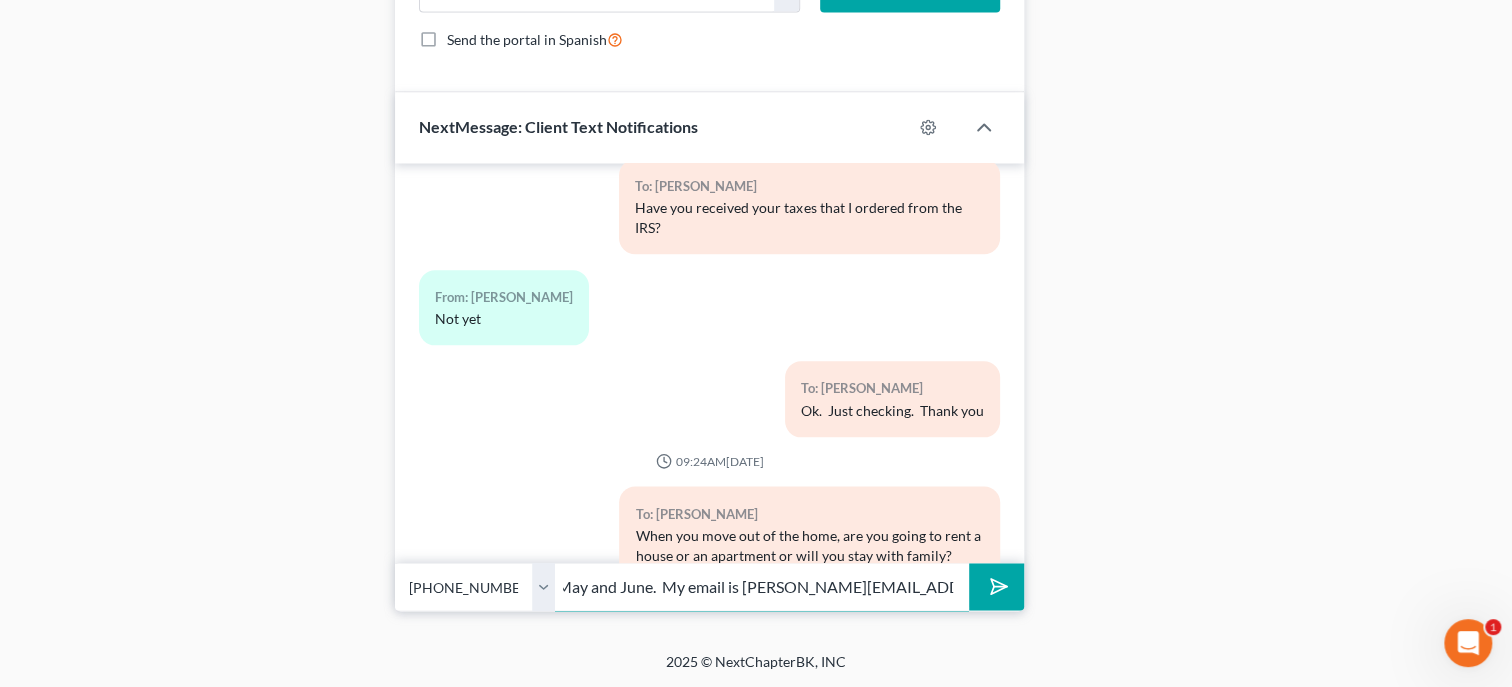 scroll, scrollTop: 0, scrollLeft: 430, axis: horizontal 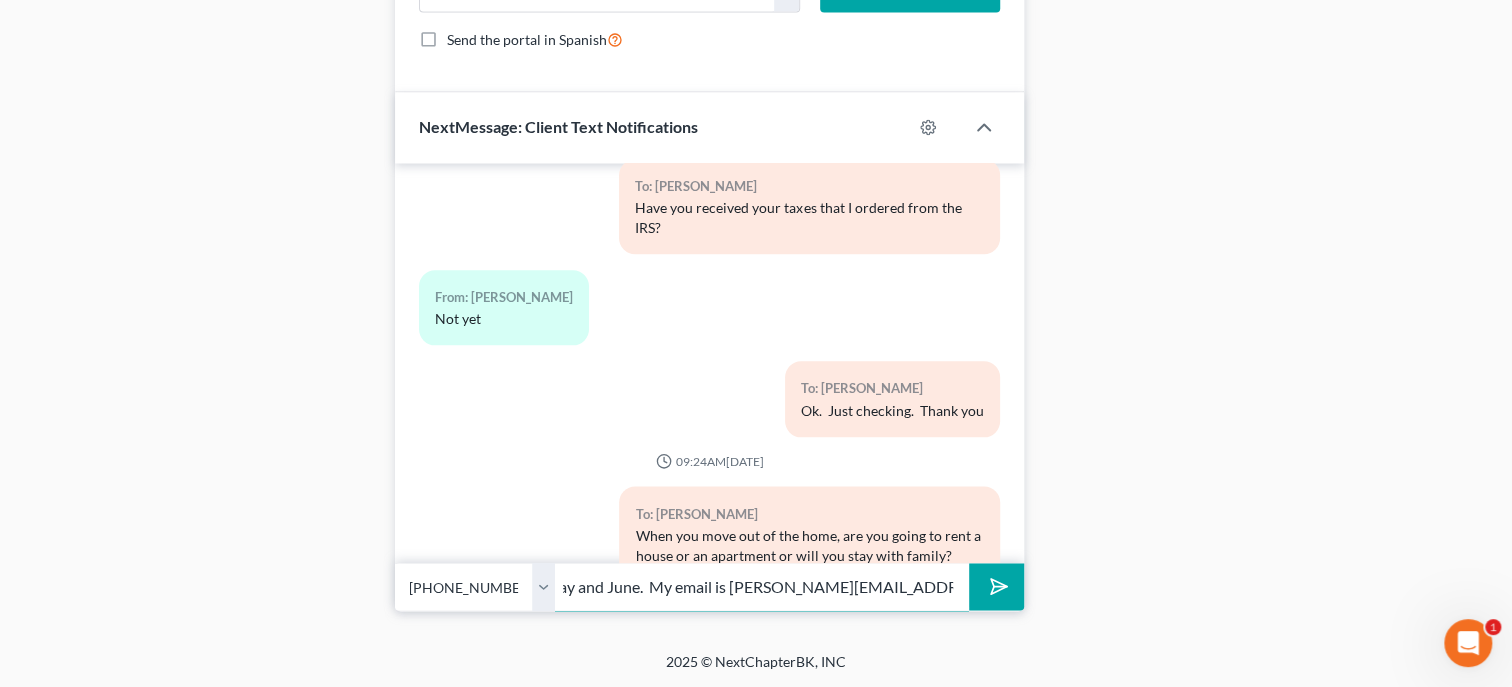 type on "Can you email me 3 months of your bank statements?  April, May and June.  My email is [PERSON_NAME][EMAIL_ADDRESS][DOMAIN_NAME]" 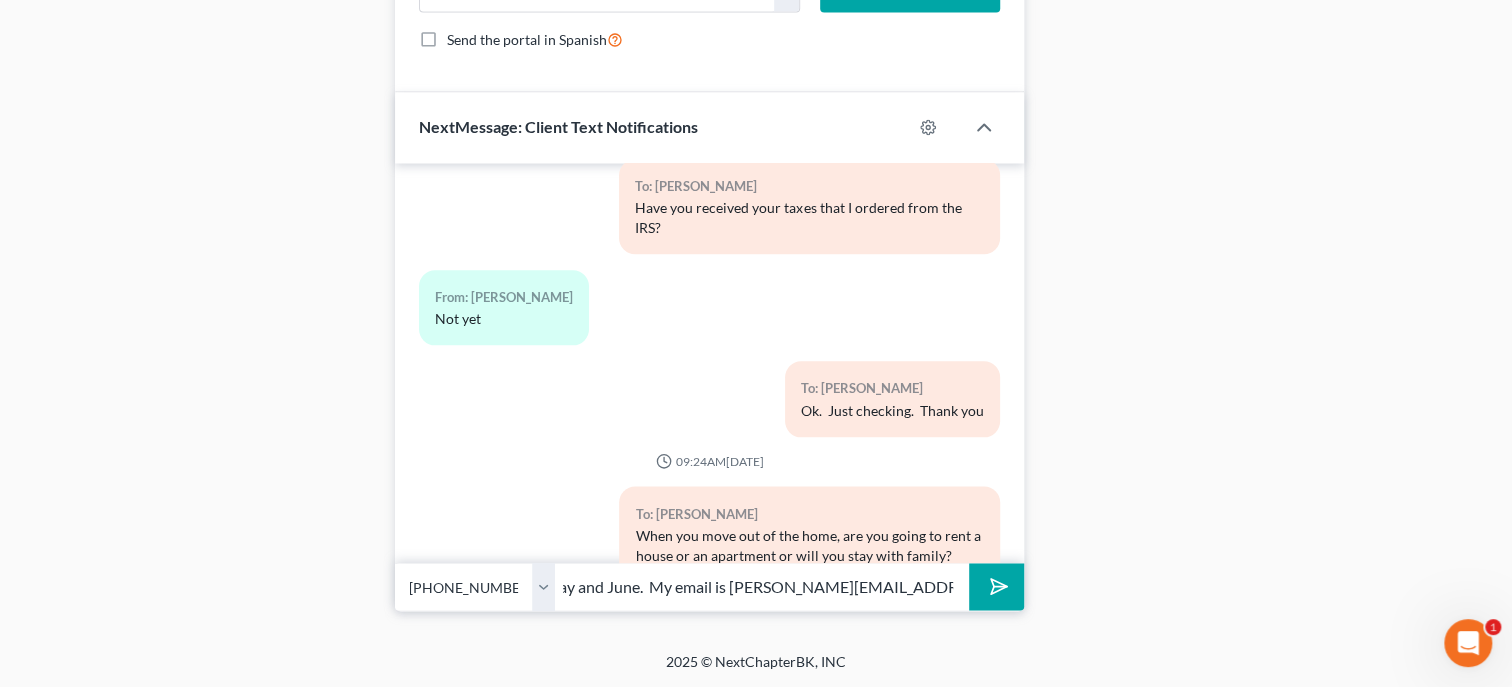 click at bounding box center [996, 586] 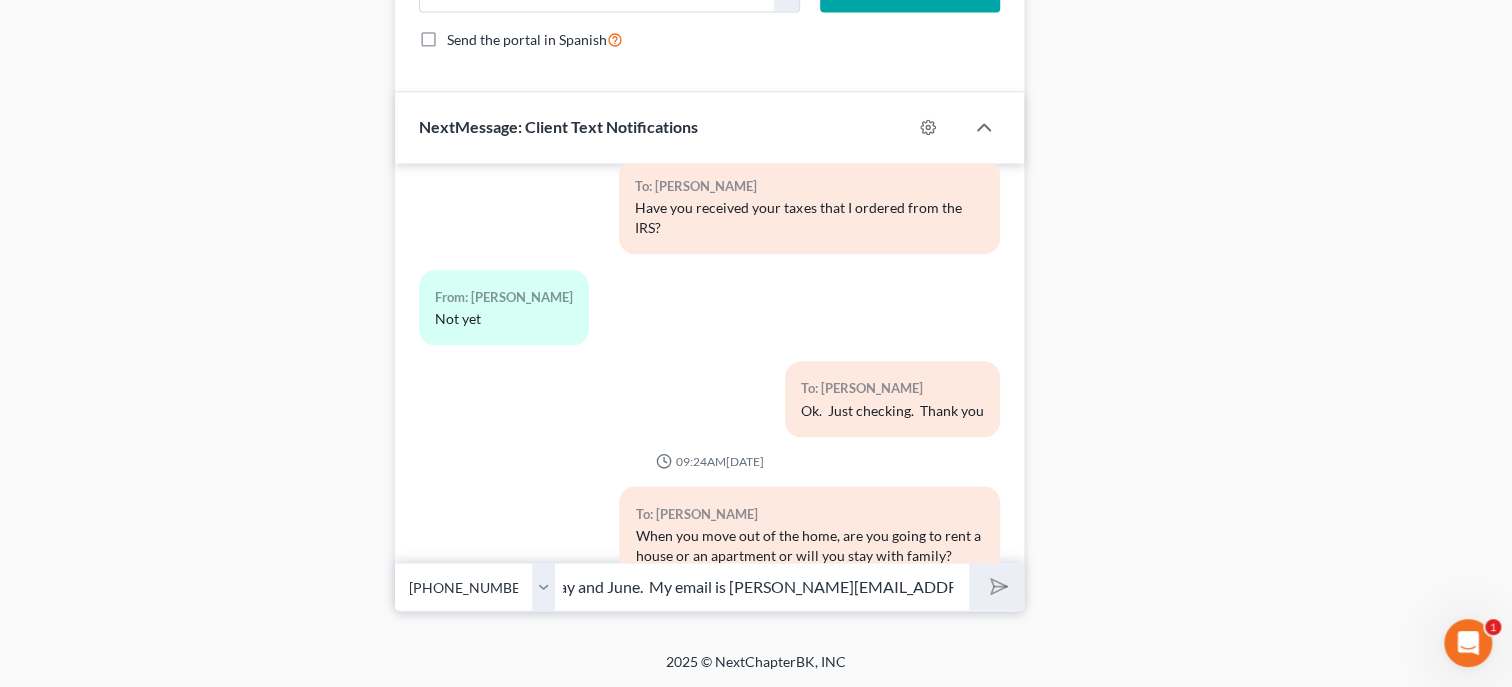 type 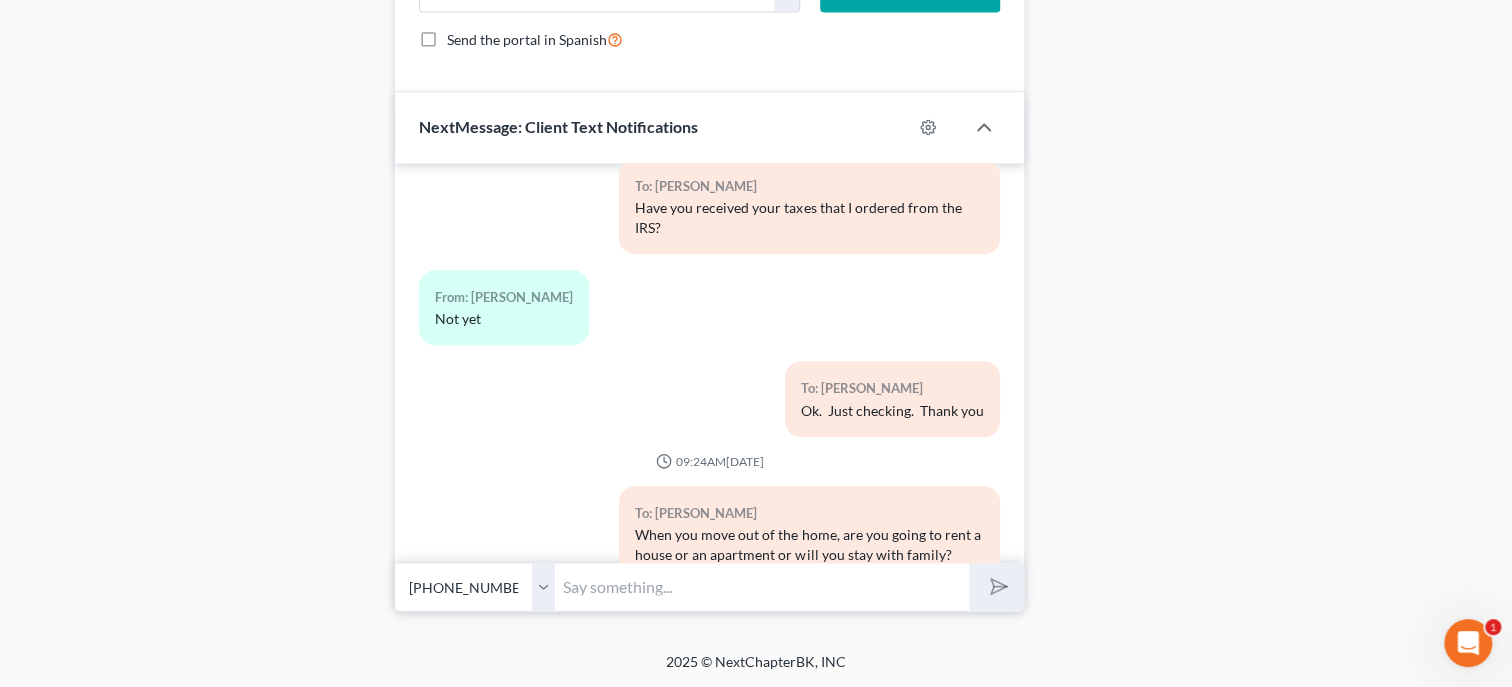 scroll, scrollTop: 0, scrollLeft: 0, axis: both 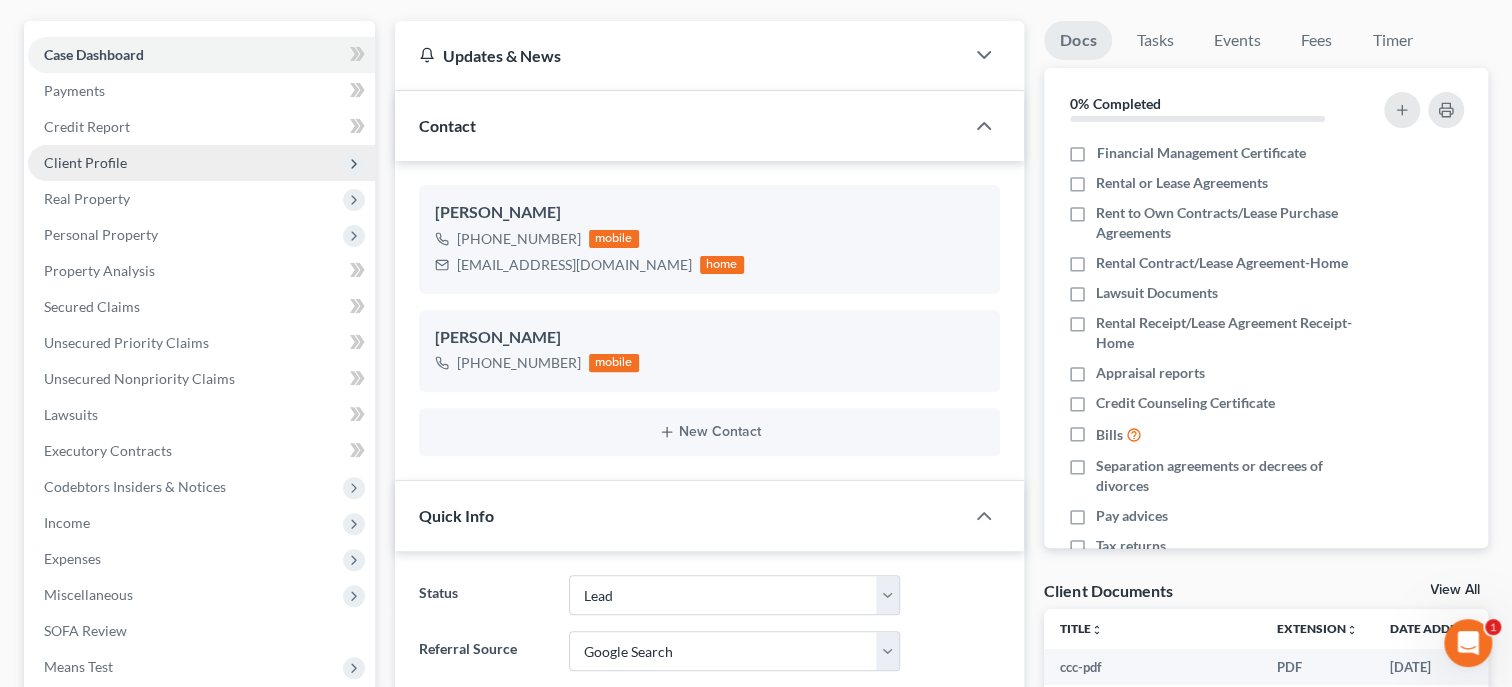 click on "Client Profile" at bounding box center (201, 163) 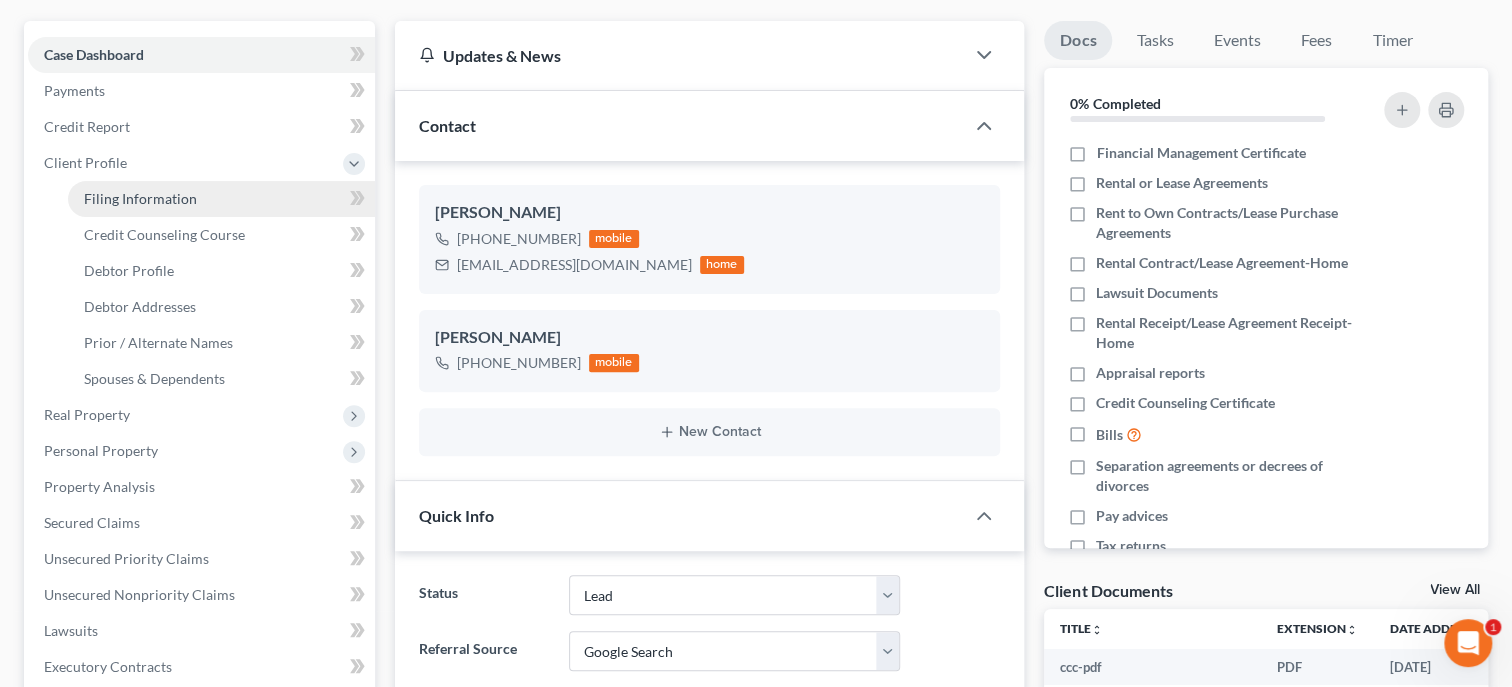 click on "Filing Information" at bounding box center [221, 199] 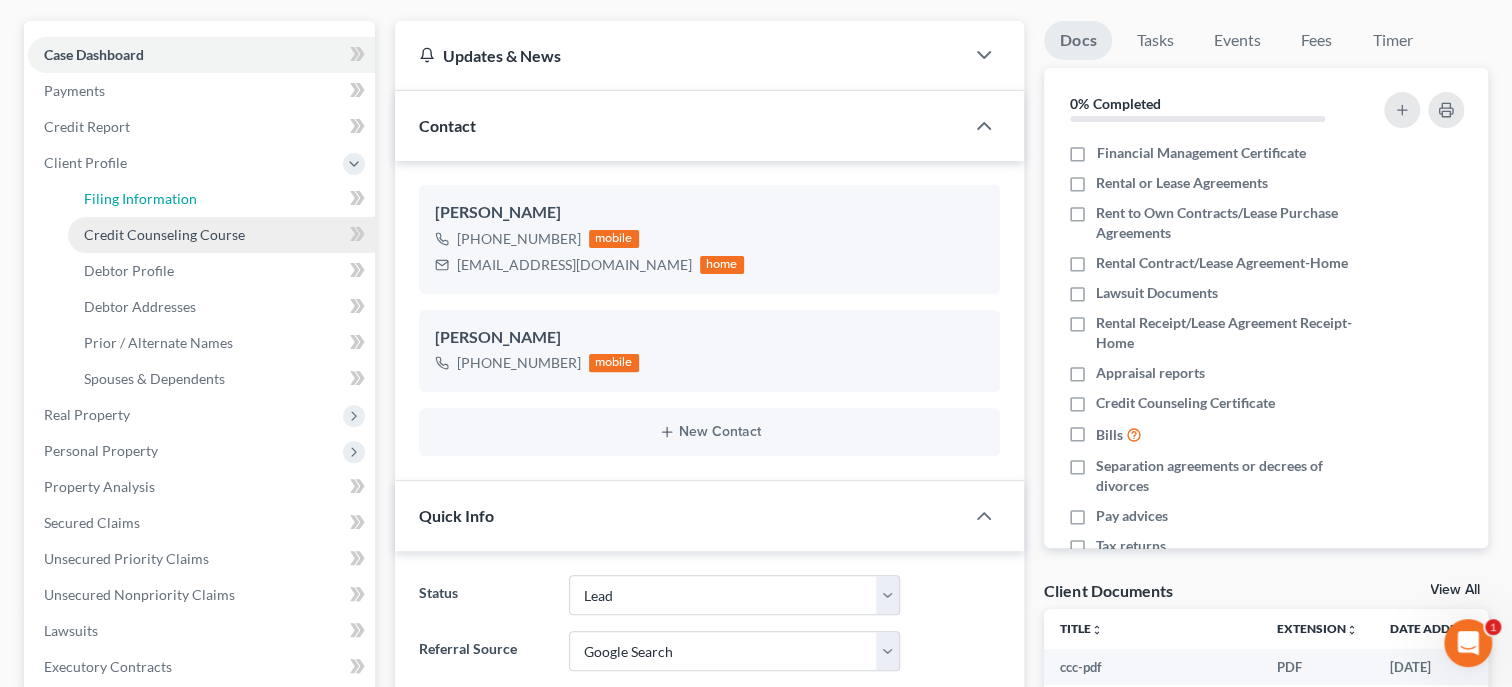 select on "1" 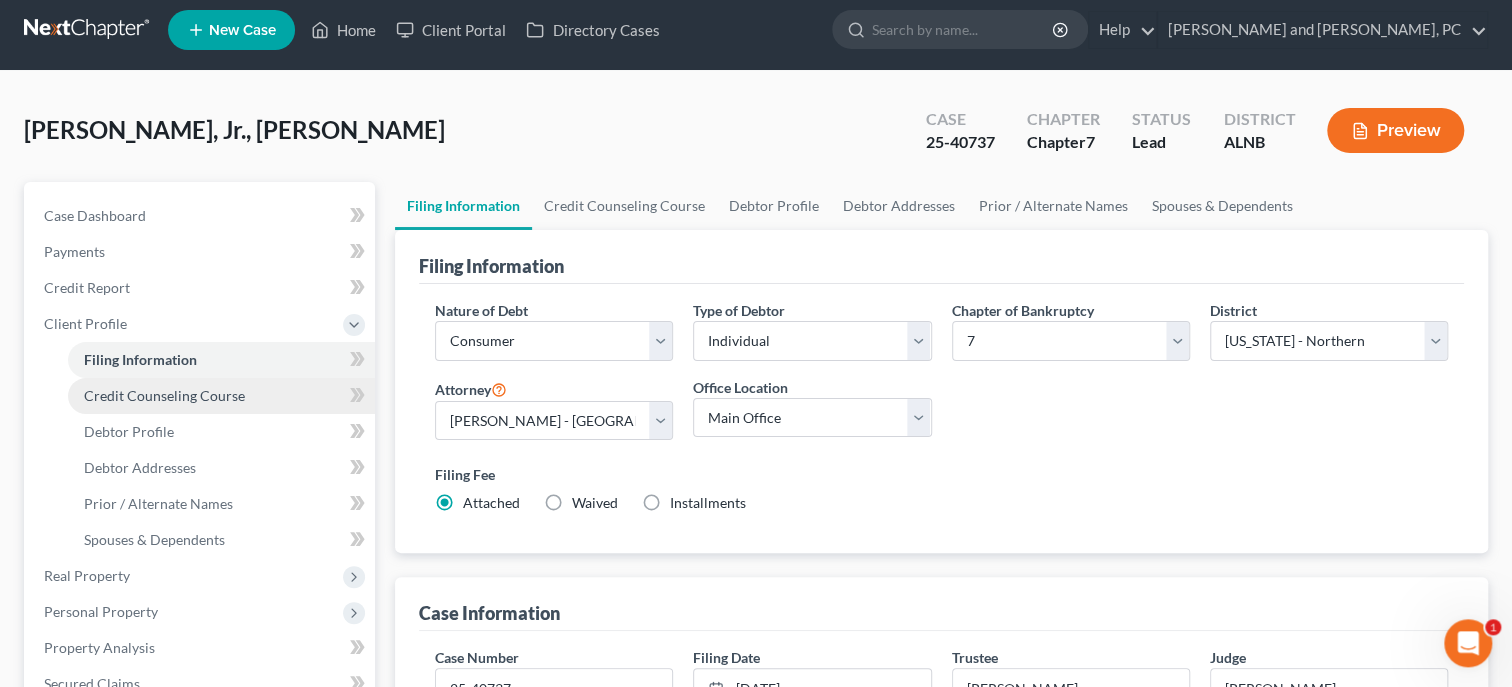 scroll, scrollTop: 411, scrollLeft: 0, axis: vertical 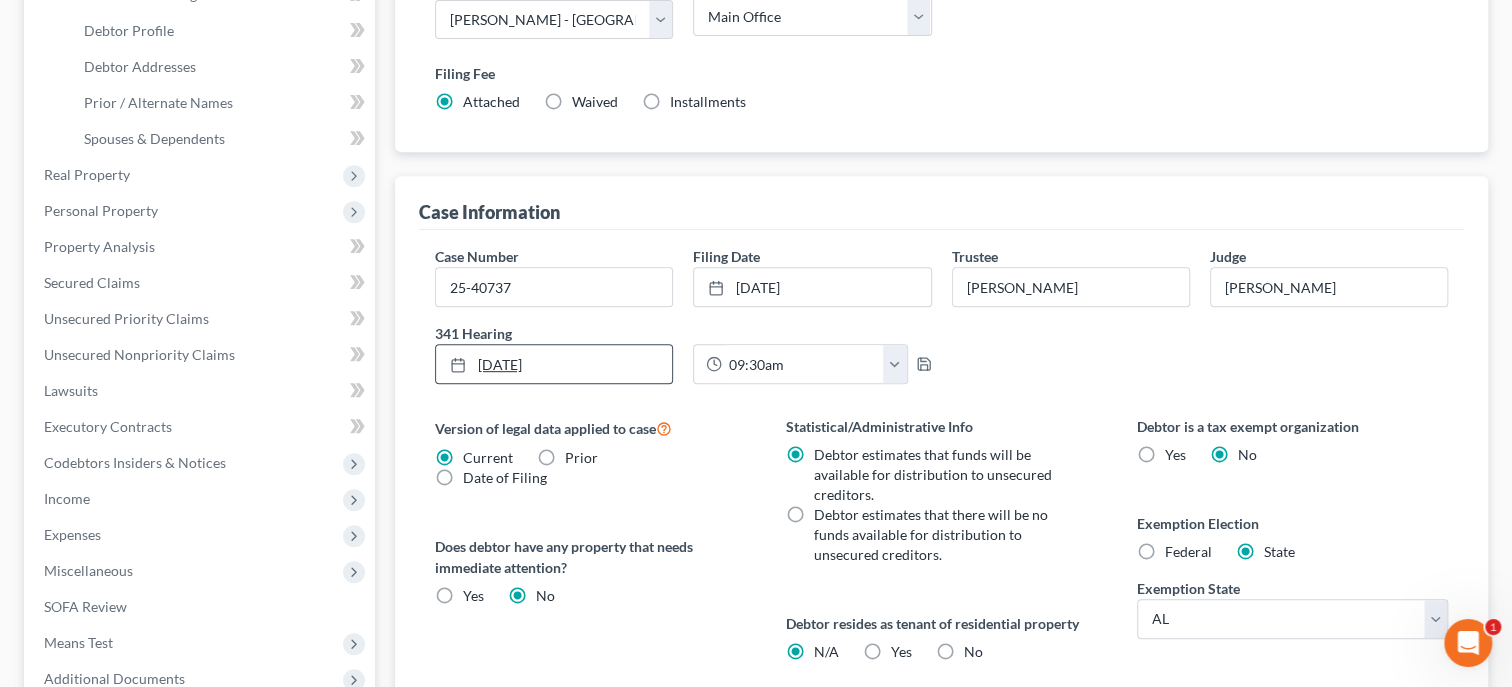 click on "[DATE]" at bounding box center [554, 364] 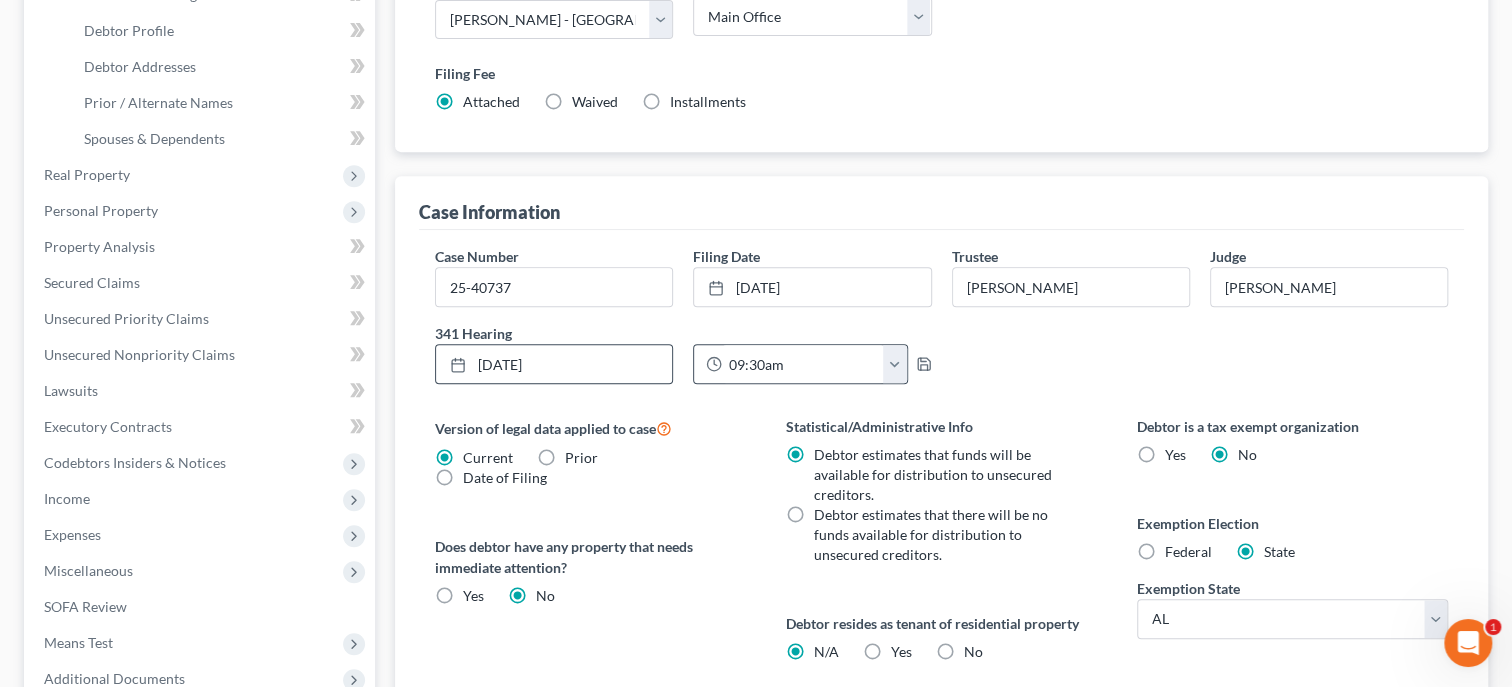 click at bounding box center (895, 364) 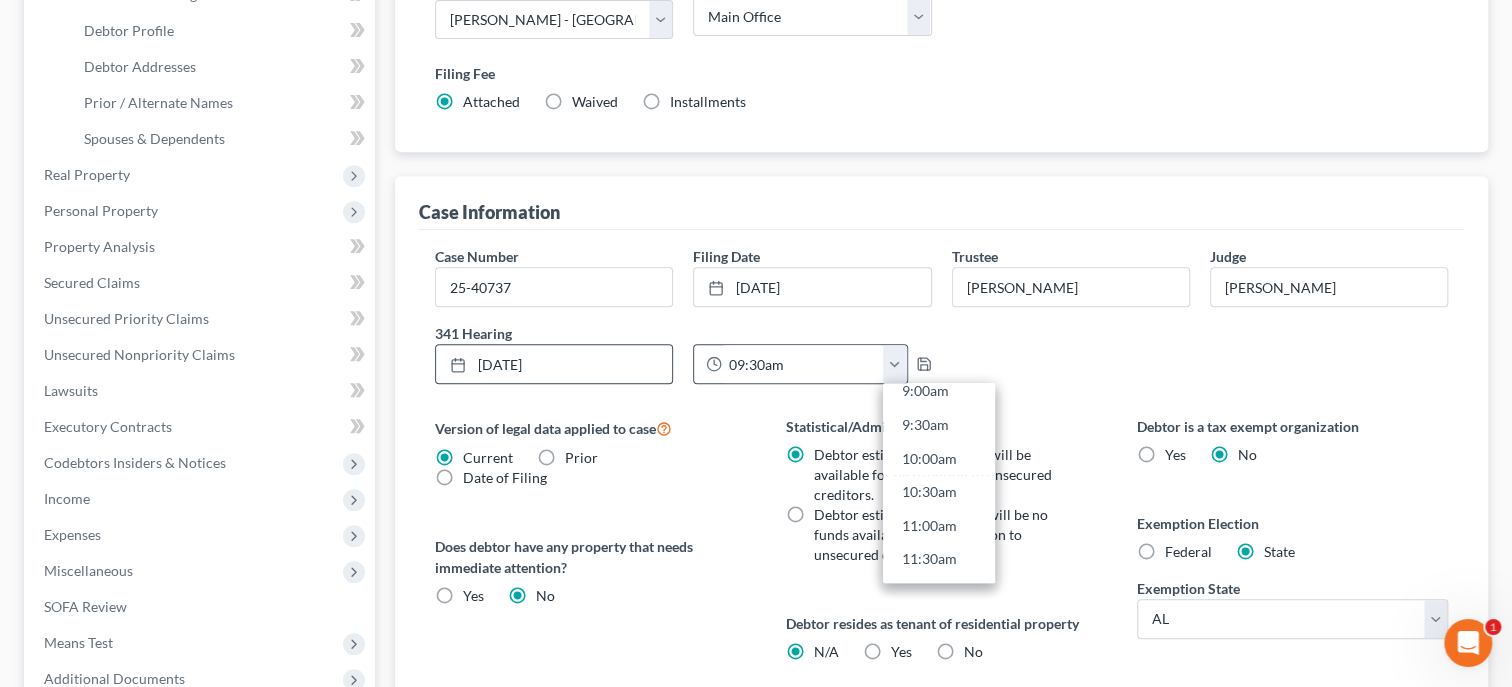 scroll, scrollTop: 676, scrollLeft: 0, axis: vertical 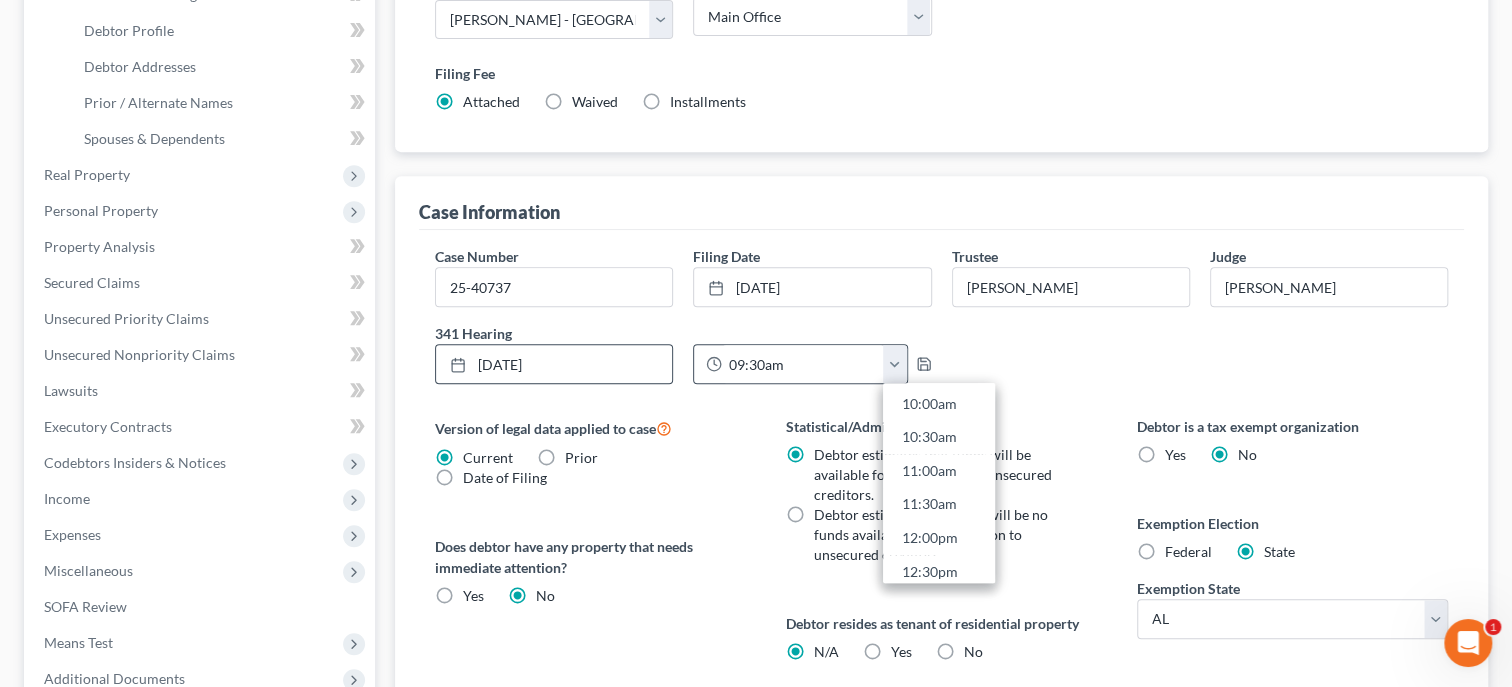 click on "10:30am" at bounding box center (939, 438) 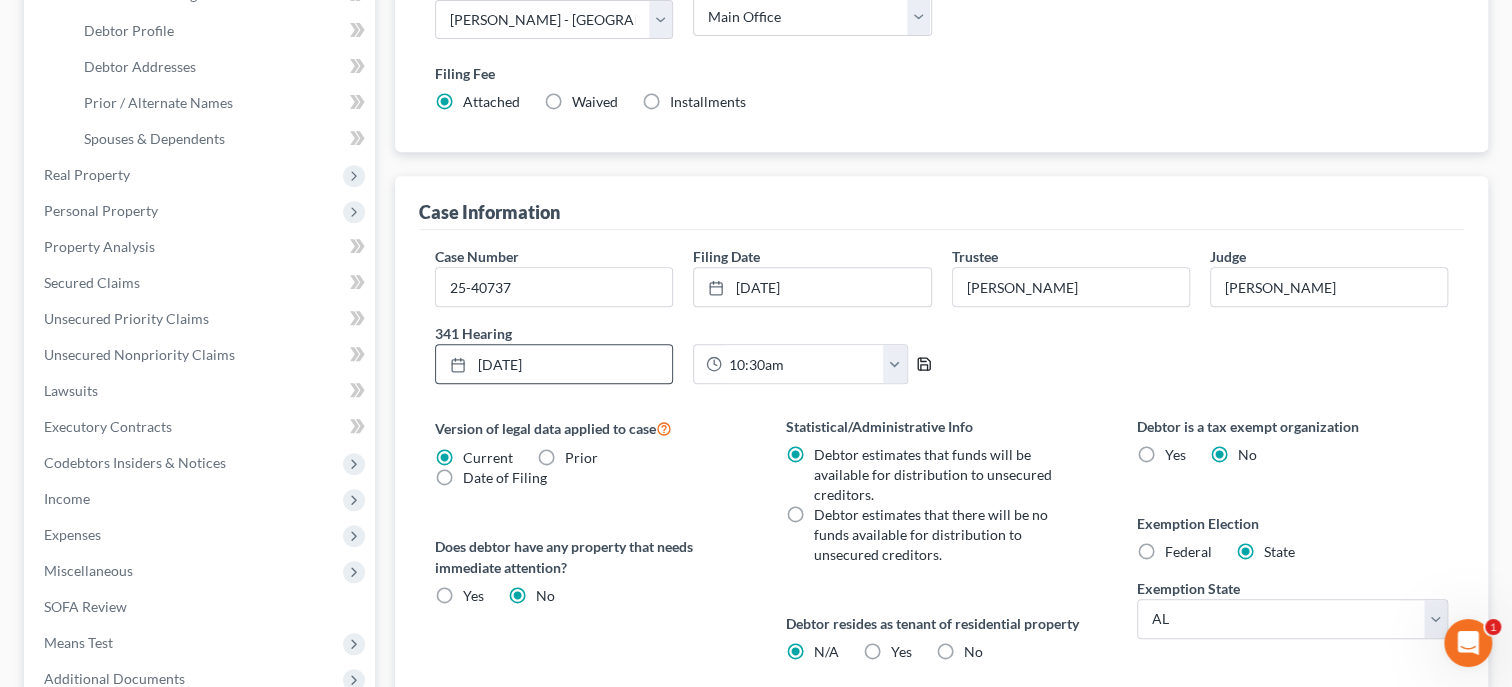 click 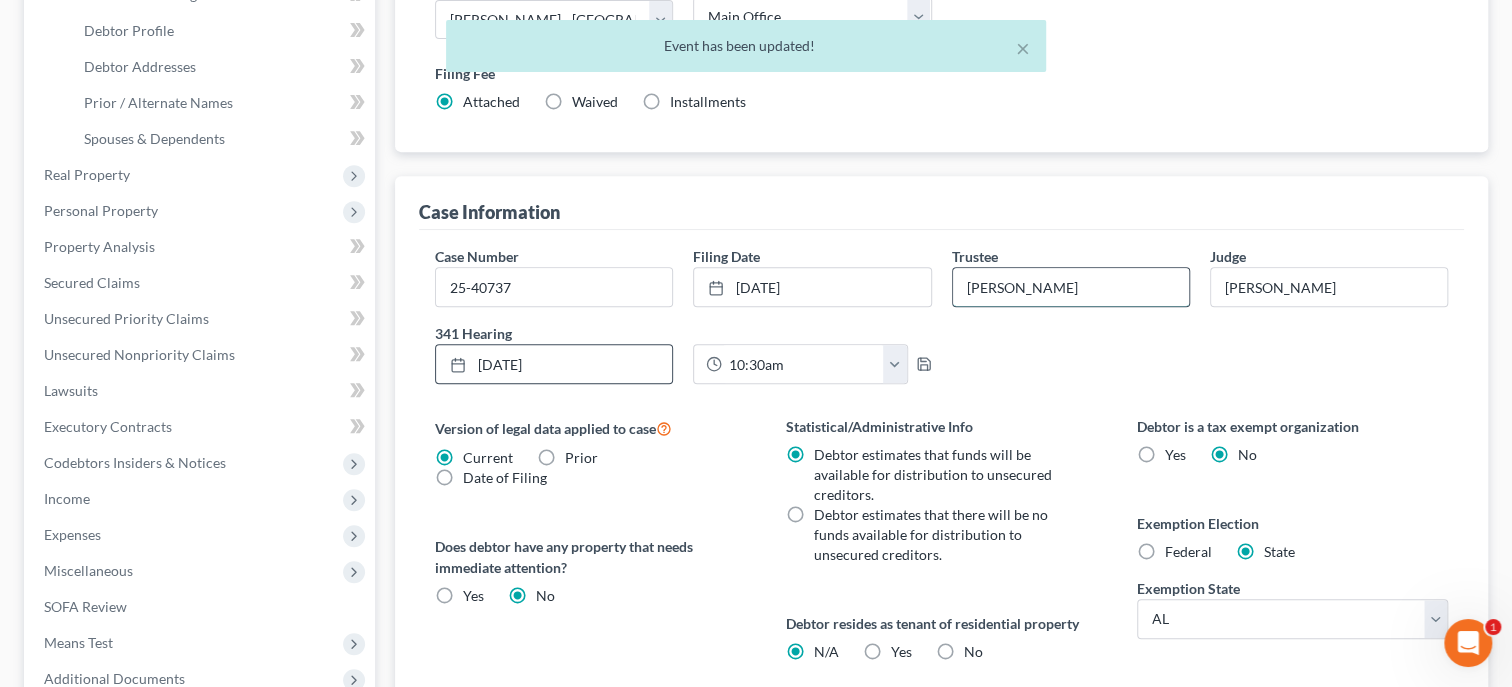 click on "[PERSON_NAME]" at bounding box center (1071, 287) 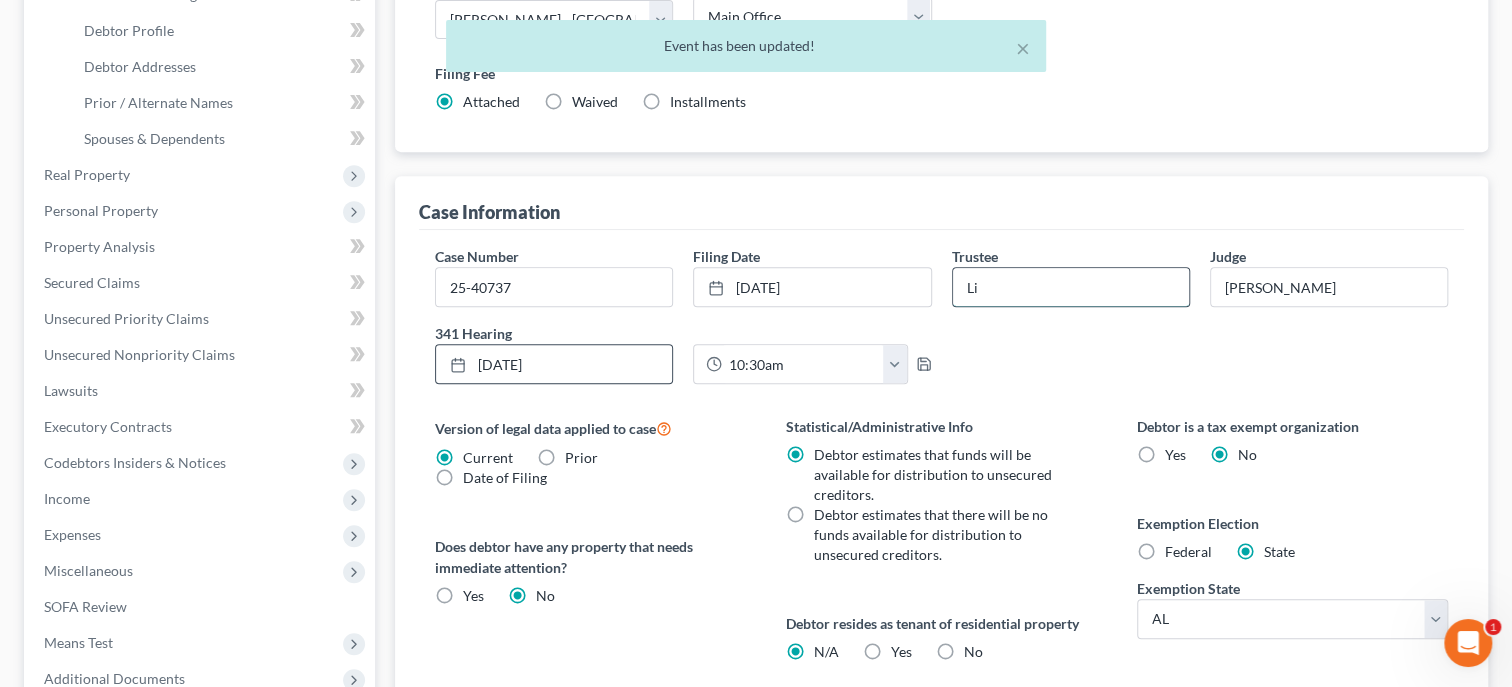 type on "L" 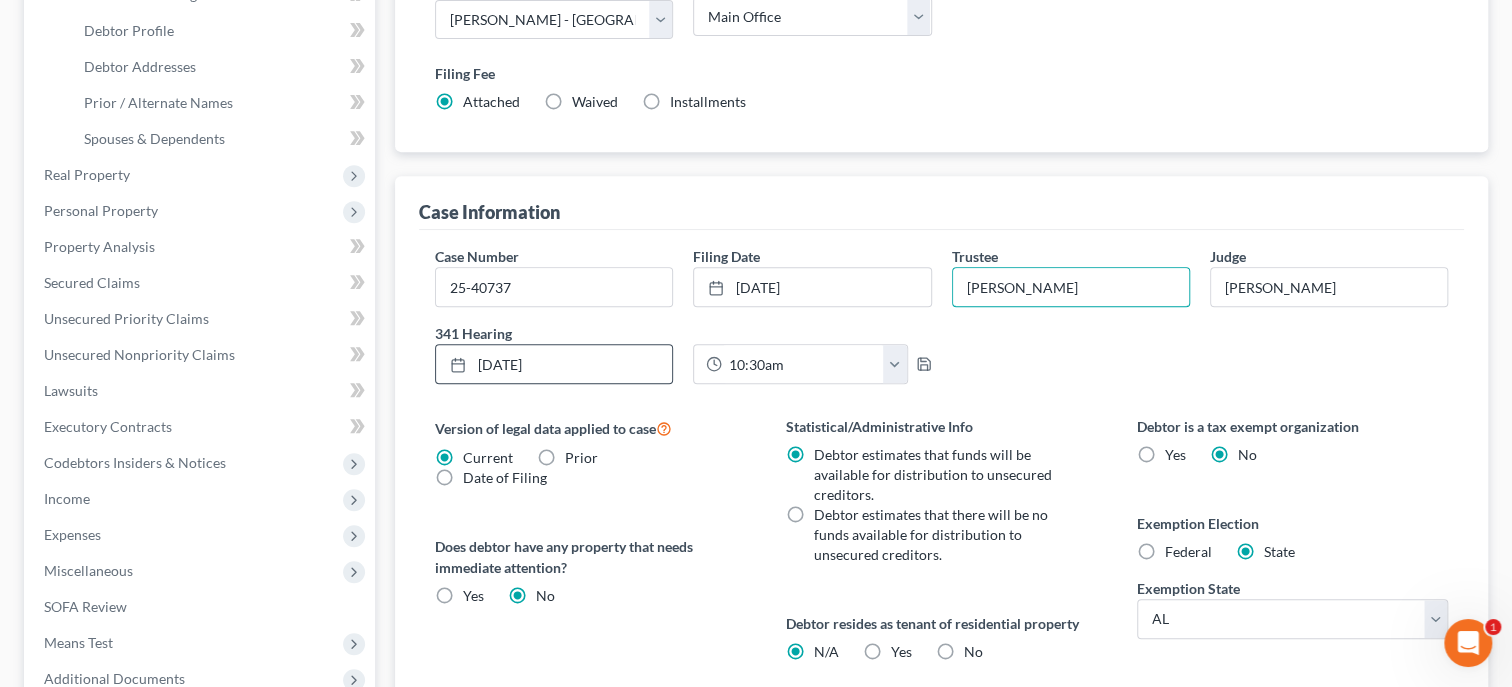 type on "[PERSON_NAME]" 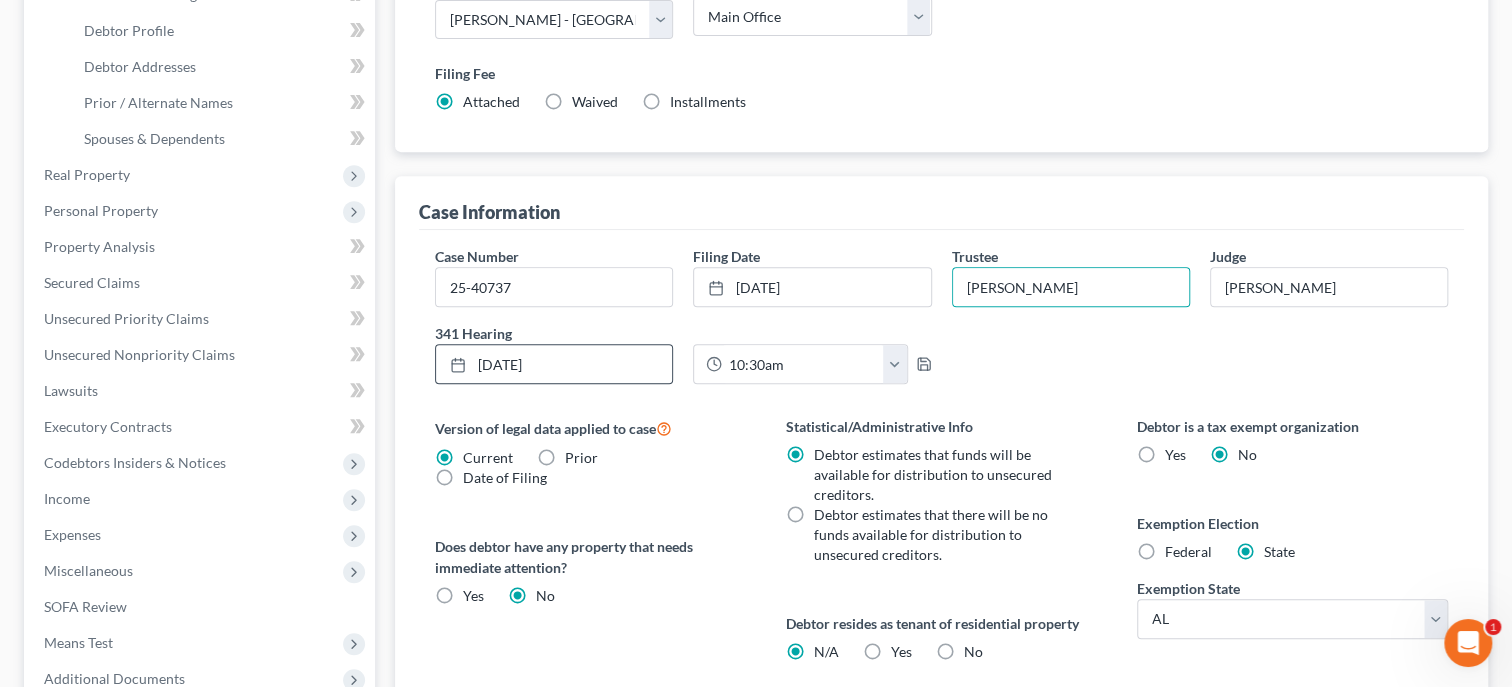 click on "Case Number 25-40737 Filing Date
[DATE]
close
Date
[DATE]
Time
12:00 AM
chevron_left
[DATE]
chevron_right
Su M Tu W Th F Sa
1 2 3 4 5 6 7
8 9 10 11 12 13 14
15 16 17 18 19 20 21
22 23 24 25 26 27 28
29 30 1 2 3 4 5
Clear
Trustee [PERSON_NAME] Judge [PERSON_NAME] 341 Hearing
[DATE]
close
Date
[DATE]
Time
12:00 AM
chevron_left
[DATE]
chevron_right
Su M Tu W Th F Sa
29 30 1 2 3 4 5
6 7 8 9 10 11 12" at bounding box center (941, 323) 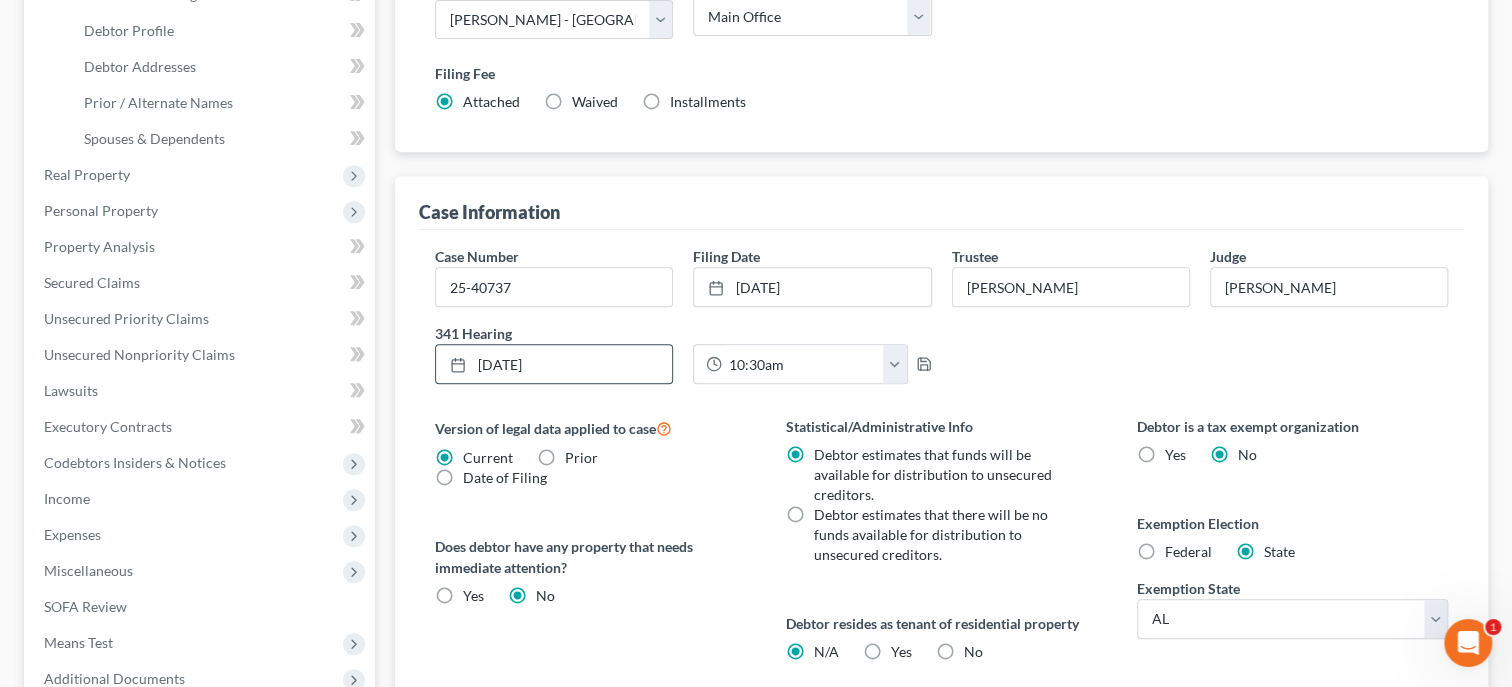 scroll, scrollTop: 0, scrollLeft: 0, axis: both 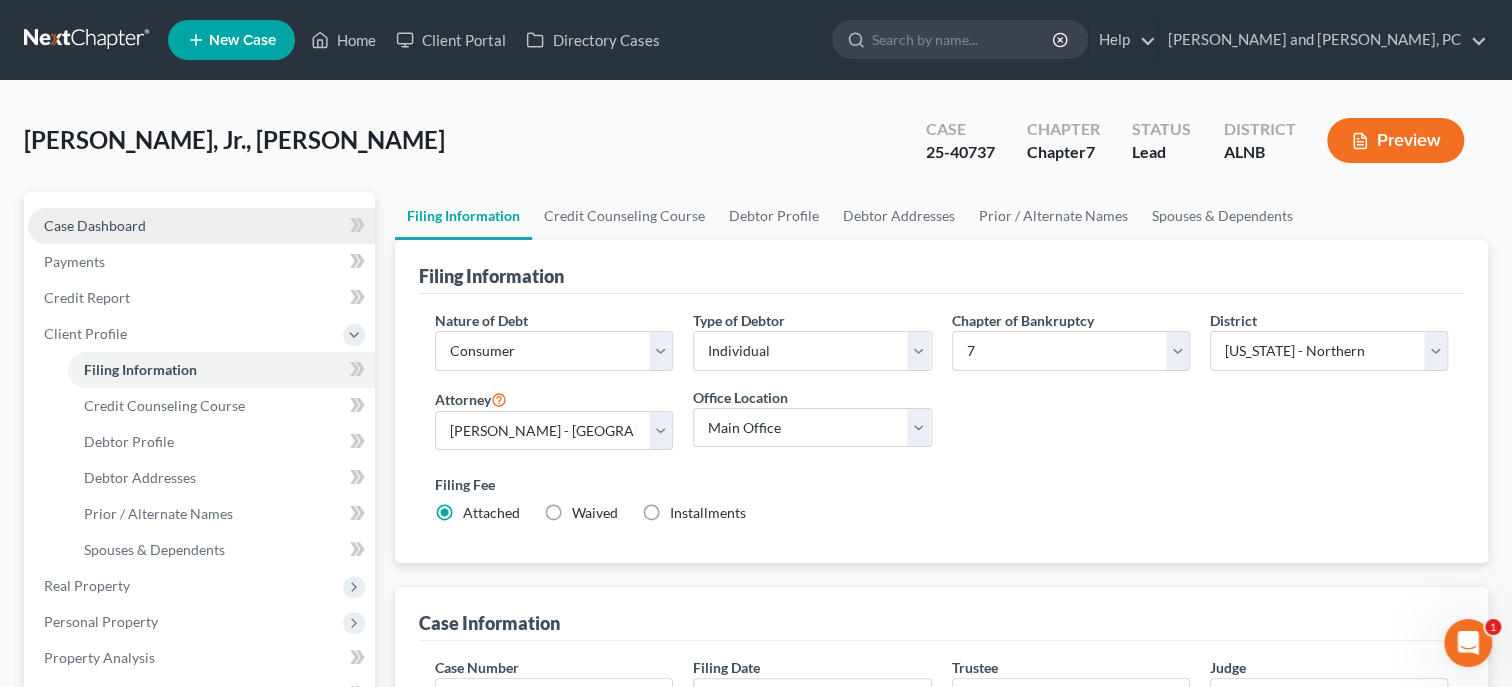 click on "Case Dashboard" at bounding box center [95, 225] 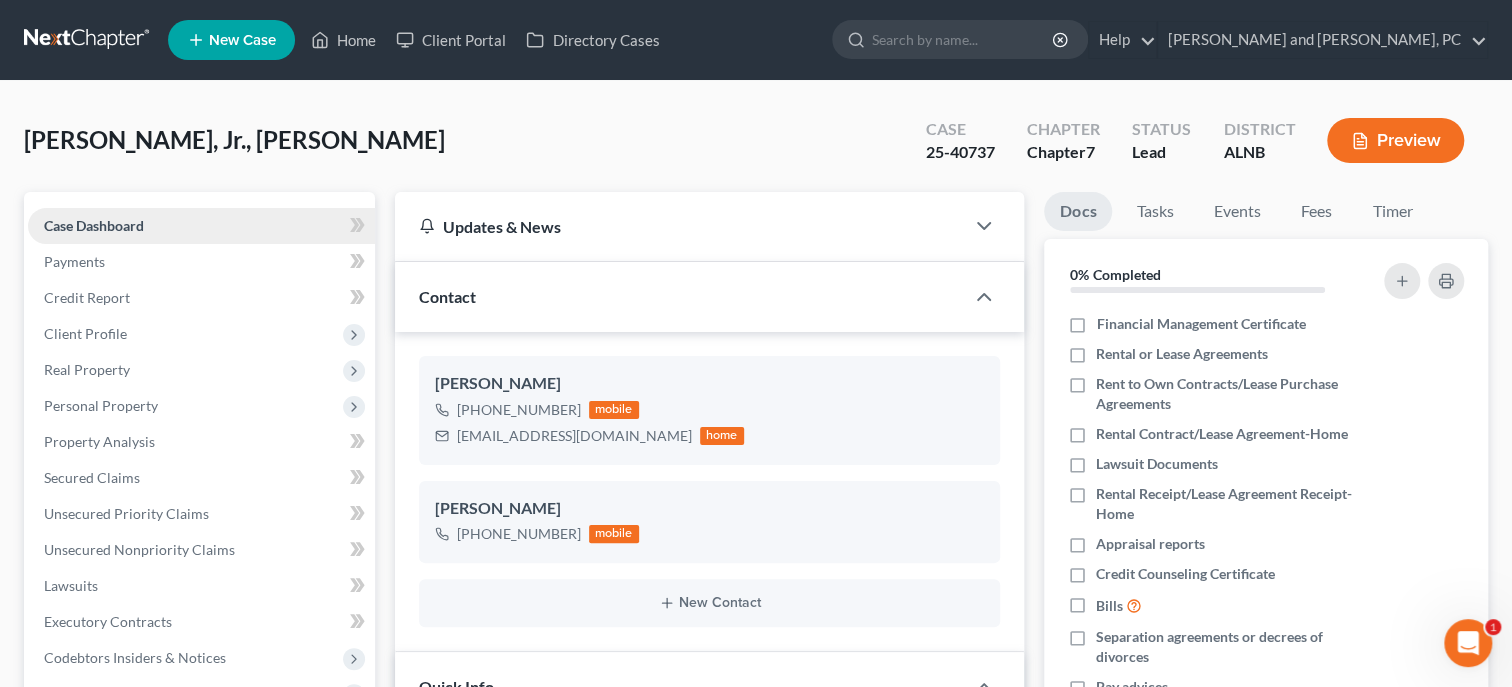 scroll, scrollTop: 1005, scrollLeft: 0, axis: vertical 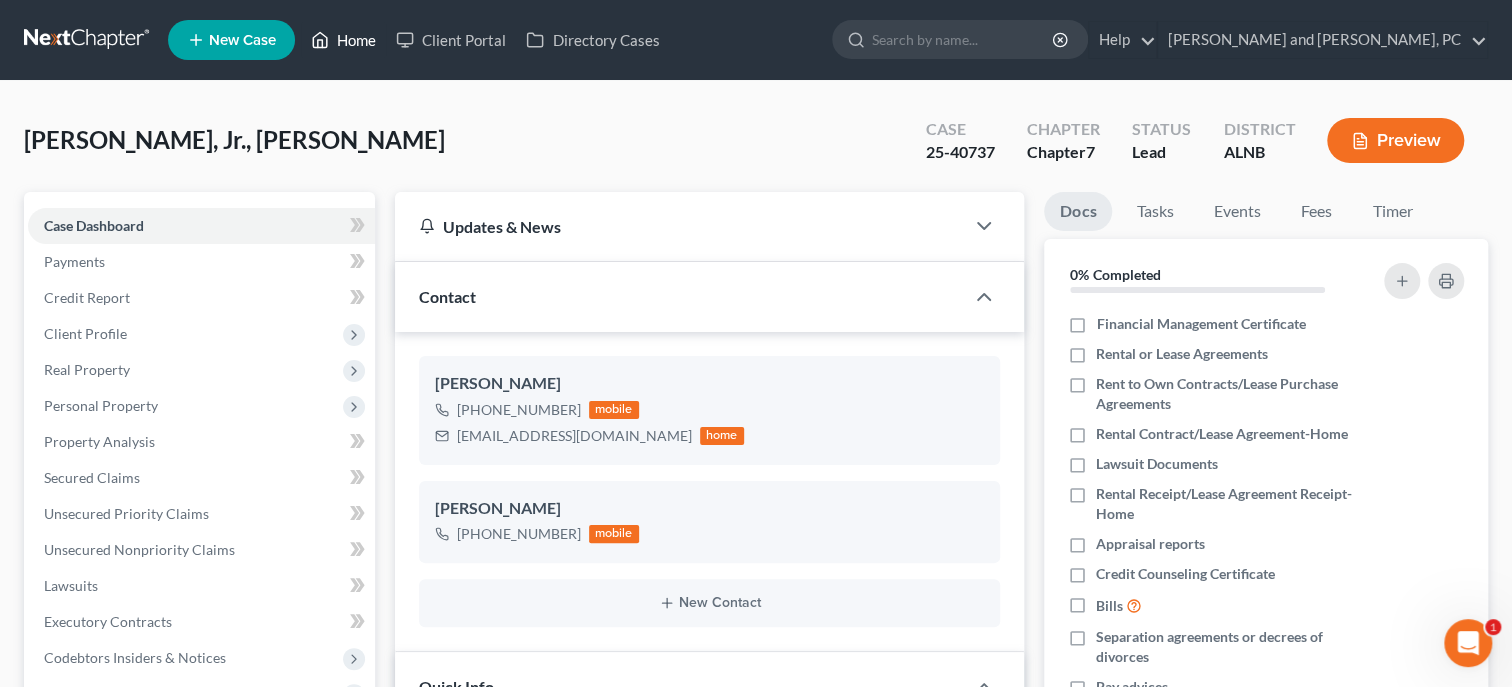 click on "Home" at bounding box center [343, 40] 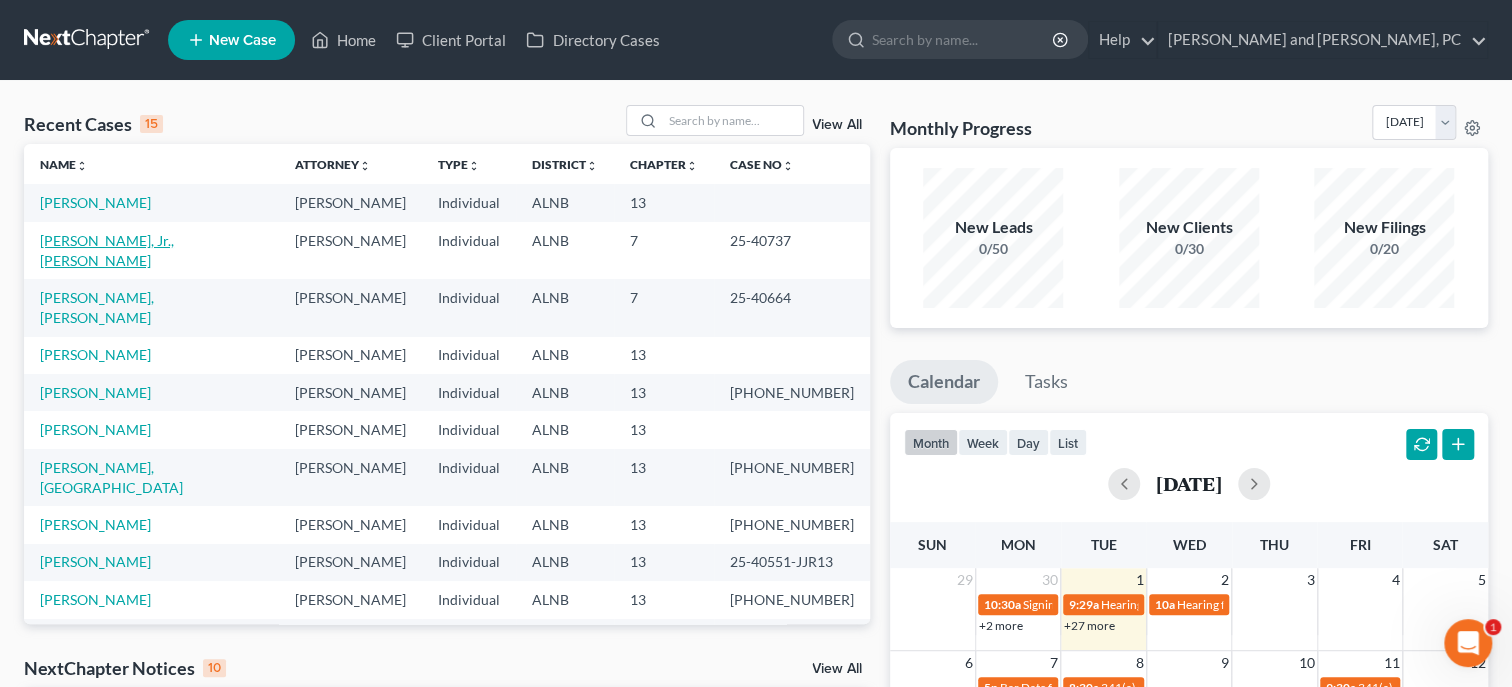 click on "[PERSON_NAME], Jr., [PERSON_NAME]" at bounding box center [107, 250] 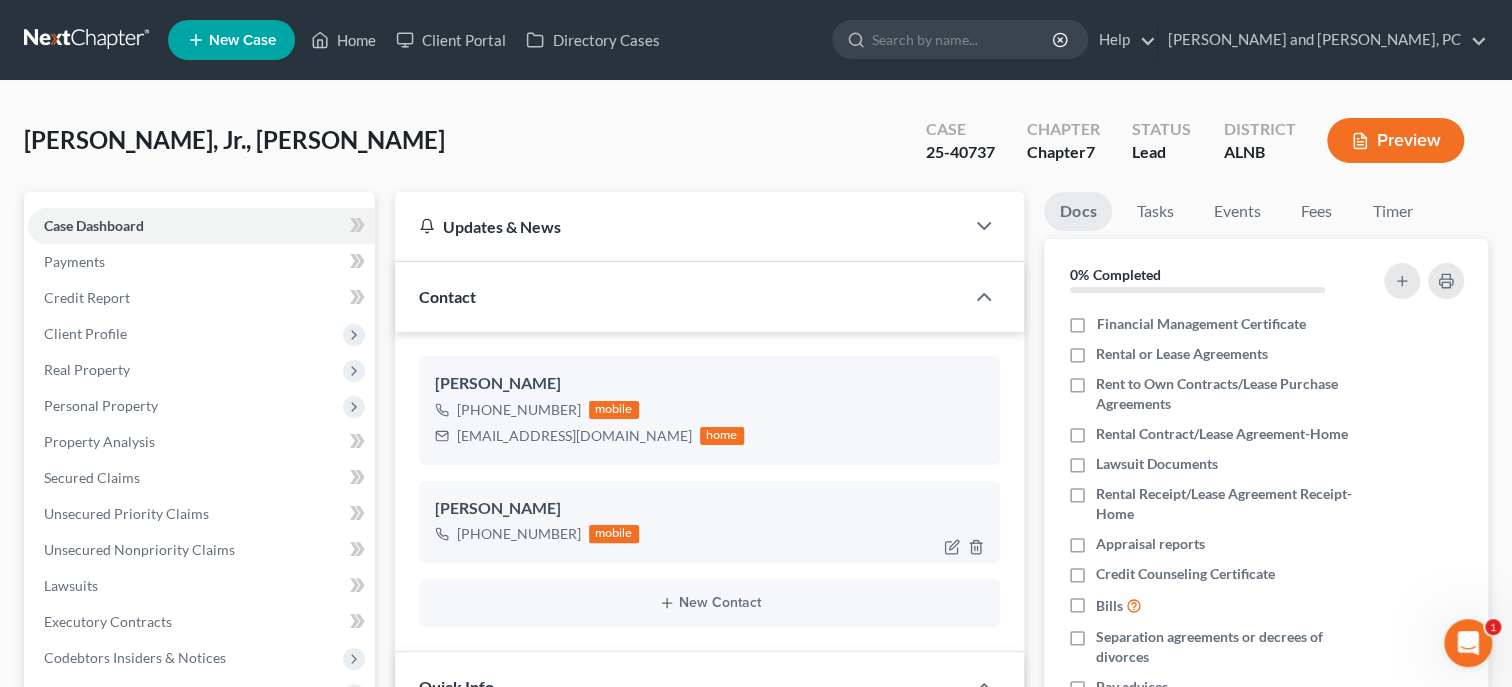 scroll, scrollTop: 308, scrollLeft: 0, axis: vertical 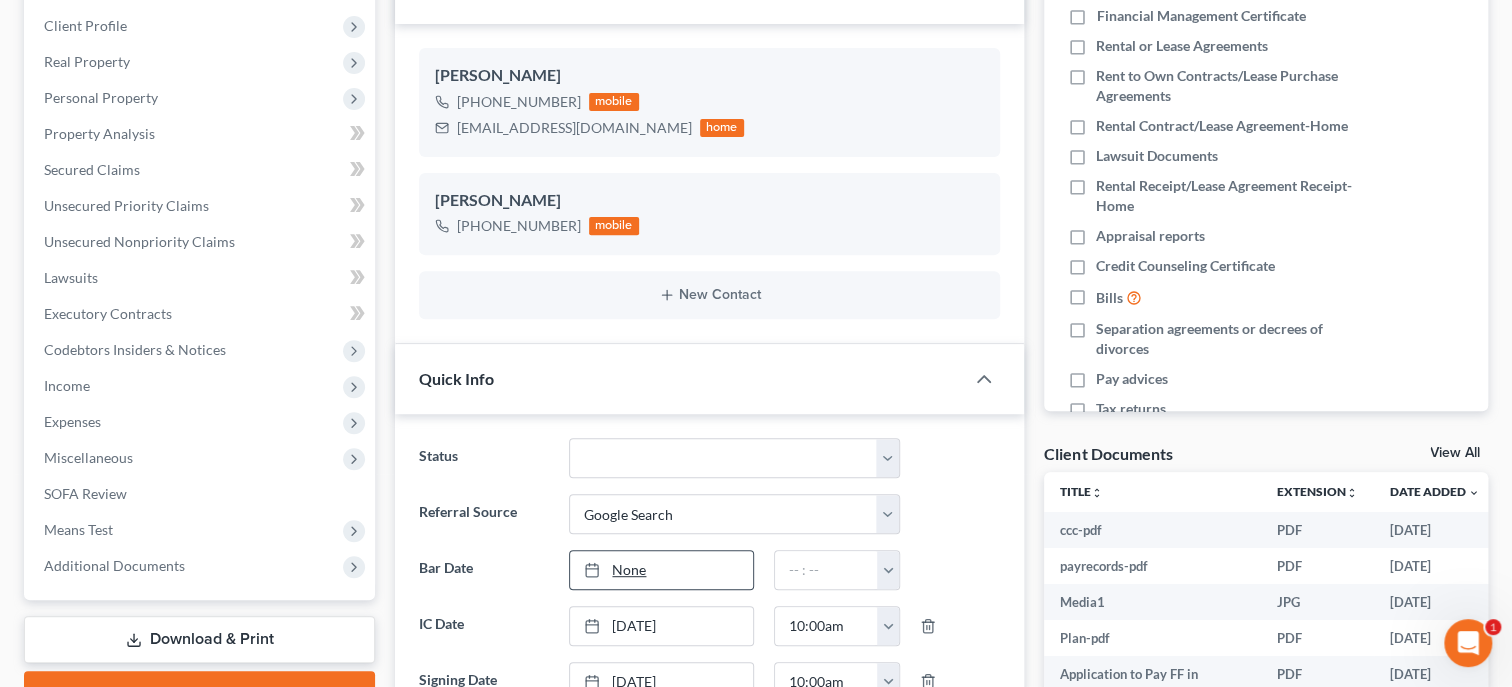 click on "None" at bounding box center (661, 570) 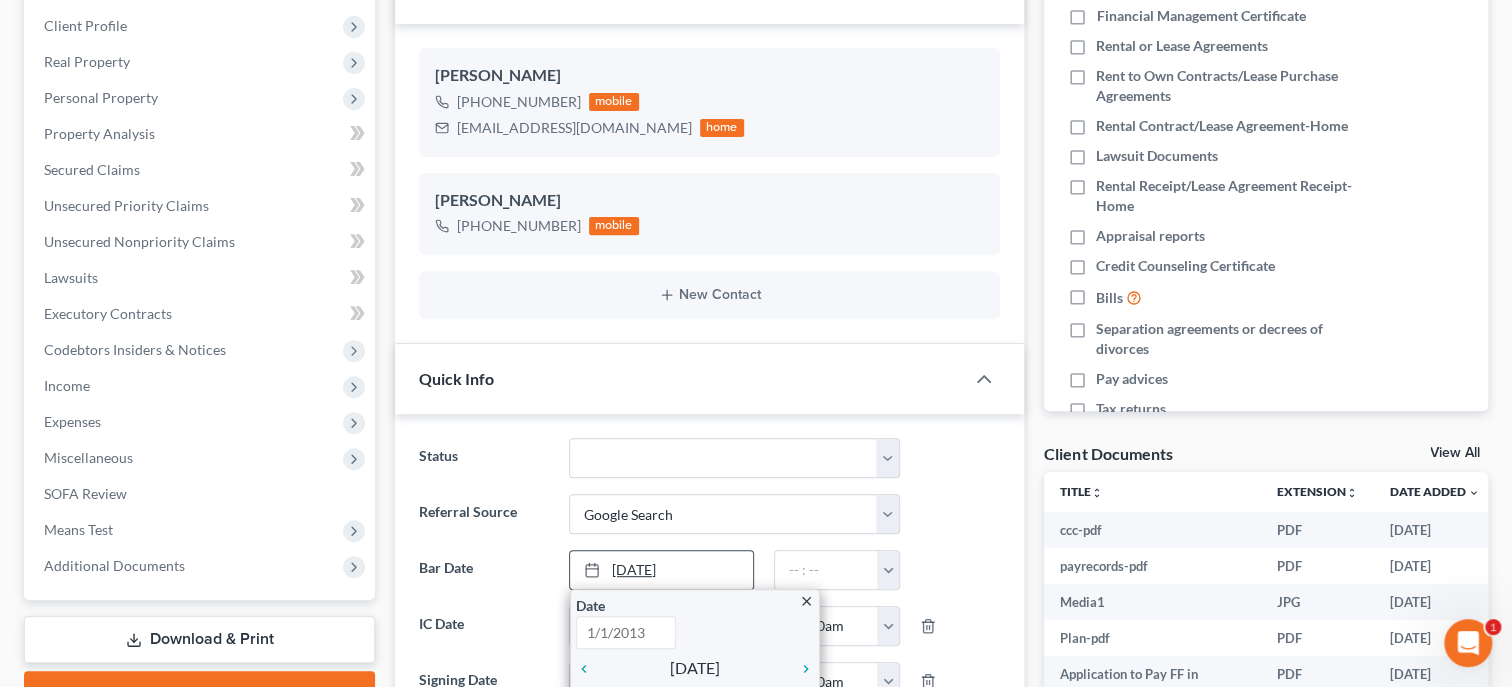 type on "[DATE]" 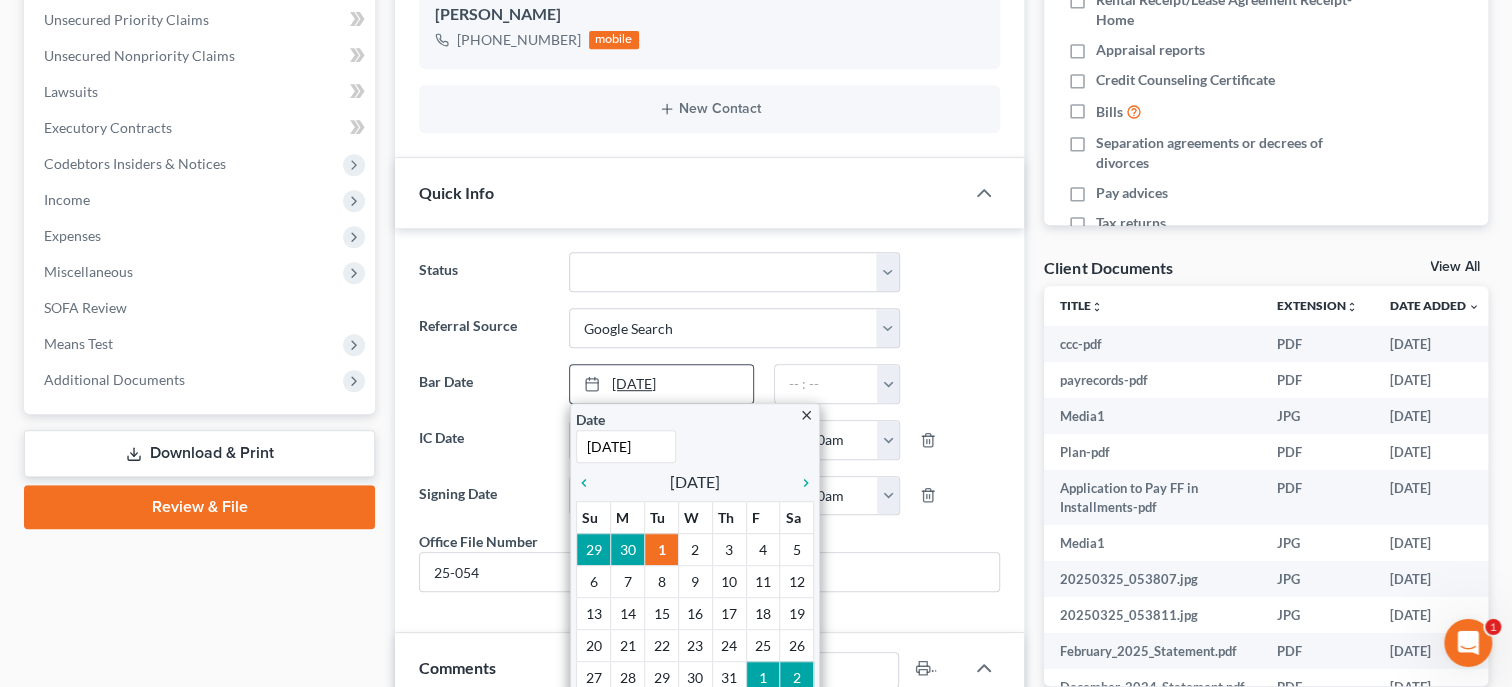 scroll, scrollTop: 617, scrollLeft: 0, axis: vertical 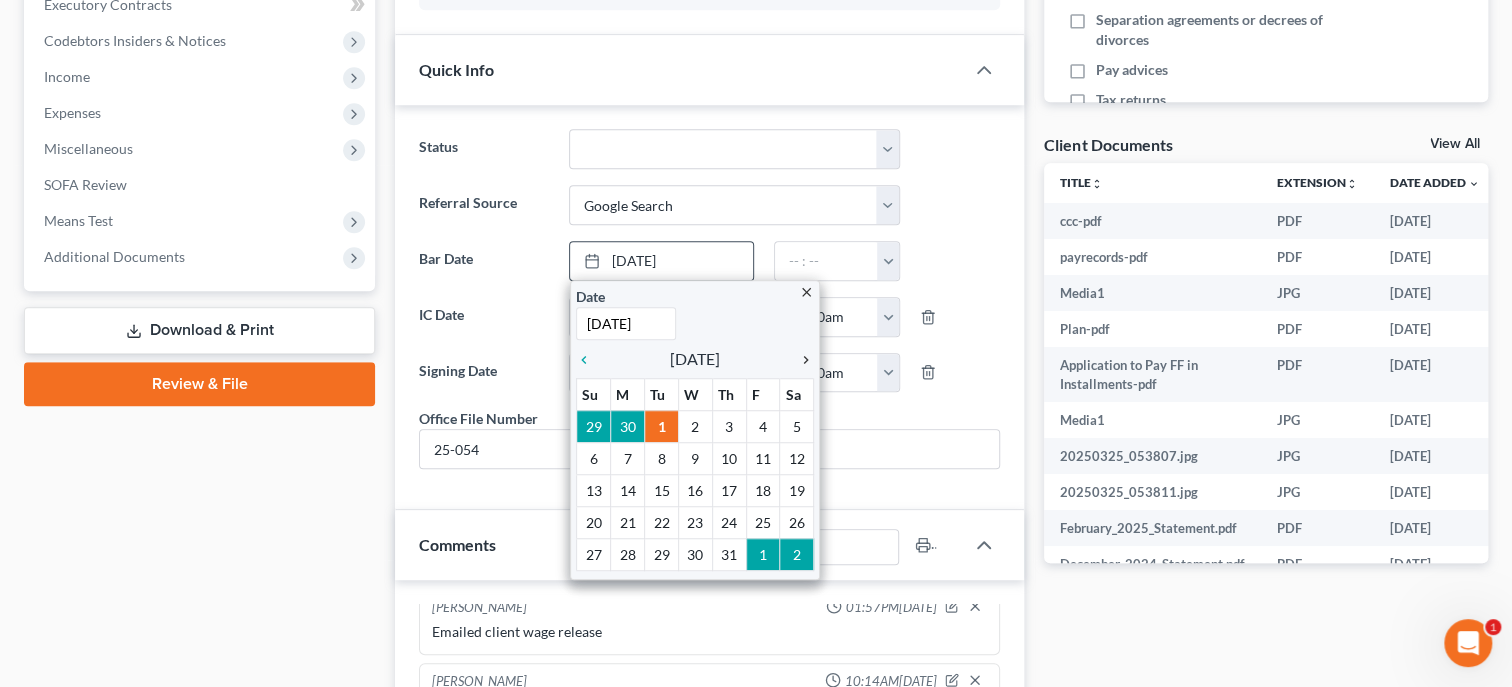 click on "chevron_right" at bounding box center (801, 360) 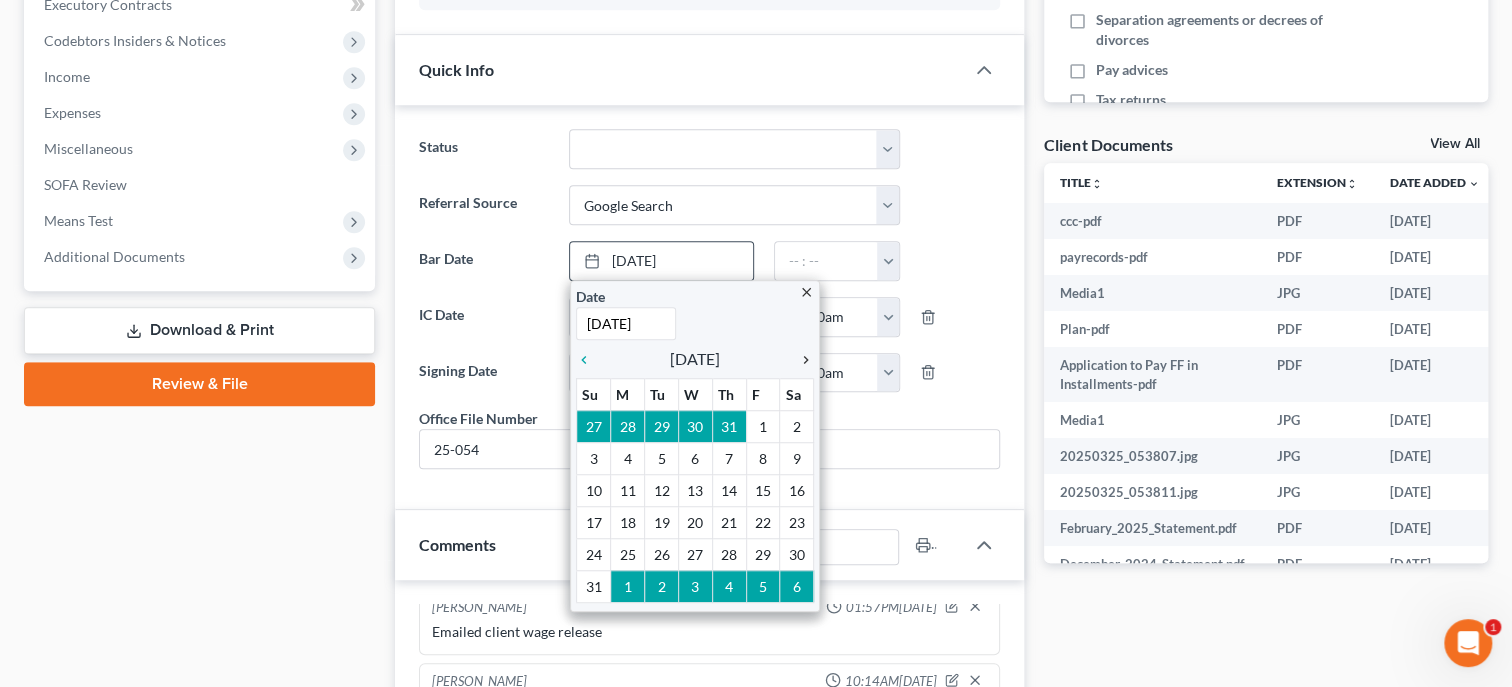 click on "chevron_right" at bounding box center (801, 360) 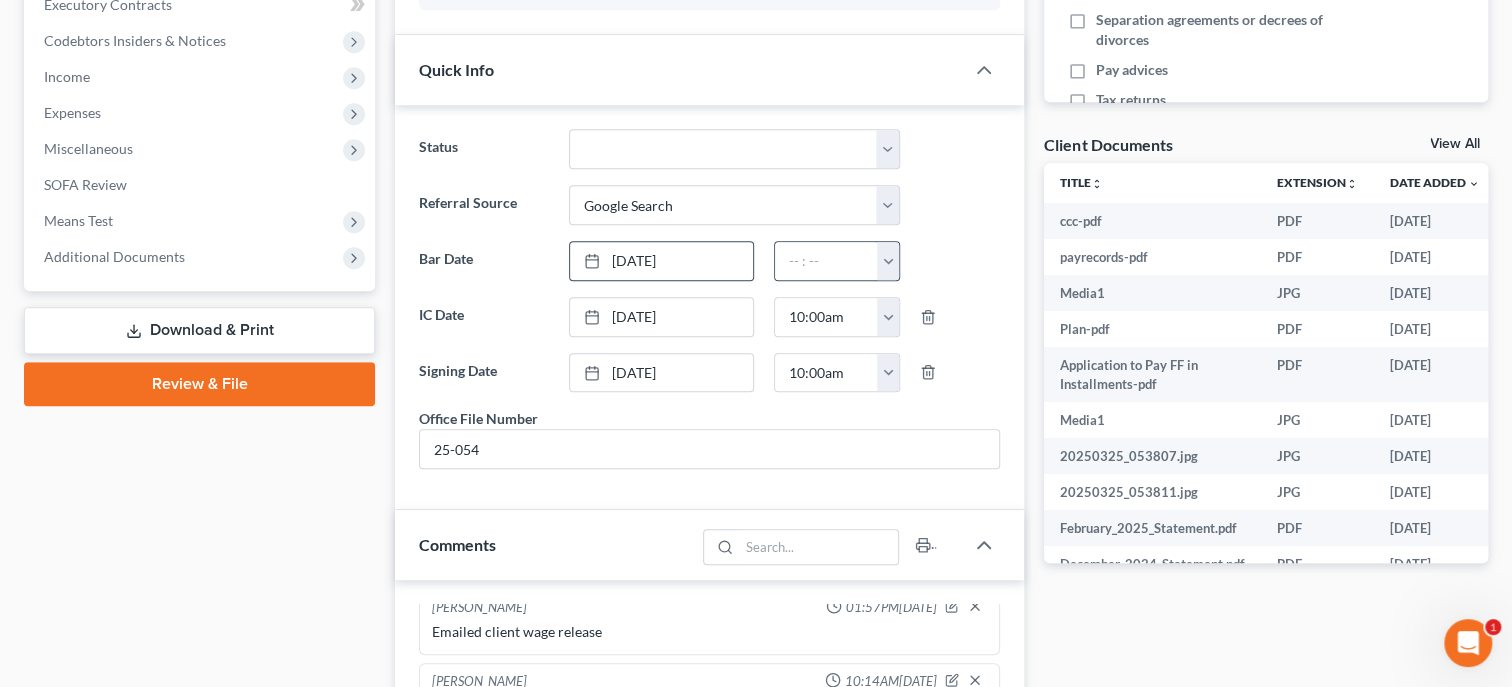 click at bounding box center [888, 261] 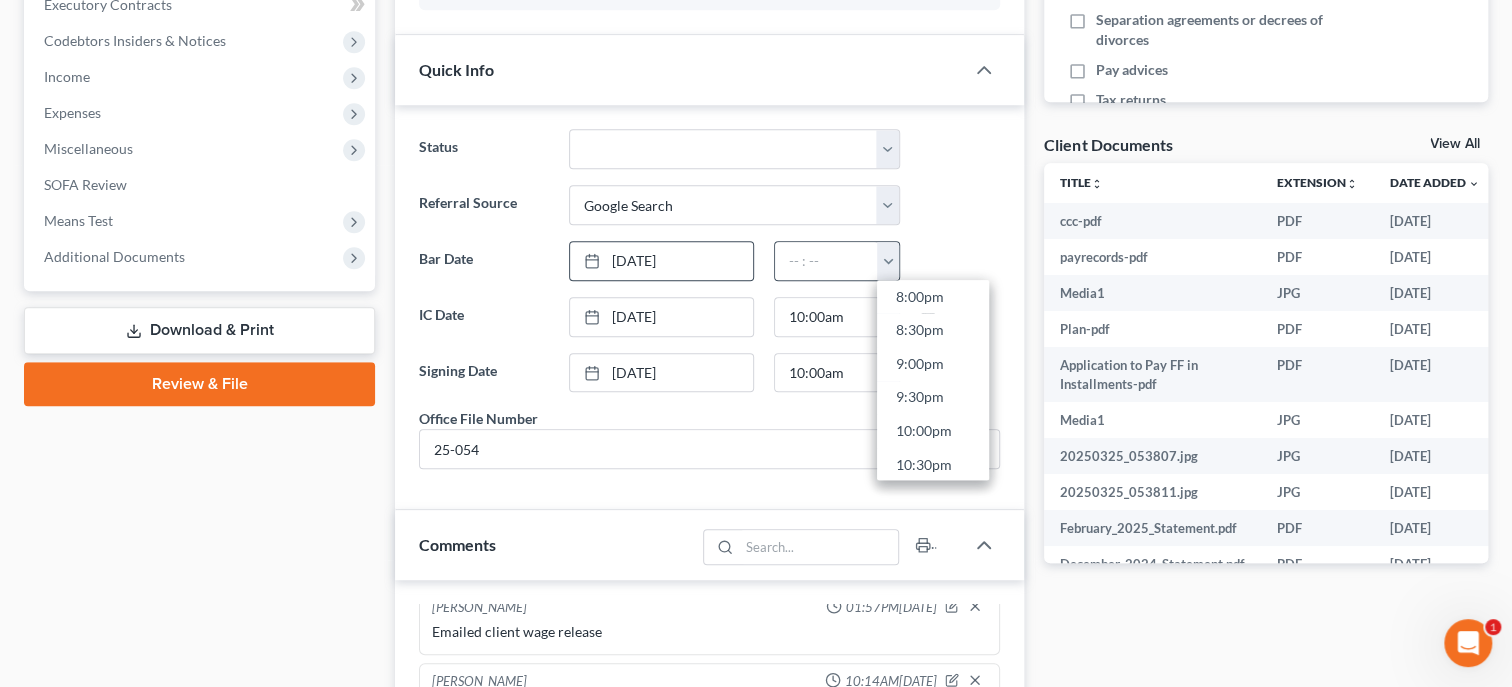 scroll, scrollTop: 1127, scrollLeft: 0, axis: vertical 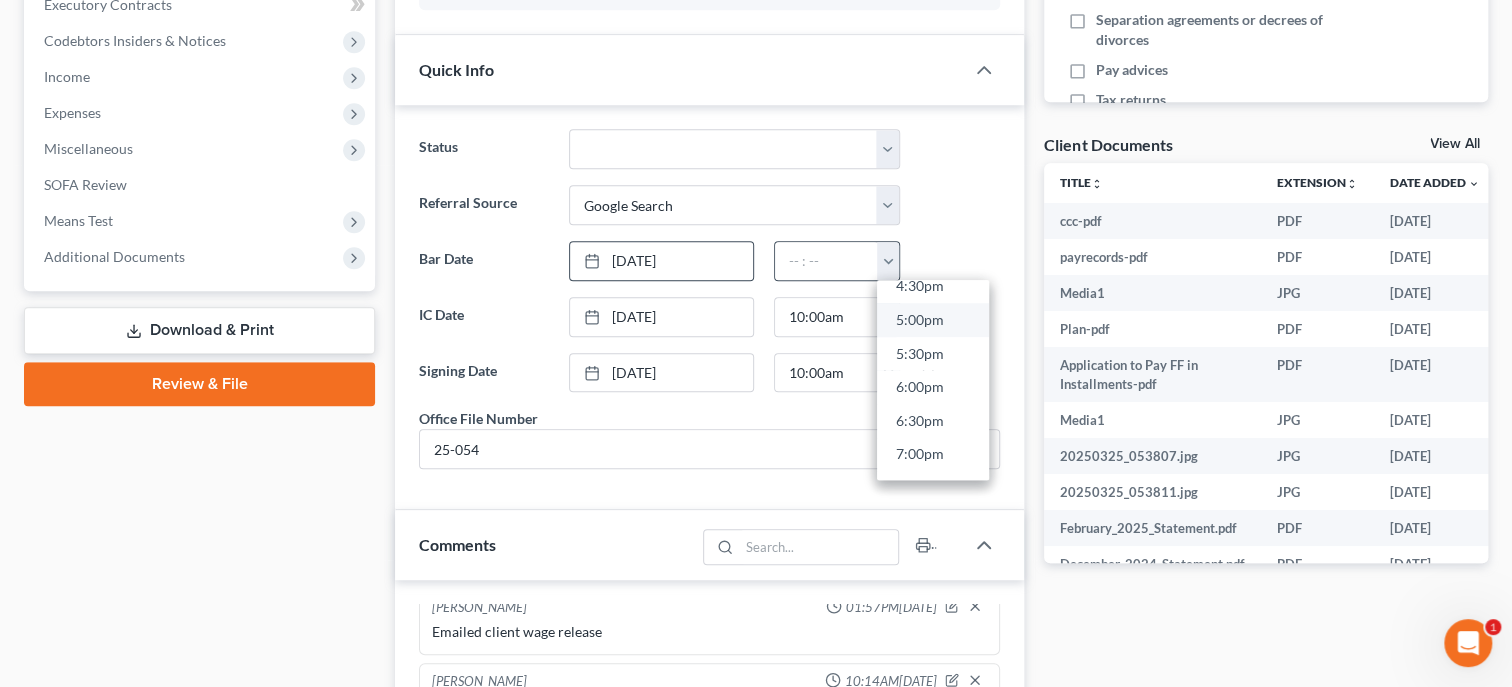 click on "5:00pm" at bounding box center (933, 320) 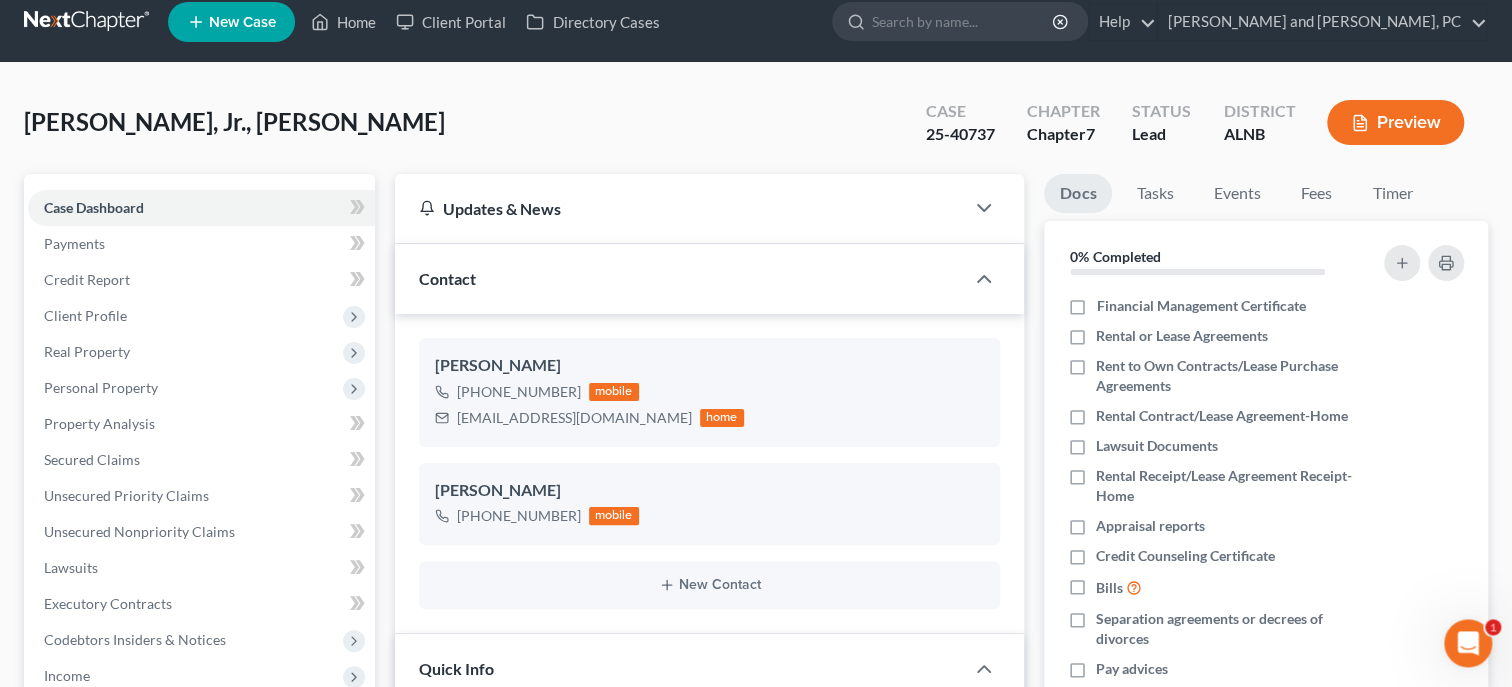 scroll, scrollTop: 0, scrollLeft: 0, axis: both 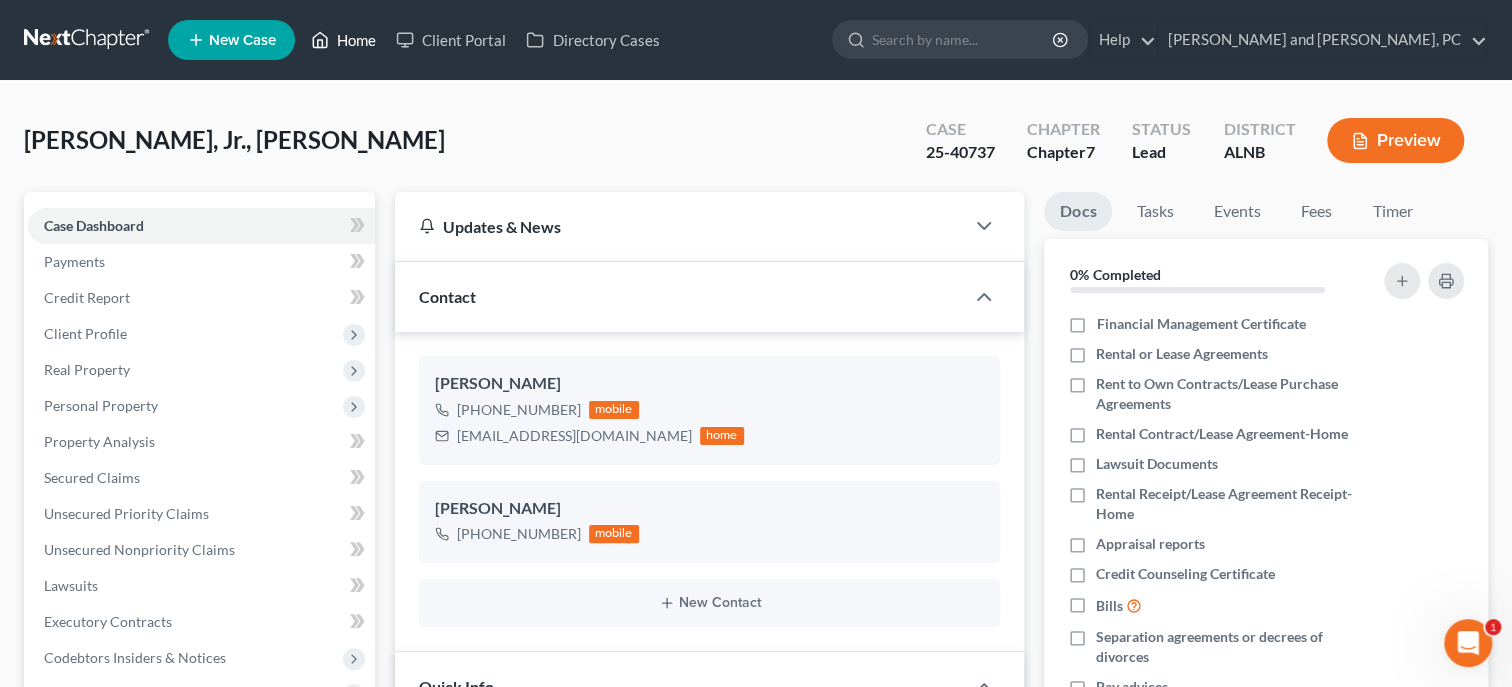 click on "Home" at bounding box center [343, 40] 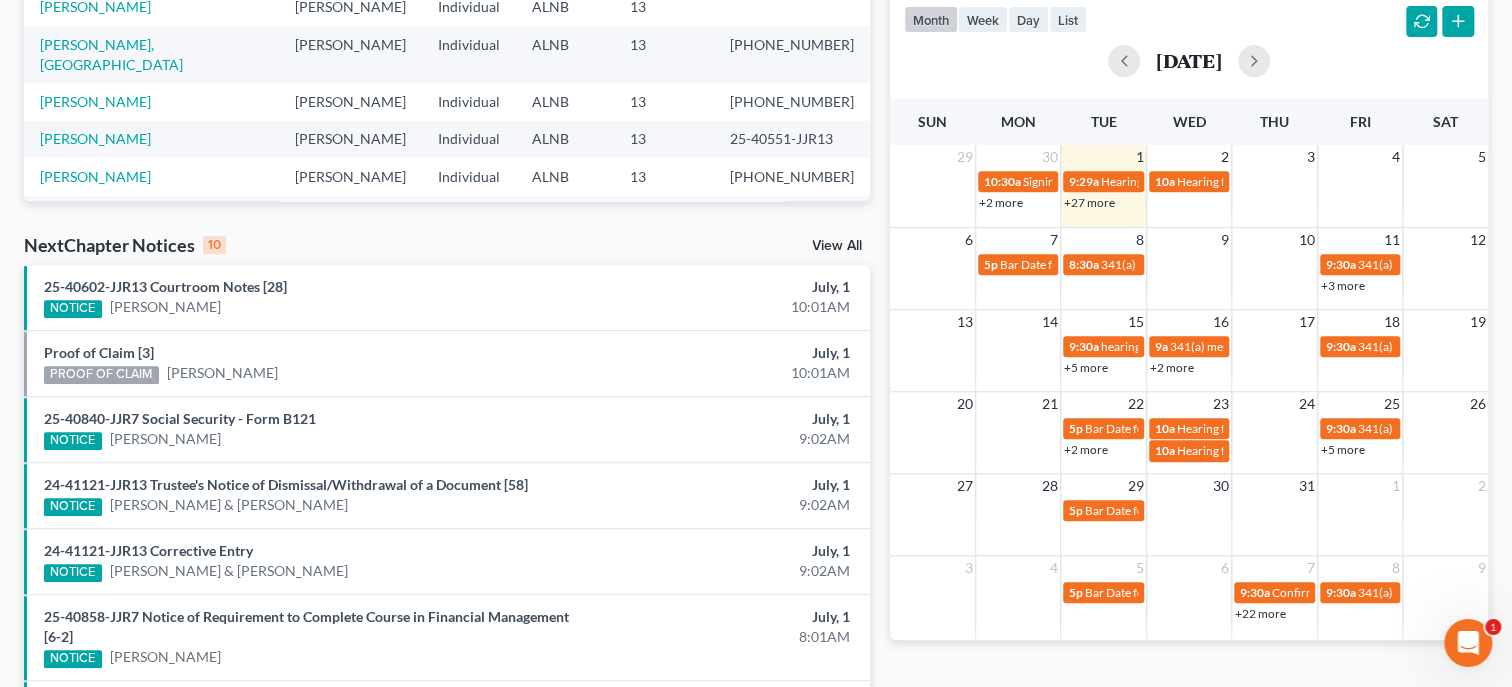 scroll, scrollTop: 411, scrollLeft: 0, axis: vertical 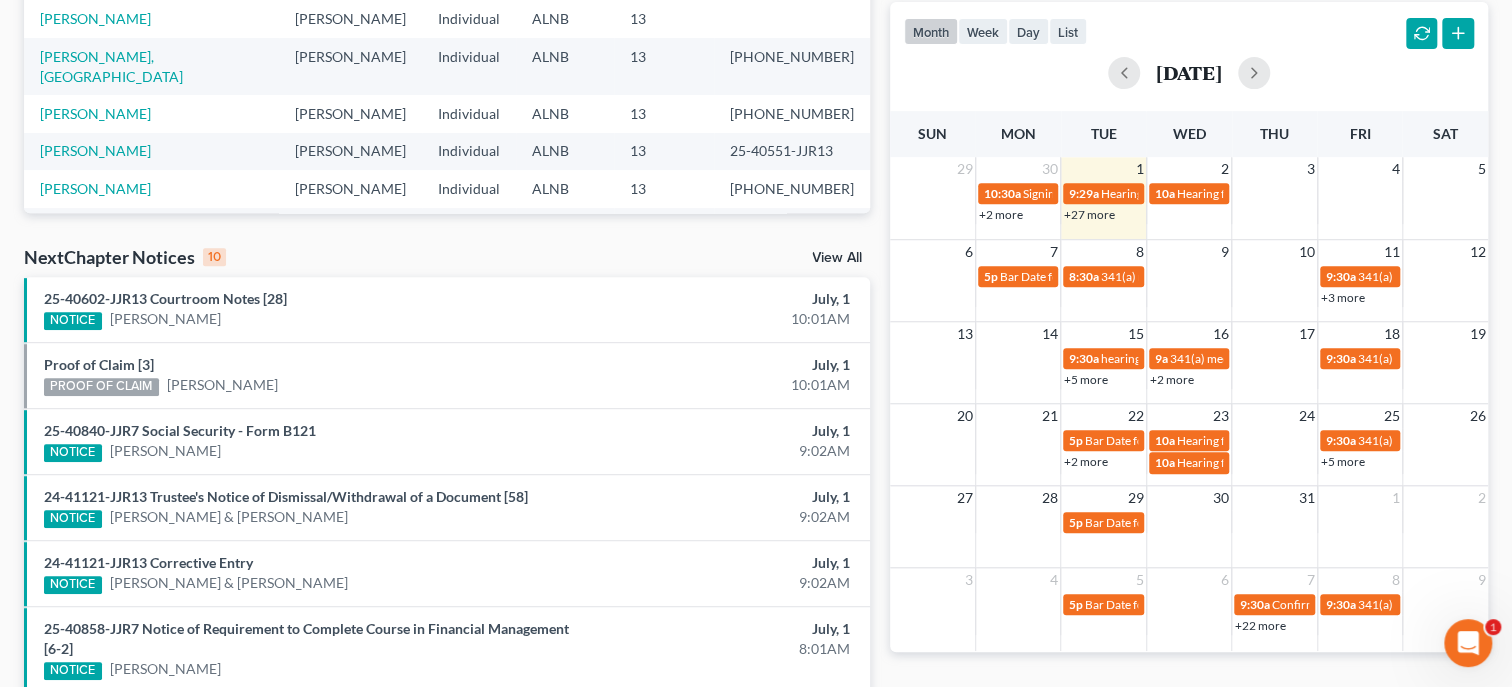 click on "View All" at bounding box center (837, 258) 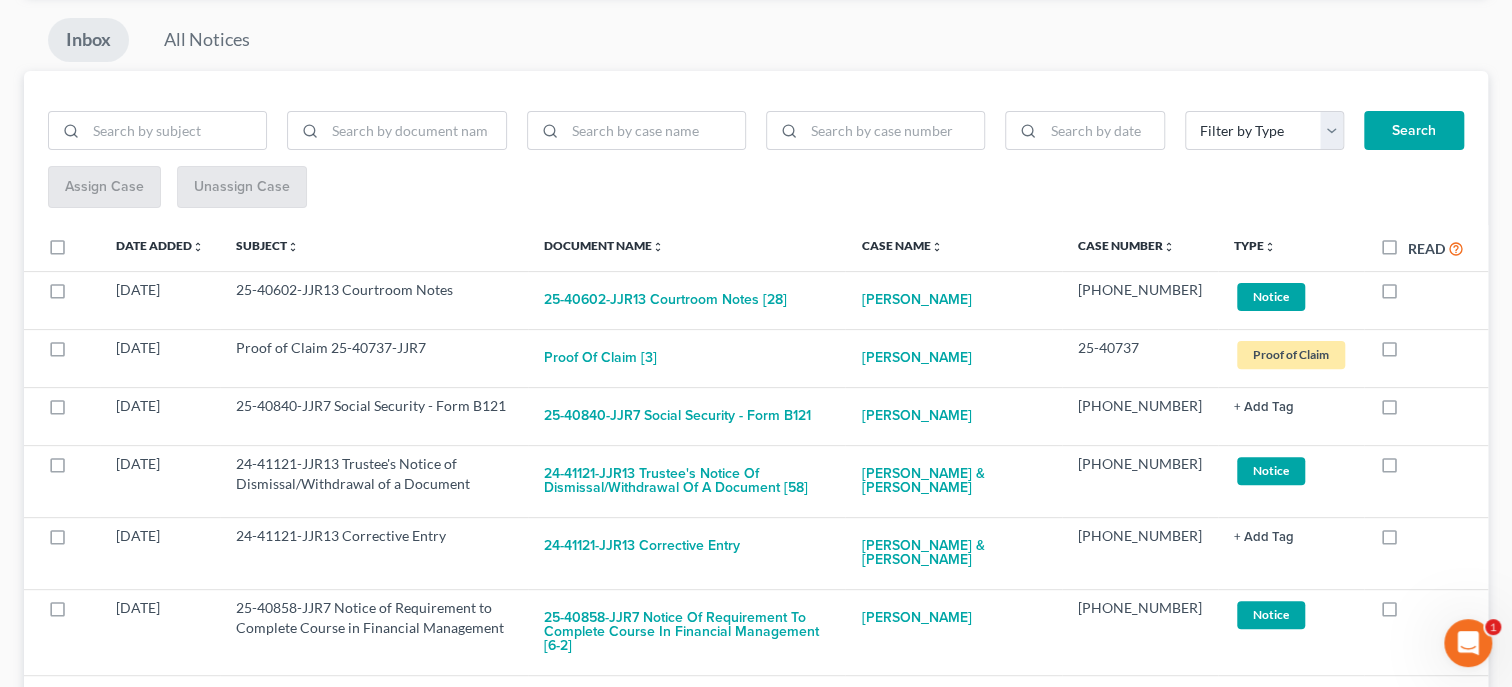 scroll, scrollTop: 0, scrollLeft: 0, axis: both 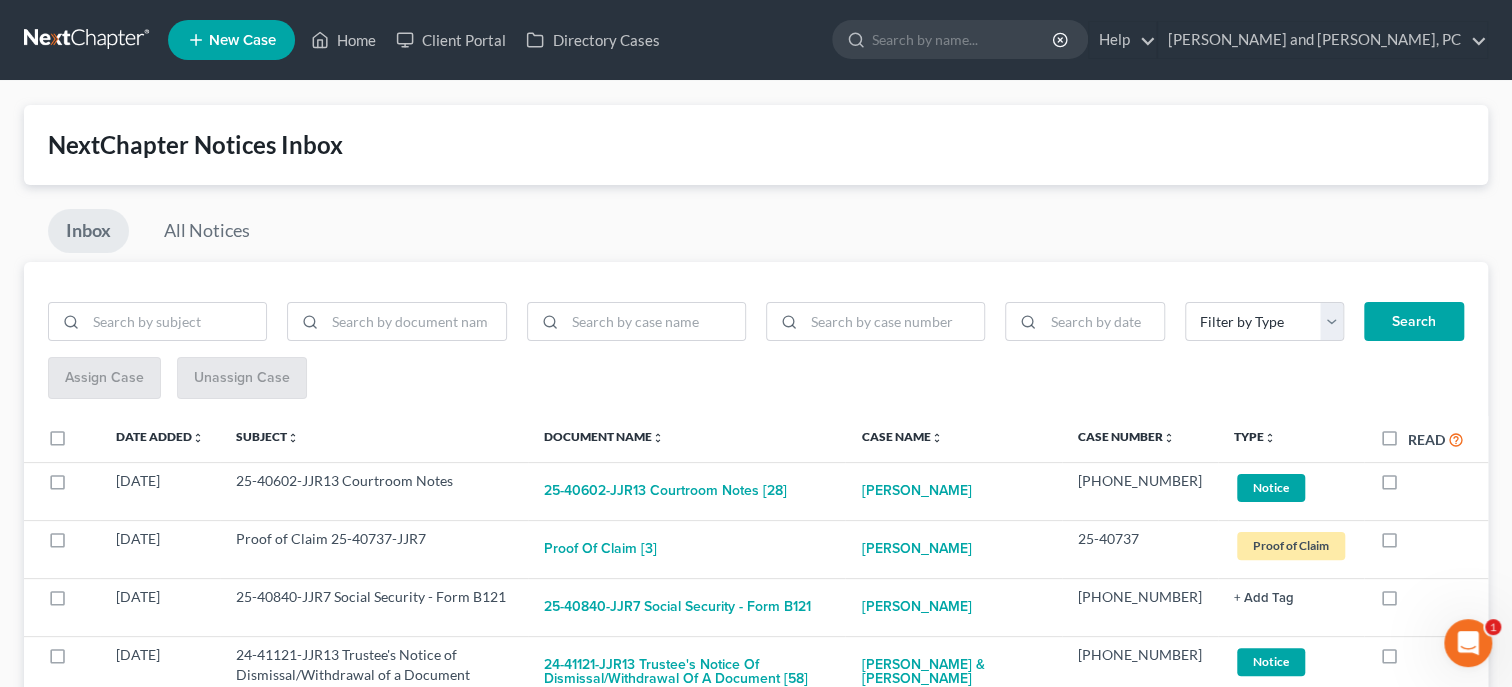 click on "Read" at bounding box center [1436, 439] 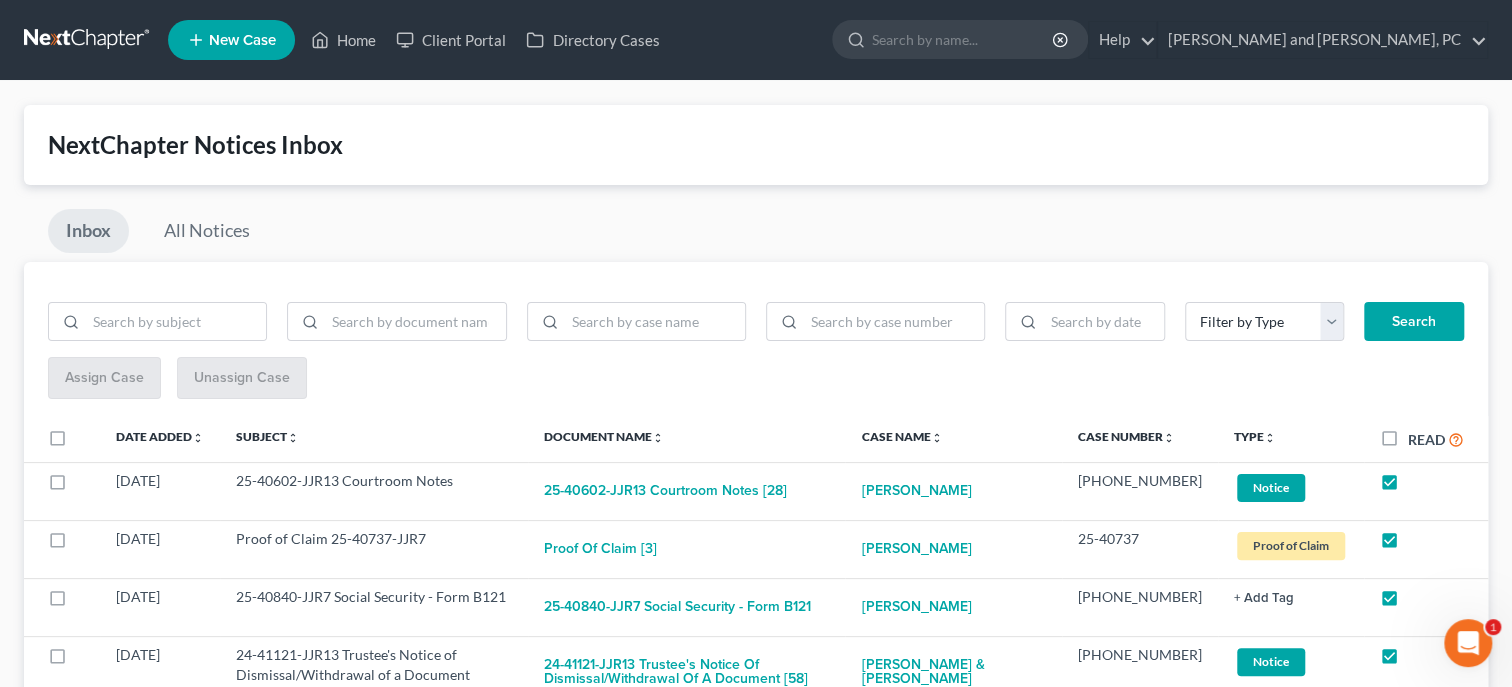 checkbox on "true" 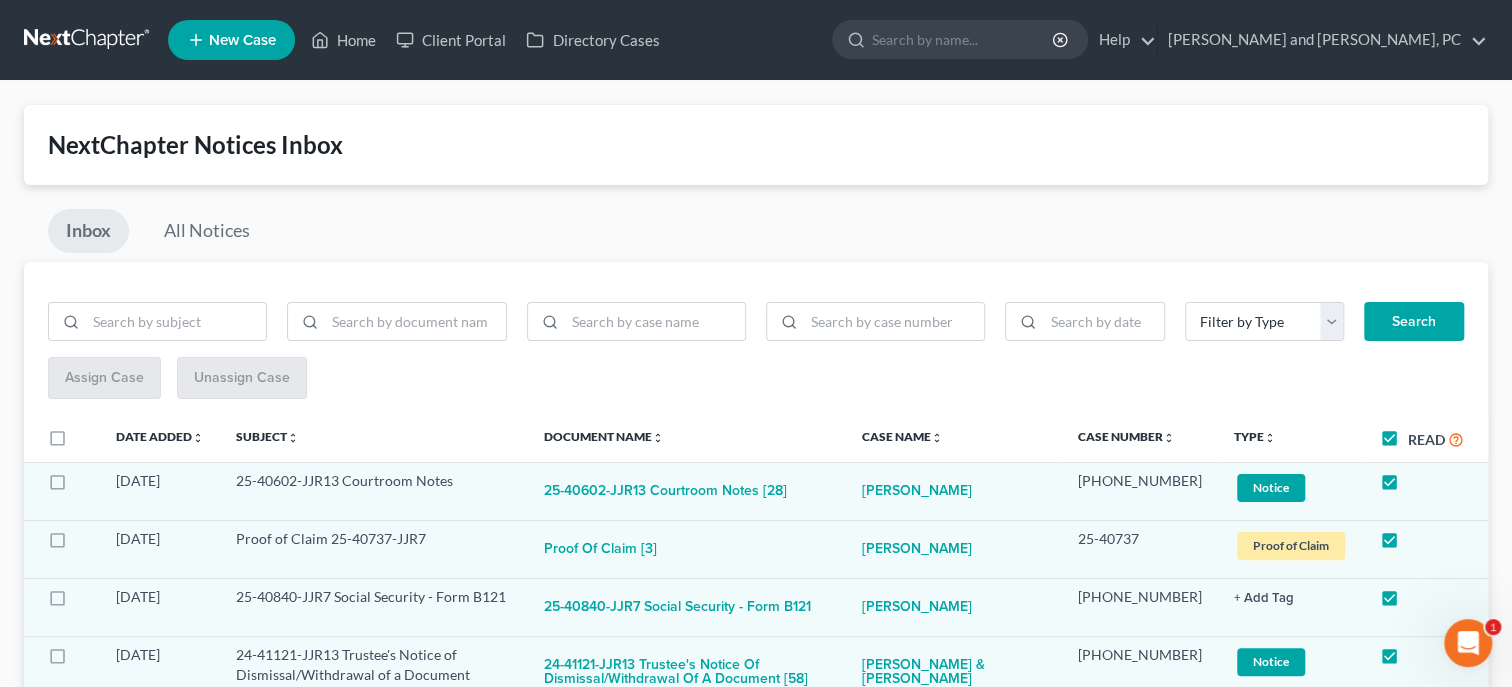 checkbox on "true" 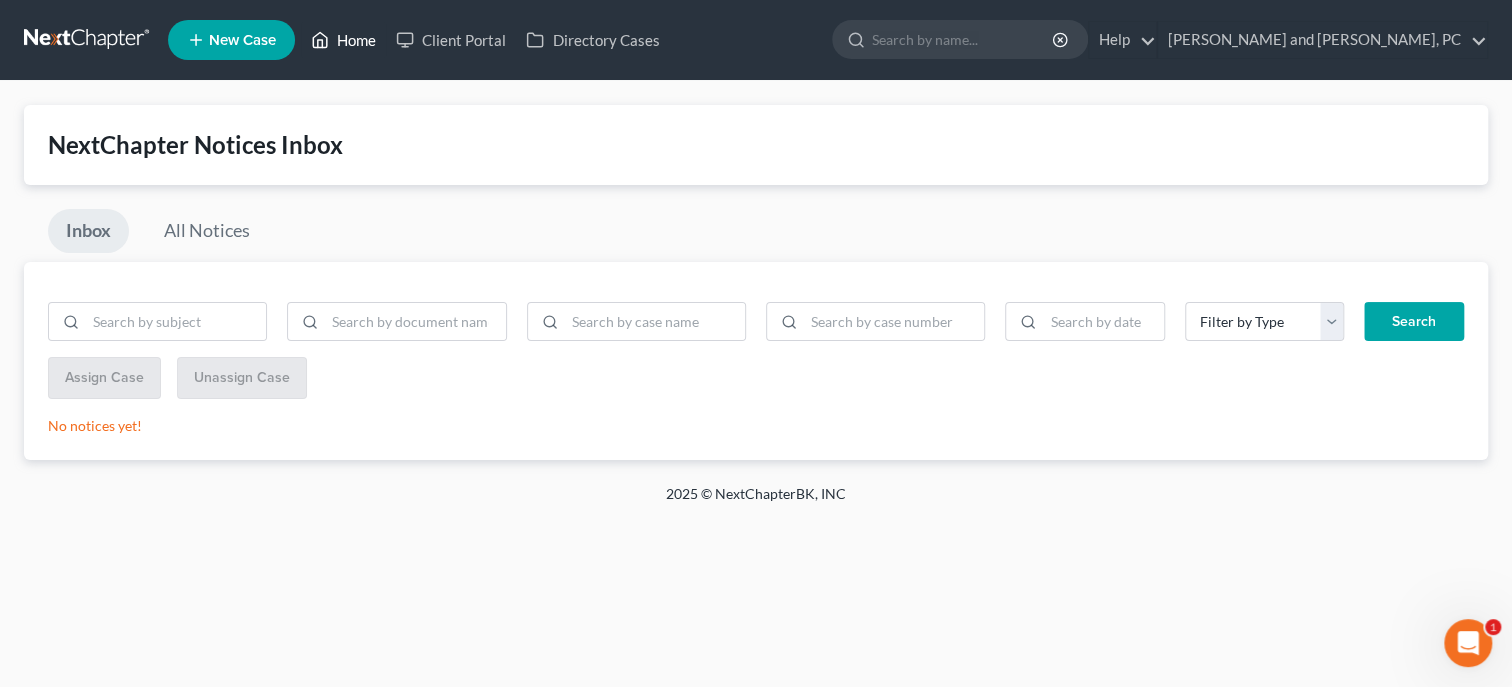 click on "Home" at bounding box center (343, 40) 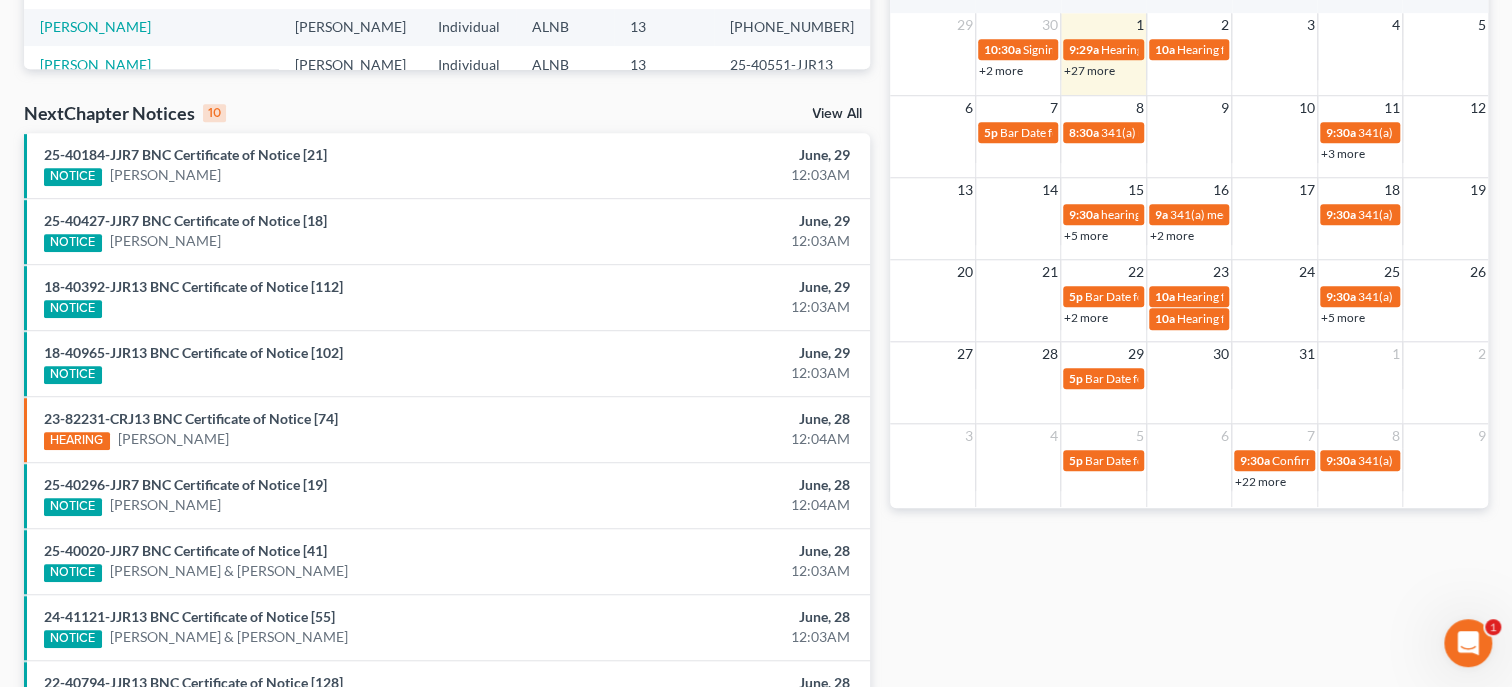 scroll, scrollTop: 514, scrollLeft: 0, axis: vertical 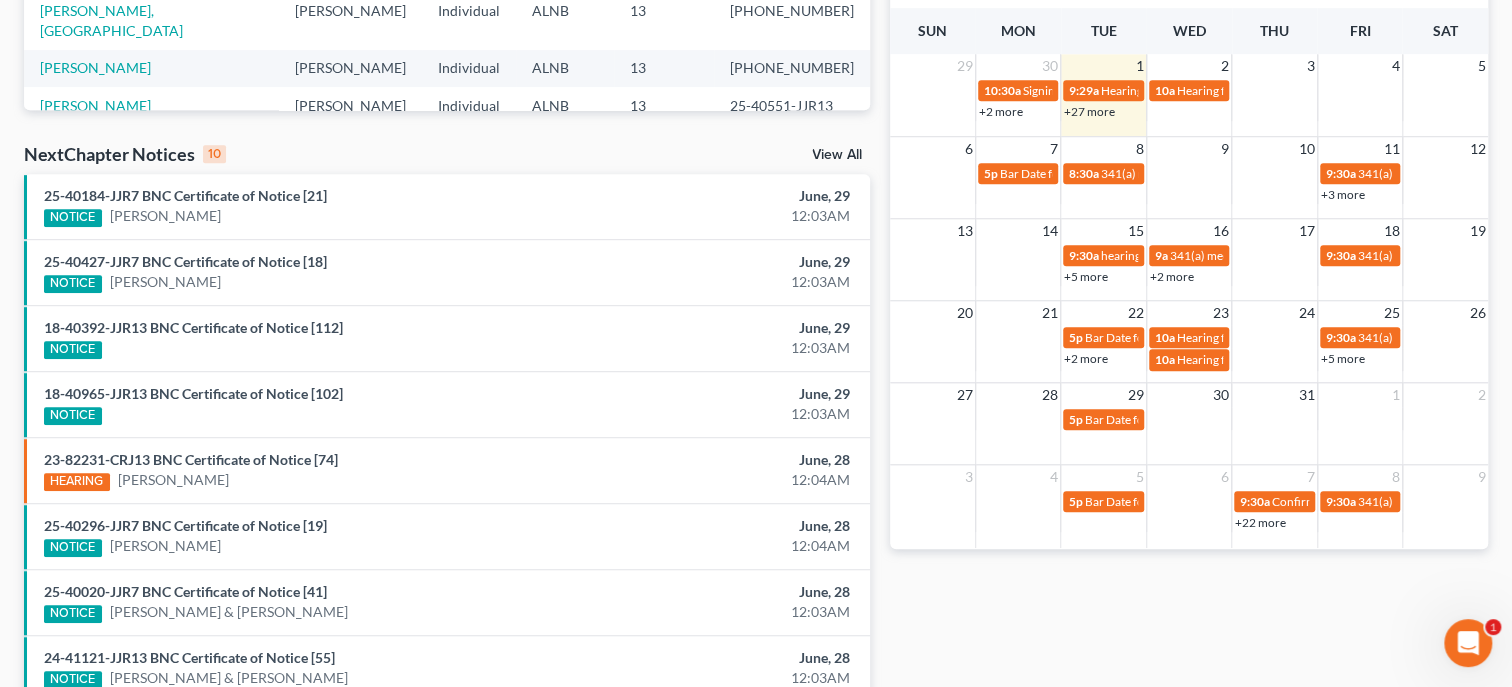 click on "View All" at bounding box center [837, 155] 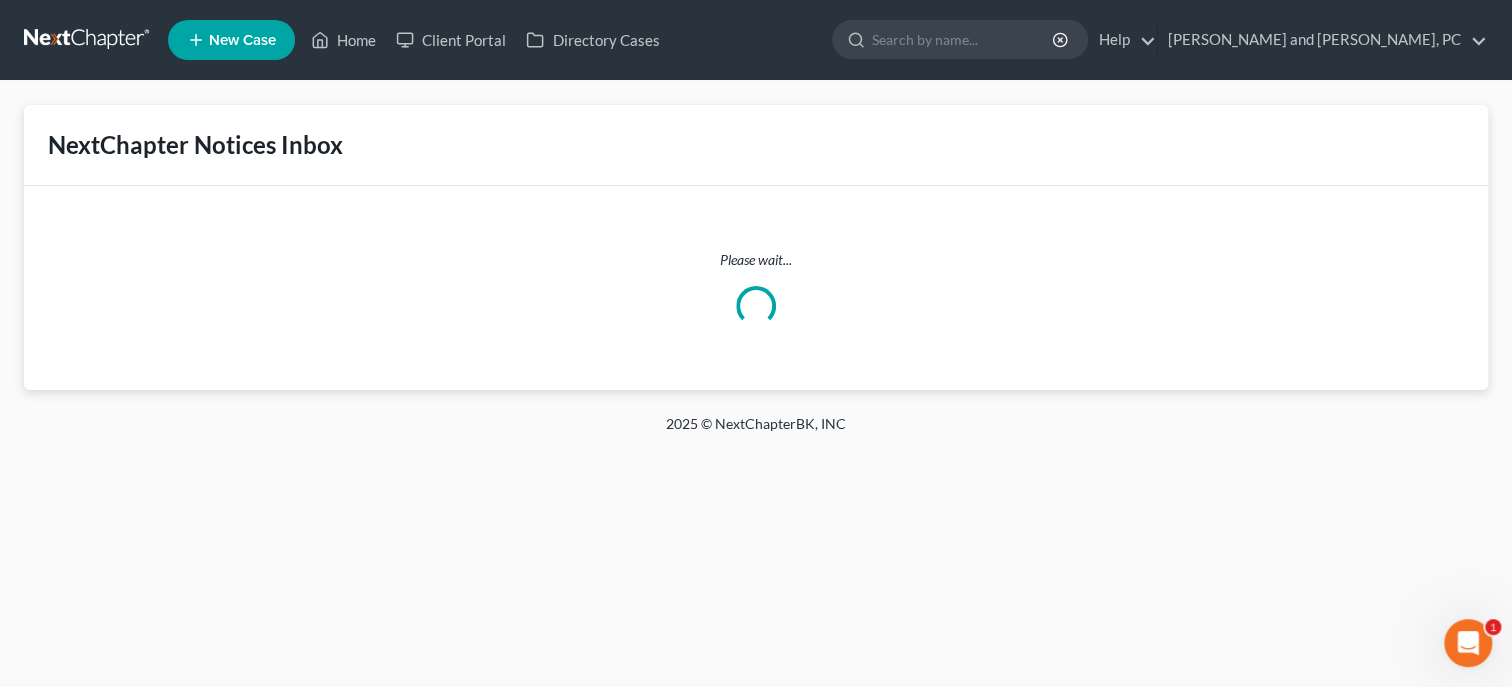 scroll, scrollTop: 0, scrollLeft: 0, axis: both 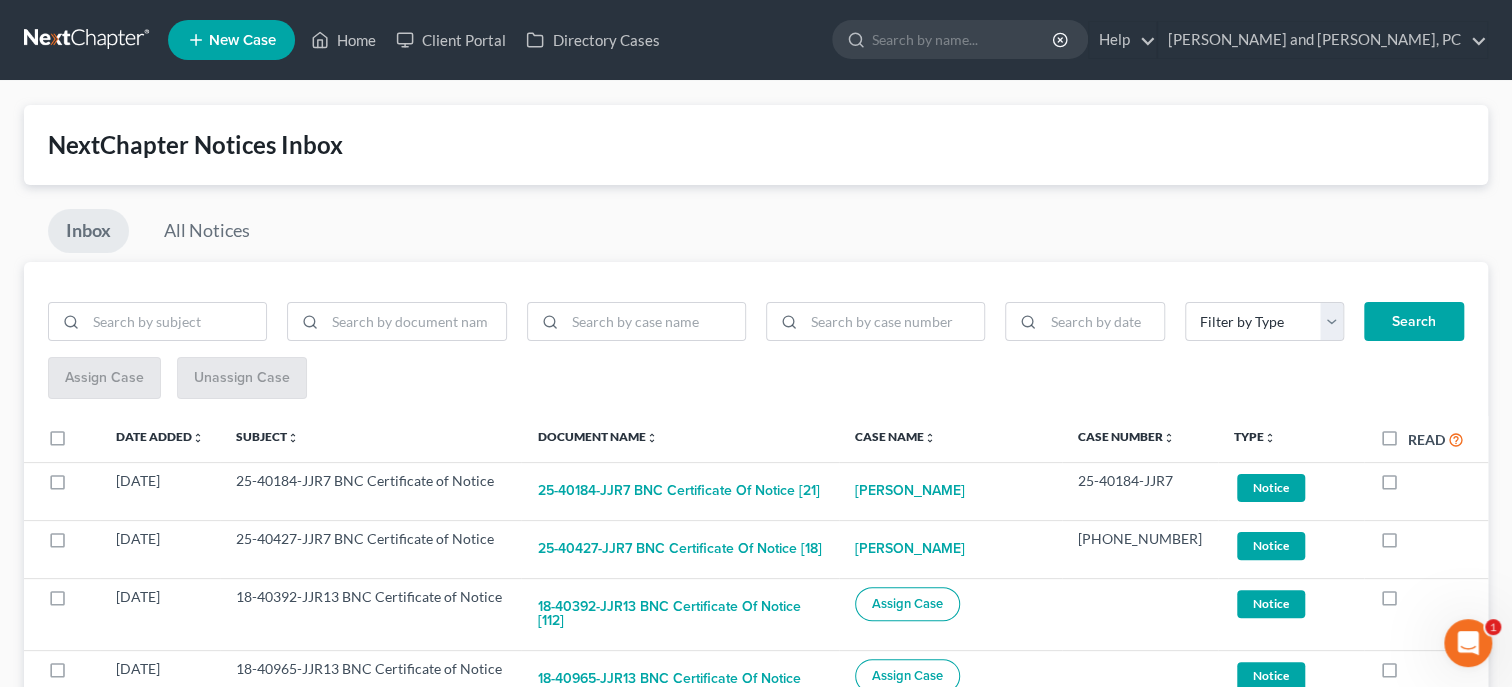 click on "Read" at bounding box center [1436, 439] 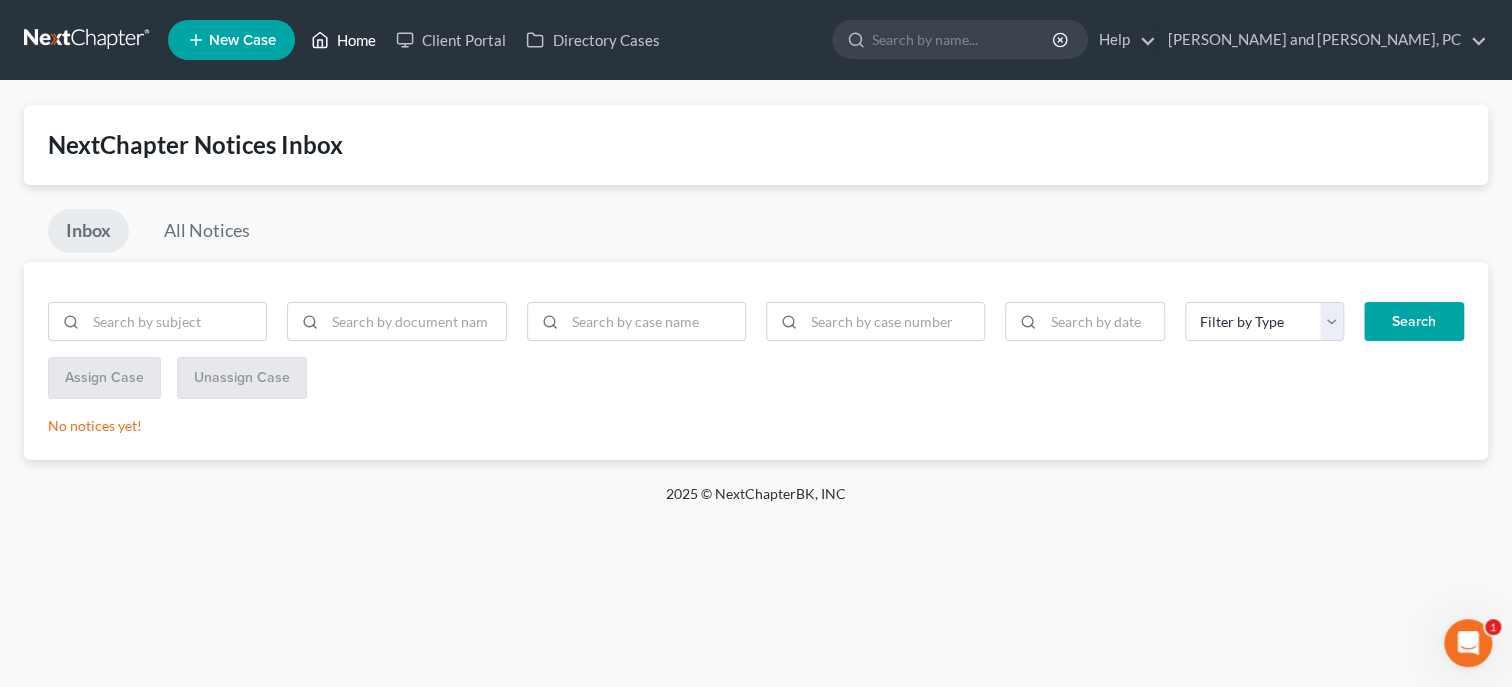 click on "Home" at bounding box center (343, 40) 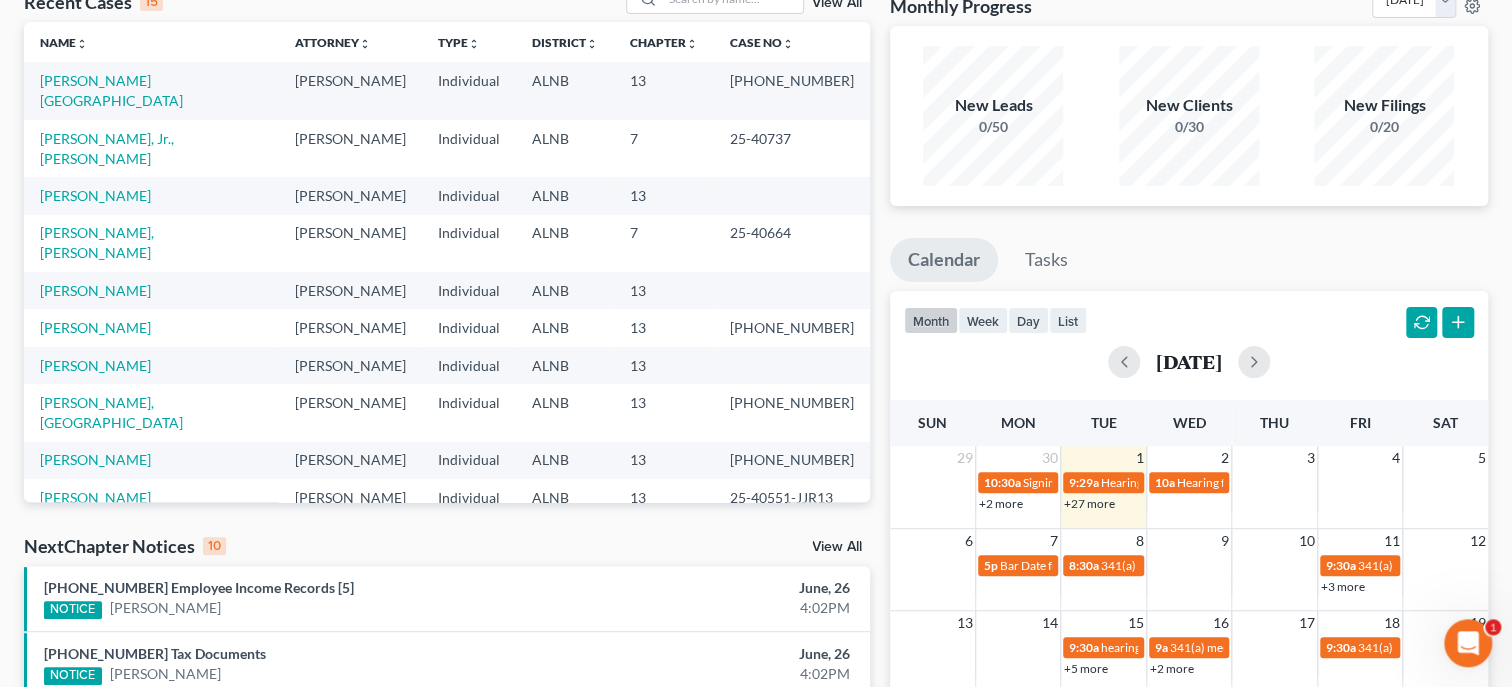 scroll, scrollTop: 102, scrollLeft: 0, axis: vertical 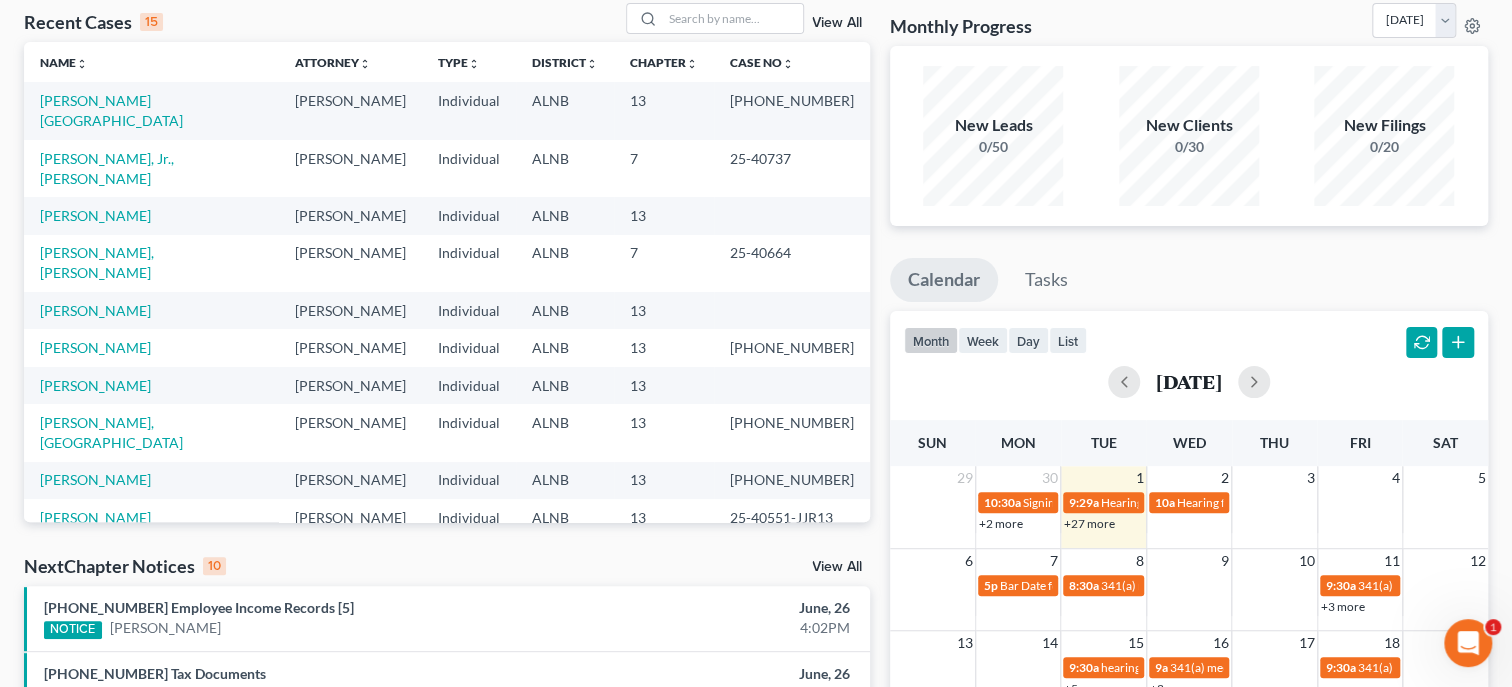 click on "View All" at bounding box center [837, 567] 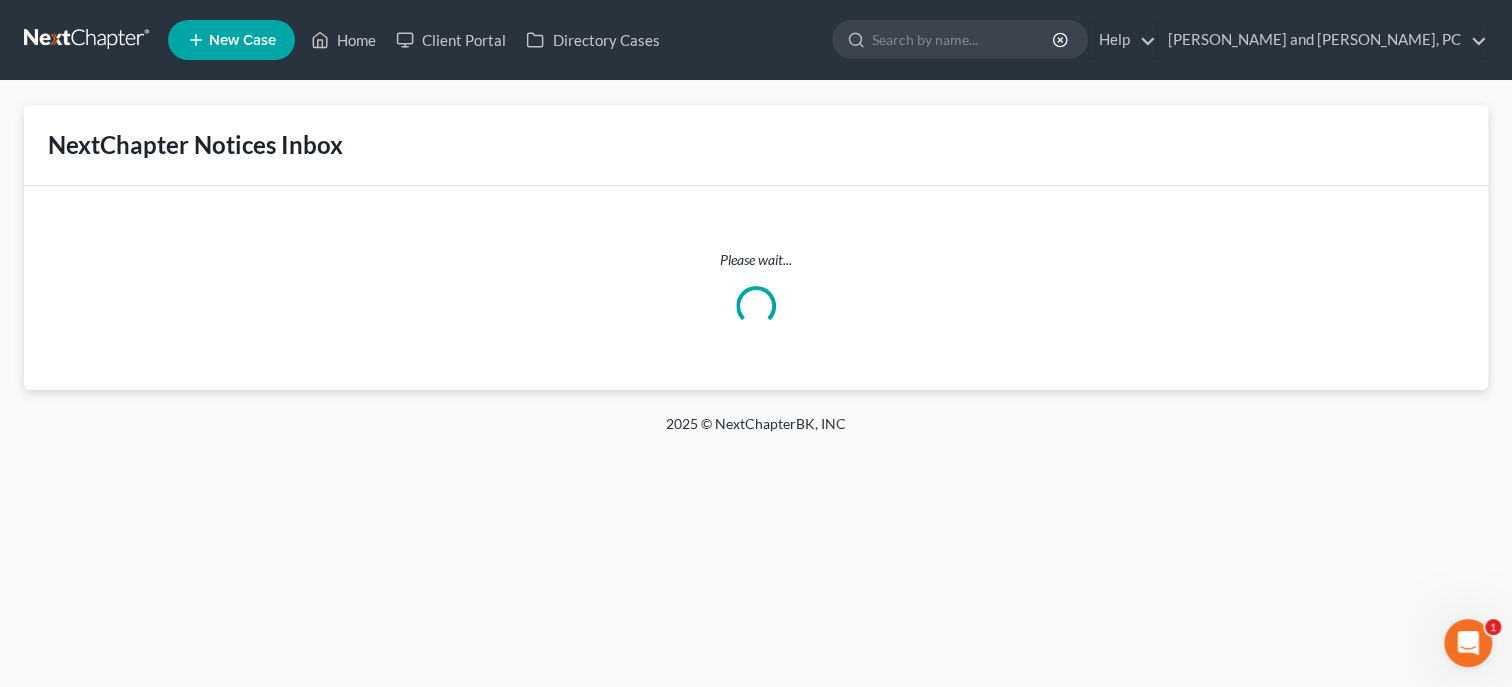 scroll, scrollTop: 0, scrollLeft: 0, axis: both 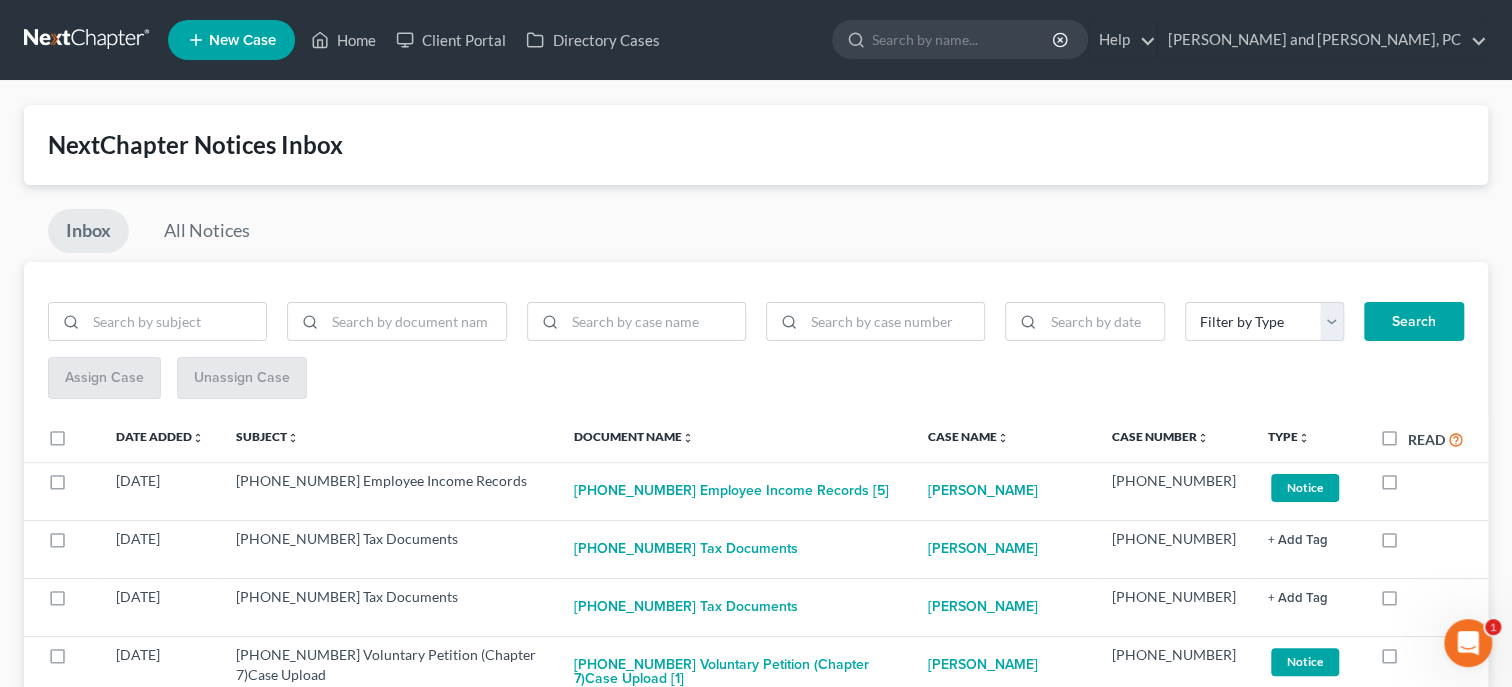 click on "Read" at bounding box center [1436, 439] 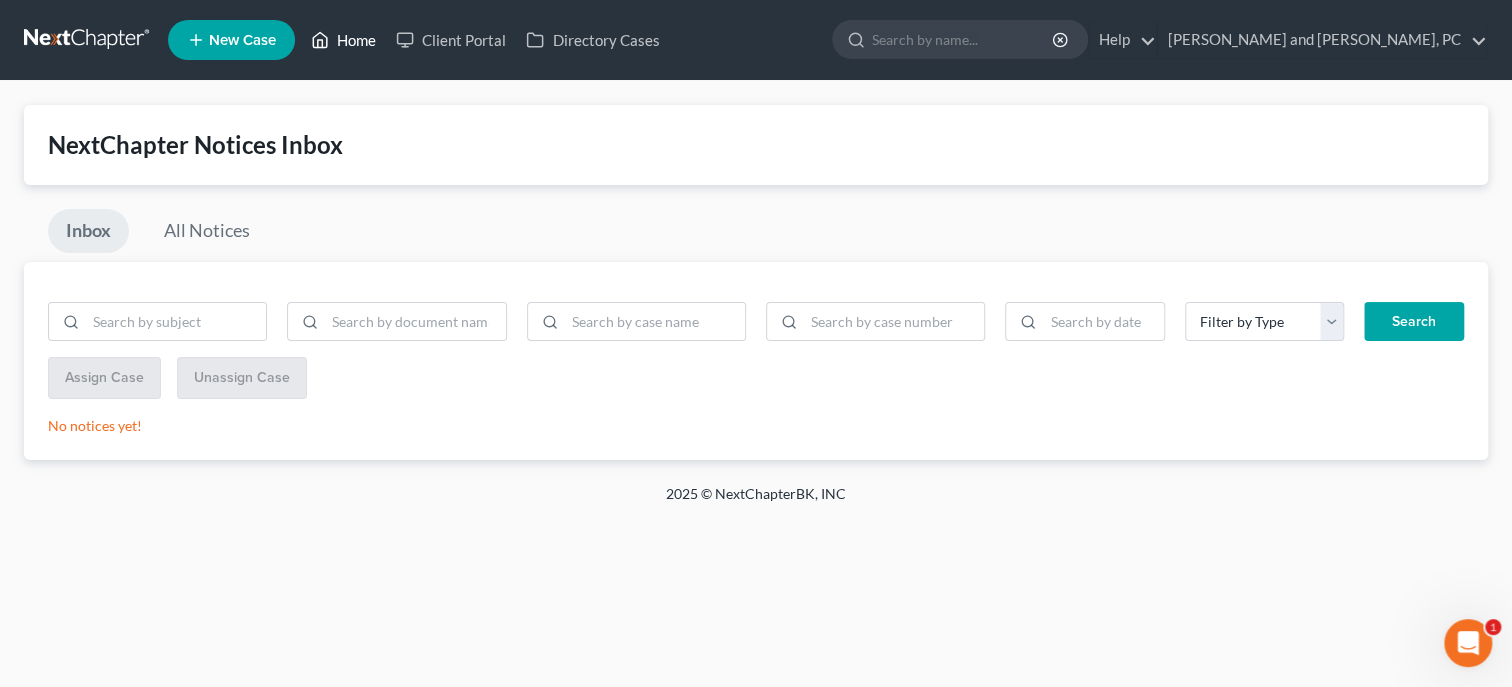 click on "Home" at bounding box center (343, 40) 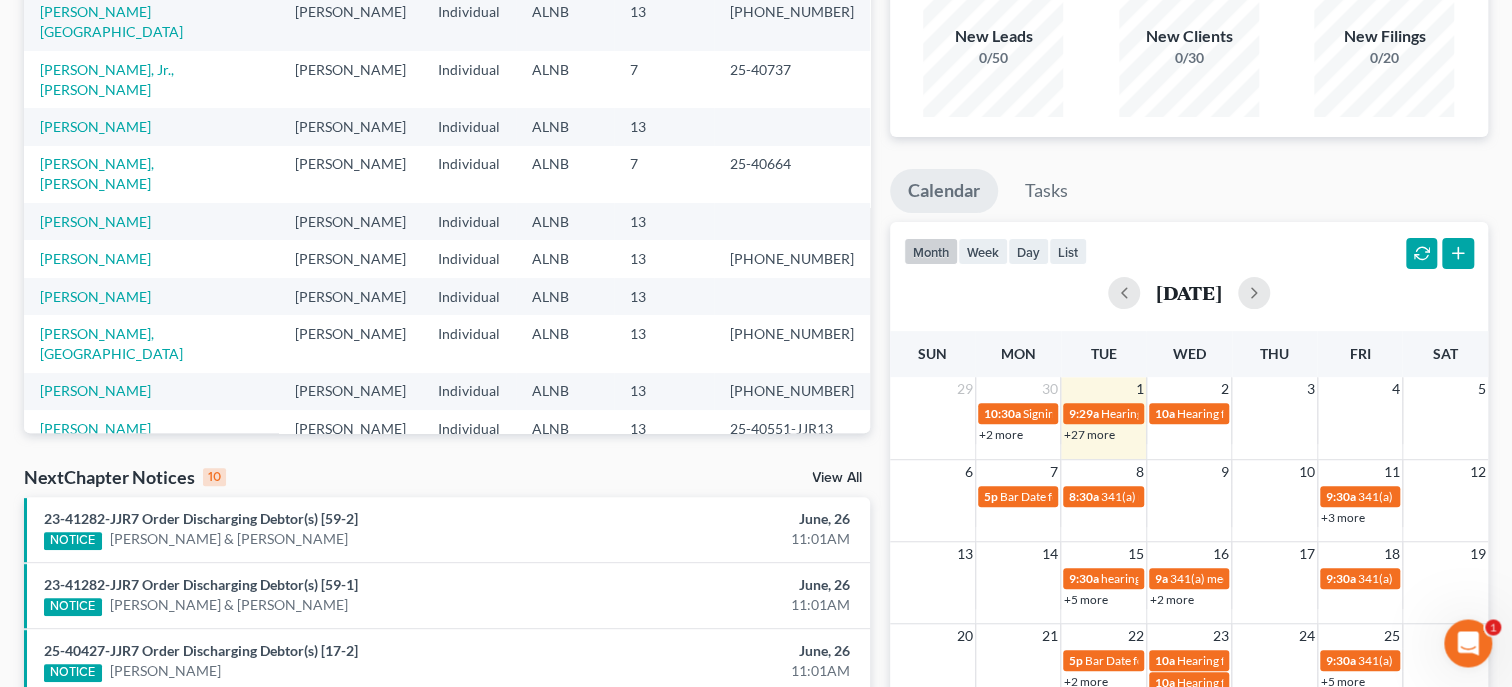 scroll, scrollTop: 411, scrollLeft: 0, axis: vertical 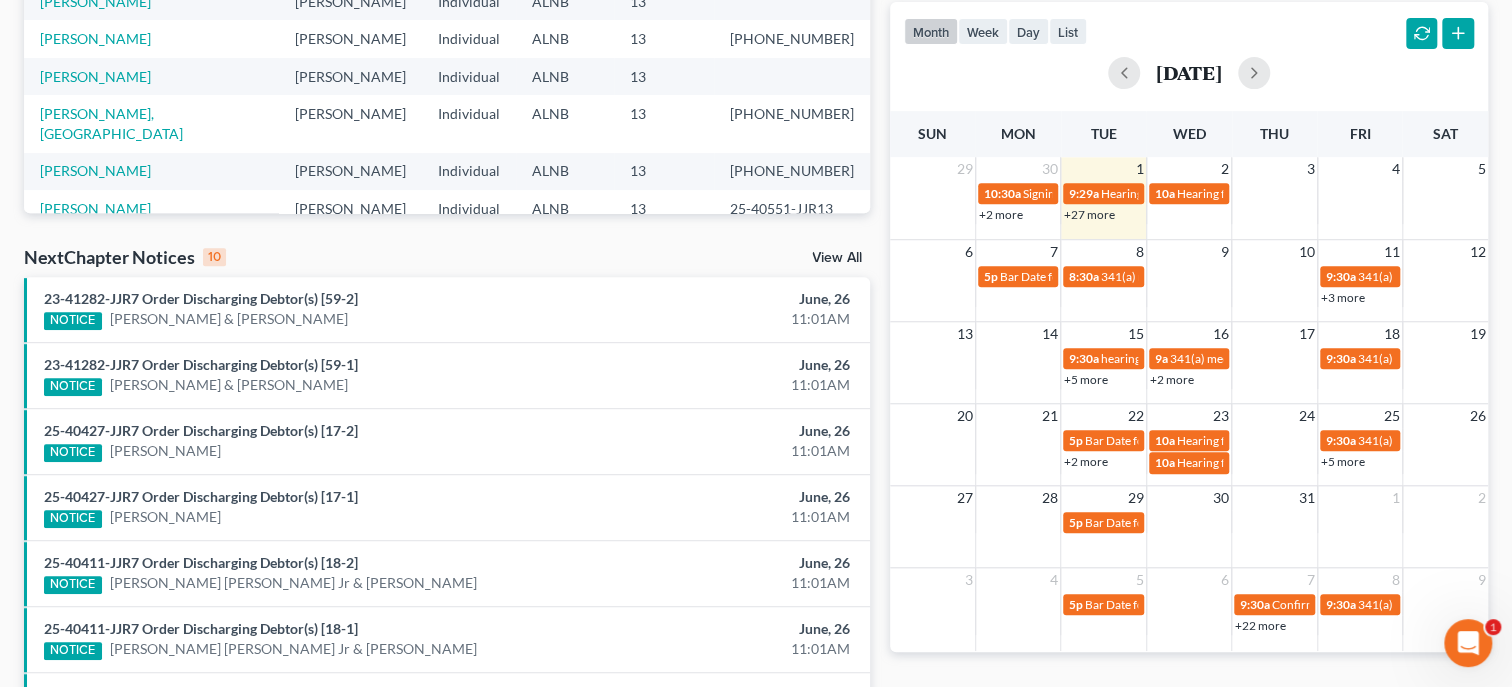 click on "View All" at bounding box center [837, 258] 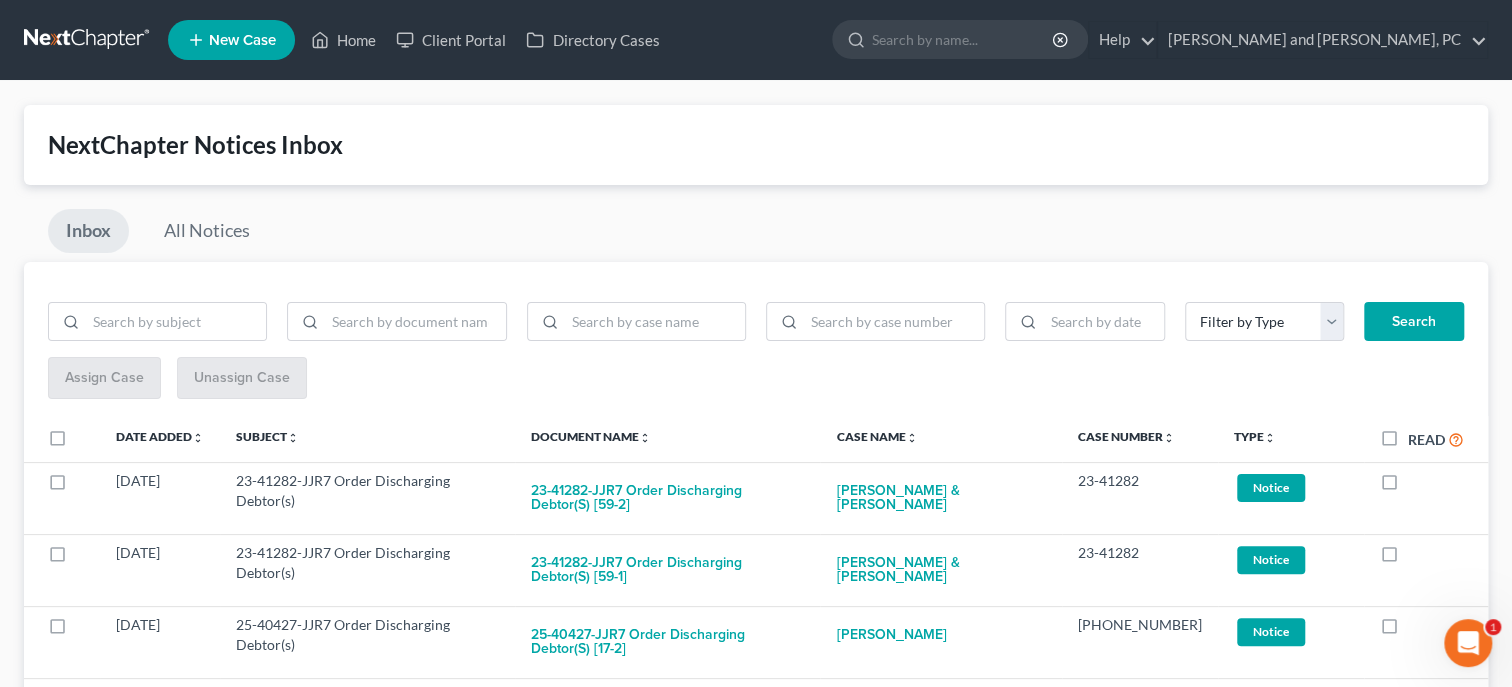 click on "Read" at bounding box center [1436, 439] 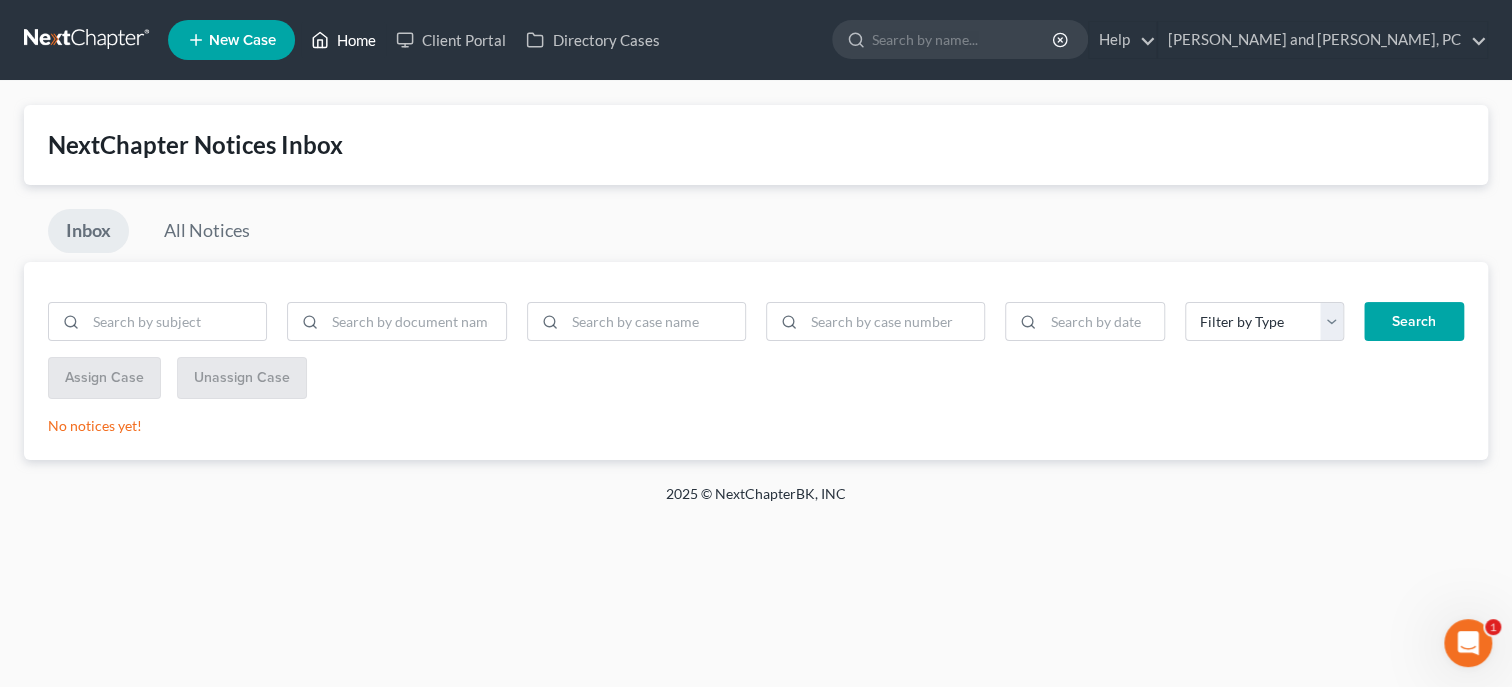 click on "Home" at bounding box center (343, 40) 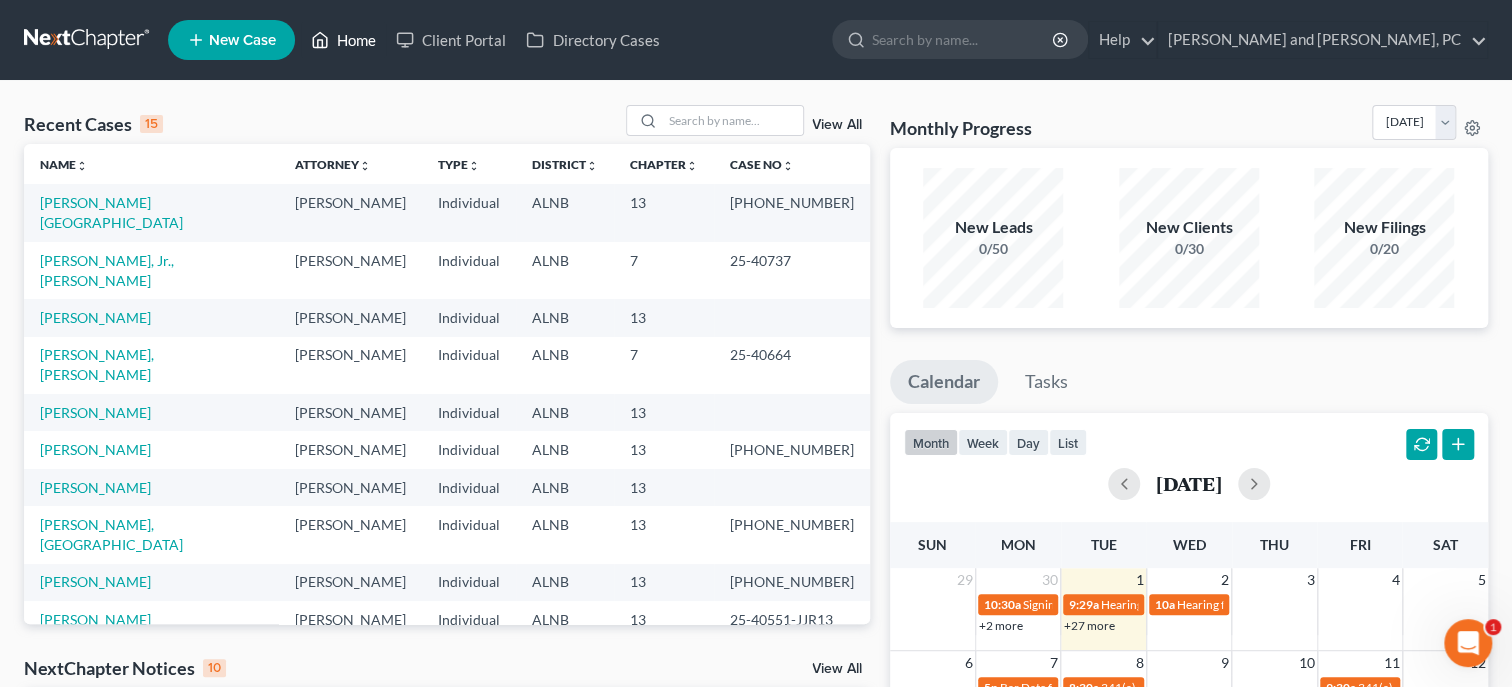 scroll, scrollTop: 308, scrollLeft: 0, axis: vertical 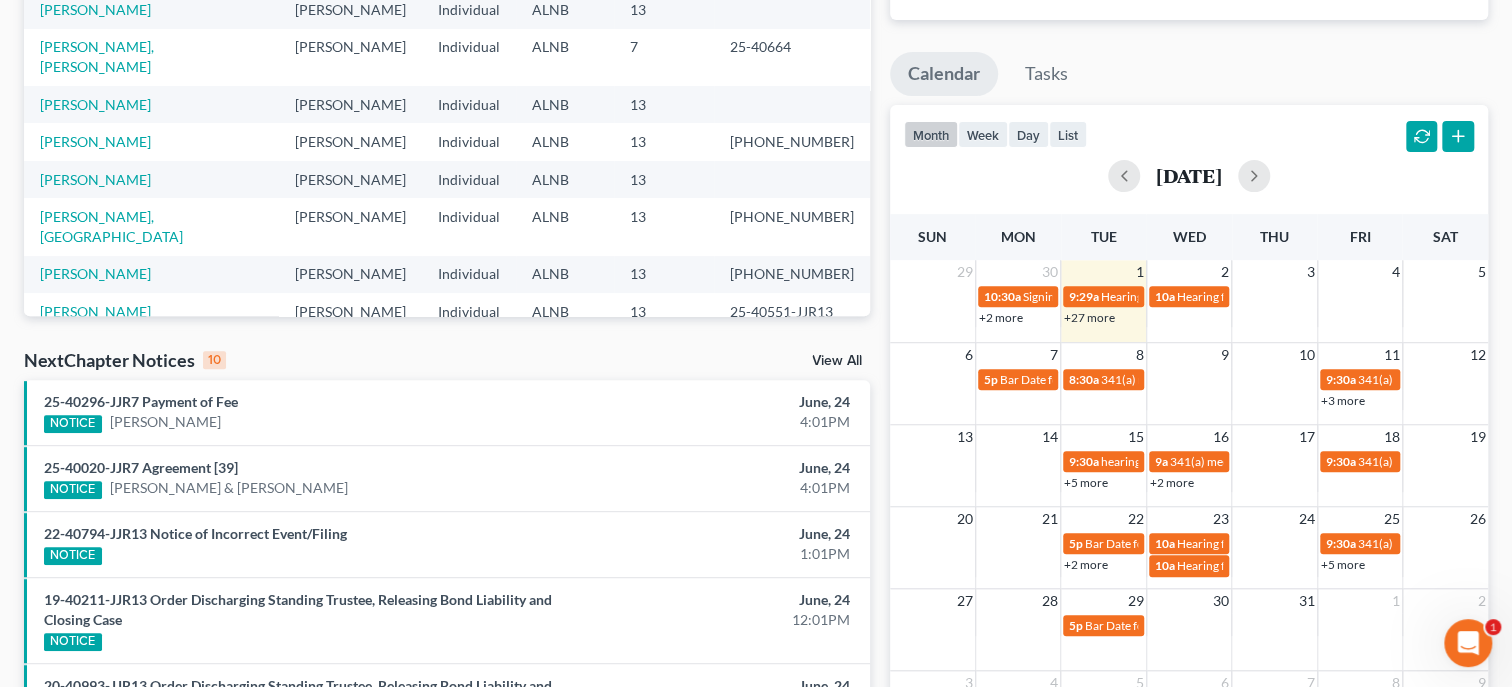 click on "View All" at bounding box center [837, 361] 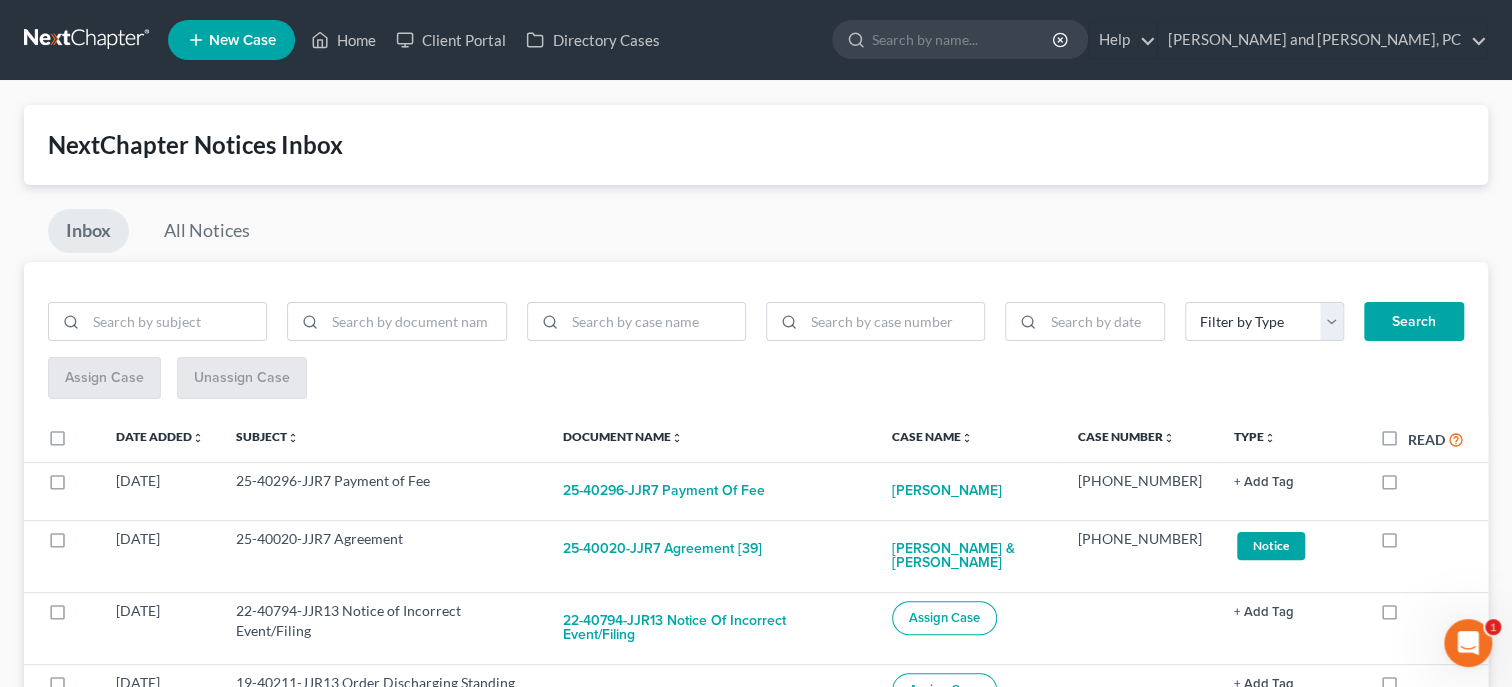 click on "Read" at bounding box center (1436, 439) 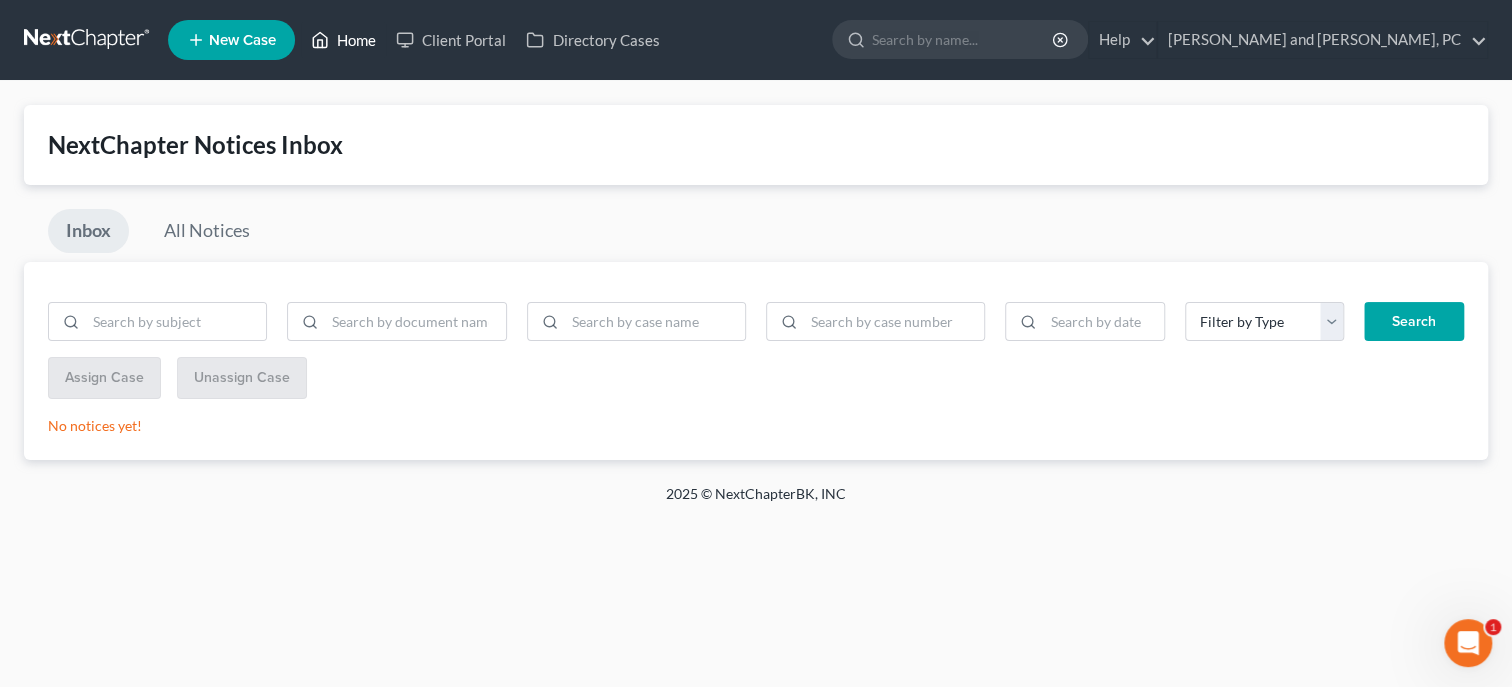 click on "Home" at bounding box center (343, 40) 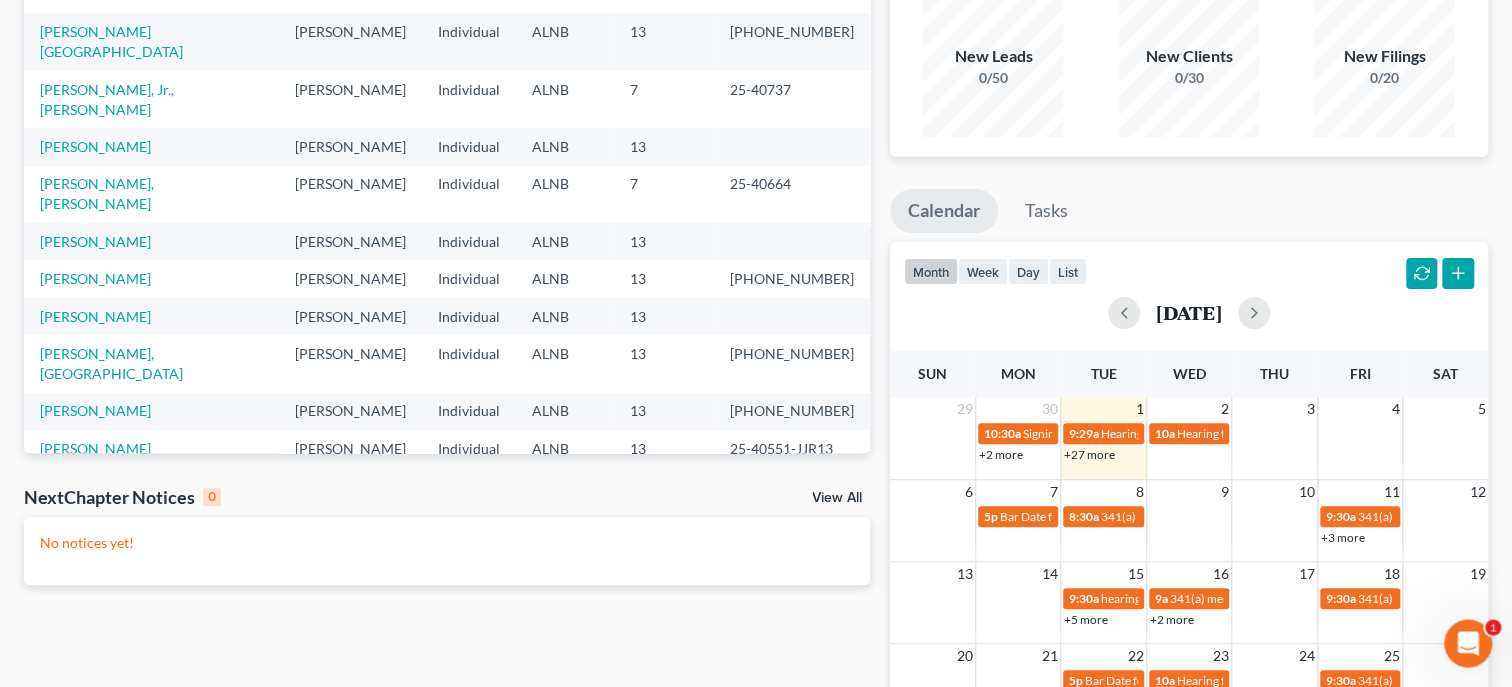 scroll, scrollTop: 411, scrollLeft: 0, axis: vertical 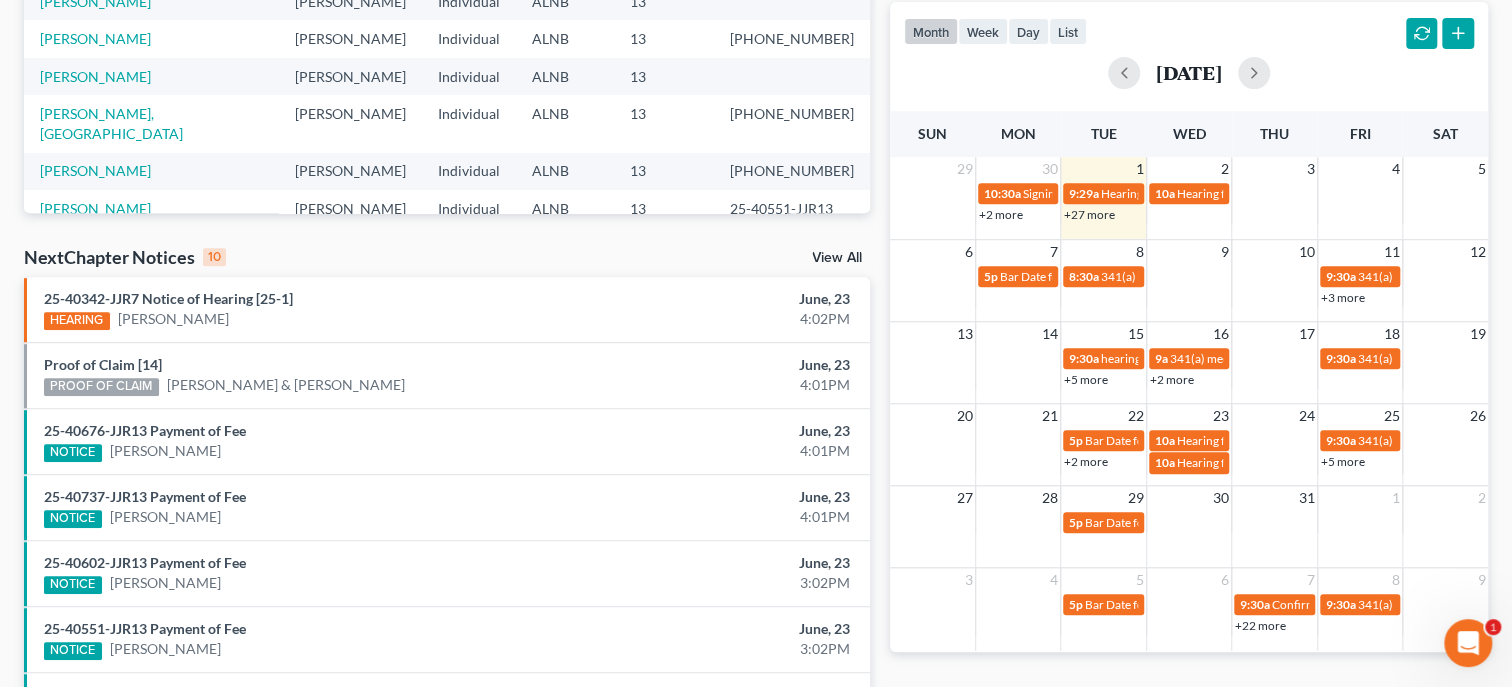click on "View All" at bounding box center (837, 258) 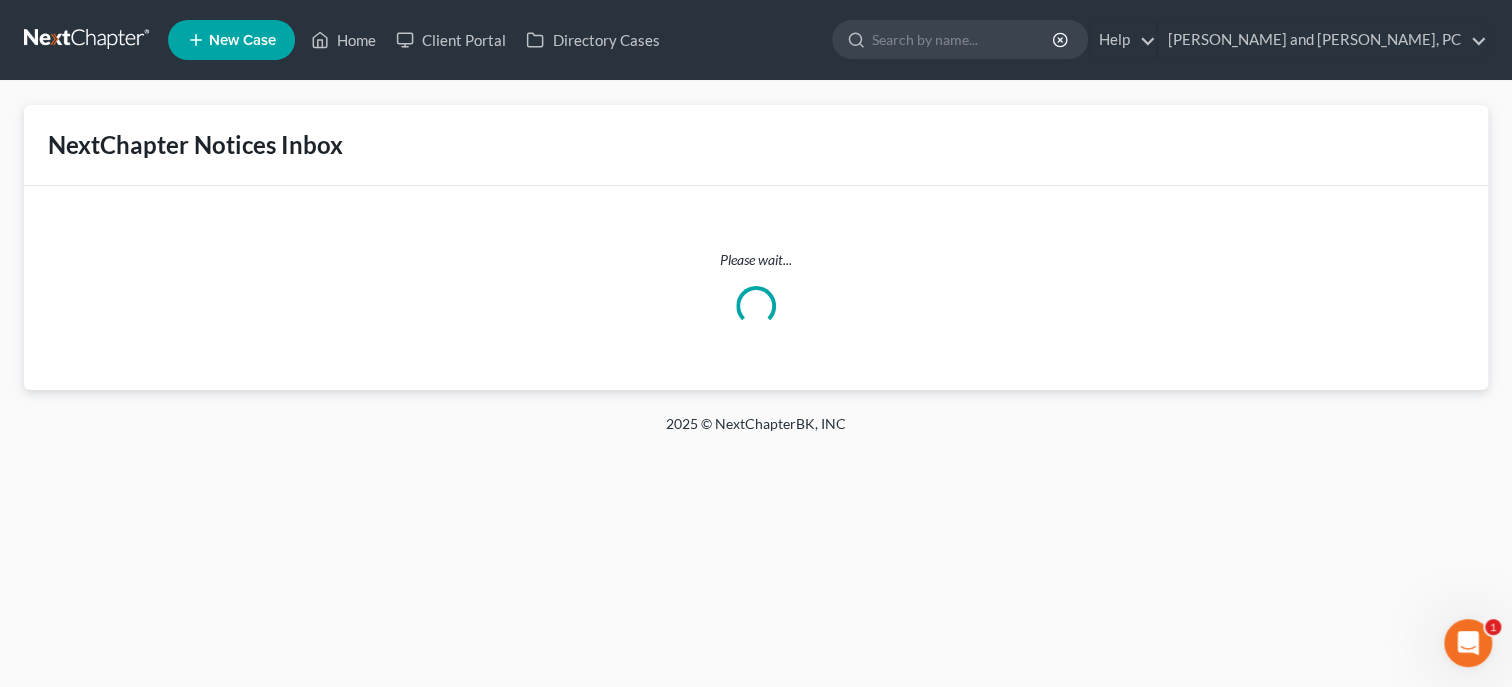 scroll, scrollTop: 0, scrollLeft: 0, axis: both 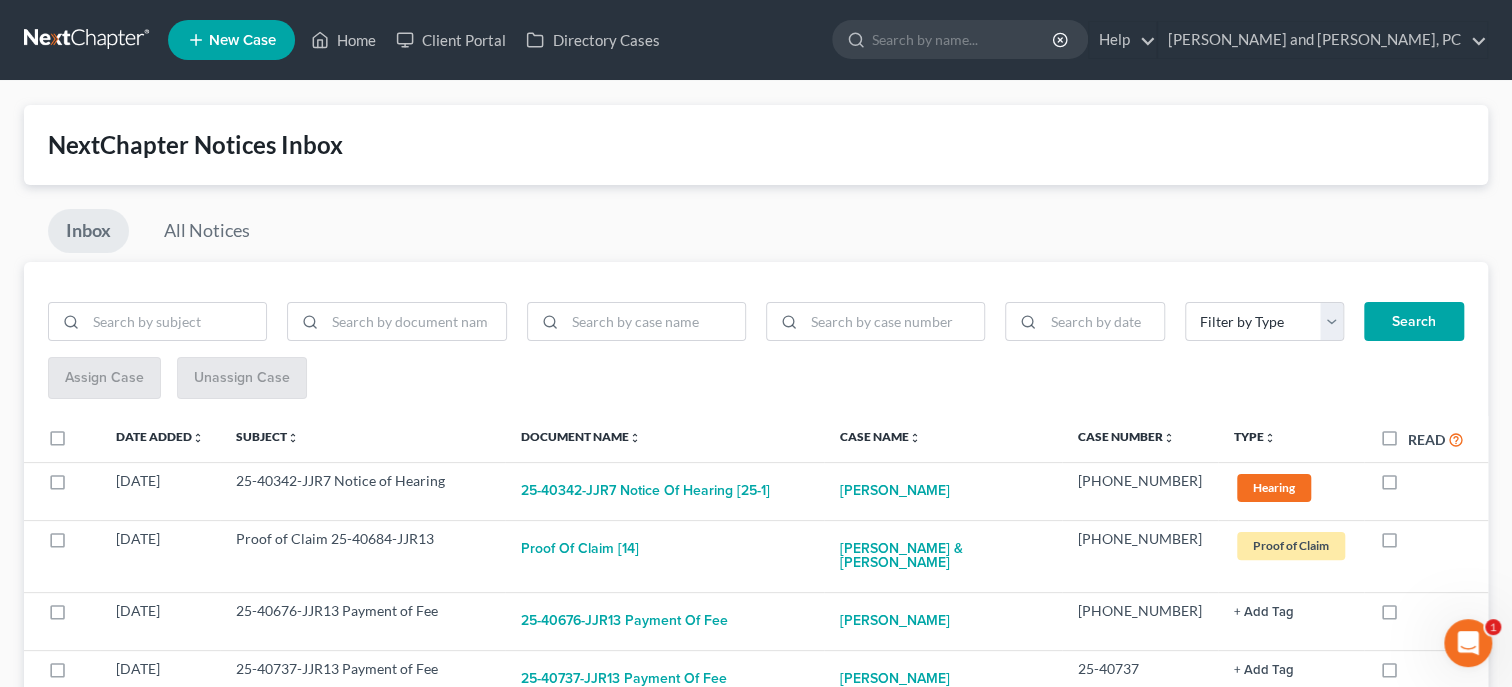 click on "Read" at bounding box center [1436, 439] 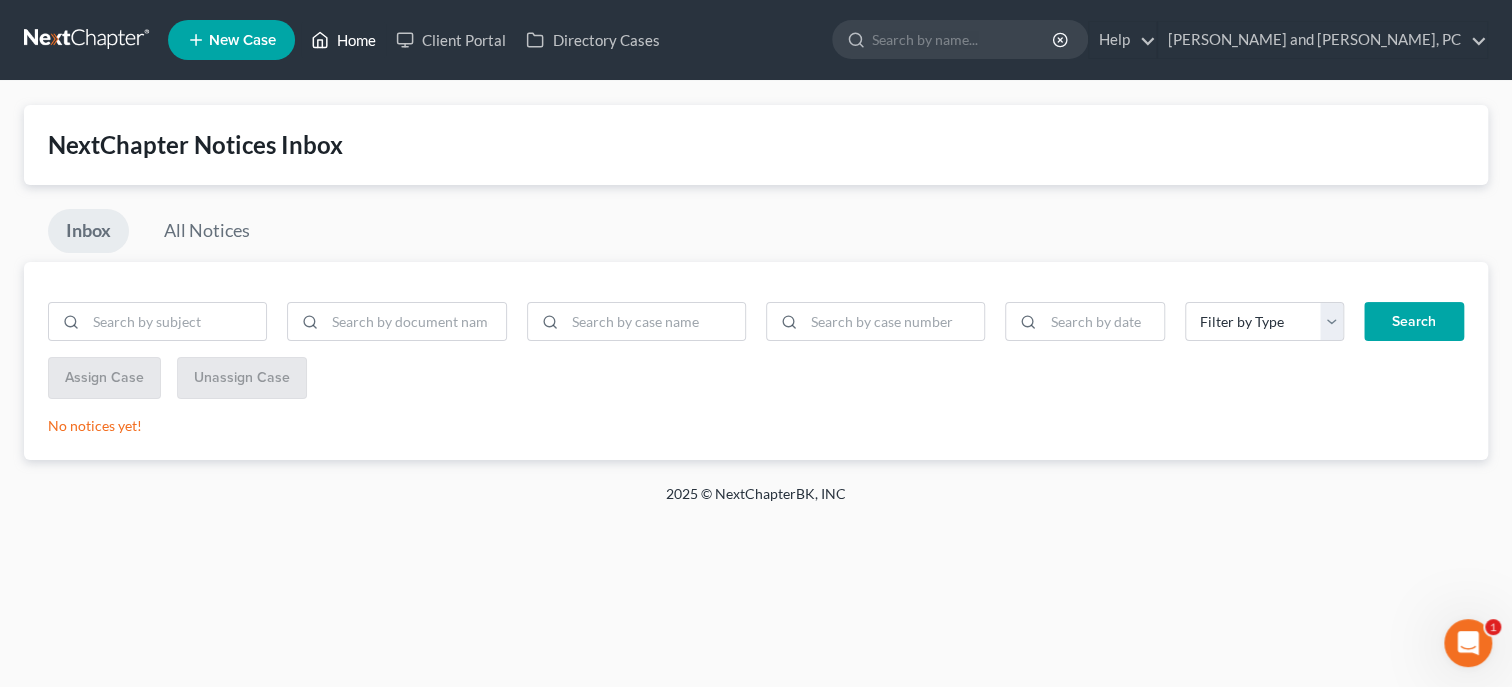 click on "Home" at bounding box center [343, 40] 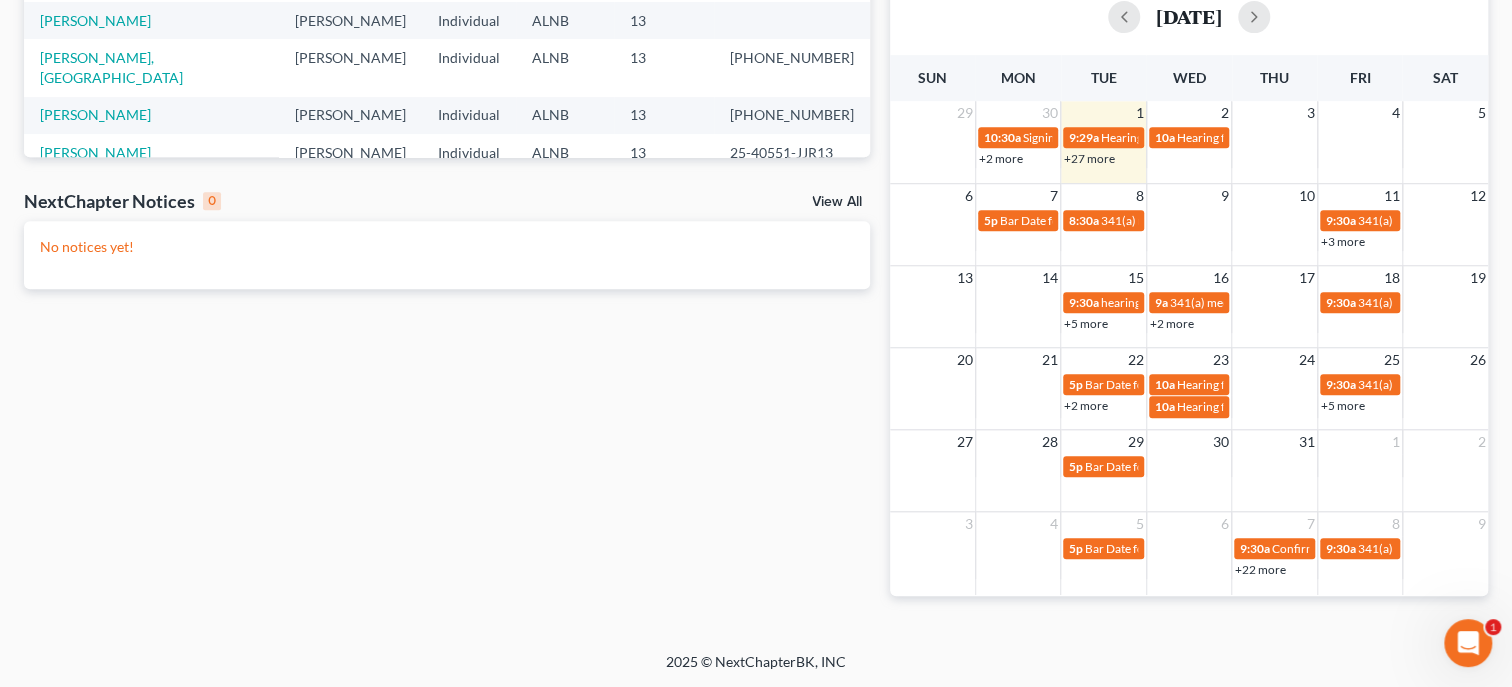 scroll, scrollTop: 0, scrollLeft: 0, axis: both 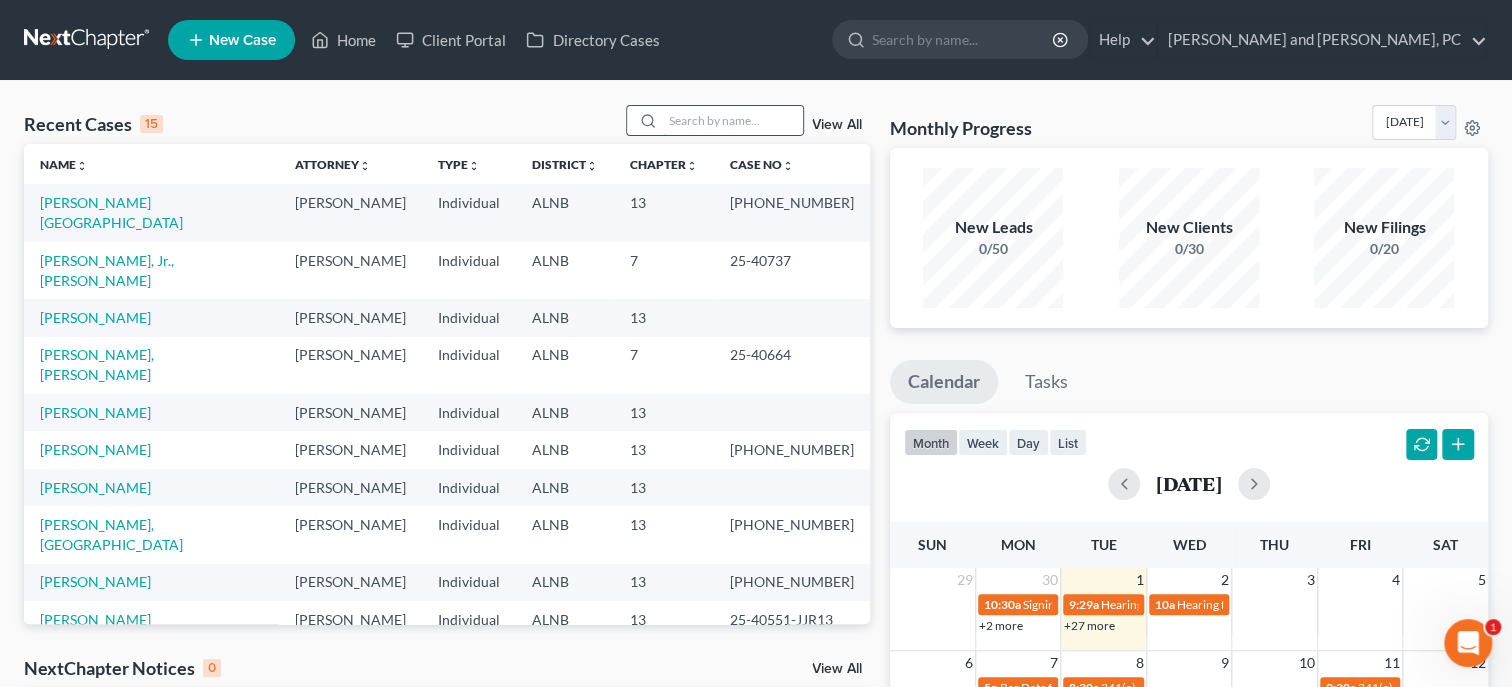 click at bounding box center [733, 120] 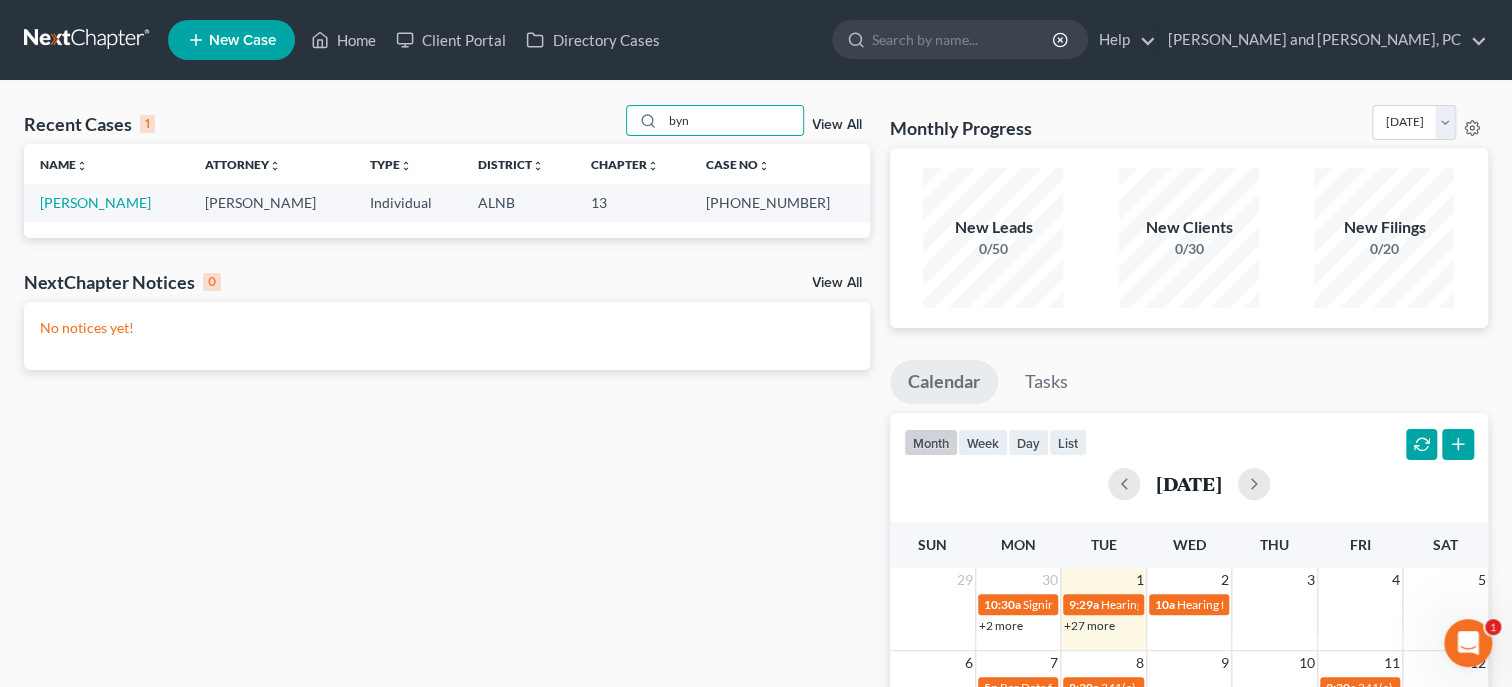 click on "[PERSON_NAME]" at bounding box center (106, 202) 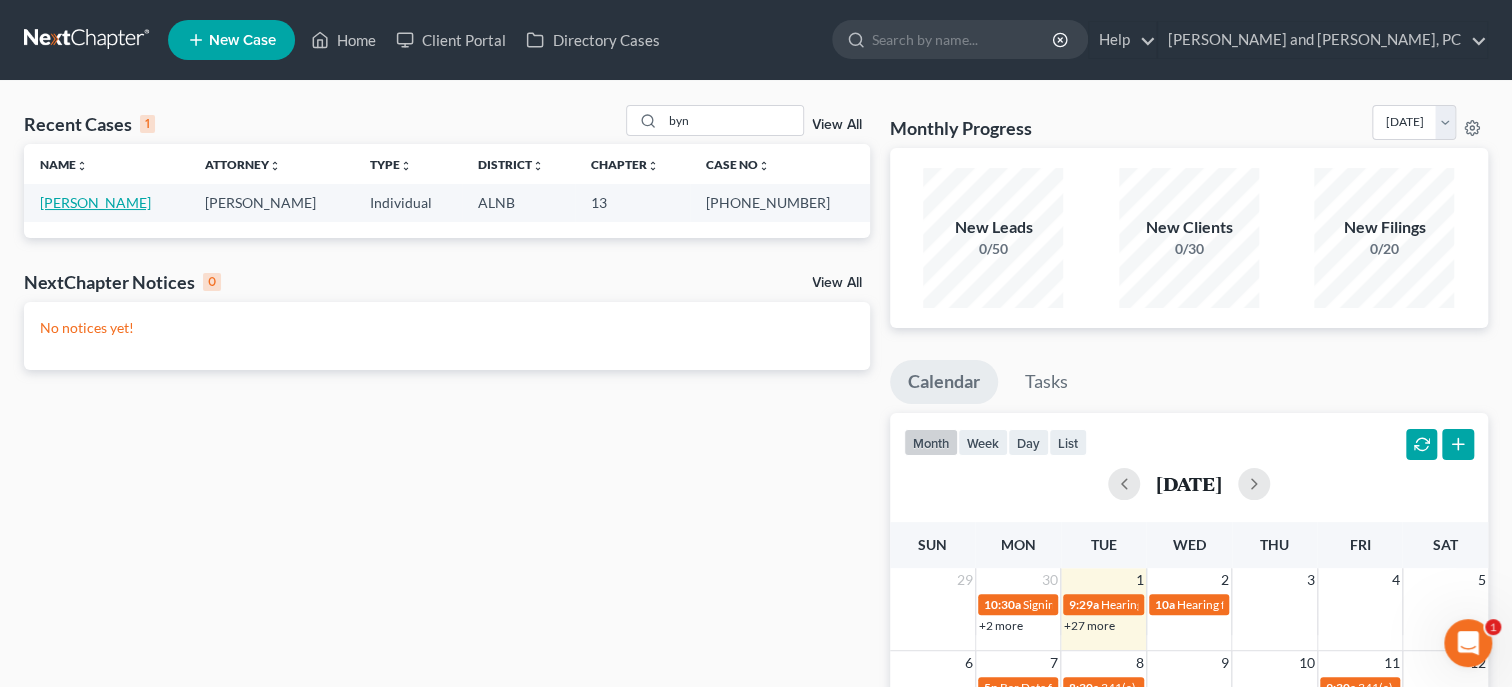 click on "[PERSON_NAME]" at bounding box center [95, 202] 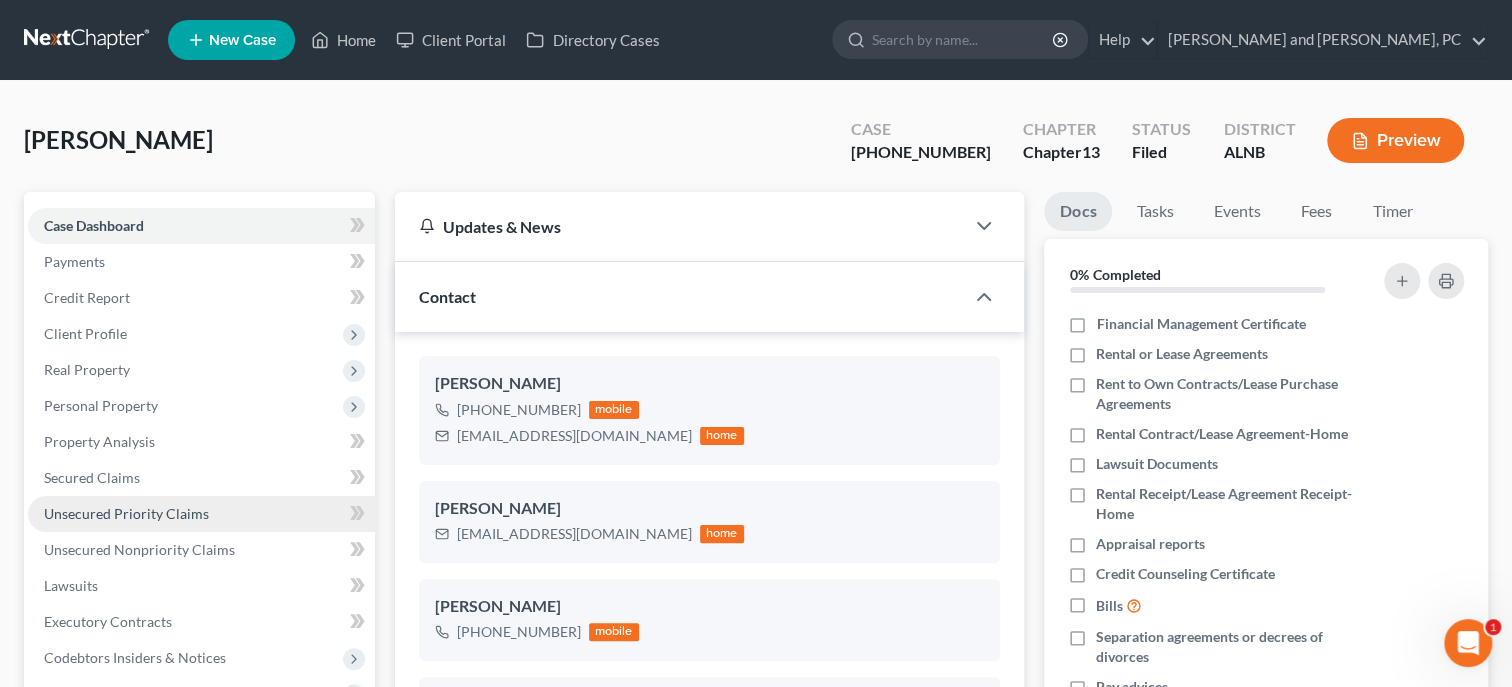 scroll, scrollTop: 411, scrollLeft: 0, axis: vertical 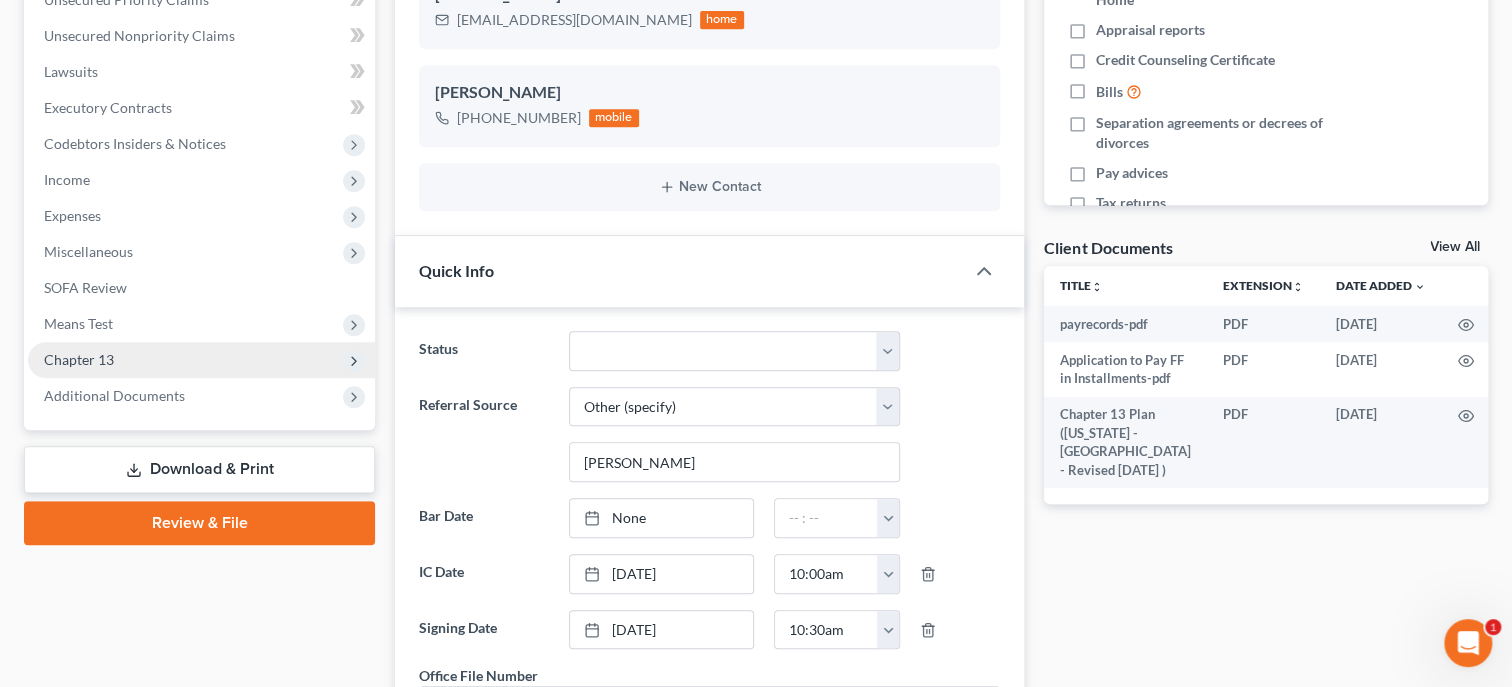 click on "Chapter 13" at bounding box center [79, 359] 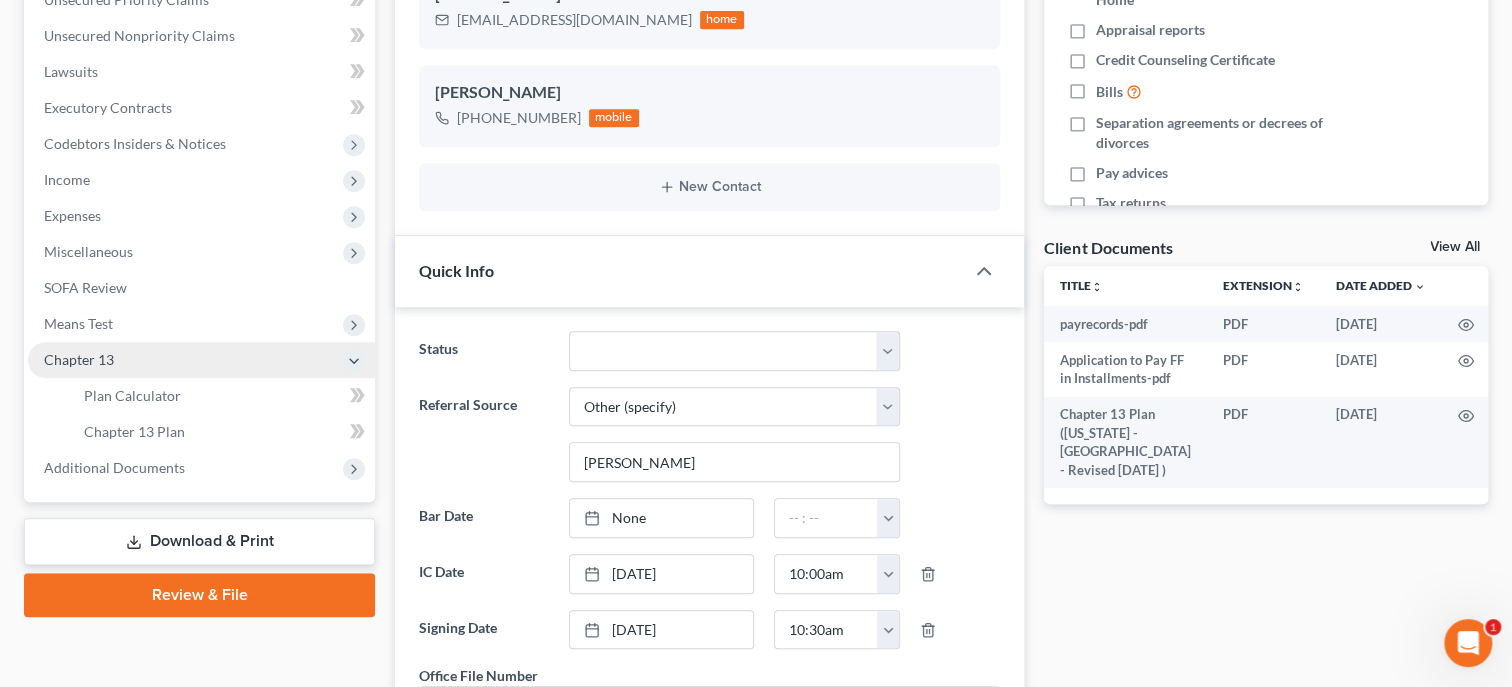 click on "Chapter 13" at bounding box center [79, 359] 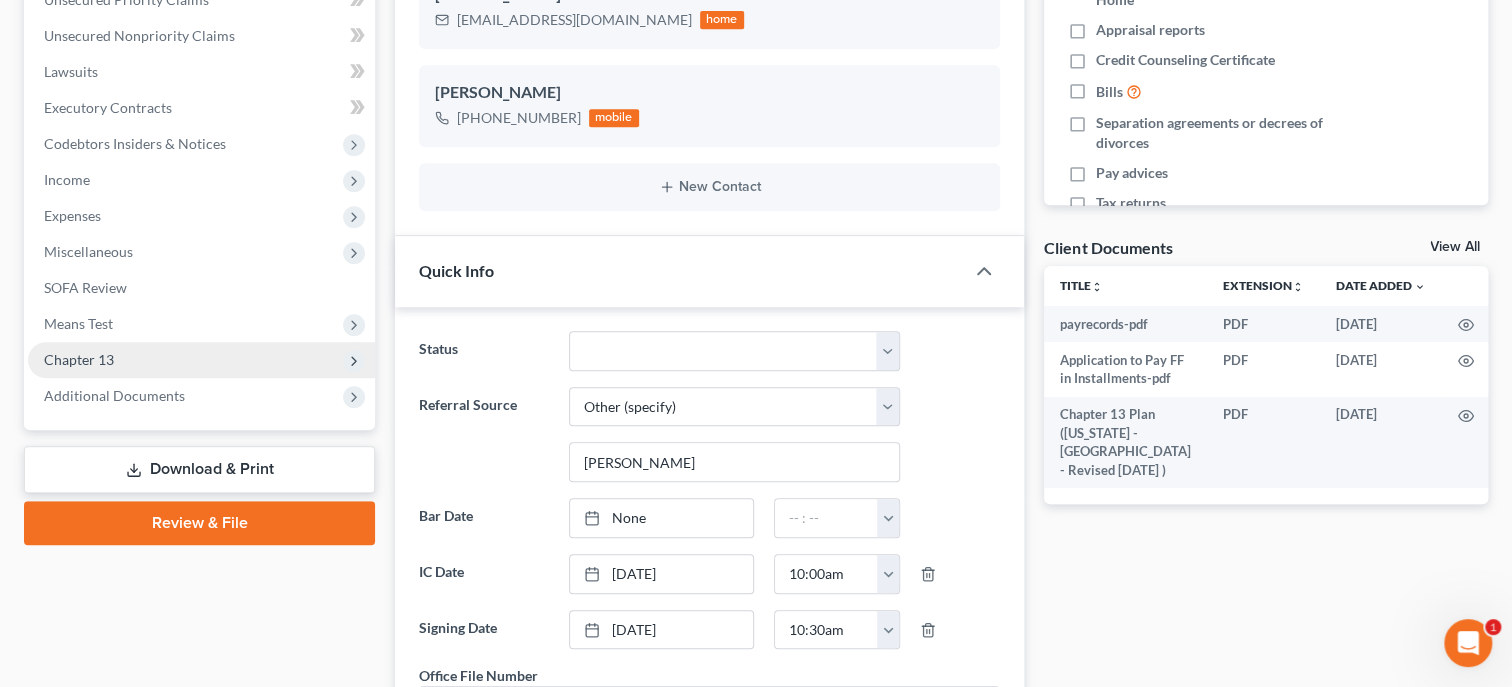 click on "Chapter 13 Plan" at bounding box center [134, 431] 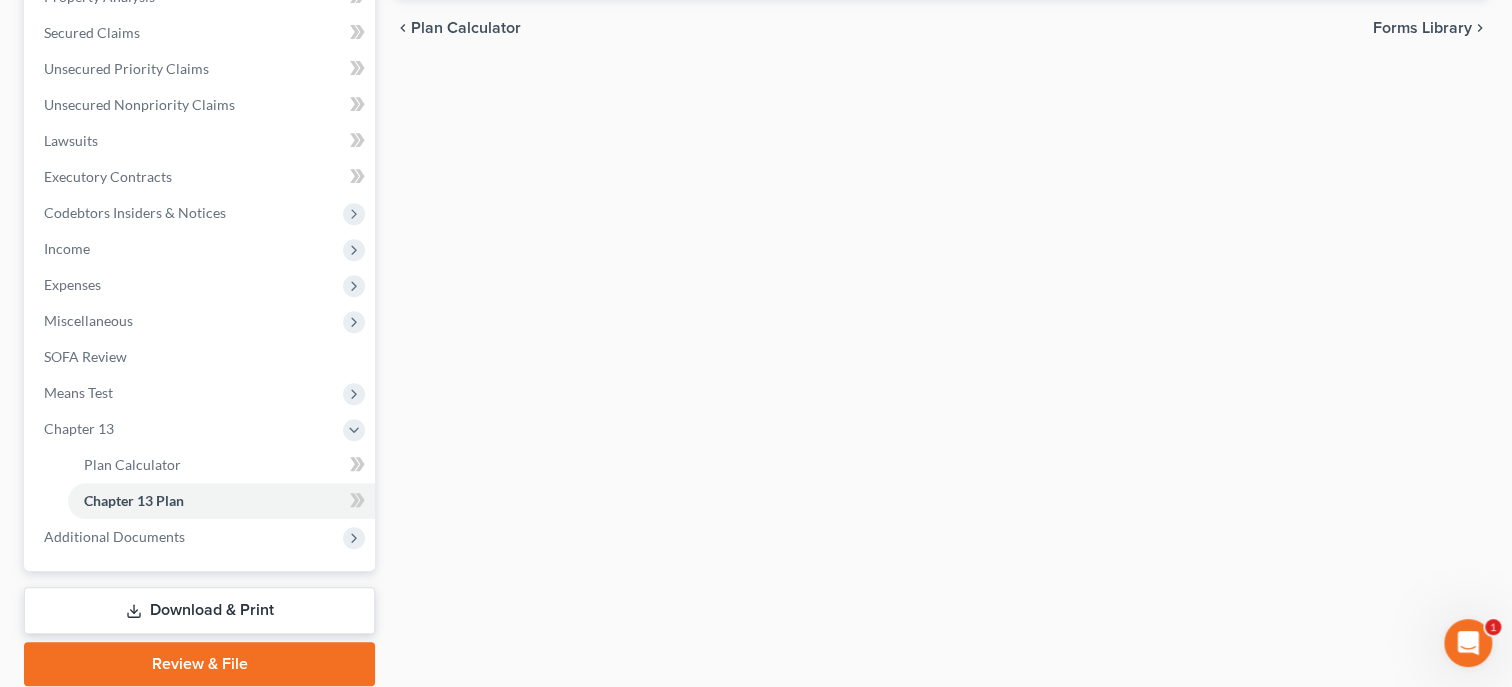 scroll, scrollTop: 33, scrollLeft: 0, axis: vertical 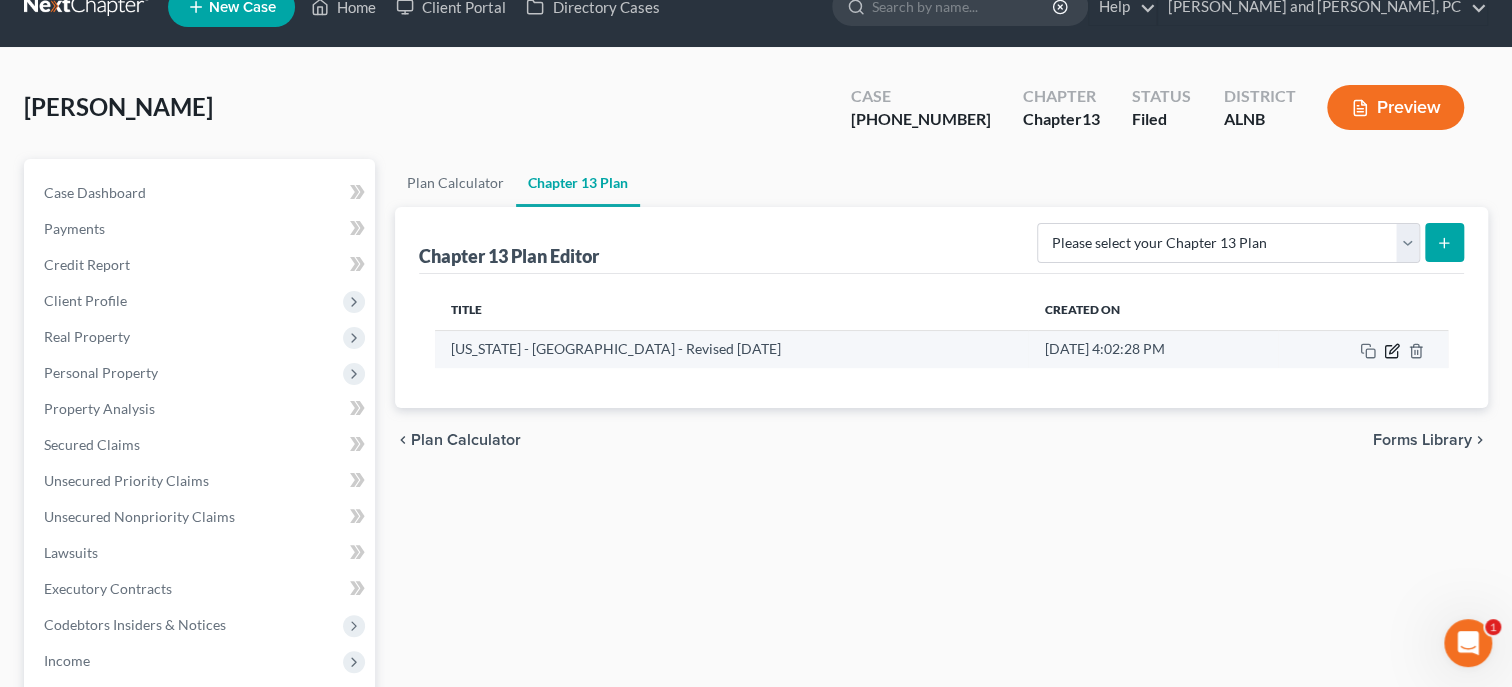 click 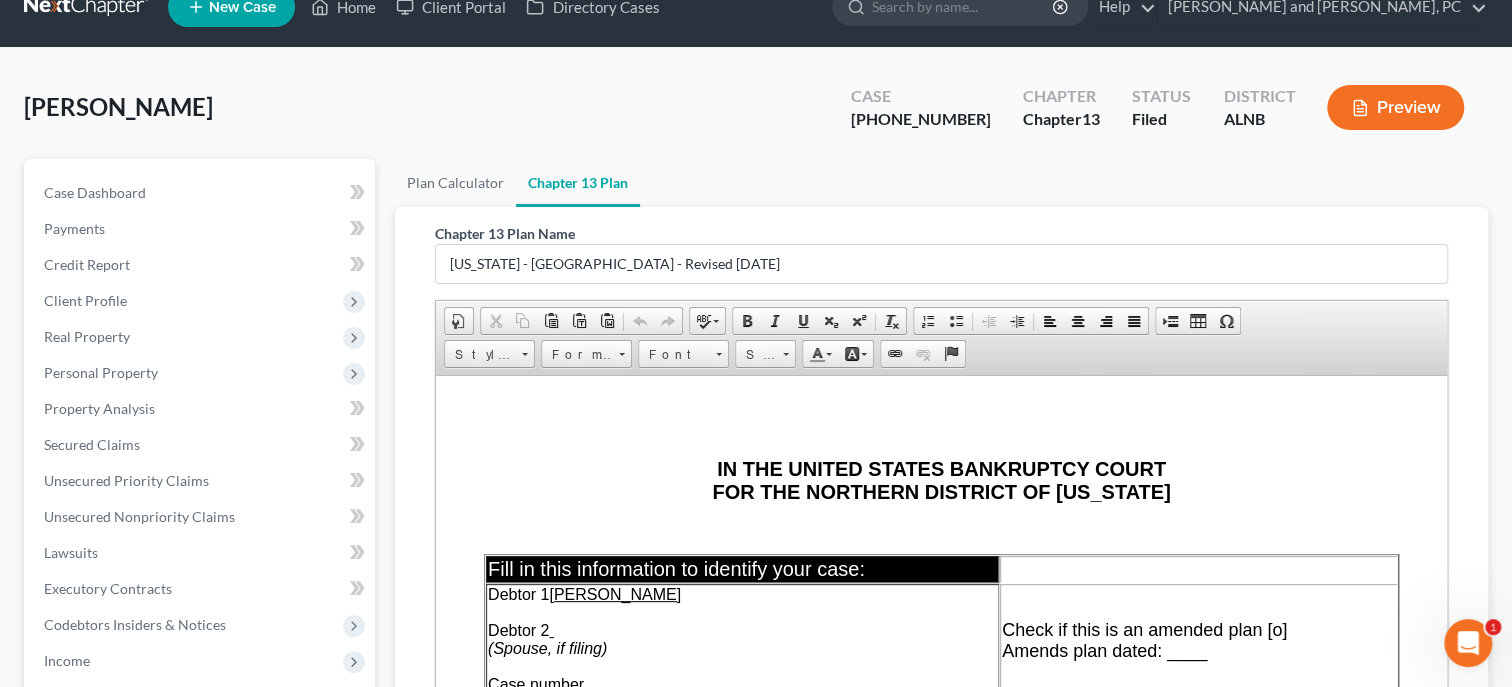 scroll, scrollTop: 0, scrollLeft: 0, axis: both 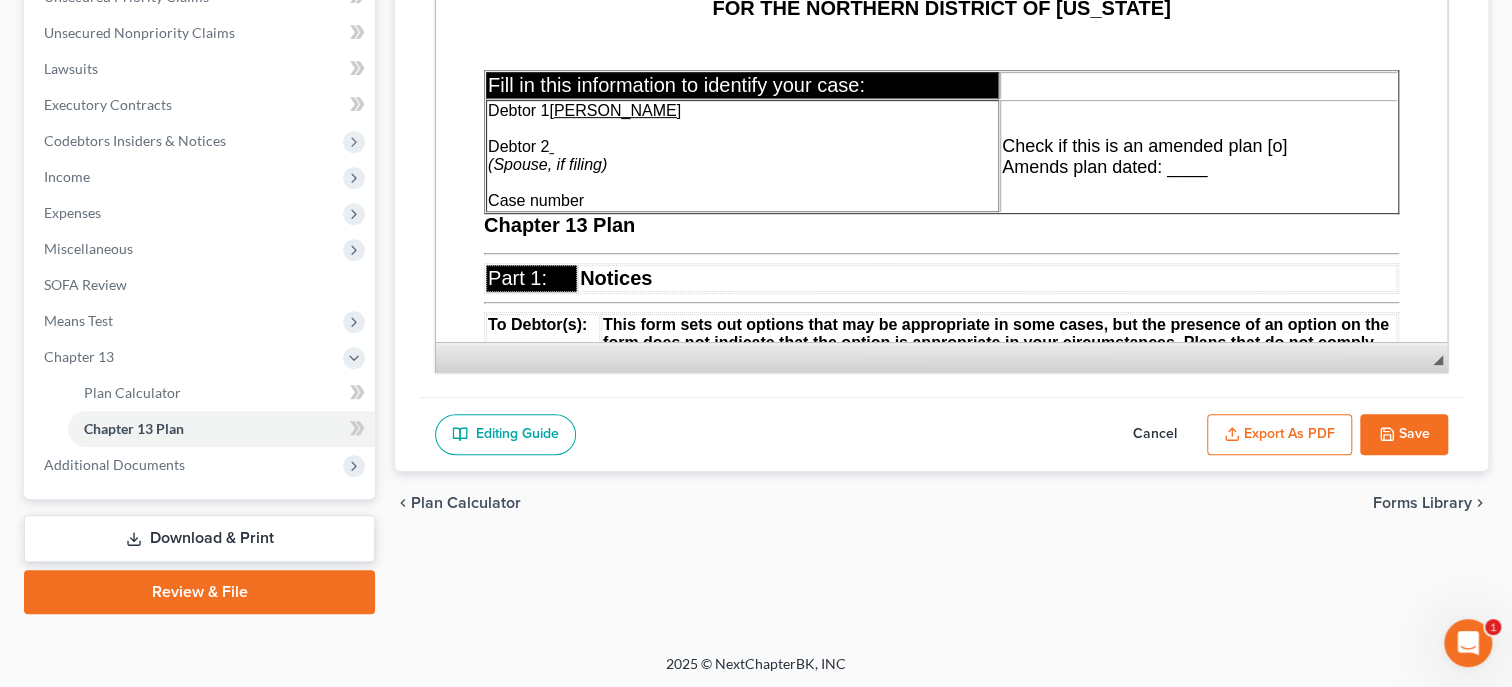 click on "Export as PDF" at bounding box center [1279, 435] 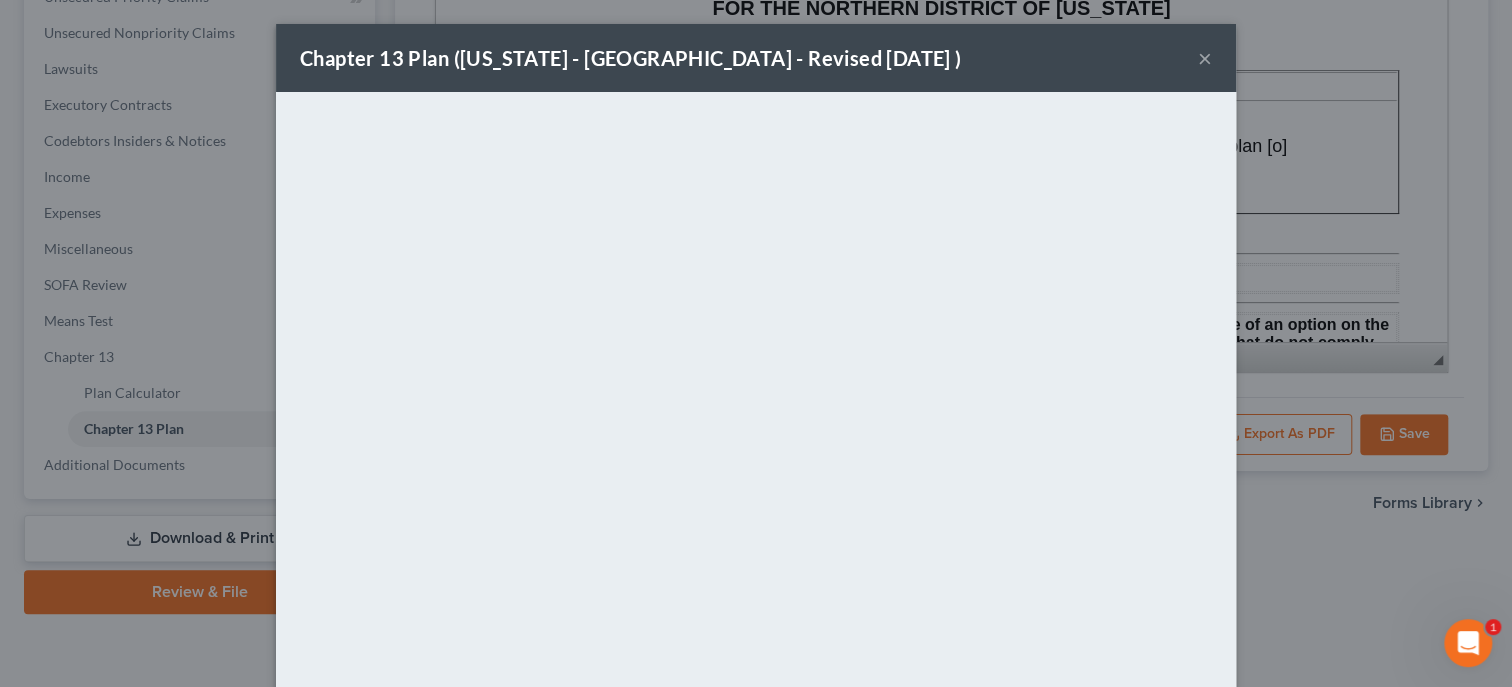 click on "×" at bounding box center [1205, 58] 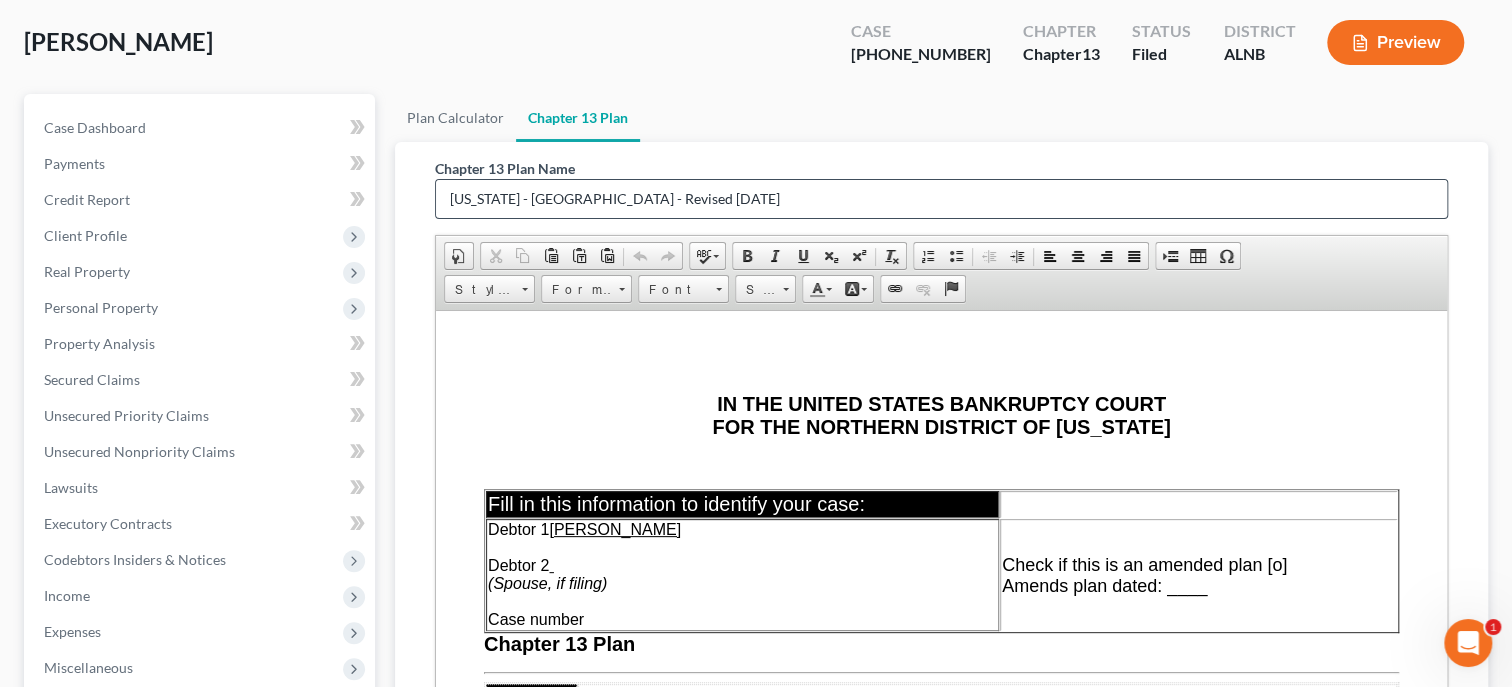 scroll, scrollTop: 0, scrollLeft: 0, axis: both 